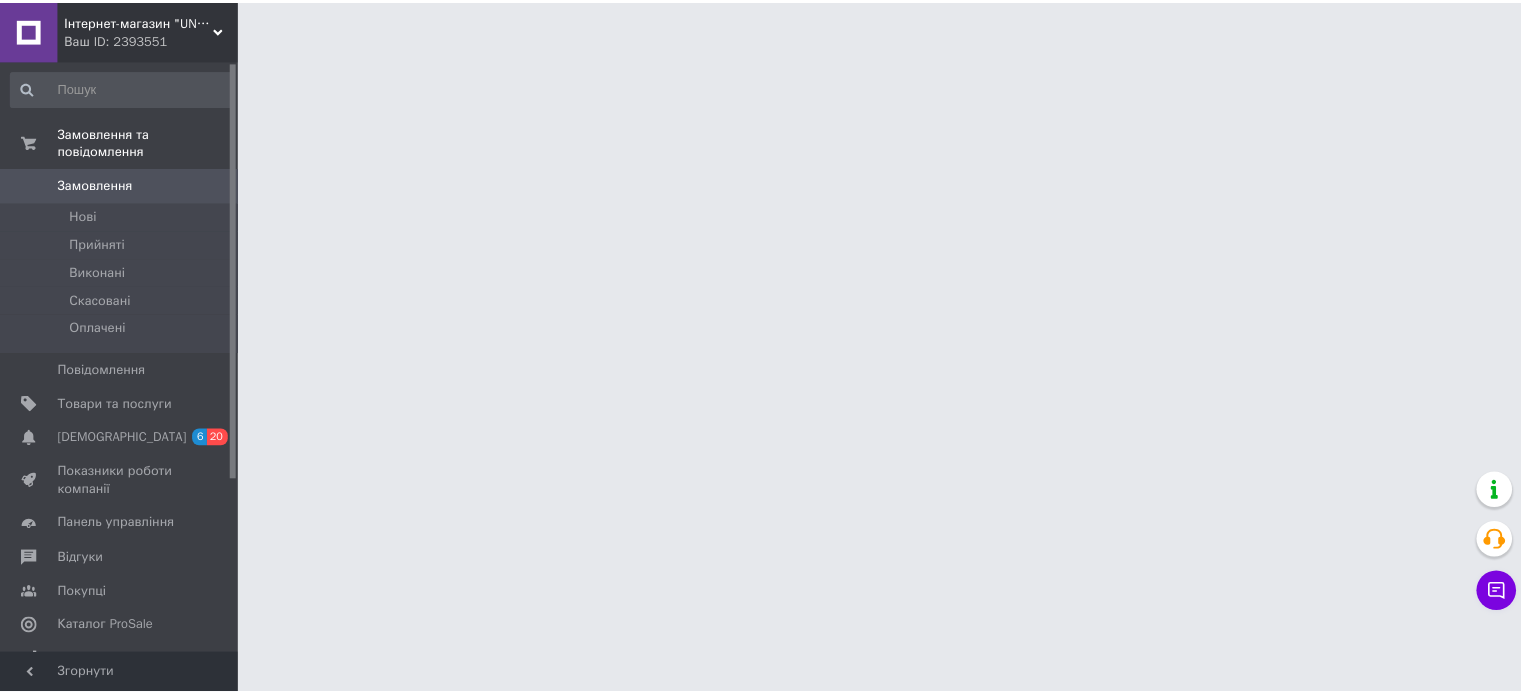 scroll, scrollTop: 0, scrollLeft: 0, axis: both 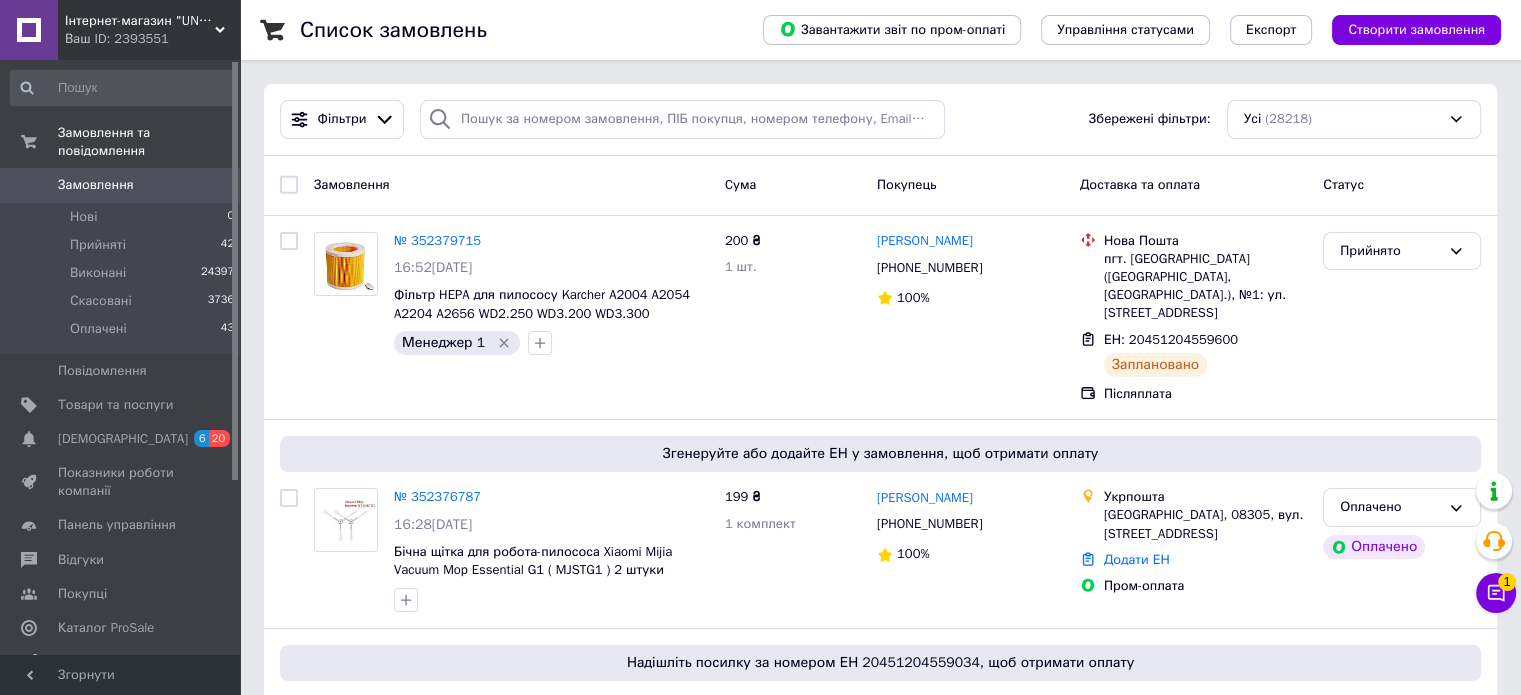 drag, startPoint x: 1469, startPoint y: 313, endPoint x: 418, endPoint y: 98, distance: 1072.7656 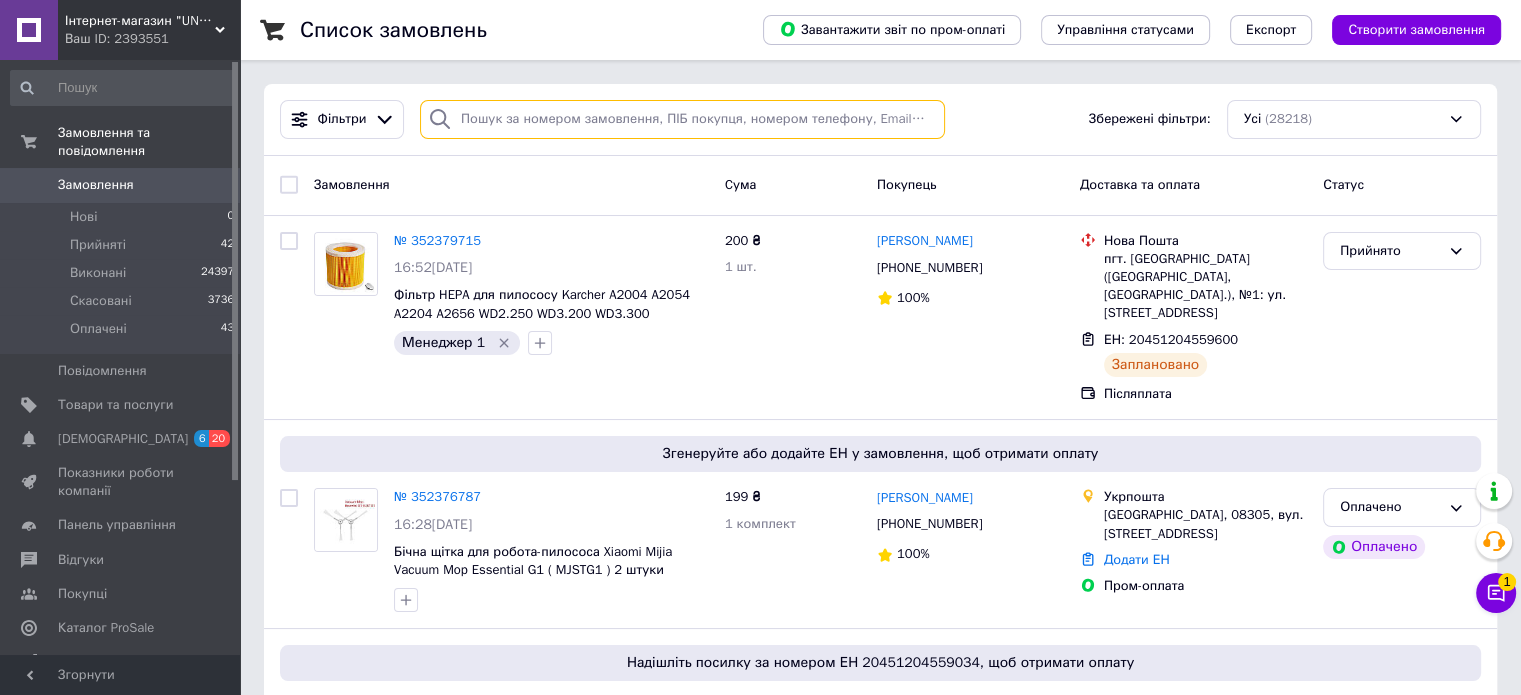paste on "[PERSON_NAME]" 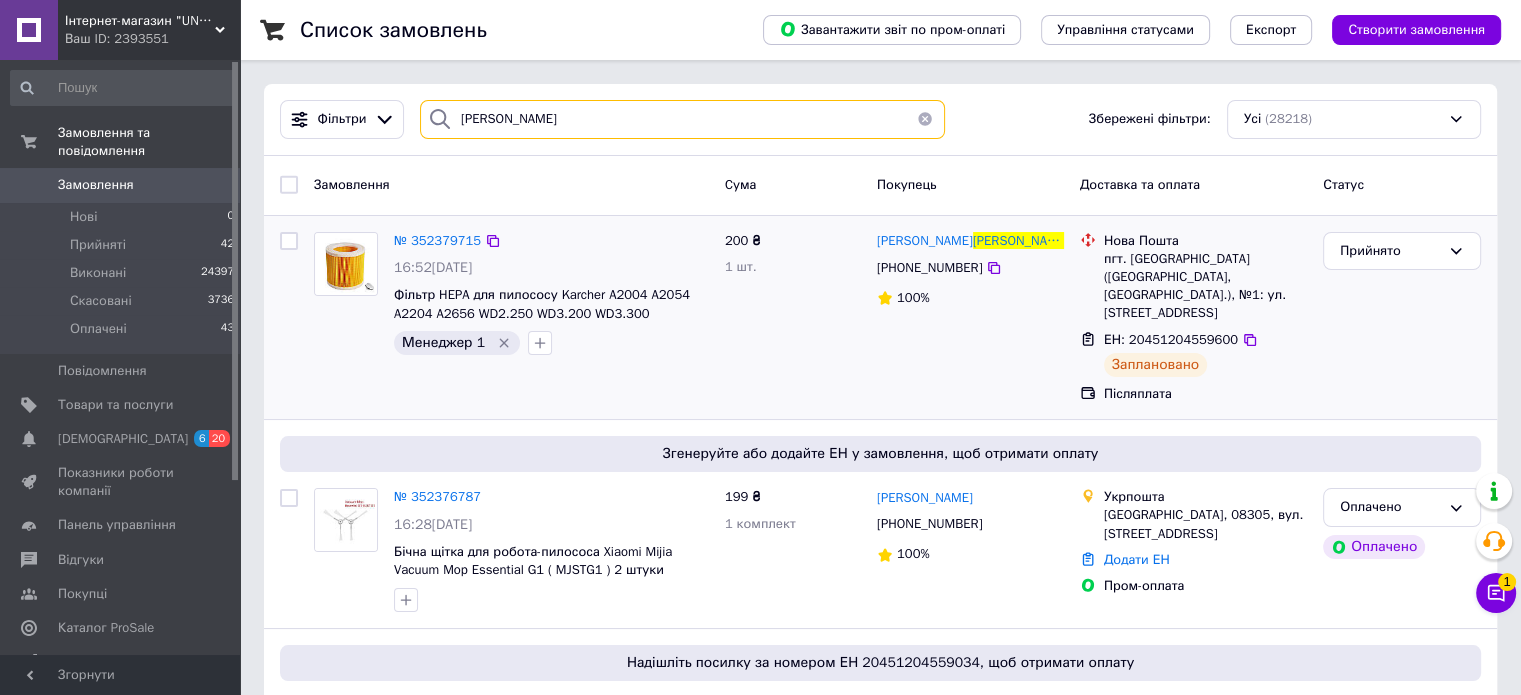 type on "[PERSON_NAME]" 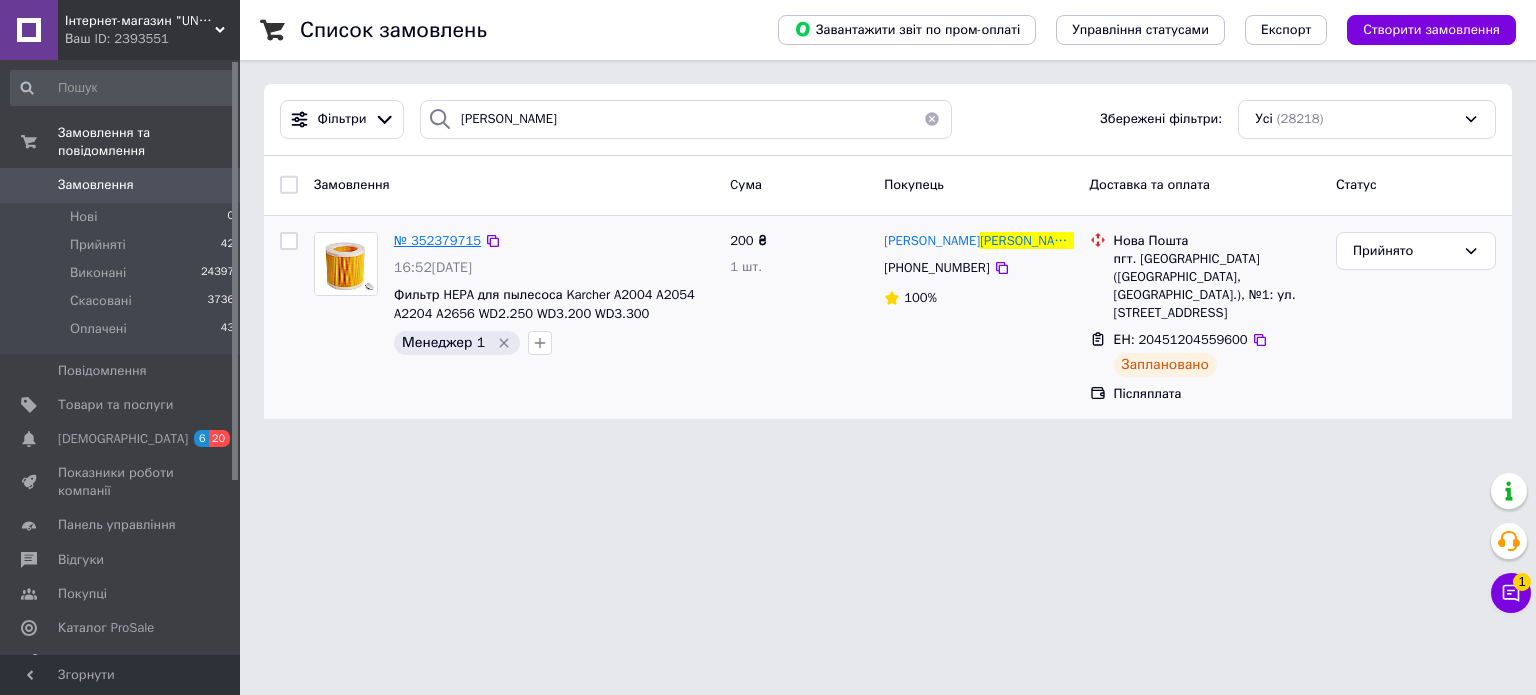 click on "№ 352379715" at bounding box center (437, 240) 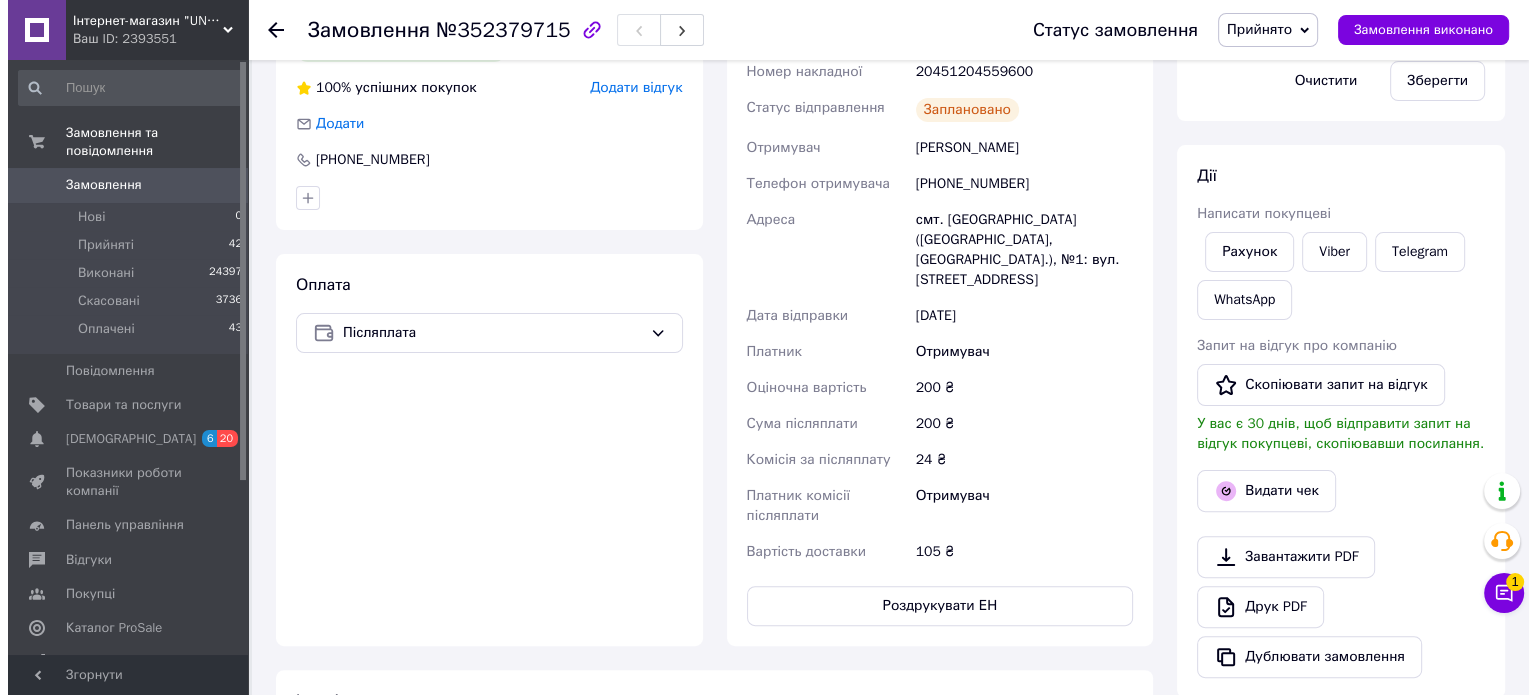 scroll, scrollTop: 500, scrollLeft: 0, axis: vertical 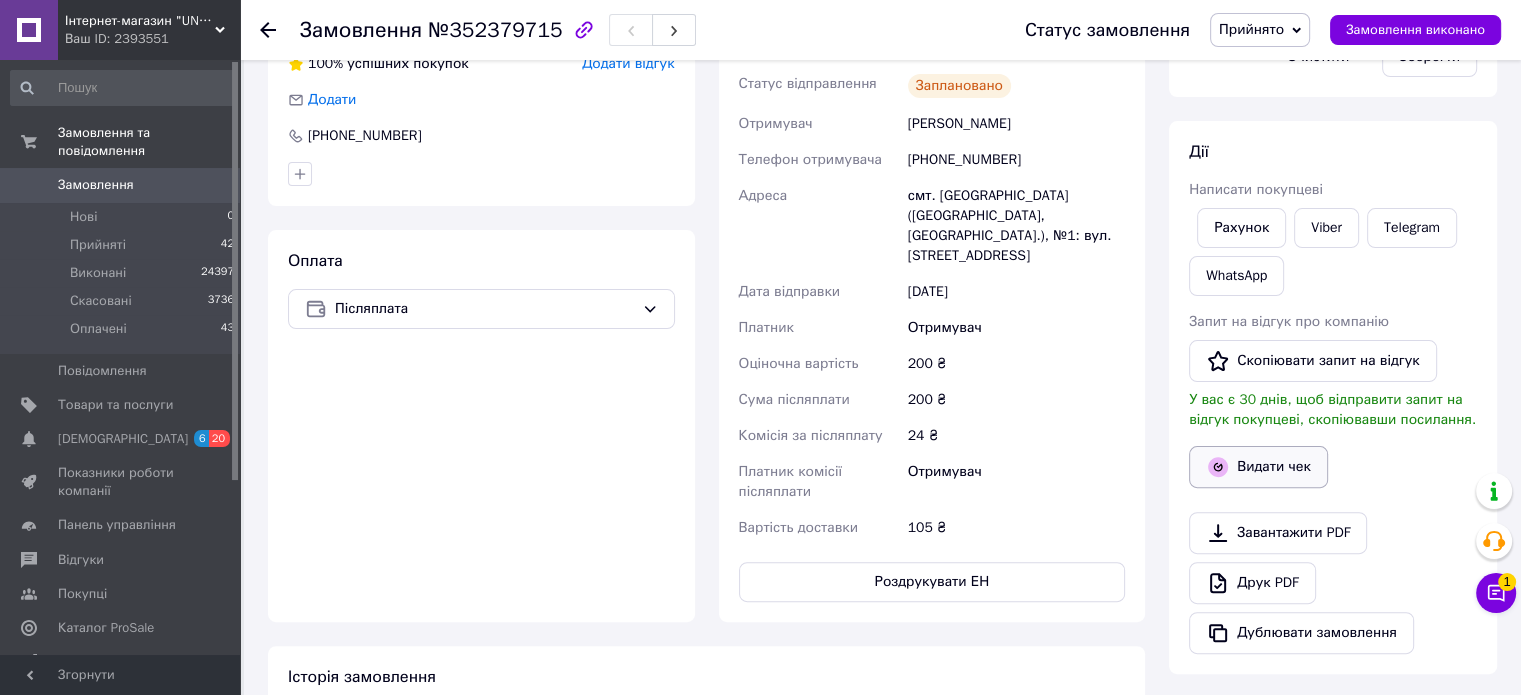 click on "Видати чек" at bounding box center [1258, 467] 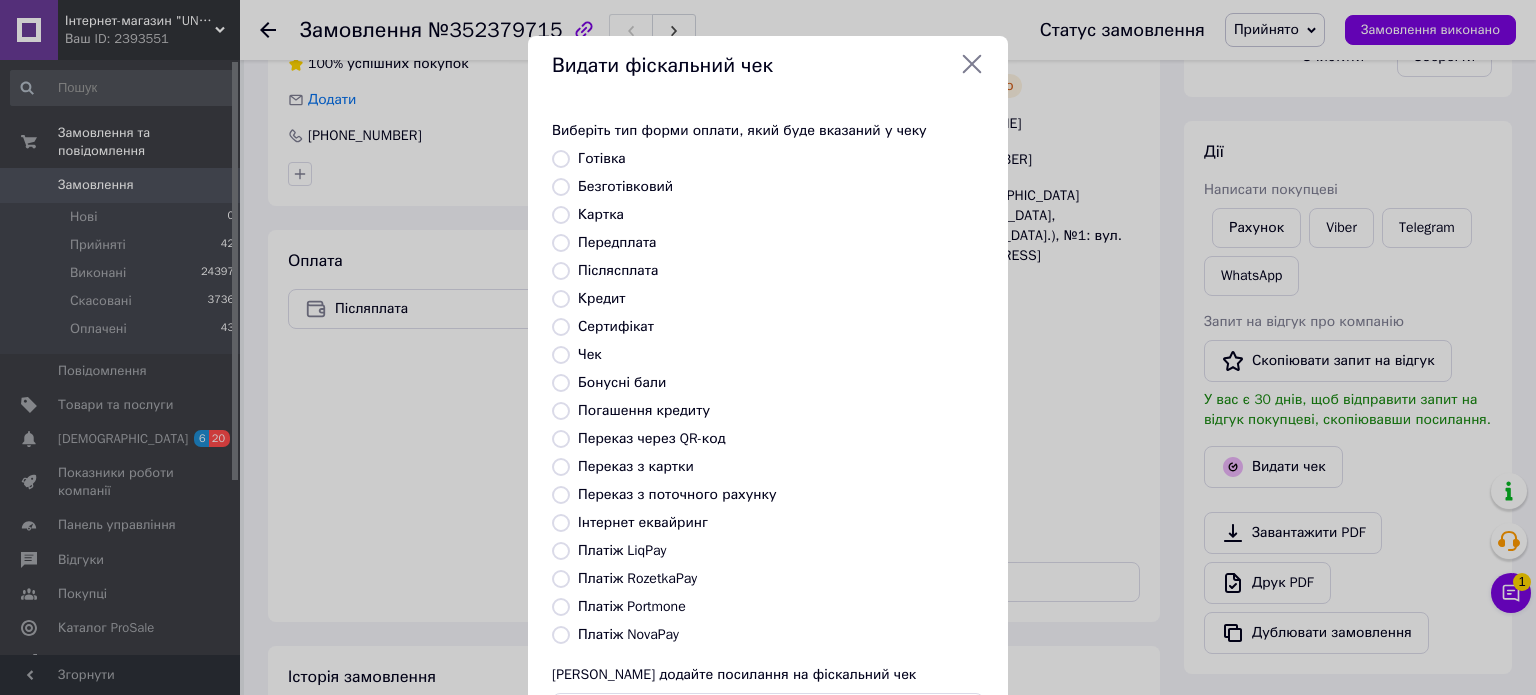 click on "Платіж NovaPay" at bounding box center [628, 634] 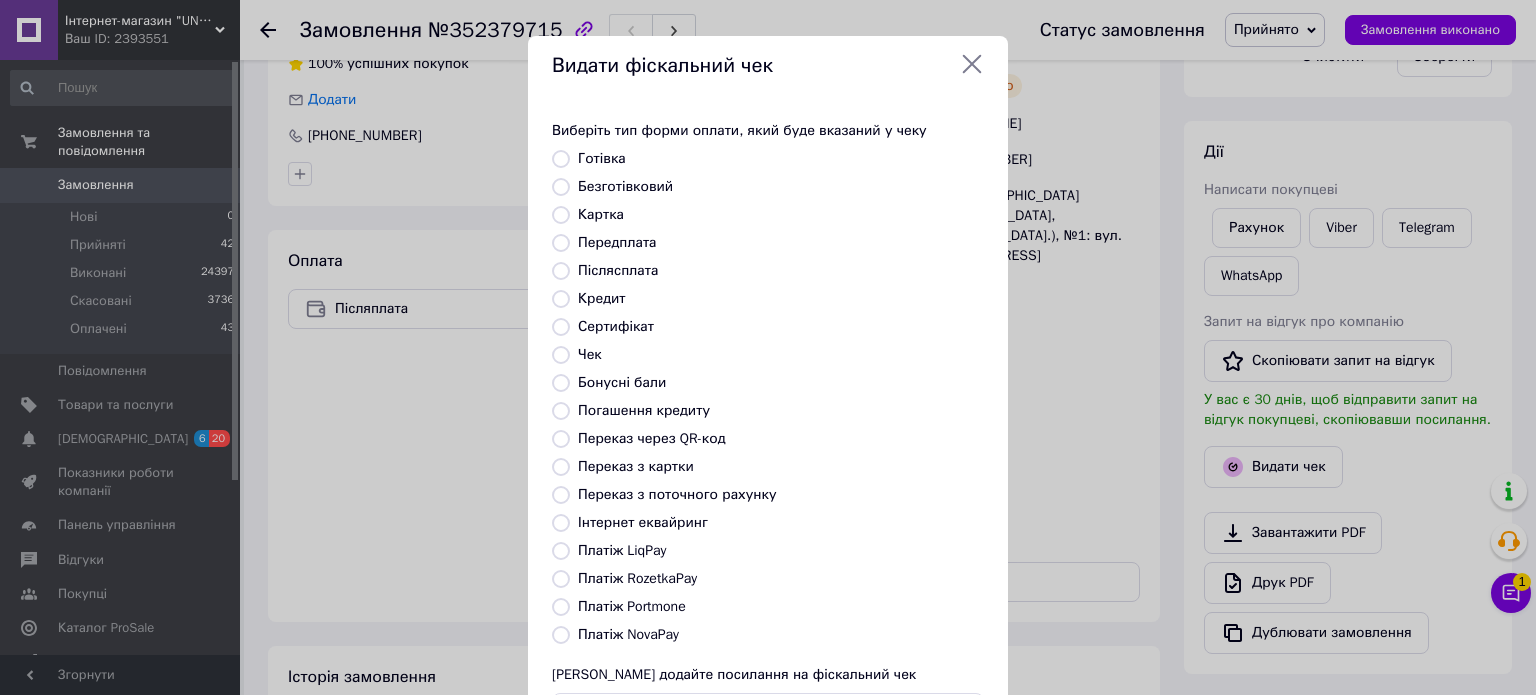 radio on "true" 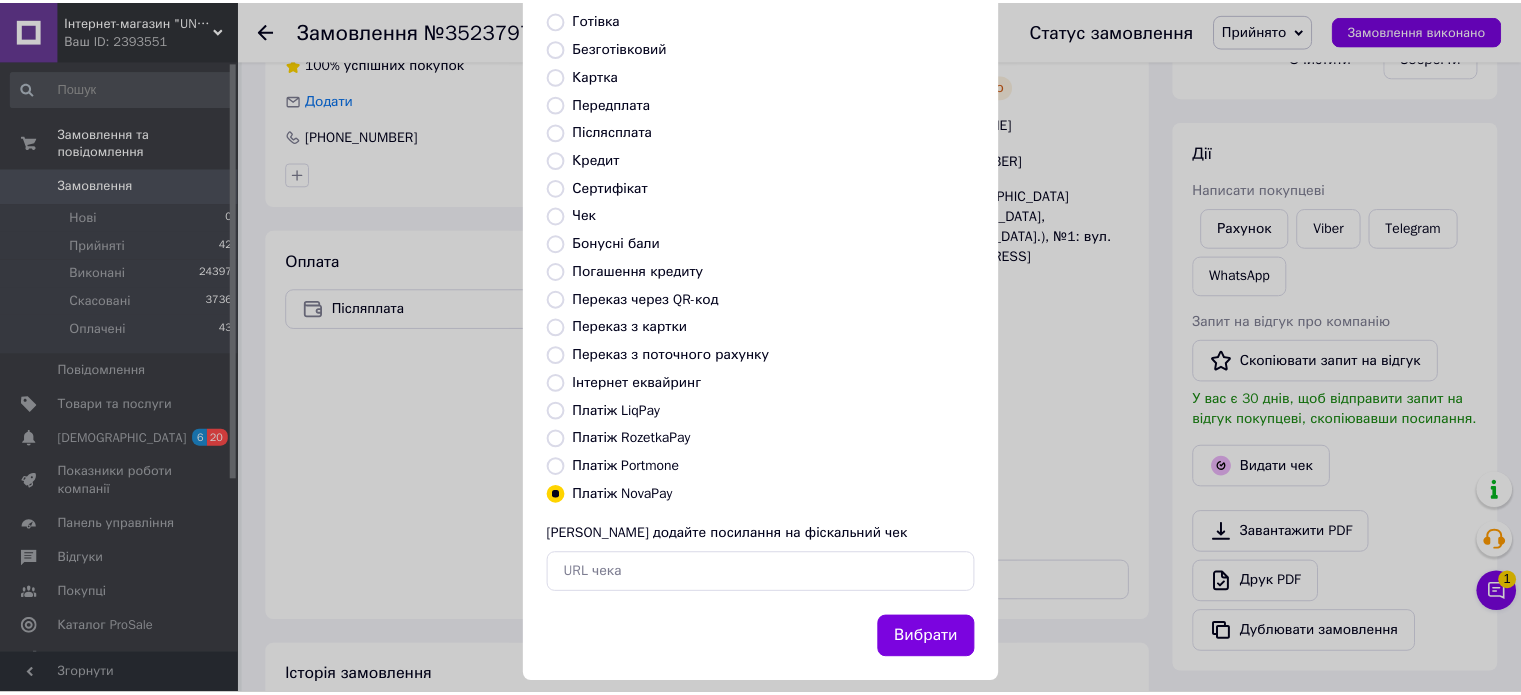 scroll, scrollTop: 163, scrollLeft: 0, axis: vertical 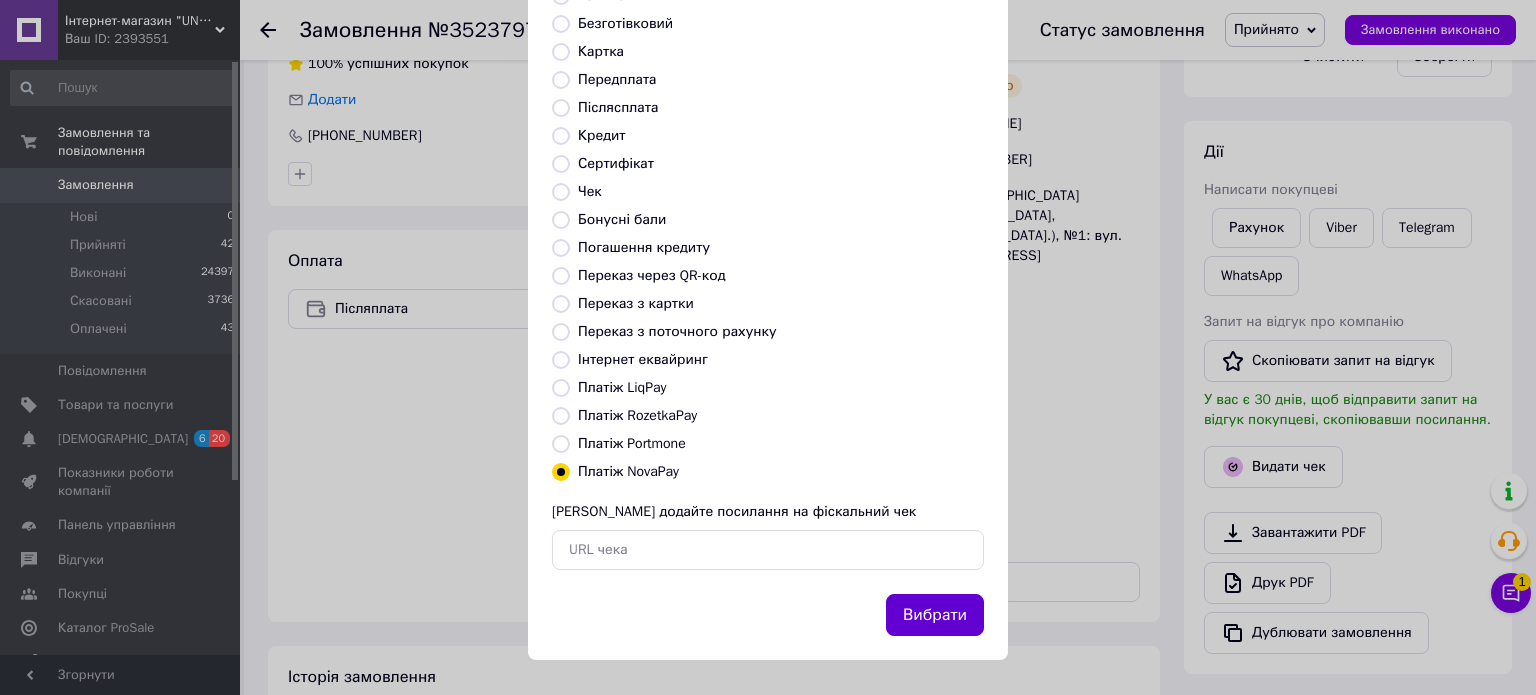 click on "Вибрати" at bounding box center [935, 615] 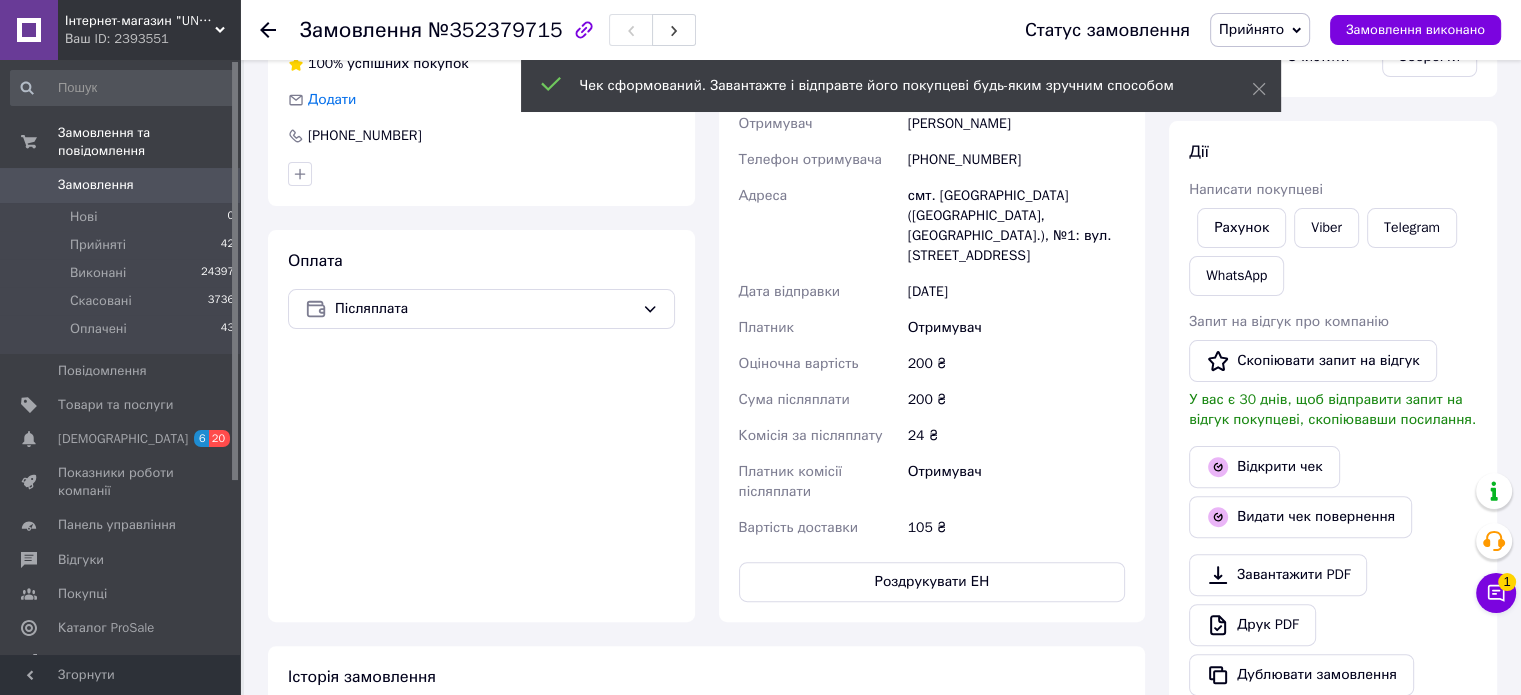 click on "Рахунок Viber Telegram WhatsApp" at bounding box center (1333, 252) 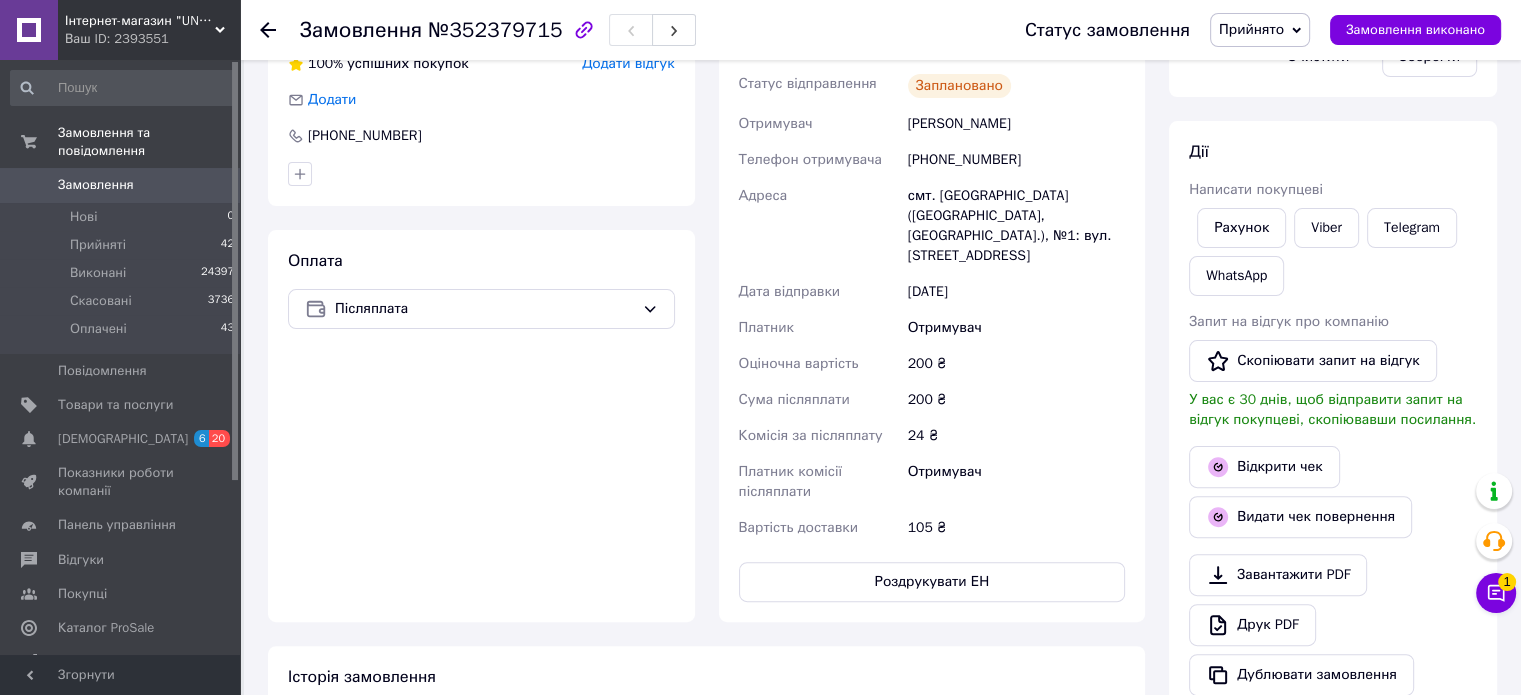click 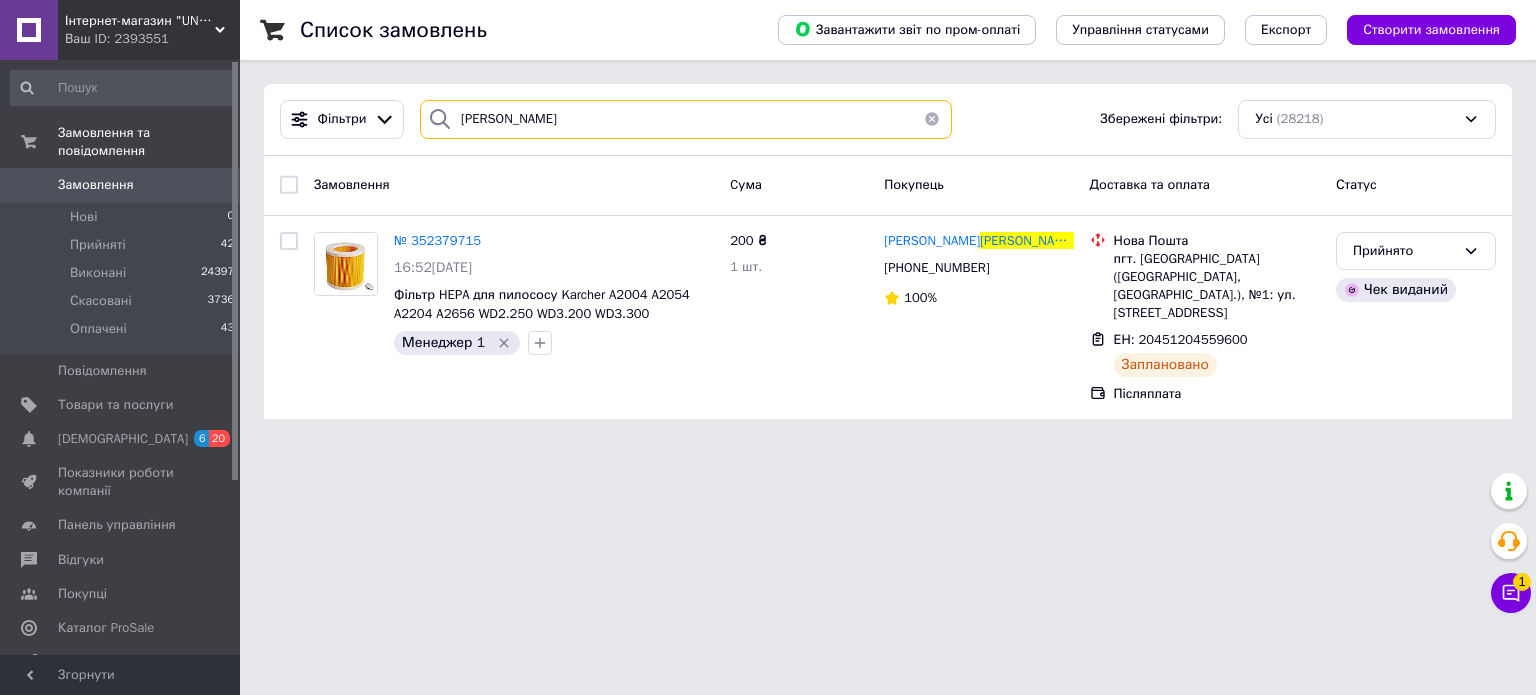 click on "[PERSON_NAME]" at bounding box center [686, 119] 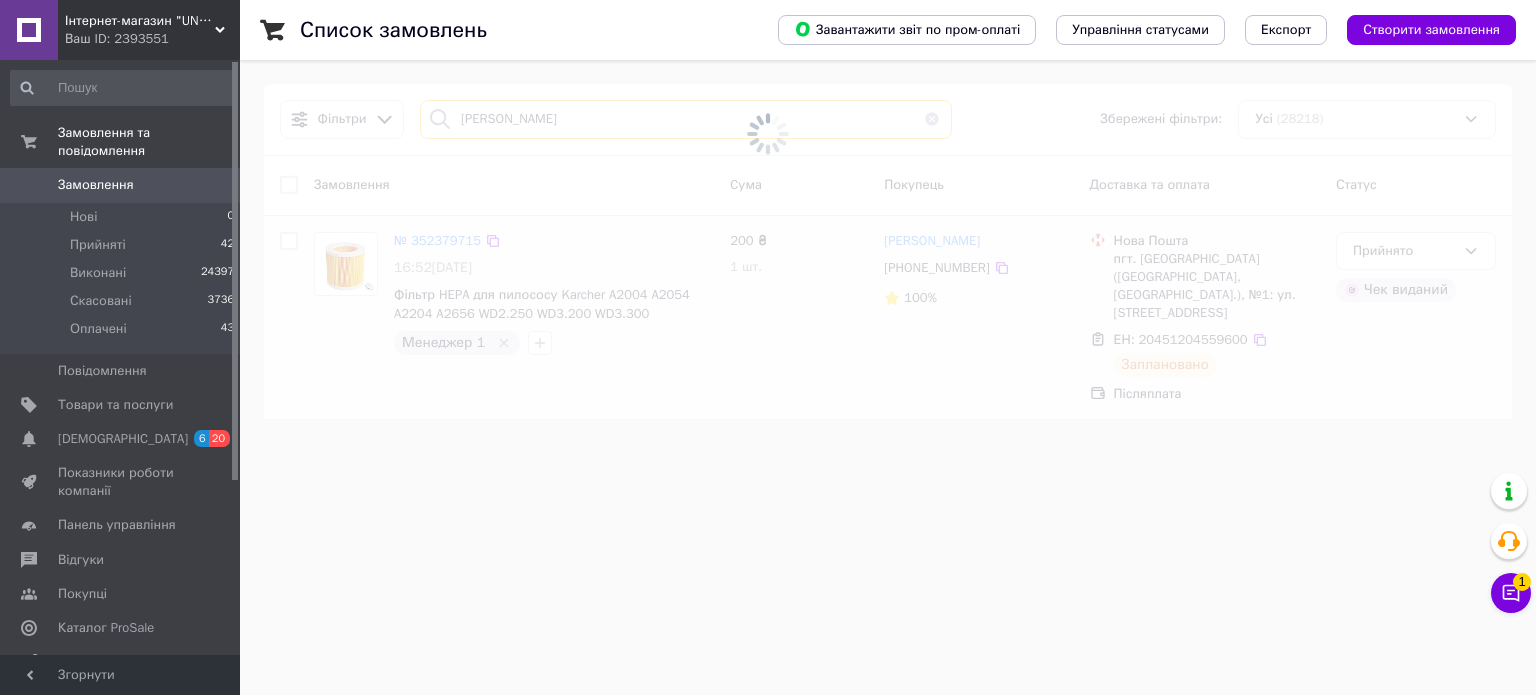 type on "[PERSON_NAME]" 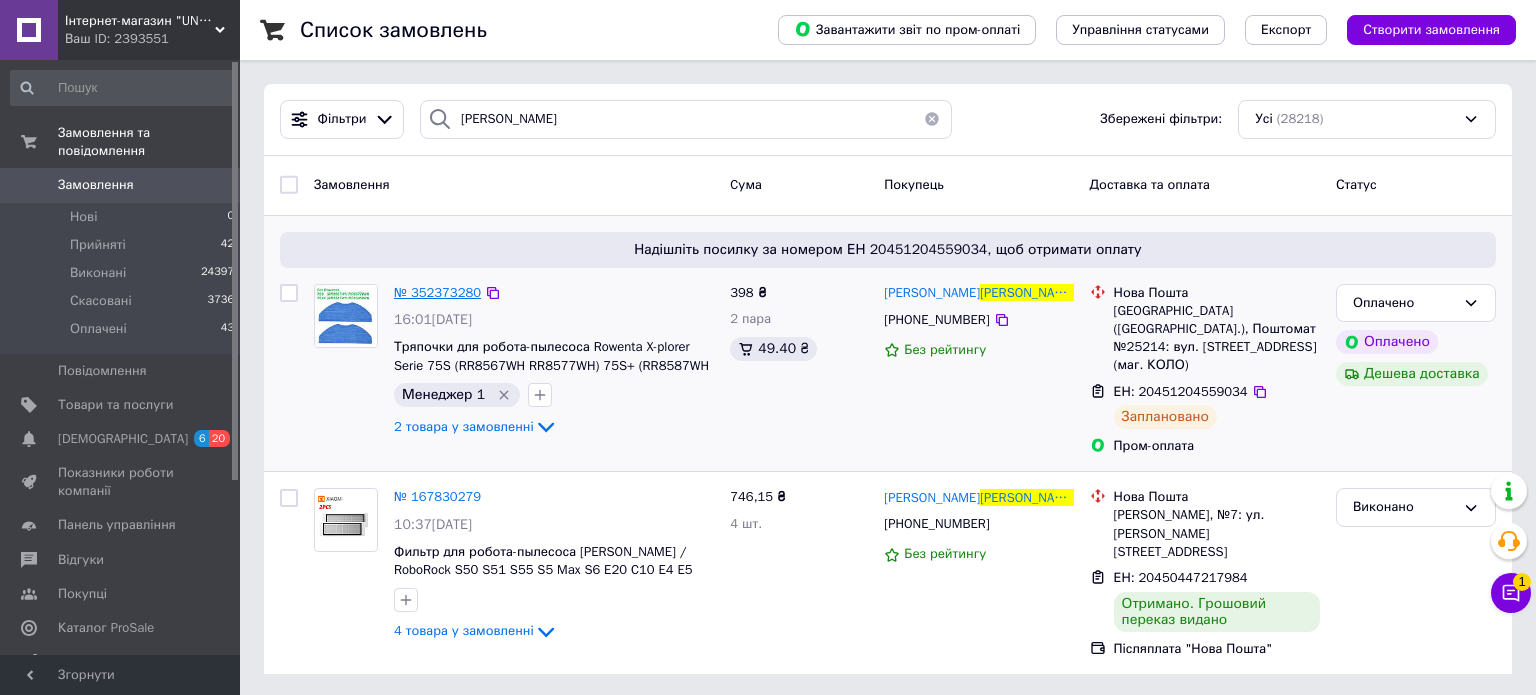 click on "№ 352373280" at bounding box center (437, 292) 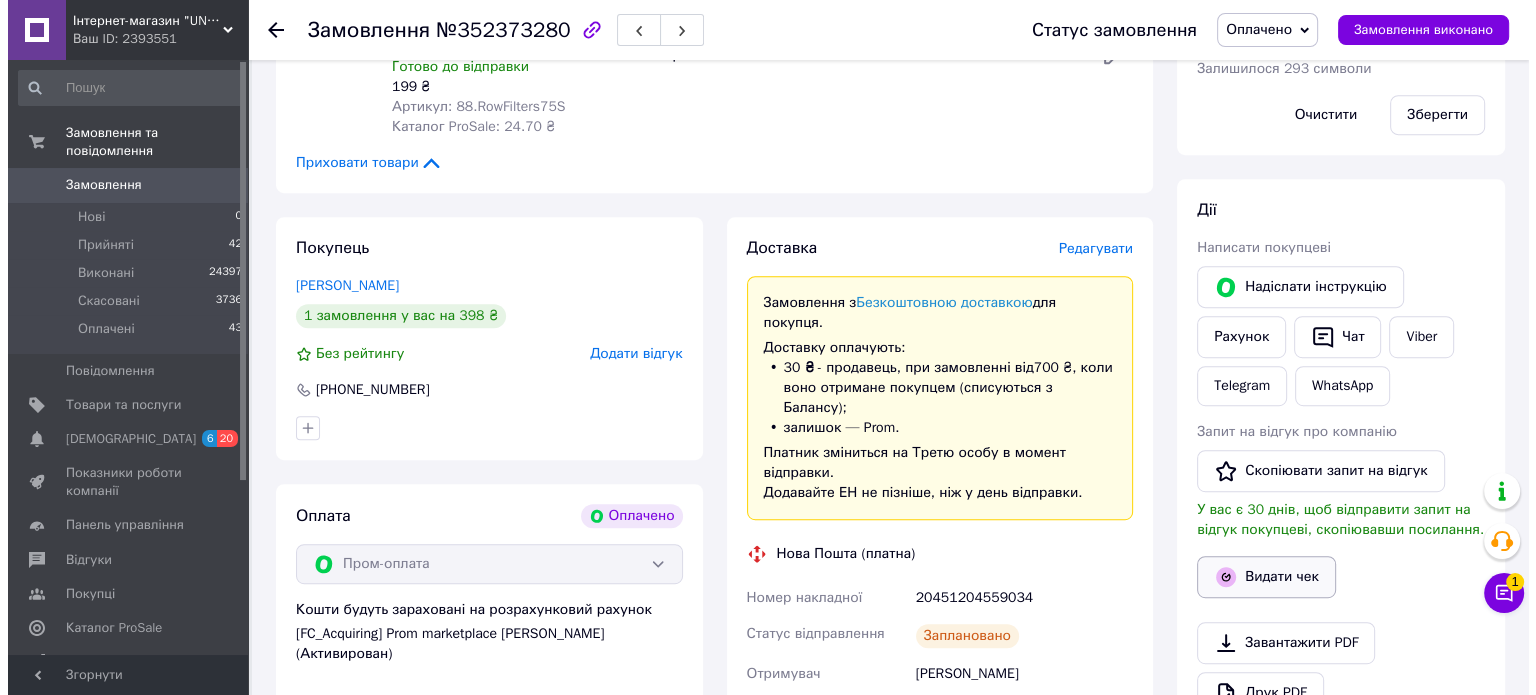 scroll, scrollTop: 1153, scrollLeft: 0, axis: vertical 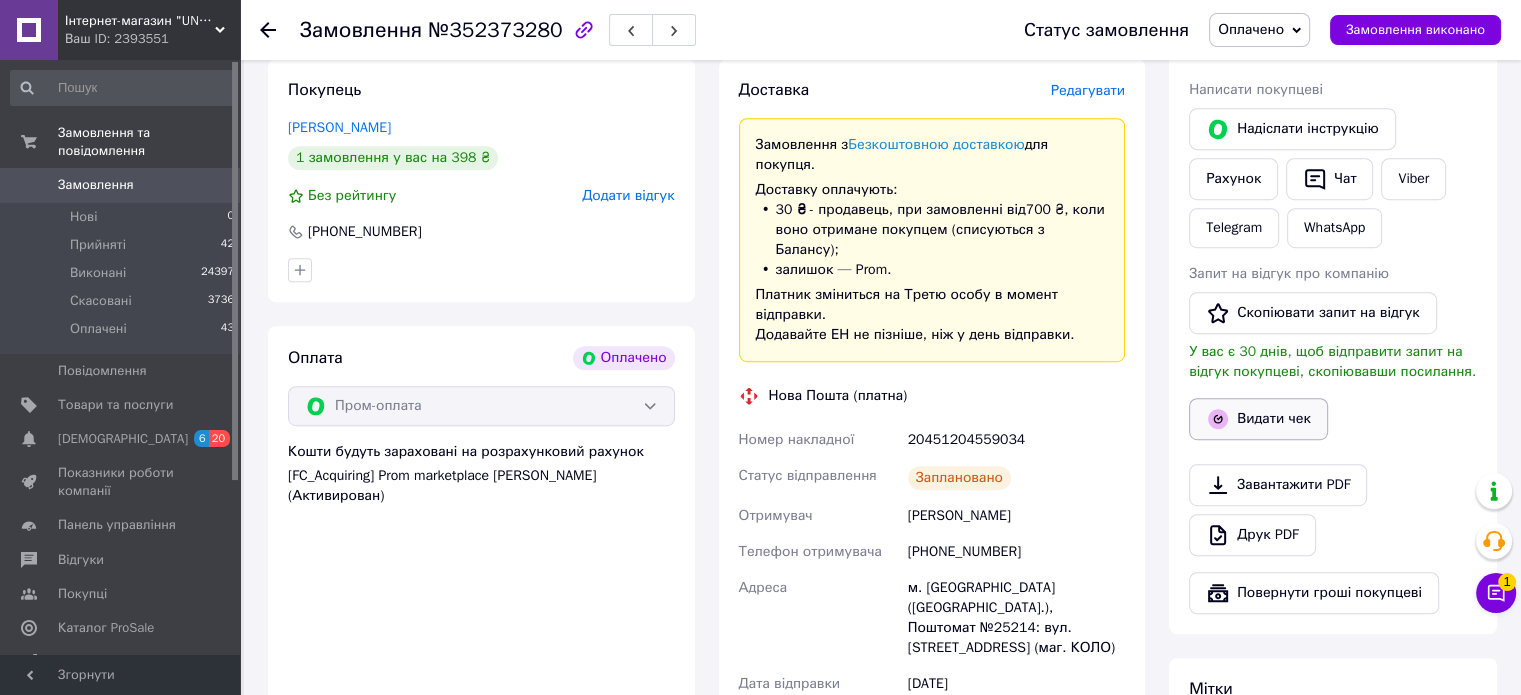 click on "Видати чек" at bounding box center [1258, 419] 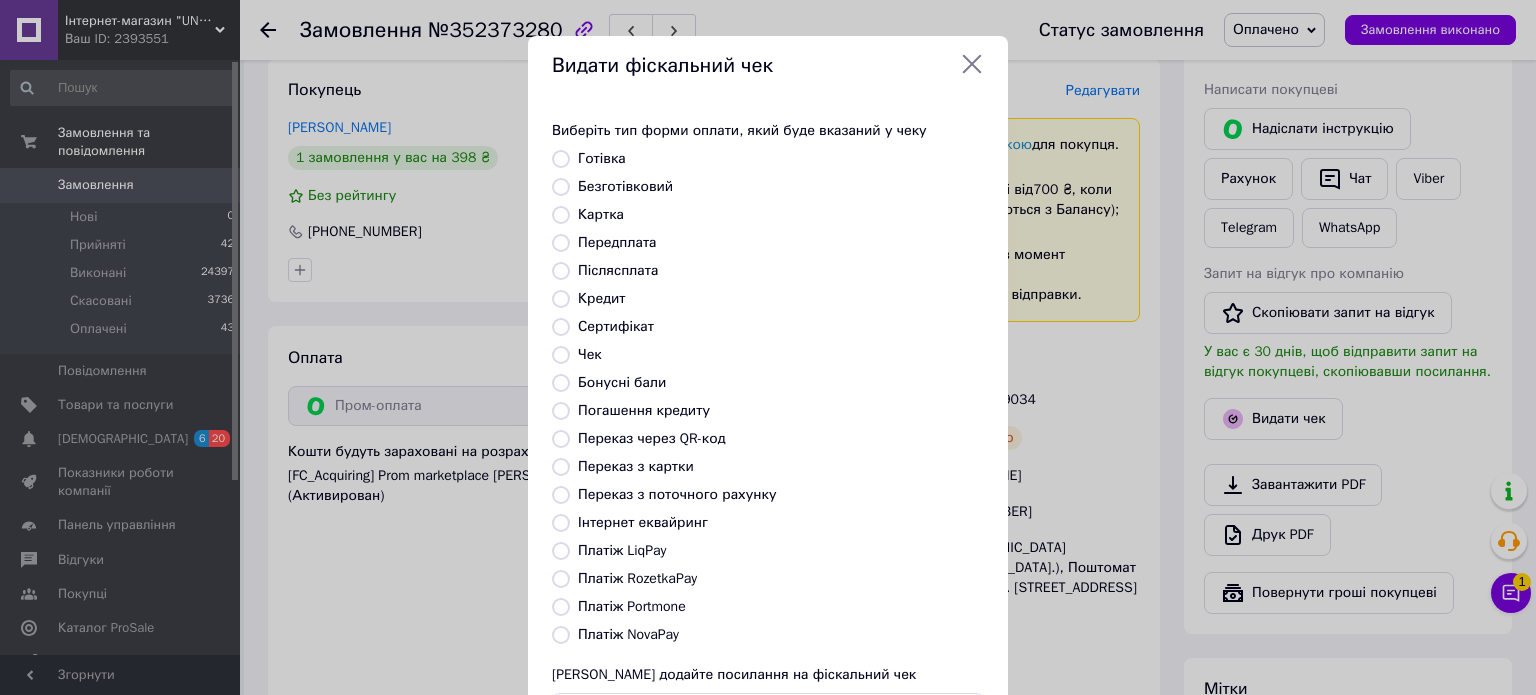 click on "Платіж RozetkaPay" at bounding box center [637, 578] 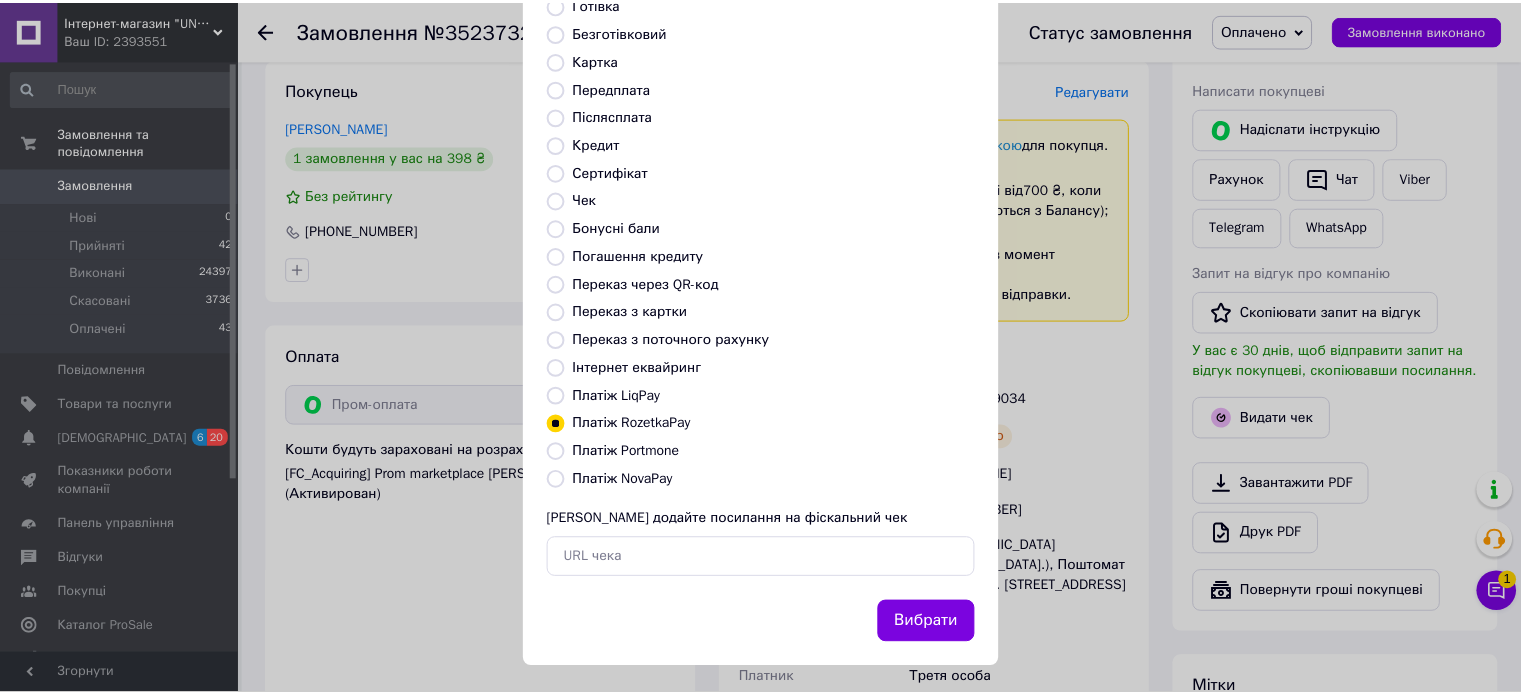 scroll, scrollTop: 163, scrollLeft: 0, axis: vertical 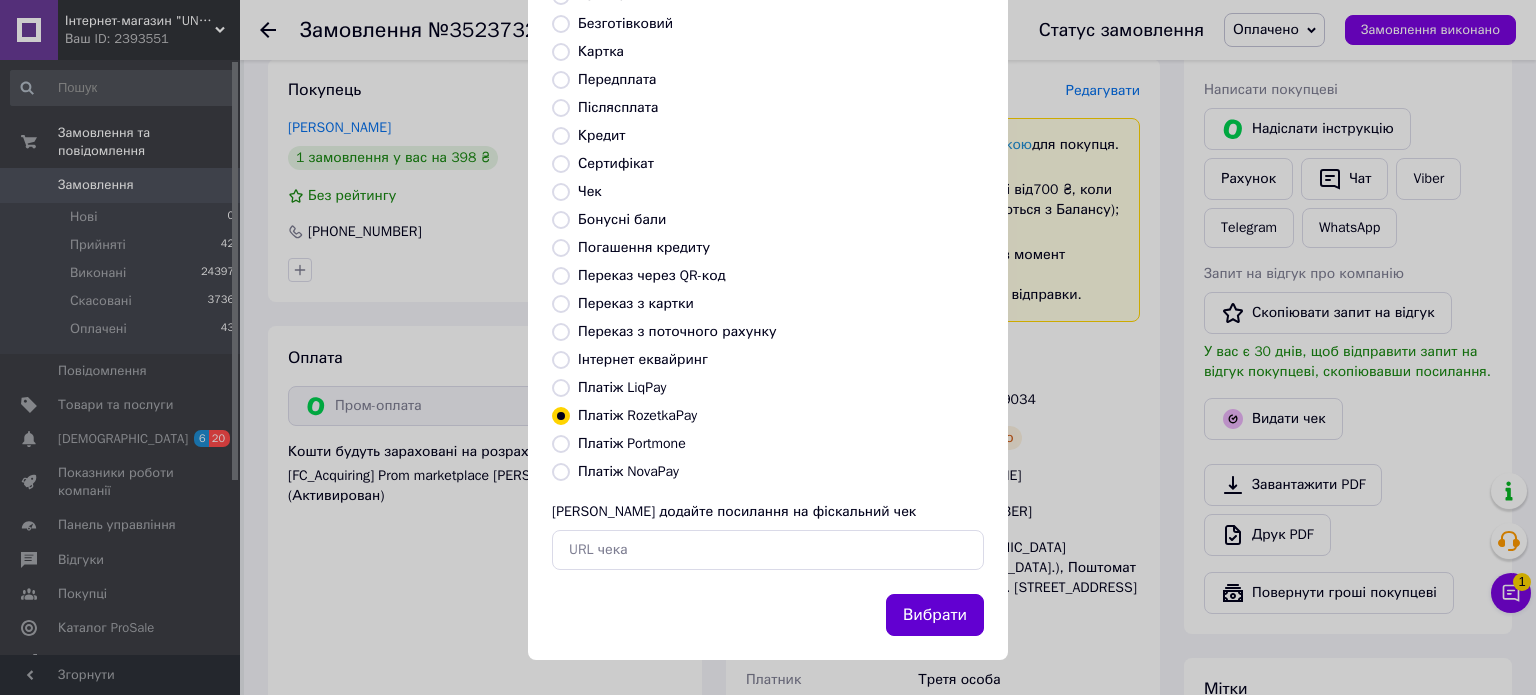 click on "Вибрати" at bounding box center [935, 615] 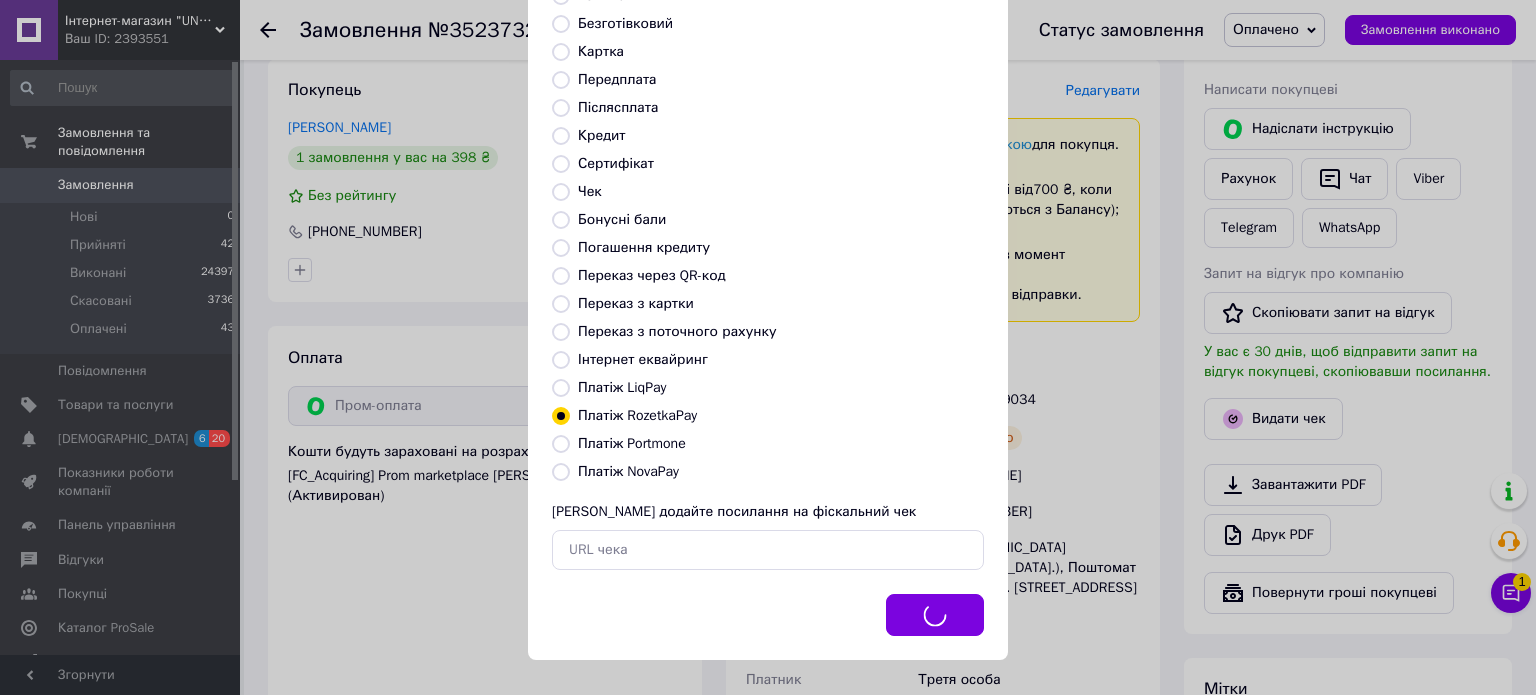 click on "Видати фіскальний чек Виберіть тип форми оплати, який буде вказаний у чеку Готівка Безготівковий Картка Передплата Післясплата Кредит Сертифікат Чек Бонусні бали Погашення кредиту Переказ через QR-код [GEOGRAPHIC_DATA] з картки Переказ з поточного рахунку Інтернет еквайринг Платіж LiqPay Платіж RozetkaPay Платіж Portmone Платіж NovaPay Або додайте посилання на фіскальний чек Вибрати" at bounding box center [768, 266] 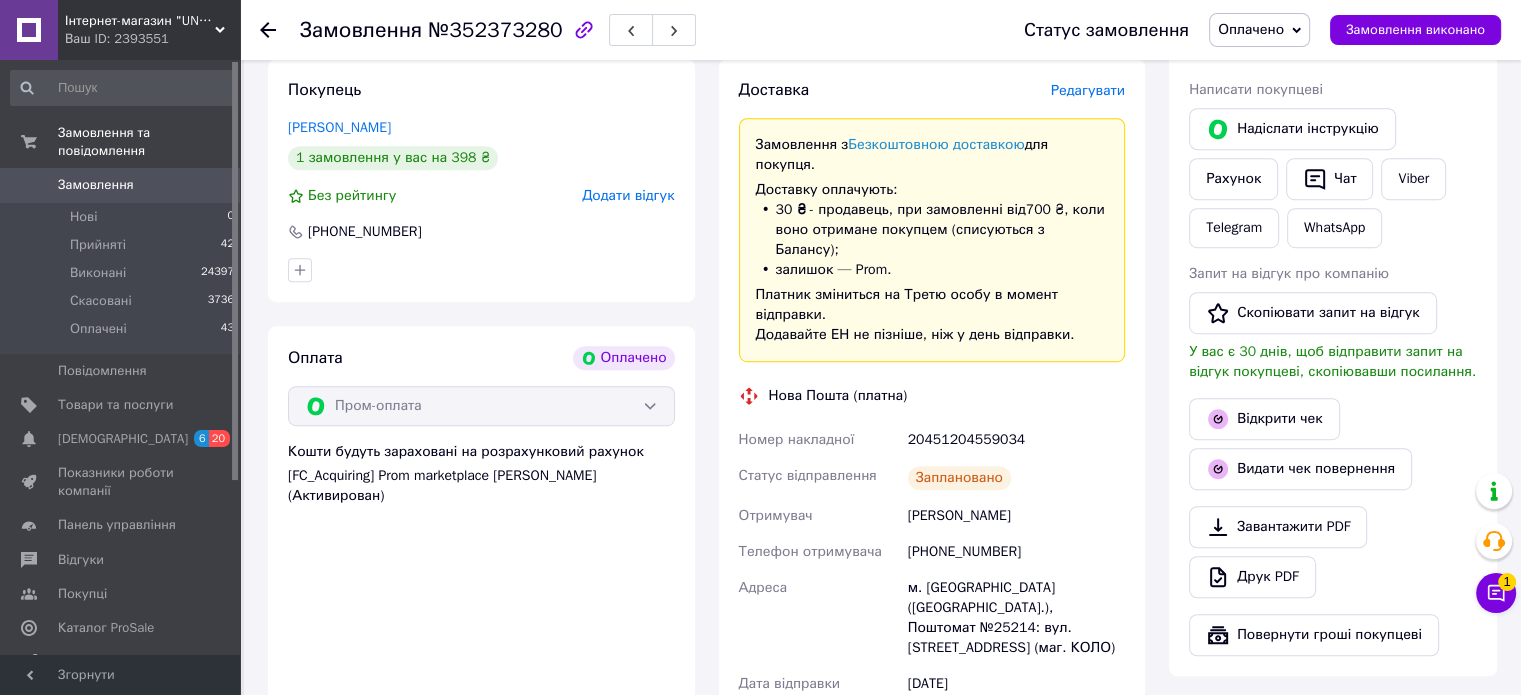 click on "[PERSON_NAME] покупцеві   [PERSON_NAME] інструкцію Рахунок   Чат Viber Telegram WhatsApp Запит на відгук про компанію   Скопіювати запит на відгук У вас є 30 днів, щоб відправити запит на відгук покупцеві, скопіювавши посилання.   Відкрити чек   Видати чек повернення   Завантажити PDF   Друк PDF   Повернути гроші покупцеві" at bounding box center [1333, 348] 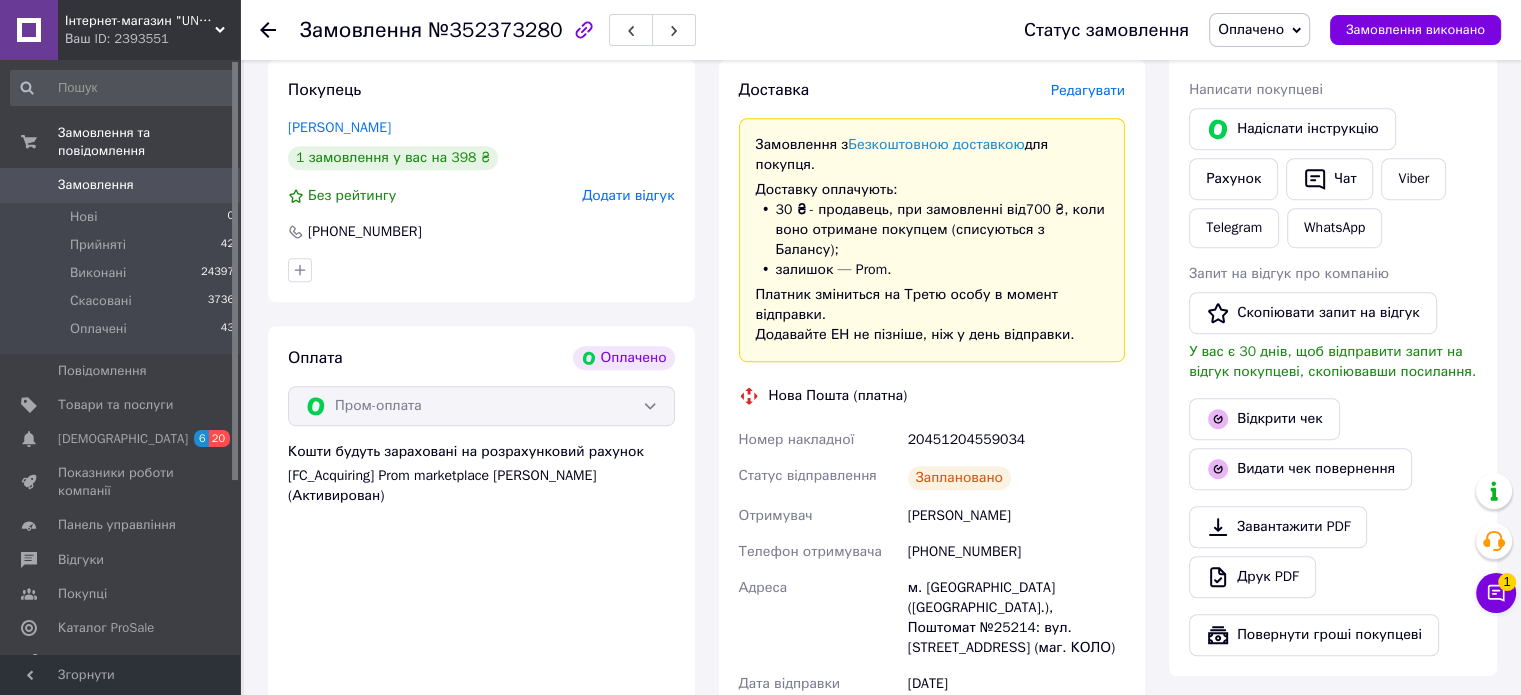 click 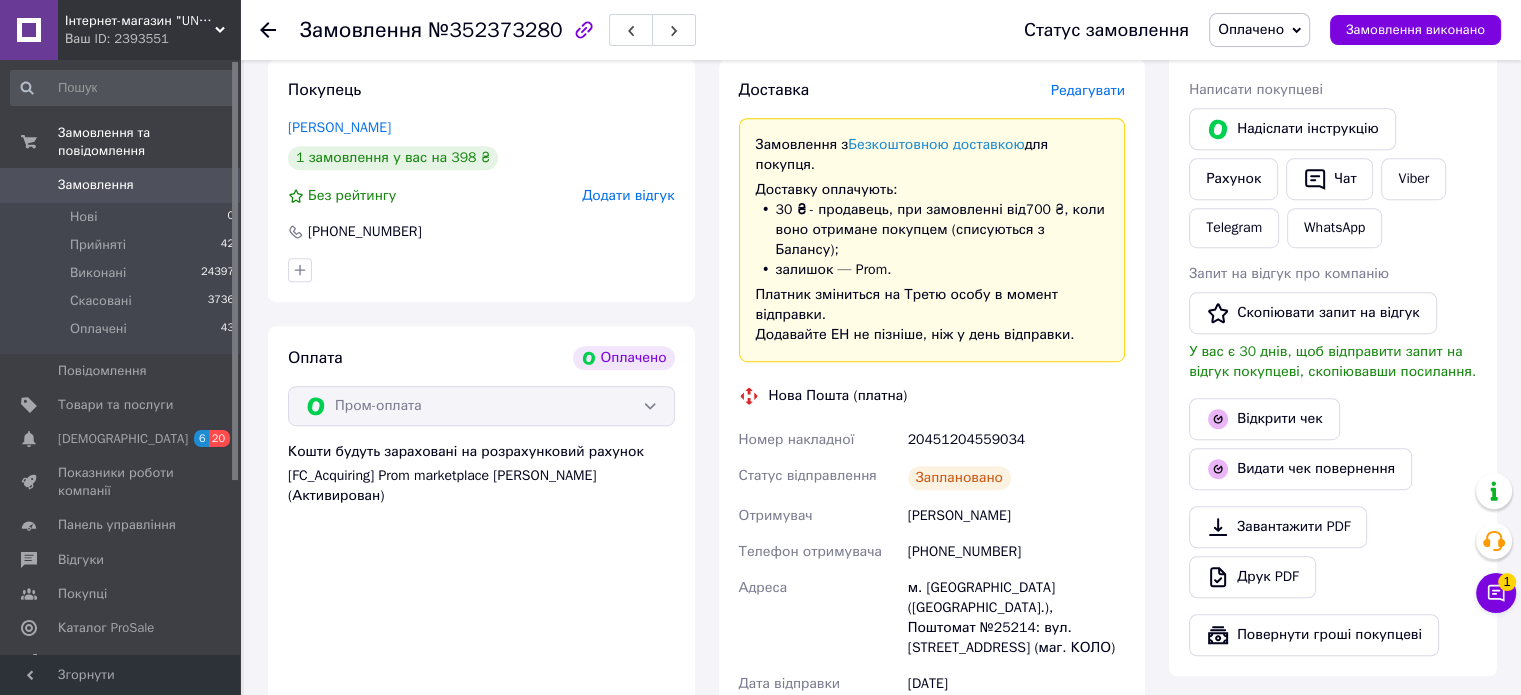 scroll, scrollTop: 0, scrollLeft: 0, axis: both 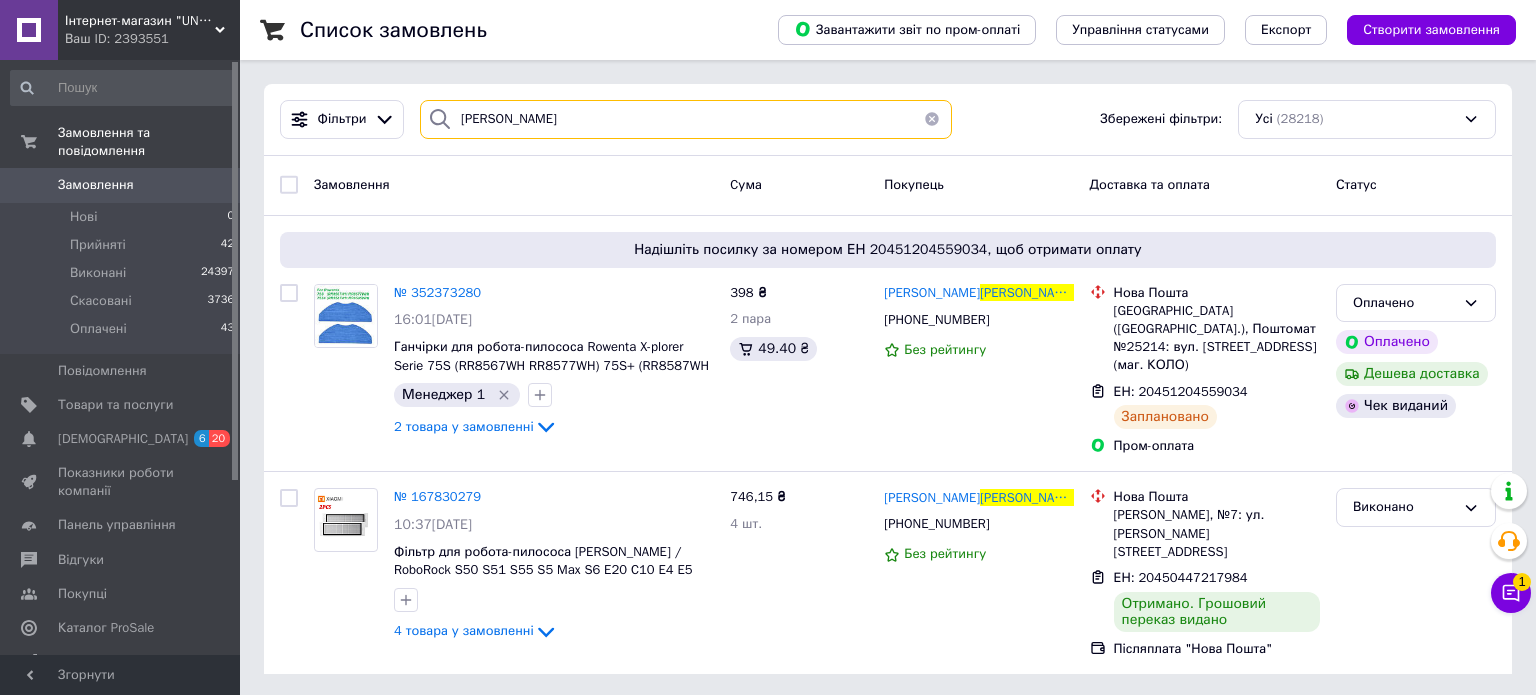 click on "[PERSON_NAME]" at bounding box center [686, 119] 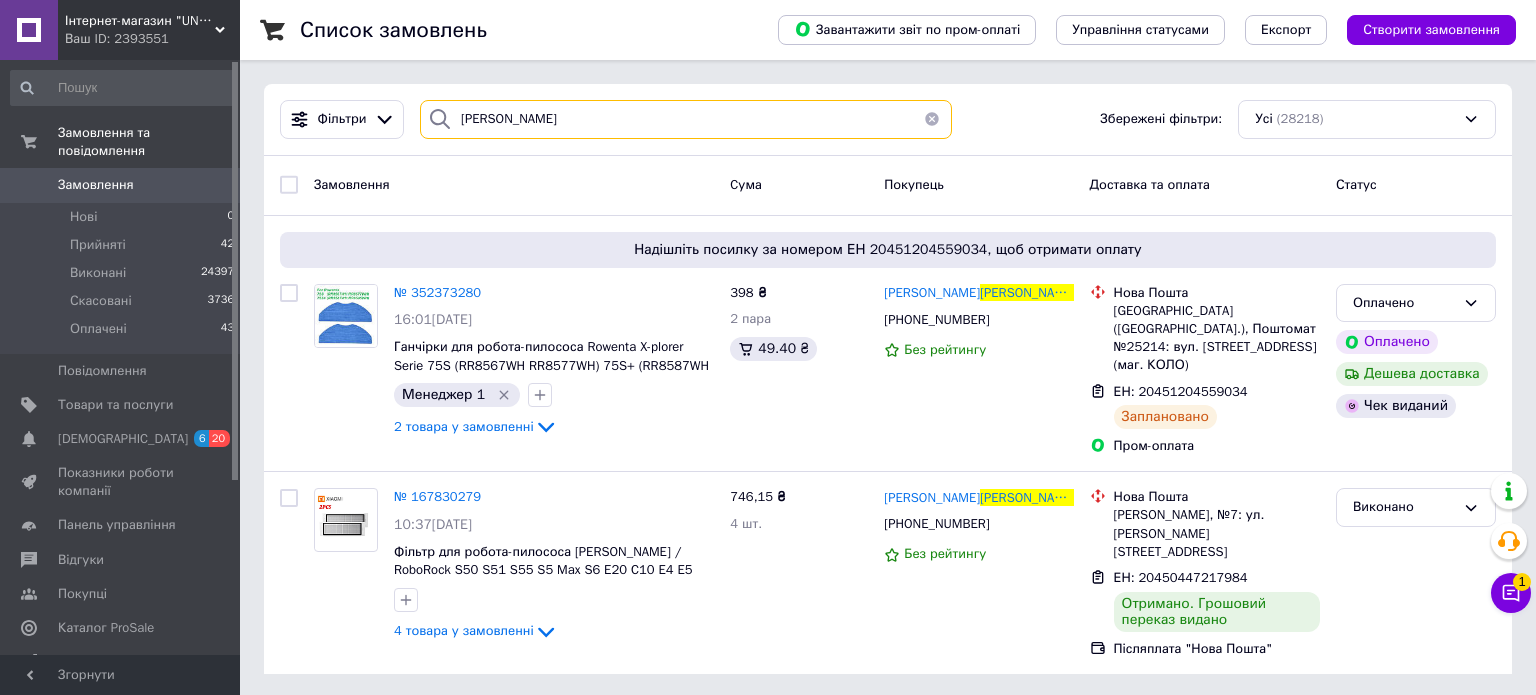 paste on "[PERSON_NAME]" 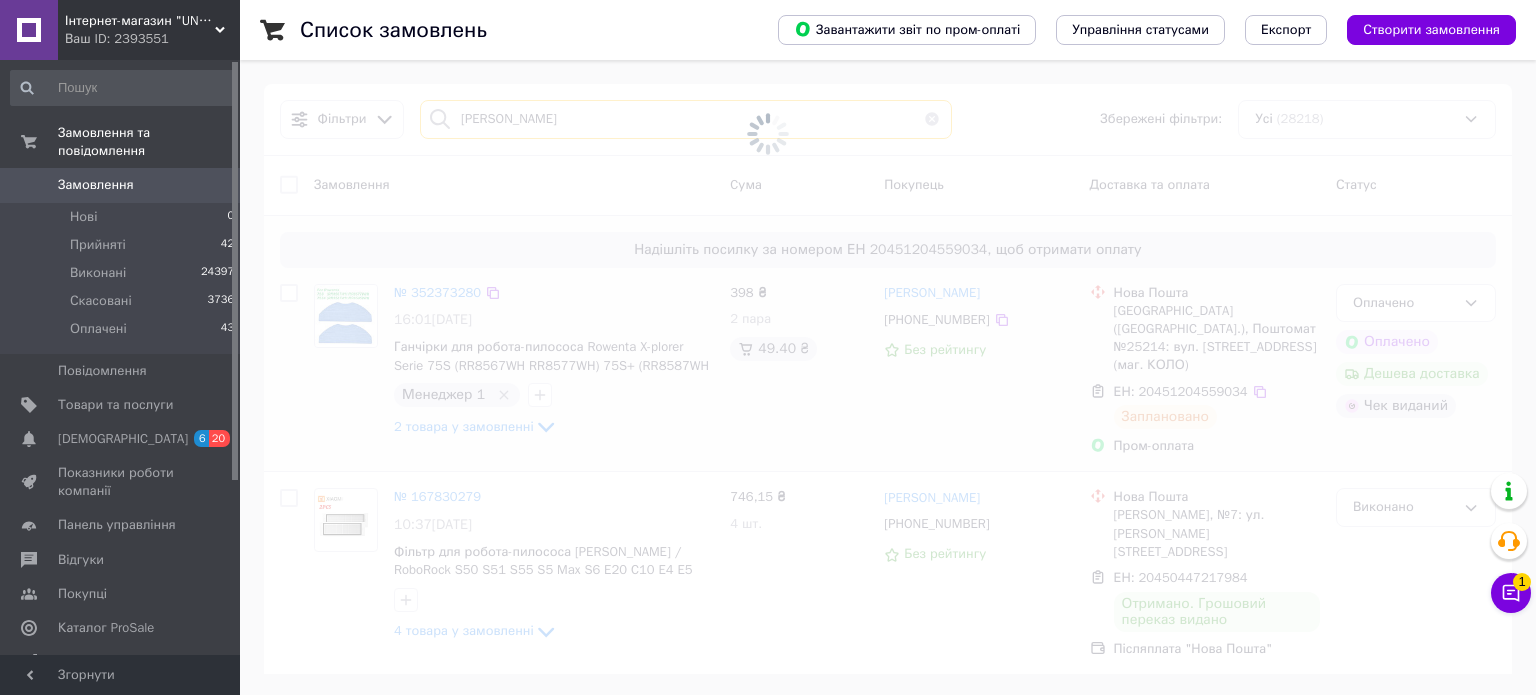 type on "[PERSON_NAME]" 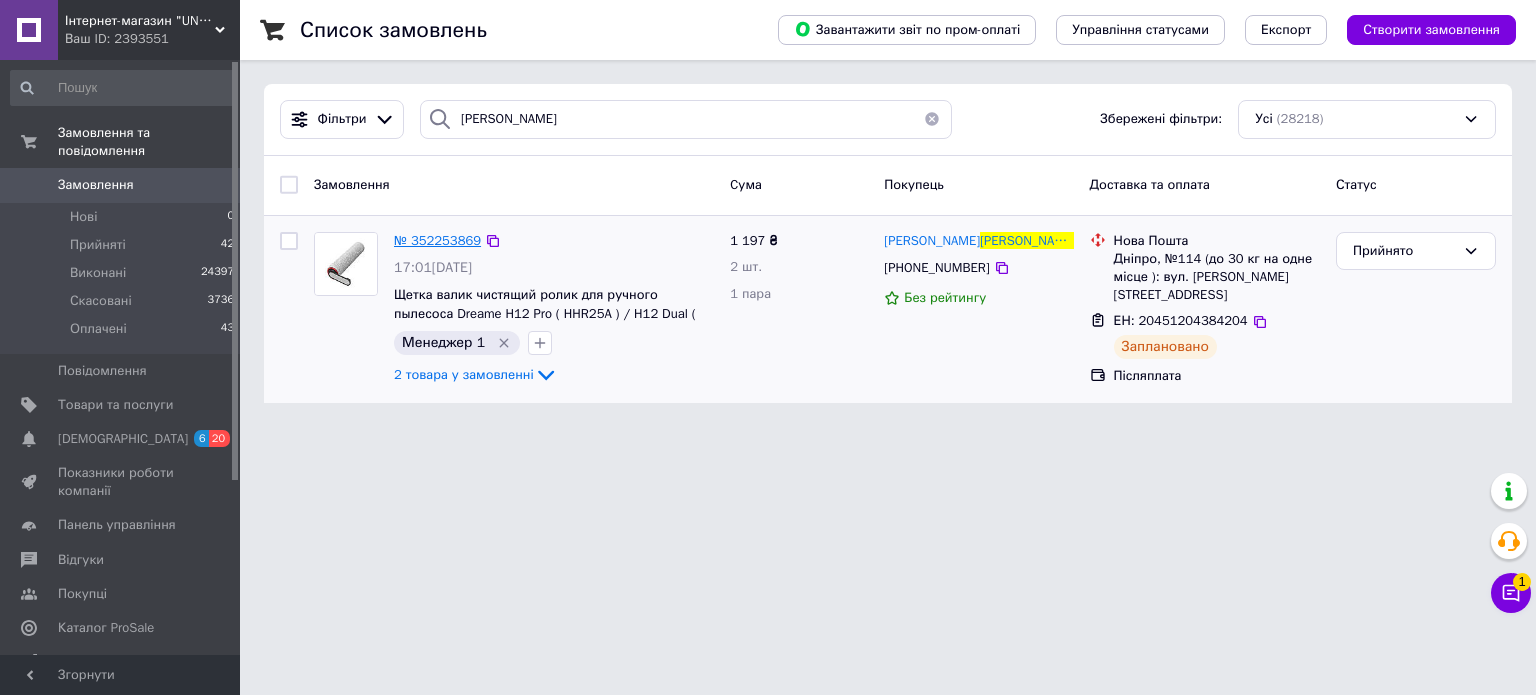 click on "№ 352253869" at bounding box center [437, 240] 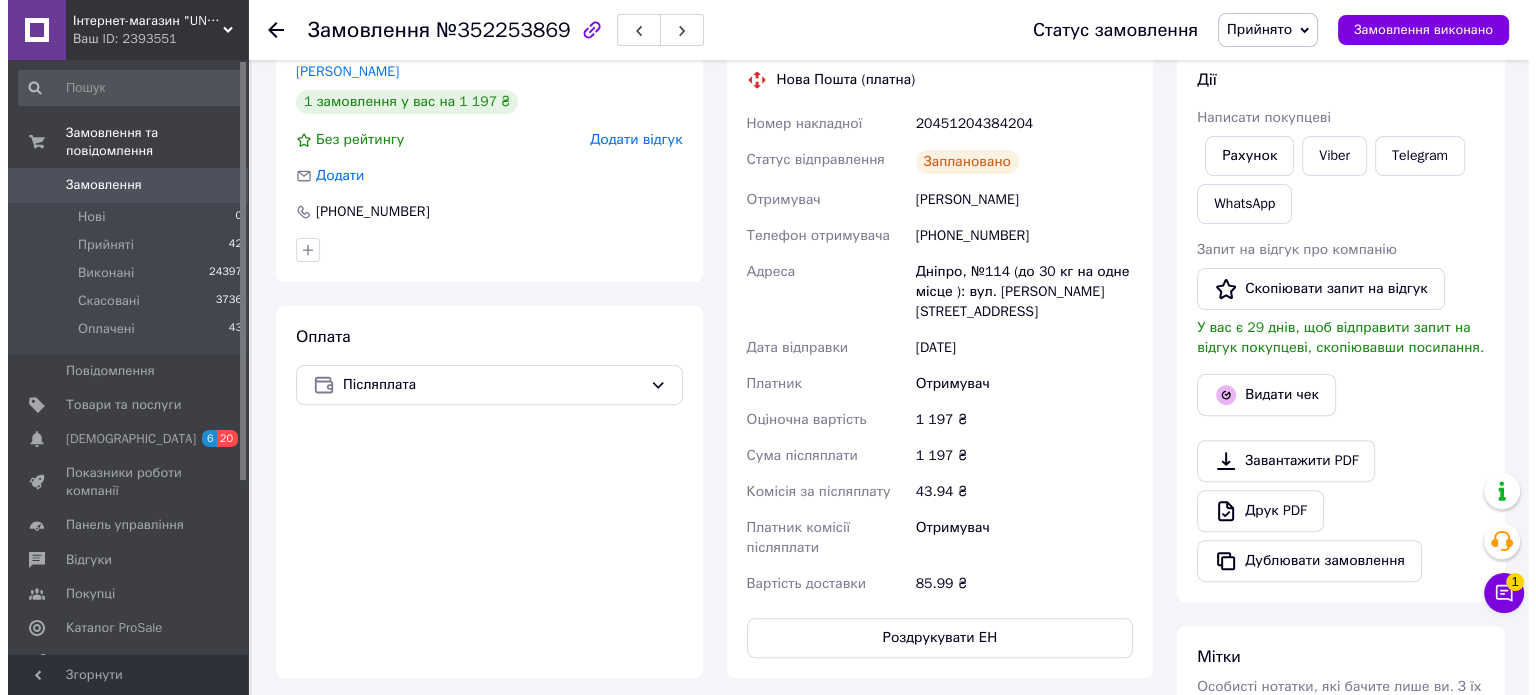 scroll, scrollTop: 600, scrollLeft: 0, axis: vertical 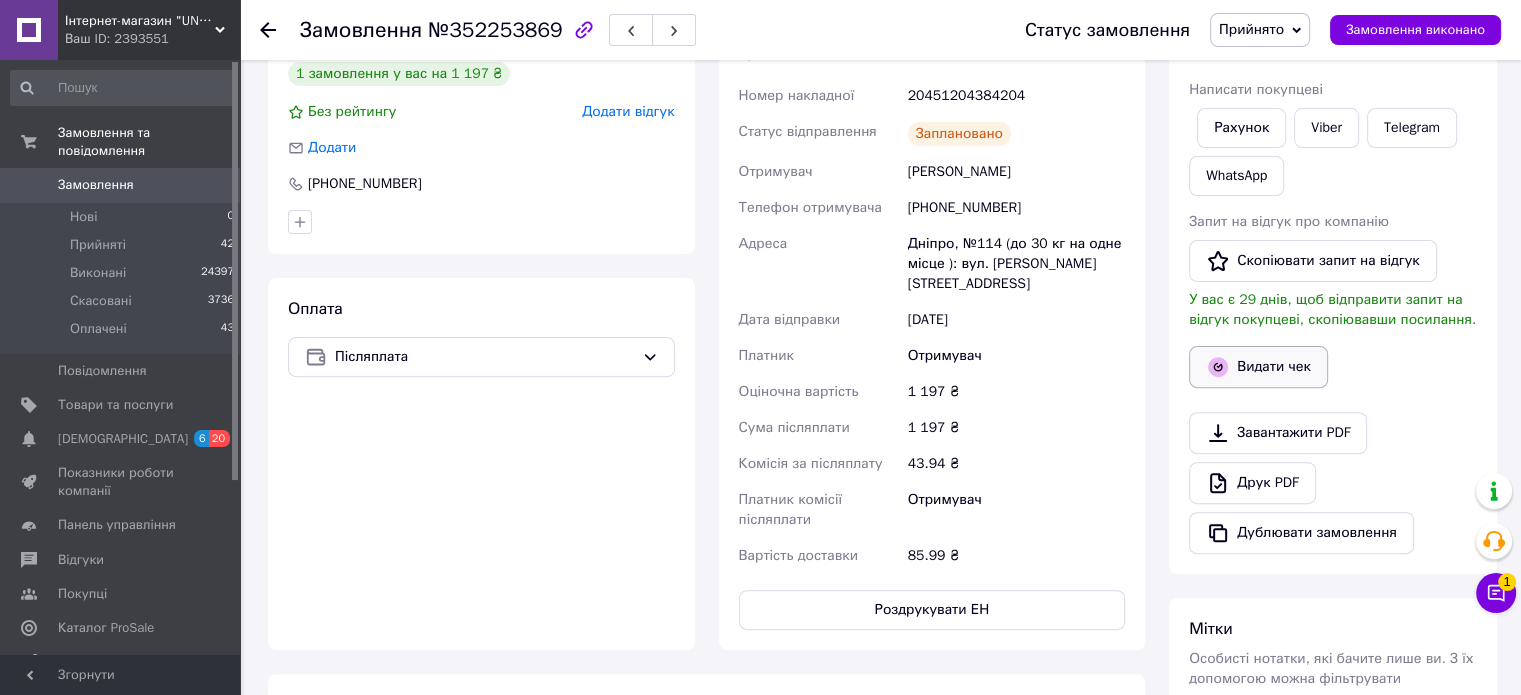 click on "Видати чек" at bounding box center (1258, 367) 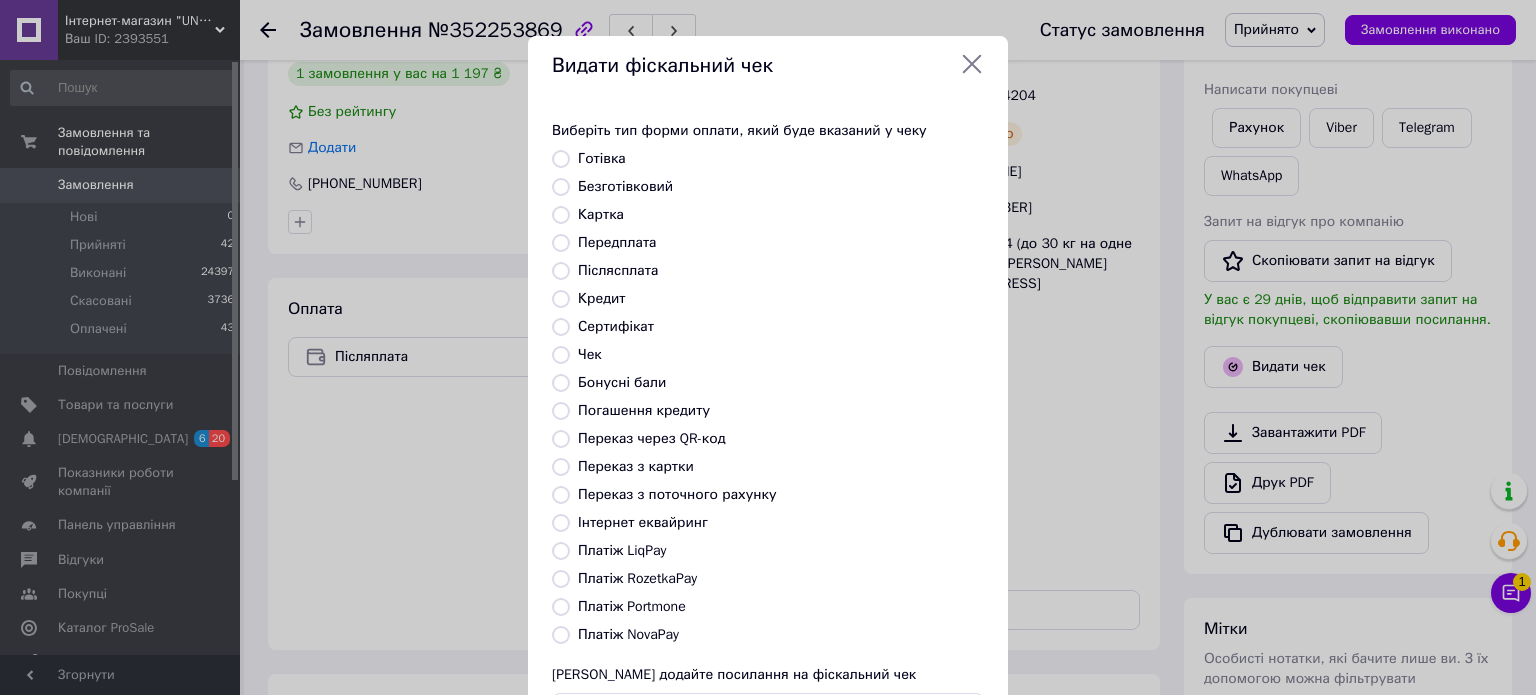 click on "Платіж NovaPay" at bounding box center (628, 634) 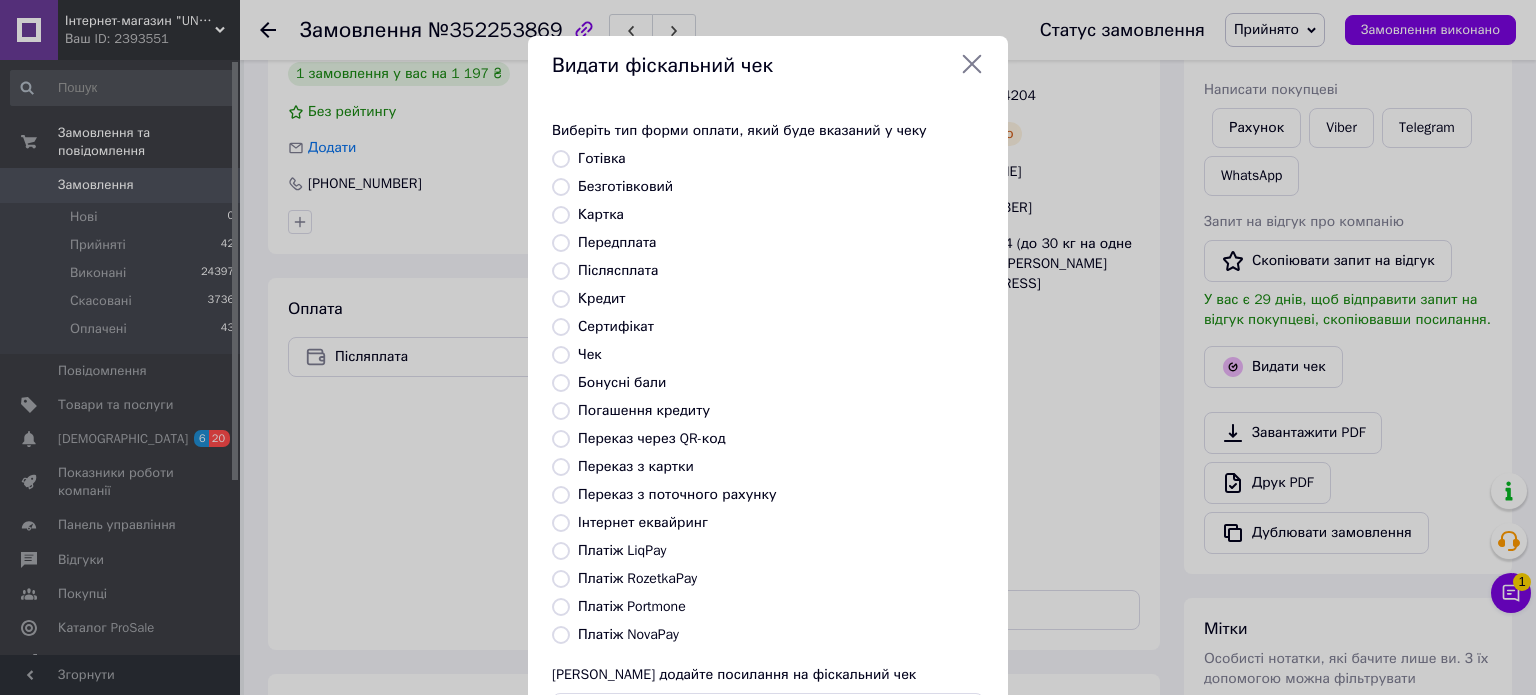 click on "Платіж NovaPay" at bounding box center (561, 635) 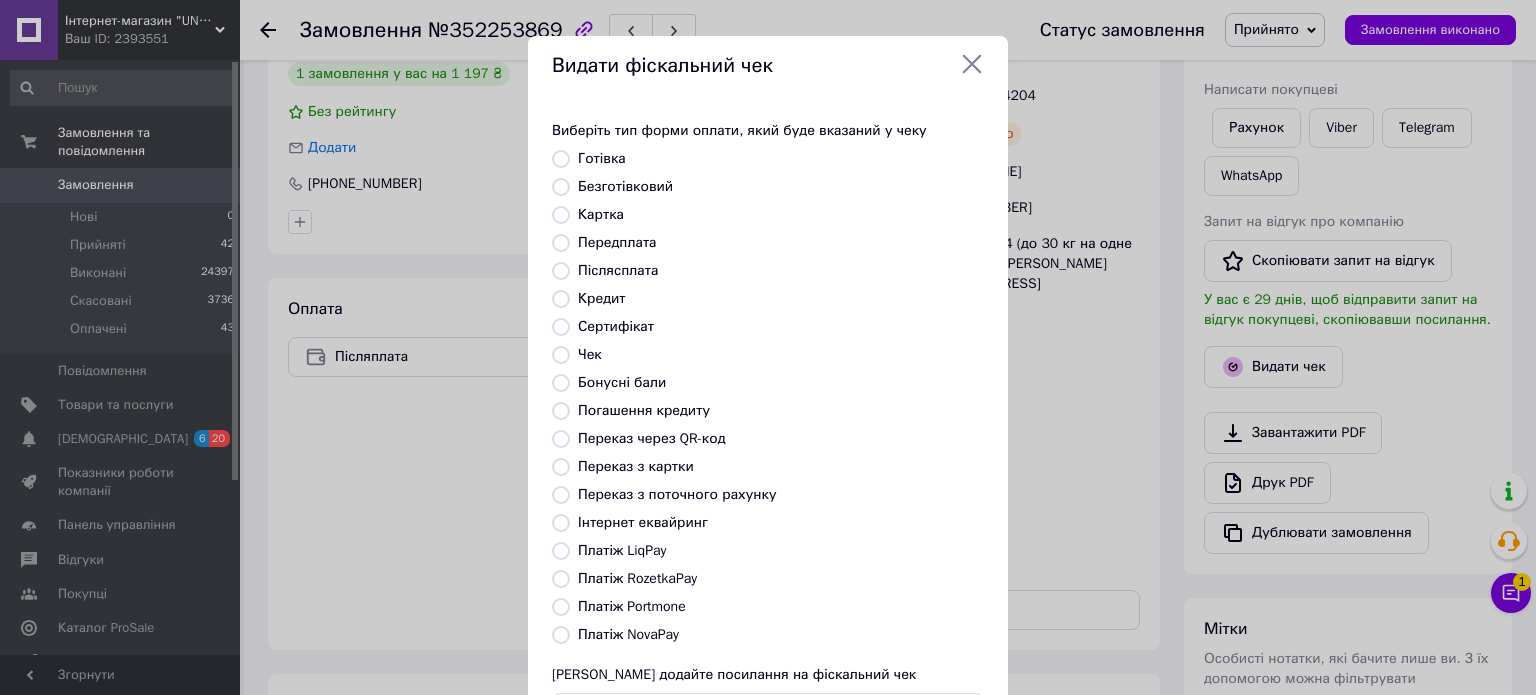 radio on "true" 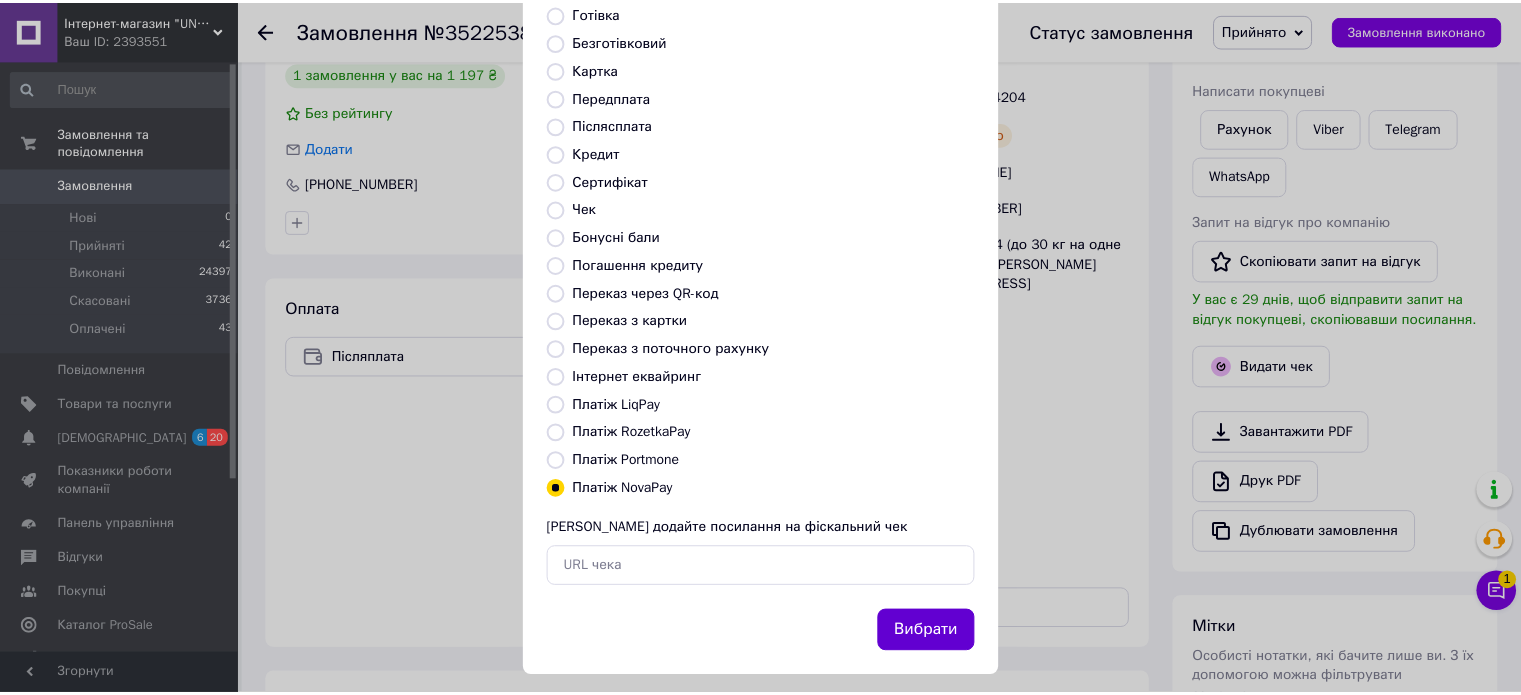 scroll, scrollTop: 163, scrollLeft: 0, axis: vertical 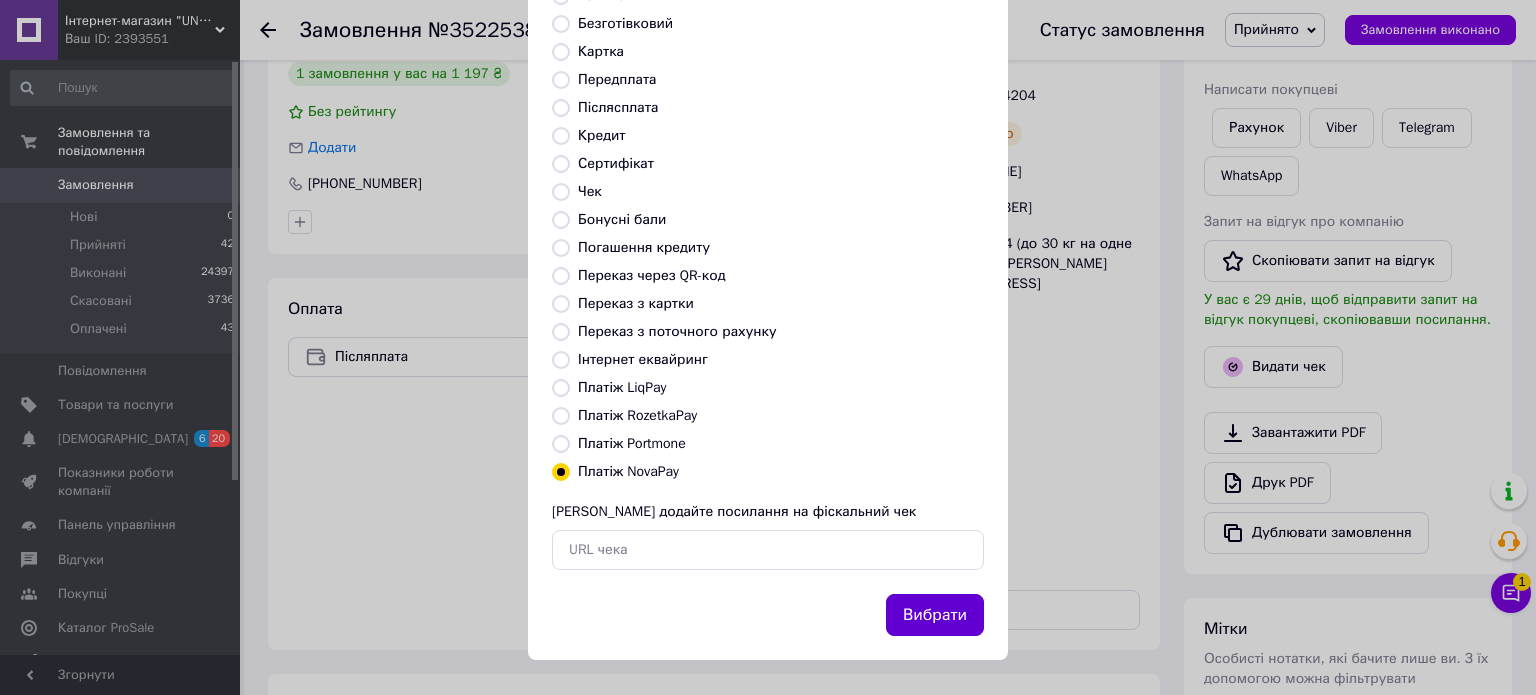 click on "Вибрати" at bounding box center [935, 615] 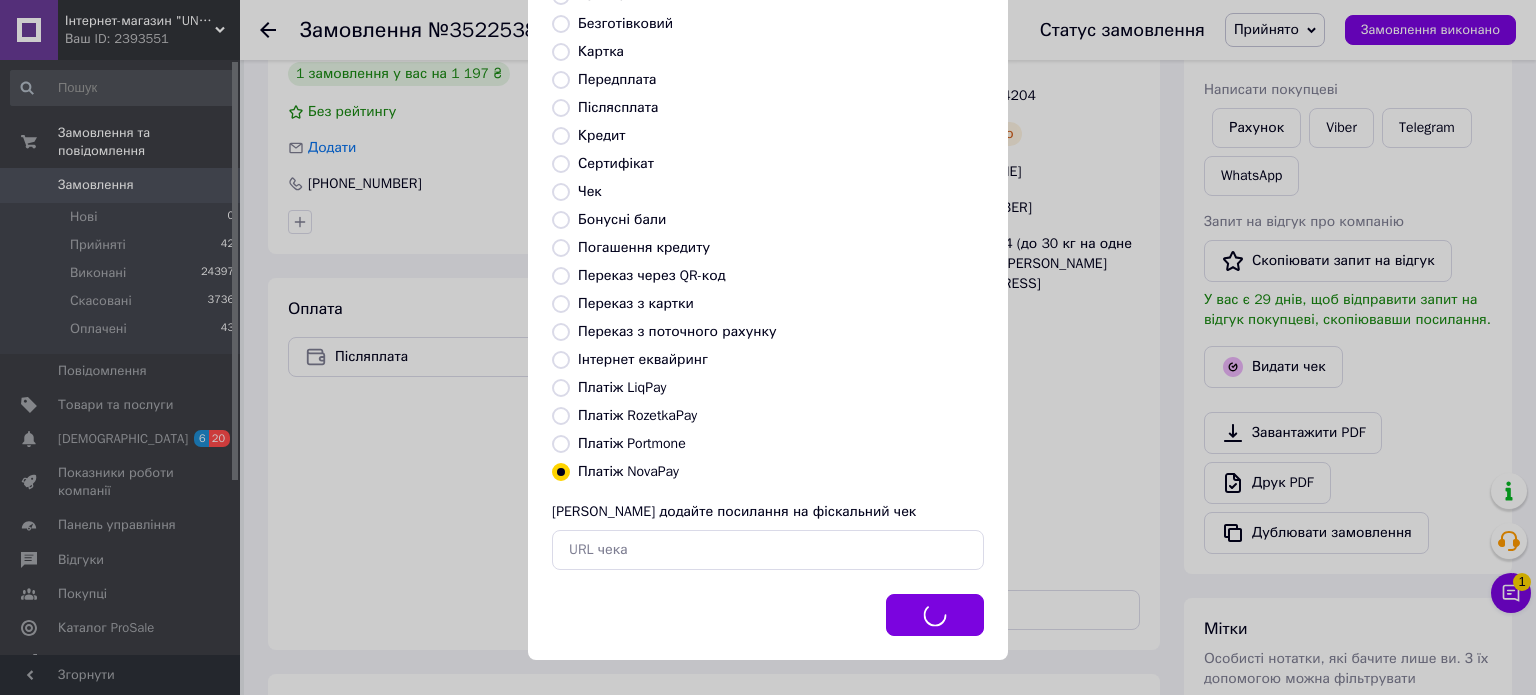 click on "Видати фіскальний чек Виберіть тип форми оплати, який буде вказаний у чеку Готівка Безготівковий Картка Передплата Післясплата Кредит Сертифікат Чек Бонусні бали Погашення кредиту Переказ через QR-код [GEOGRAPHIC_DATA] з картки Переказ з поточного рахунку Інтернет еквайринг Платіж LiqPay Платіж RozetkaPay Платіж Portmone Платіж NovaPay Або додайте посилання на фіскальний чек Вибрати" at bounding box center (768, 266) 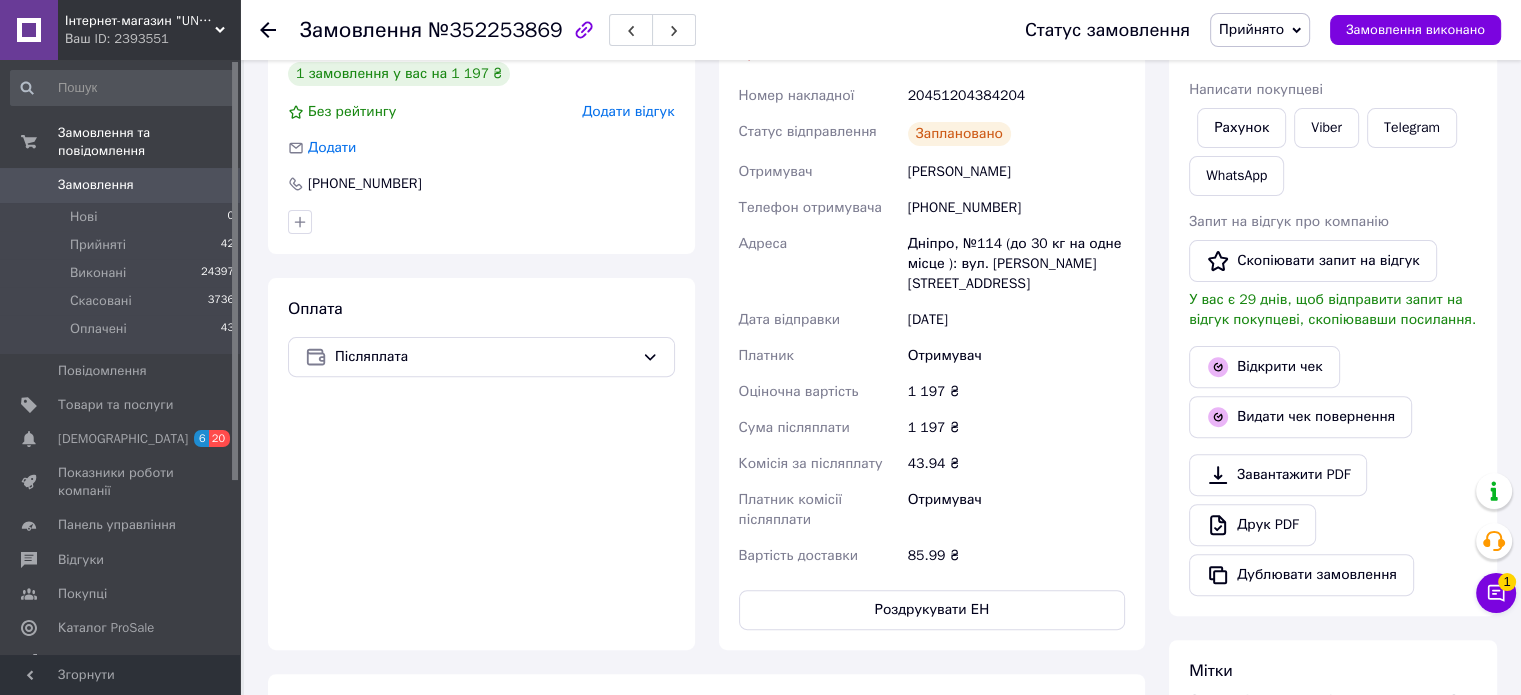 drag, startPoint x: 1476, startPoint y: 196, endPoint x: 1465, endPoint y: 194, distance: 11.18034 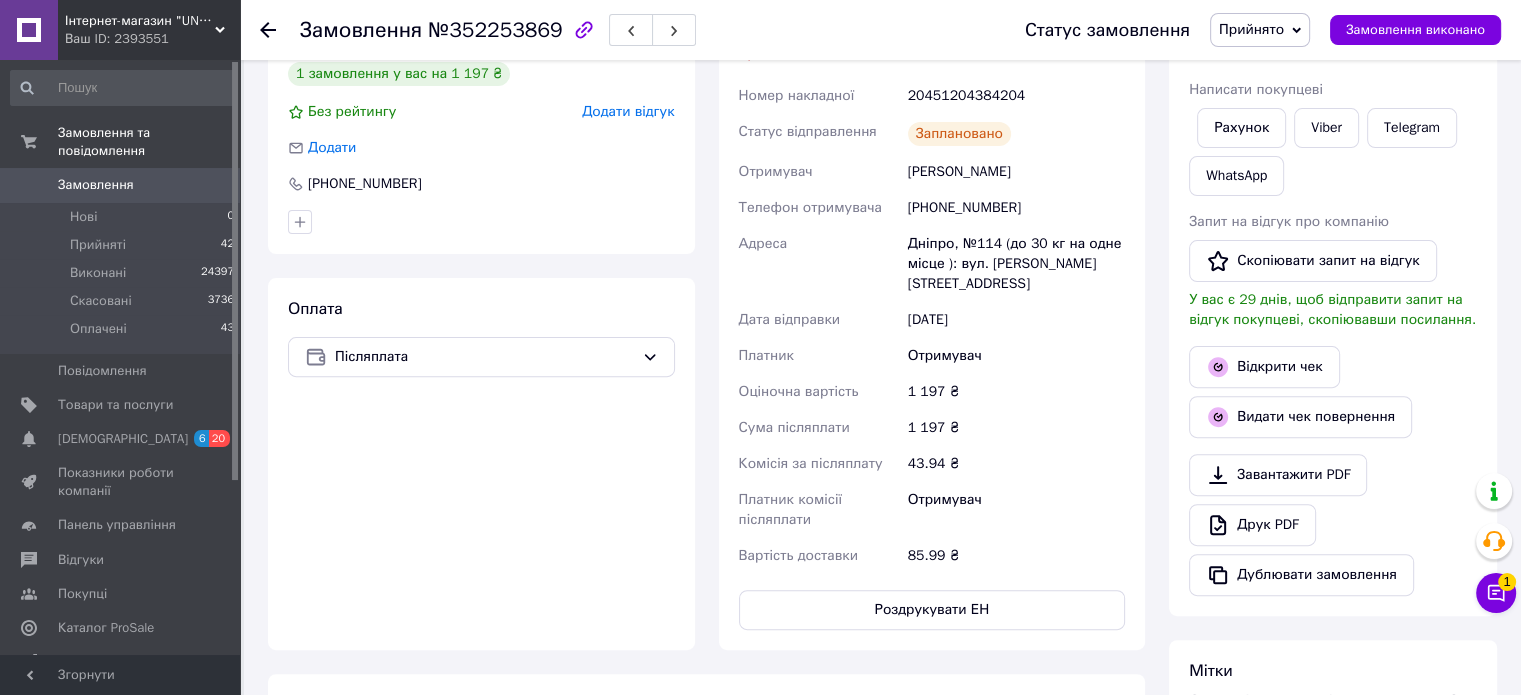 click on "Рахунок Viber Telegram WhatsApp" at bounding box center (1333, 152) 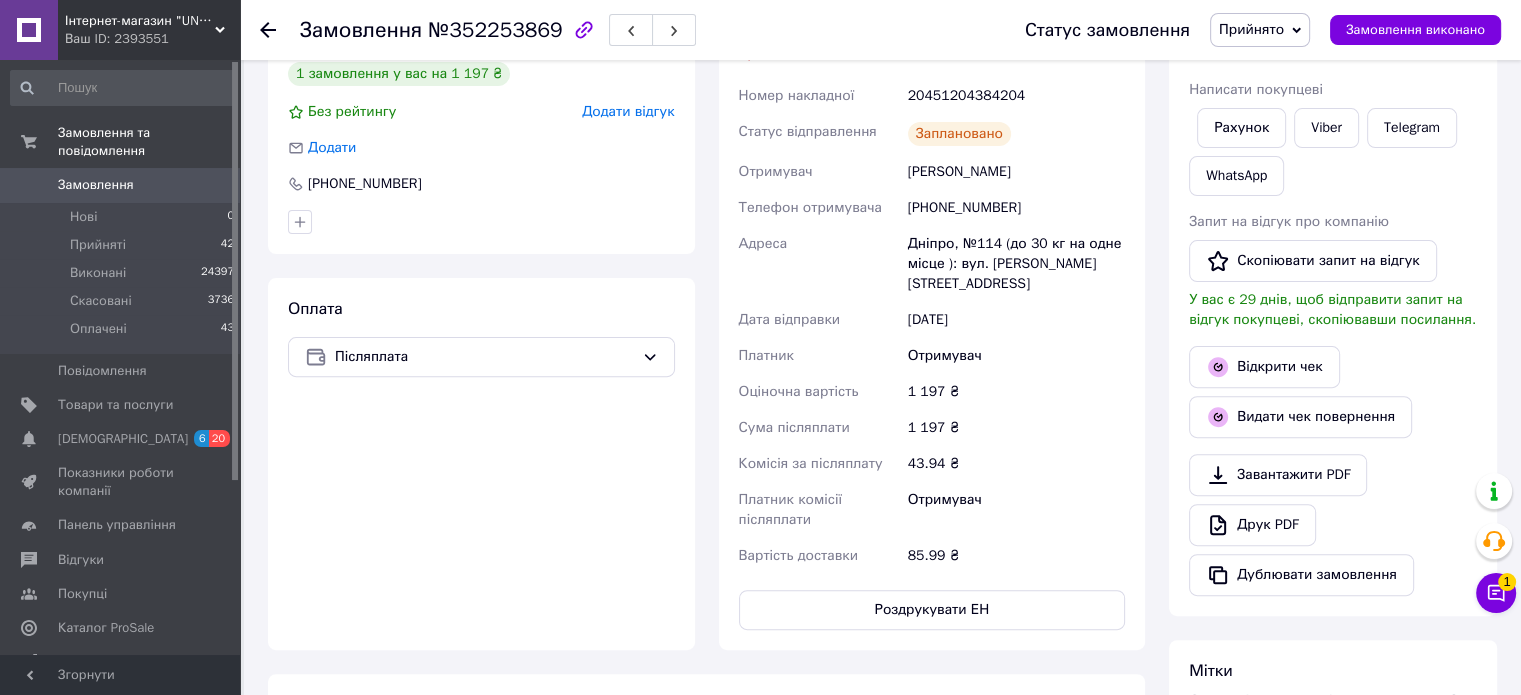 click 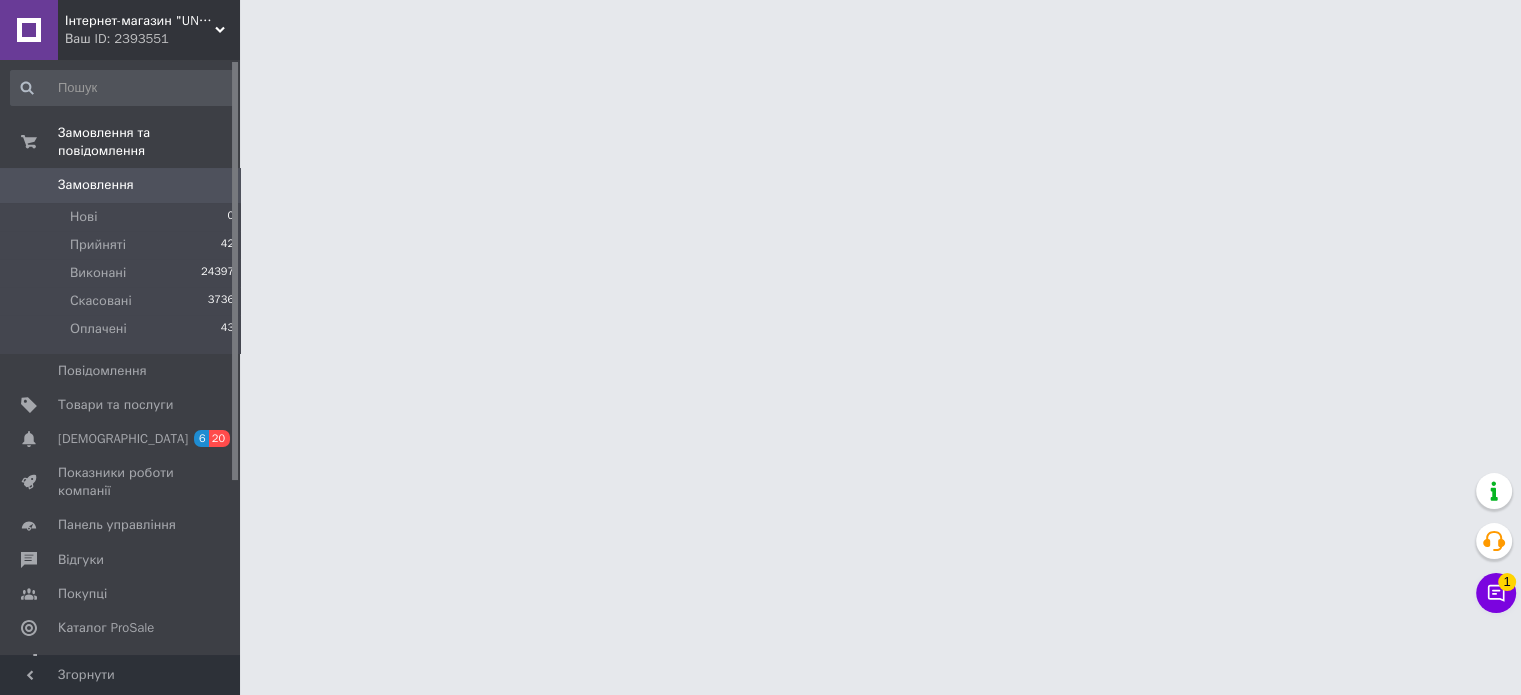 scroll, scrollTop: 0, scrollLeft: 0, axis: both 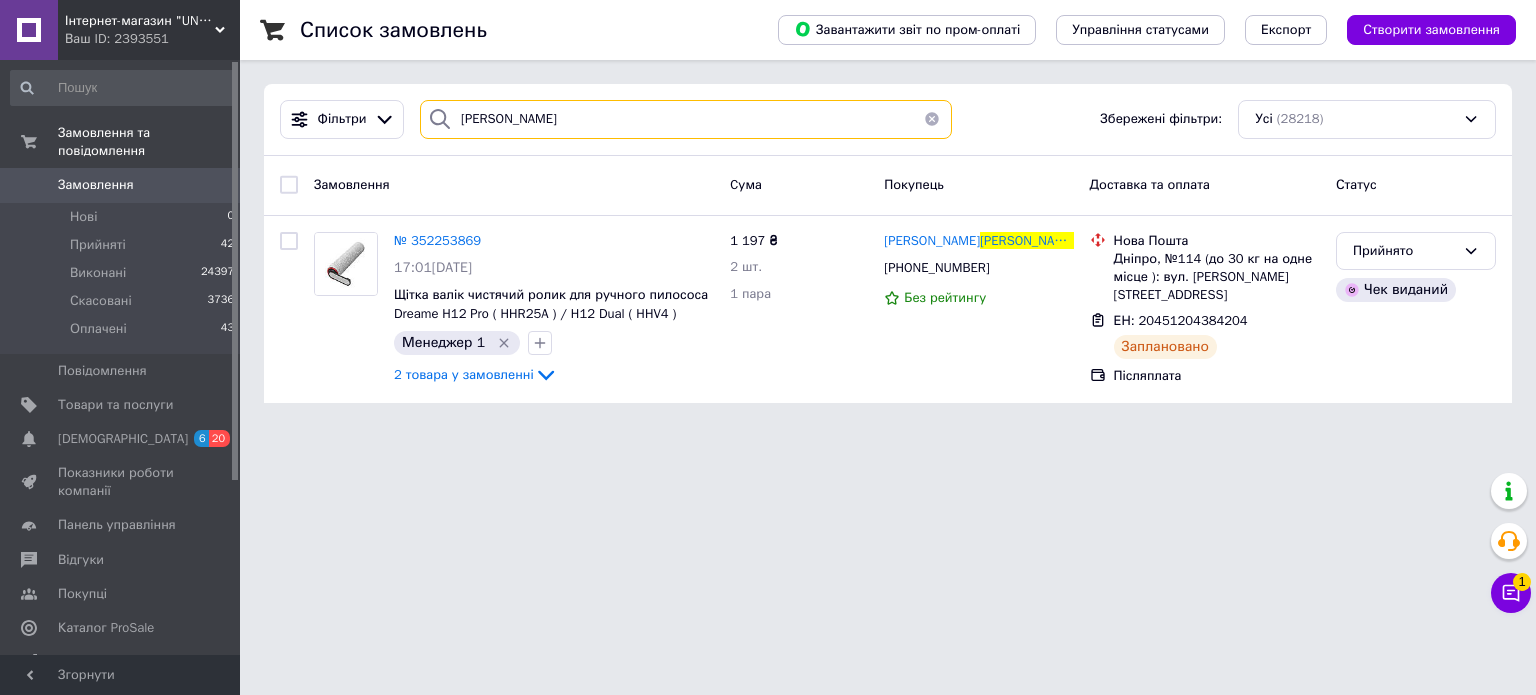 click on "[PERSON_NAME]" at bounding box center (686, 119) 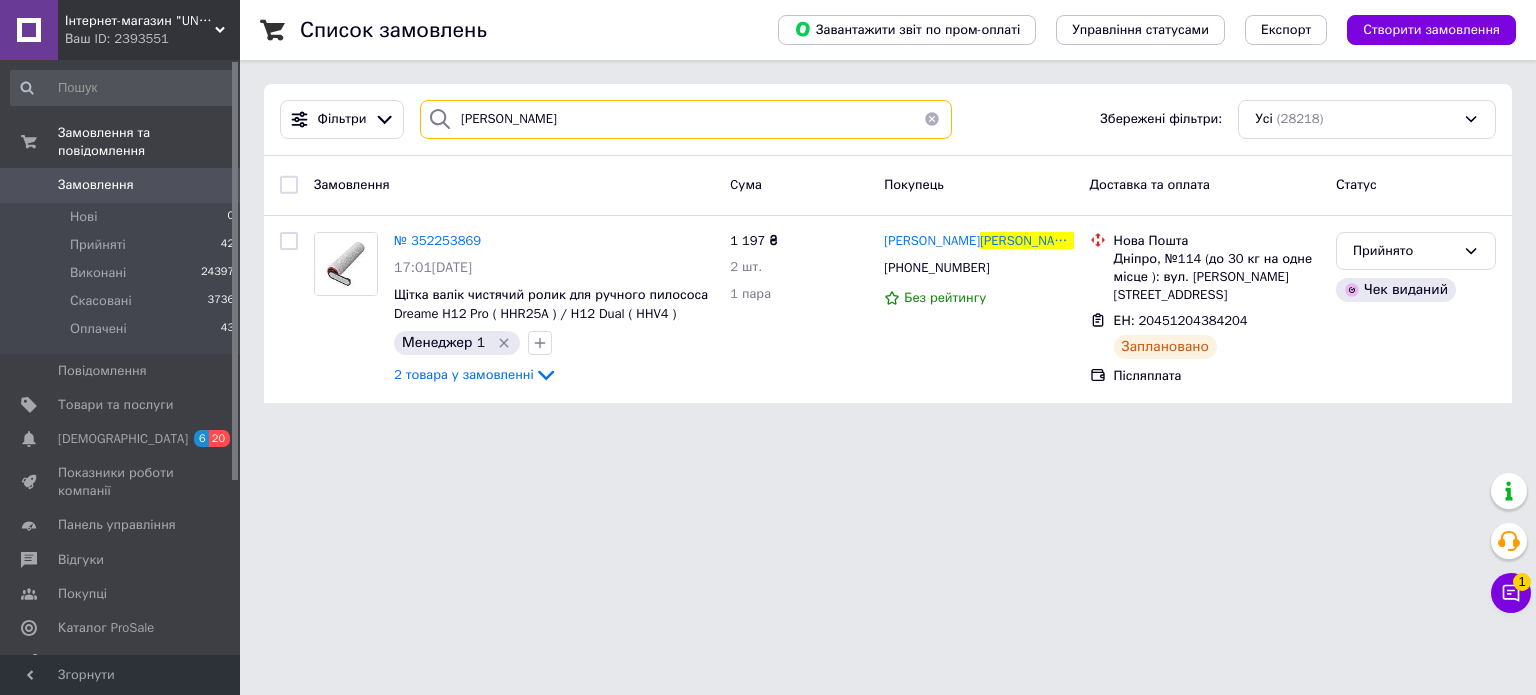 click on "[PERSON_NAME]" at bounding box center (686, 119) 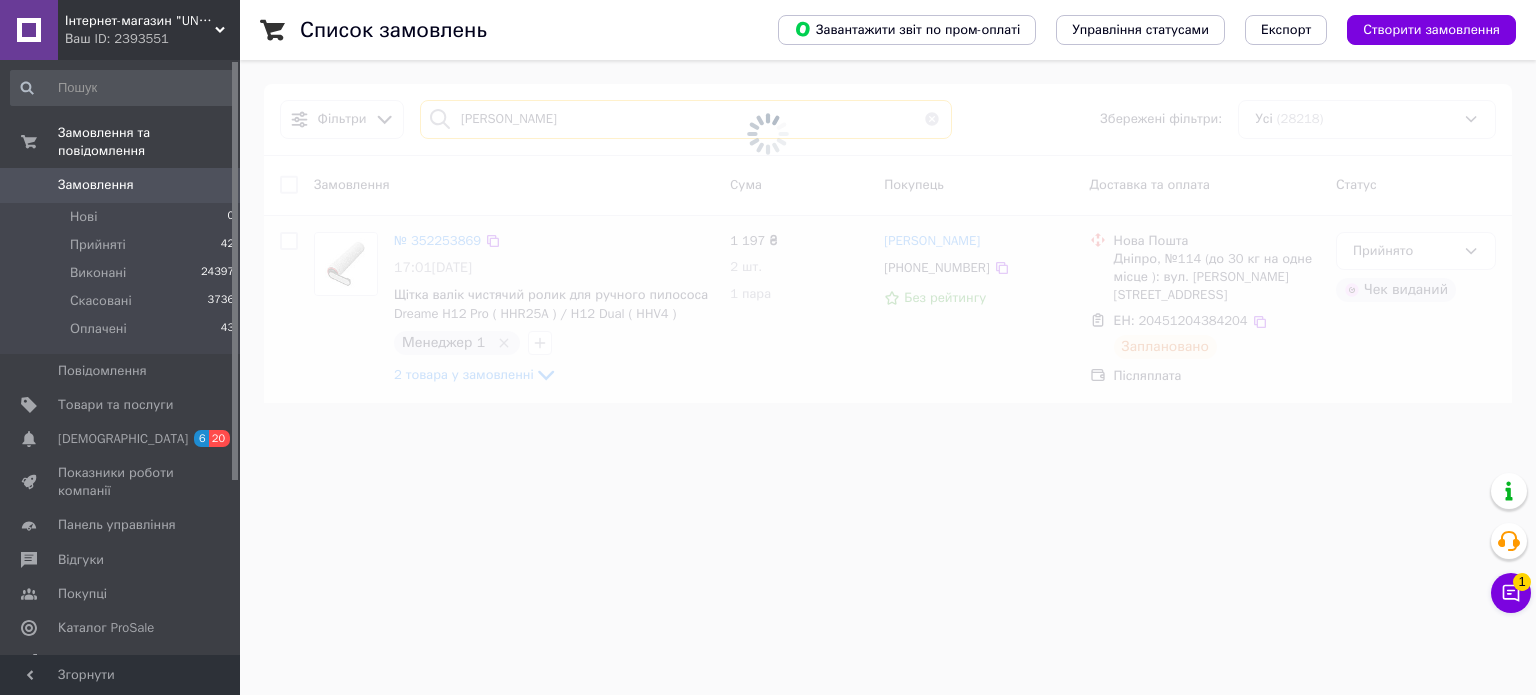 type on "[PERSON_NAME]" 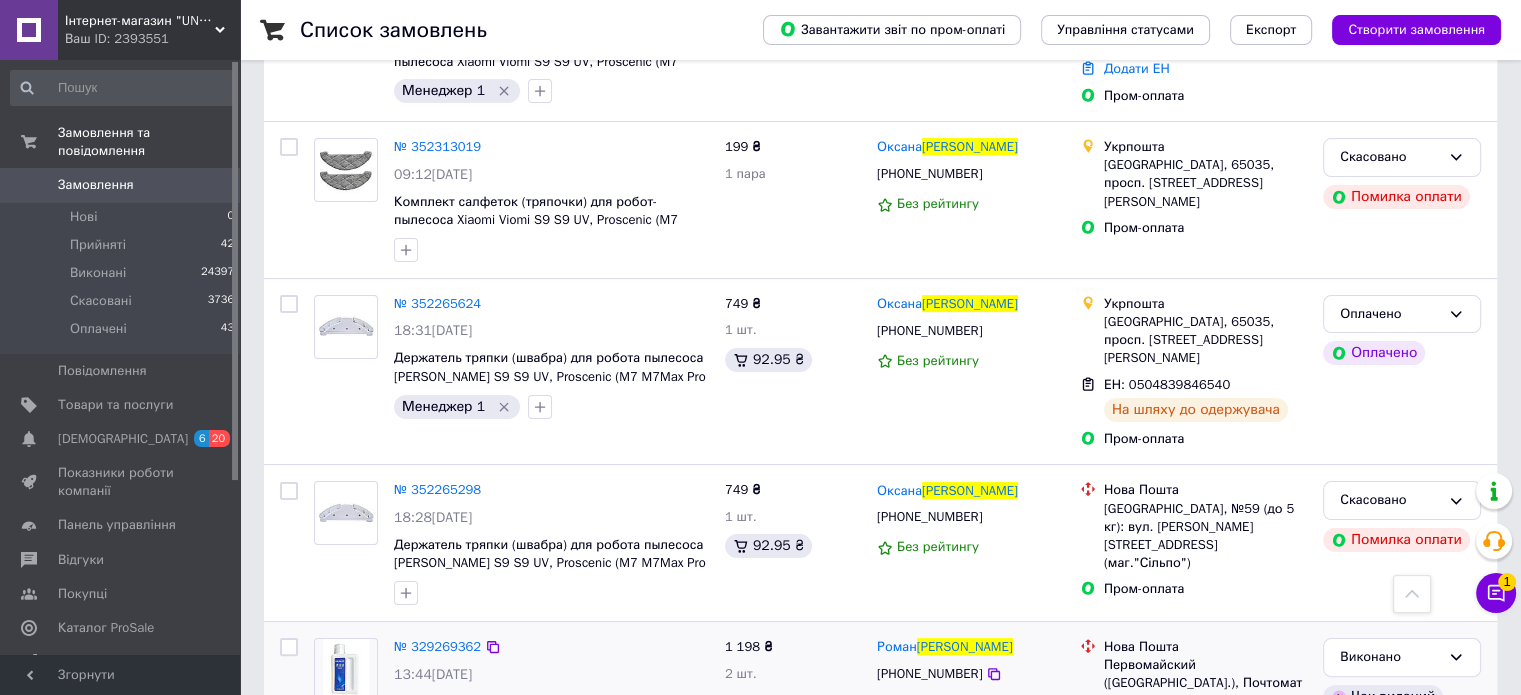 scroll, scrollTop: 300, scrollLeft: 0, axis: vertical 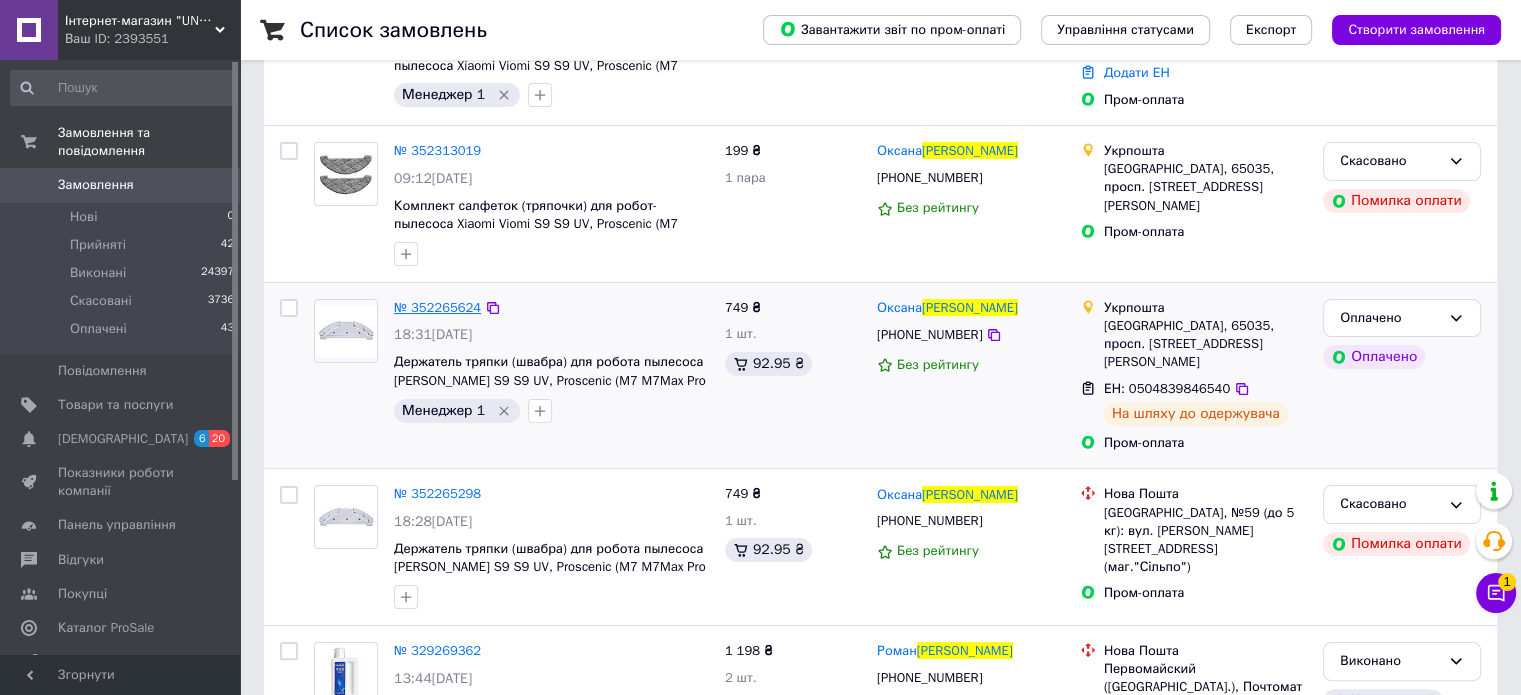 click on "№ 352265624" at bounding box center [437, 307] 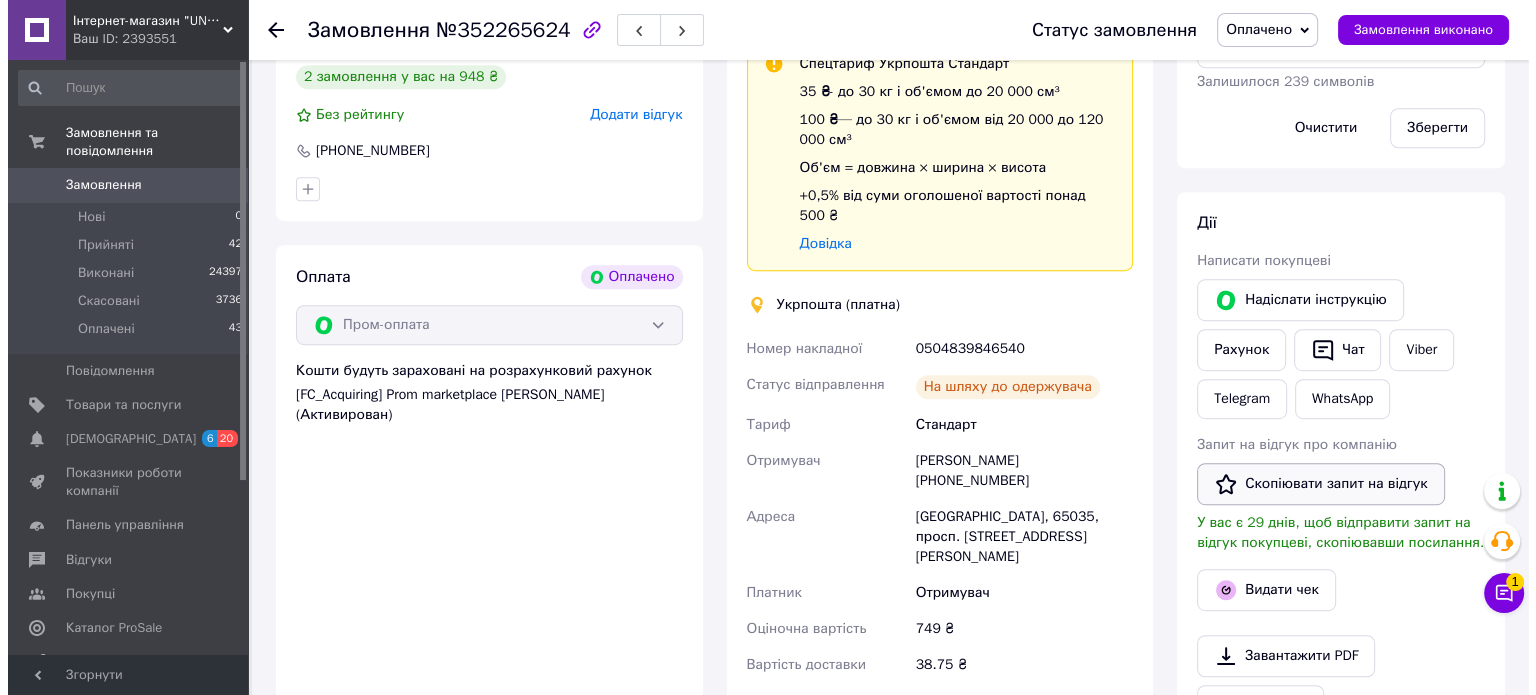 scroll, scrollTop: 1000, scrollLeft: 0, axis: vertical 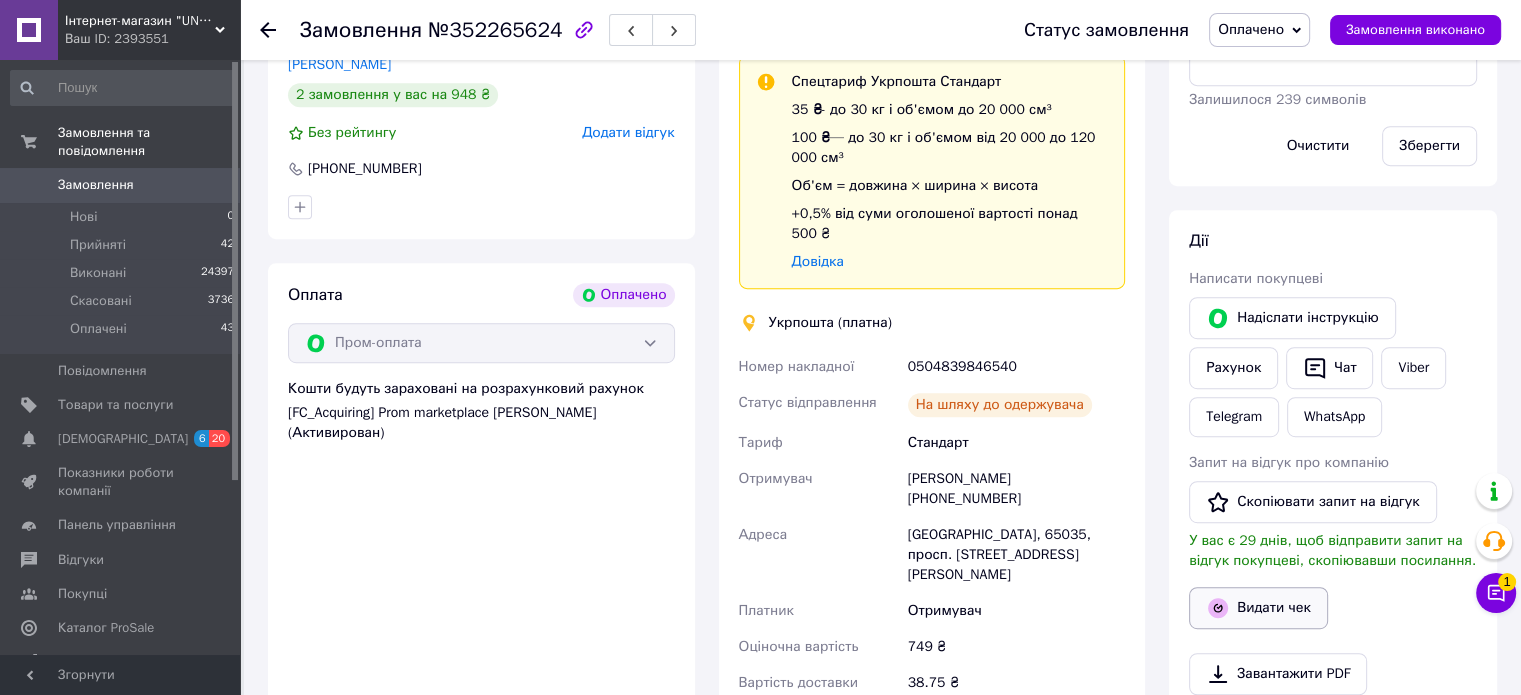 click on "Видати чек" at bounding box center (1258, 608) 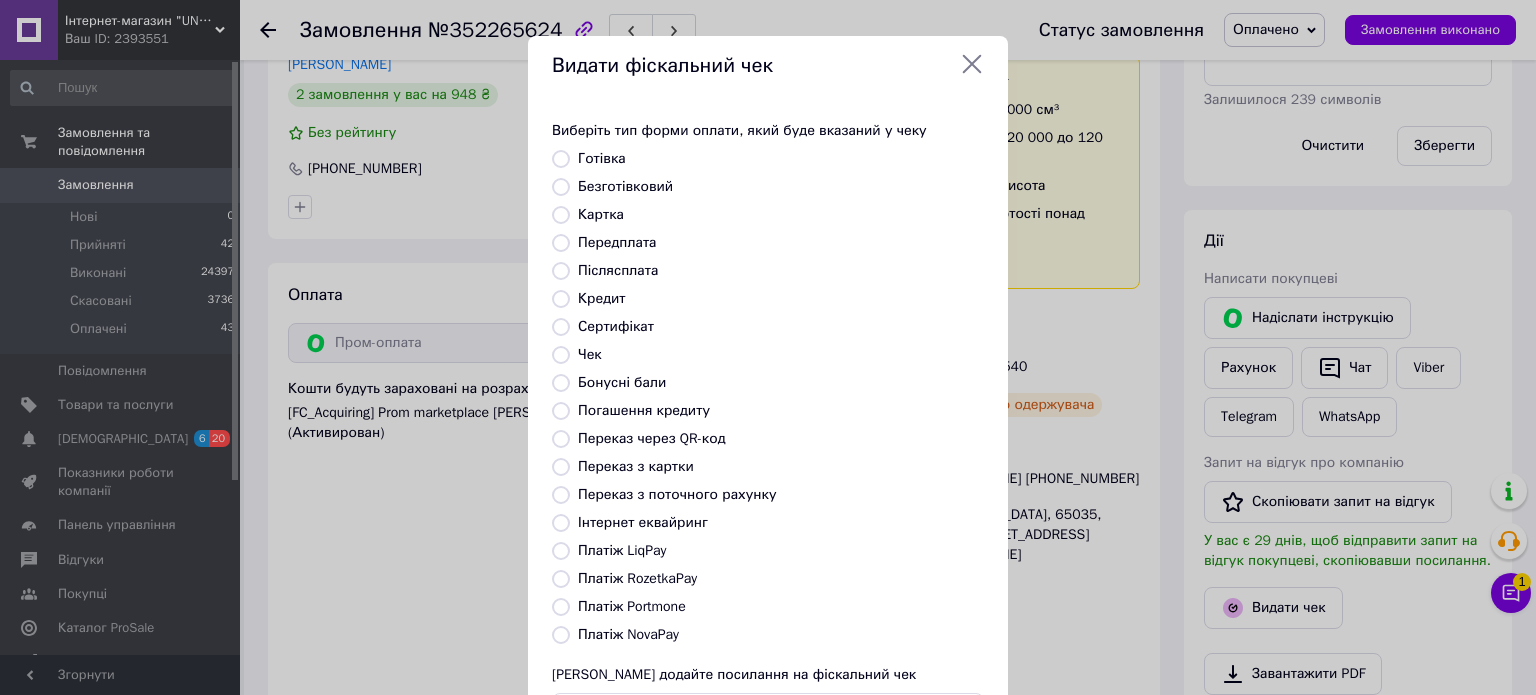 click on "Платіж RozetkaPay" at bounding box center (637, 578) 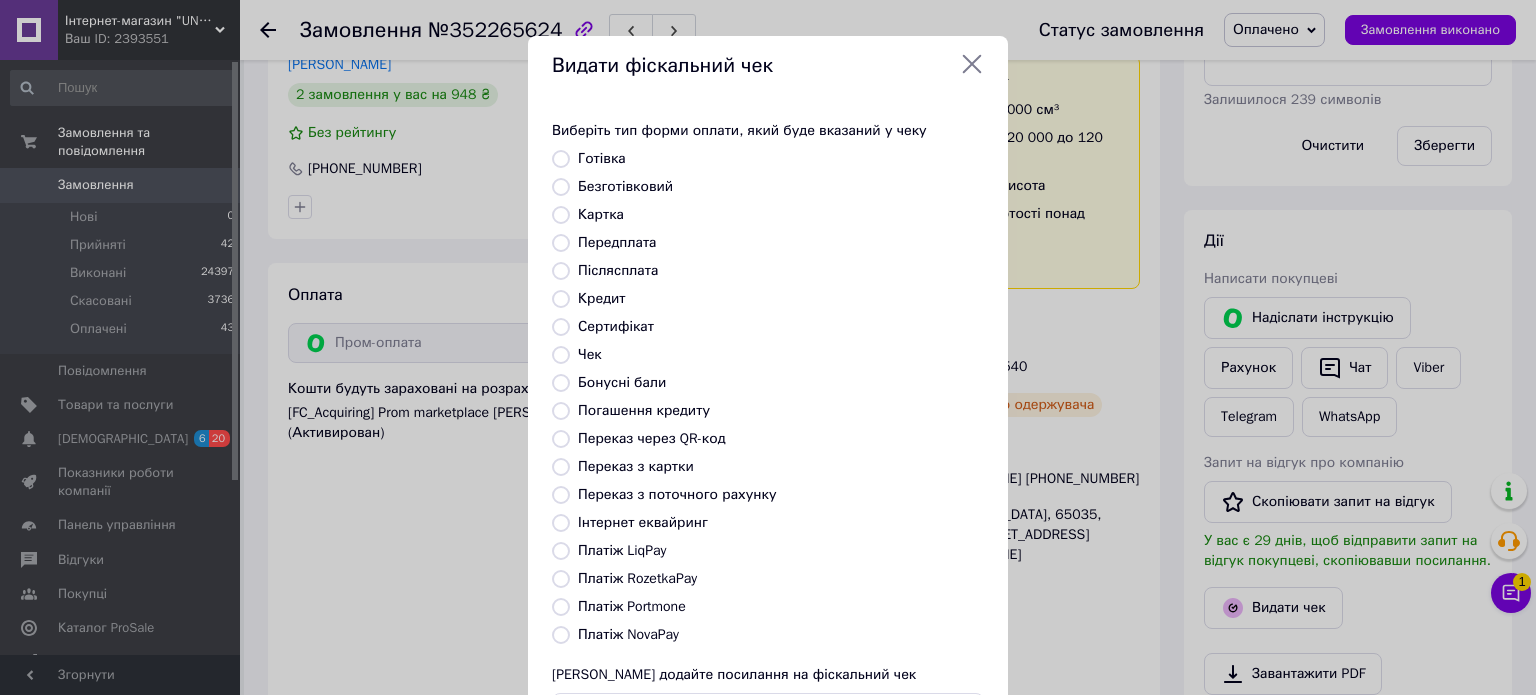 click on "Платіж RozetkaPay" at bounding box center [561, 579] 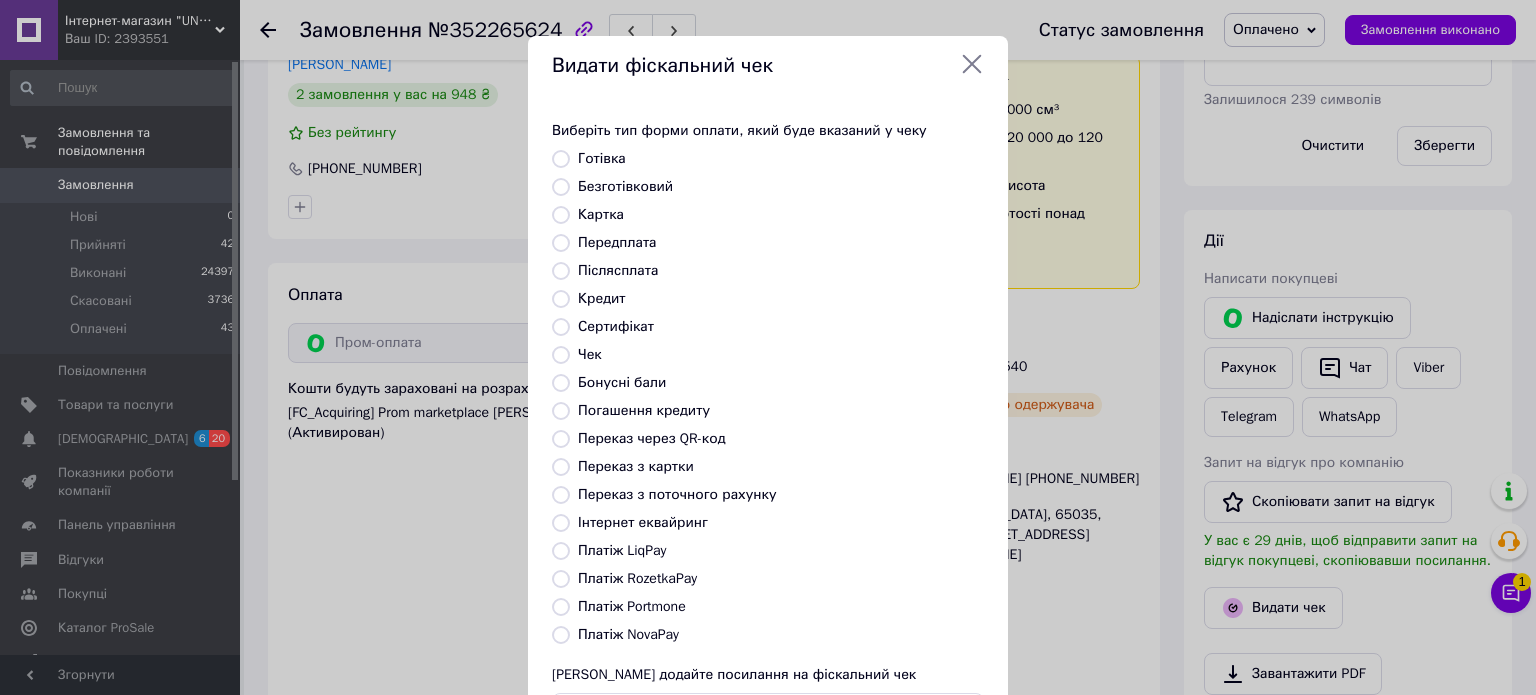 radio on "true" 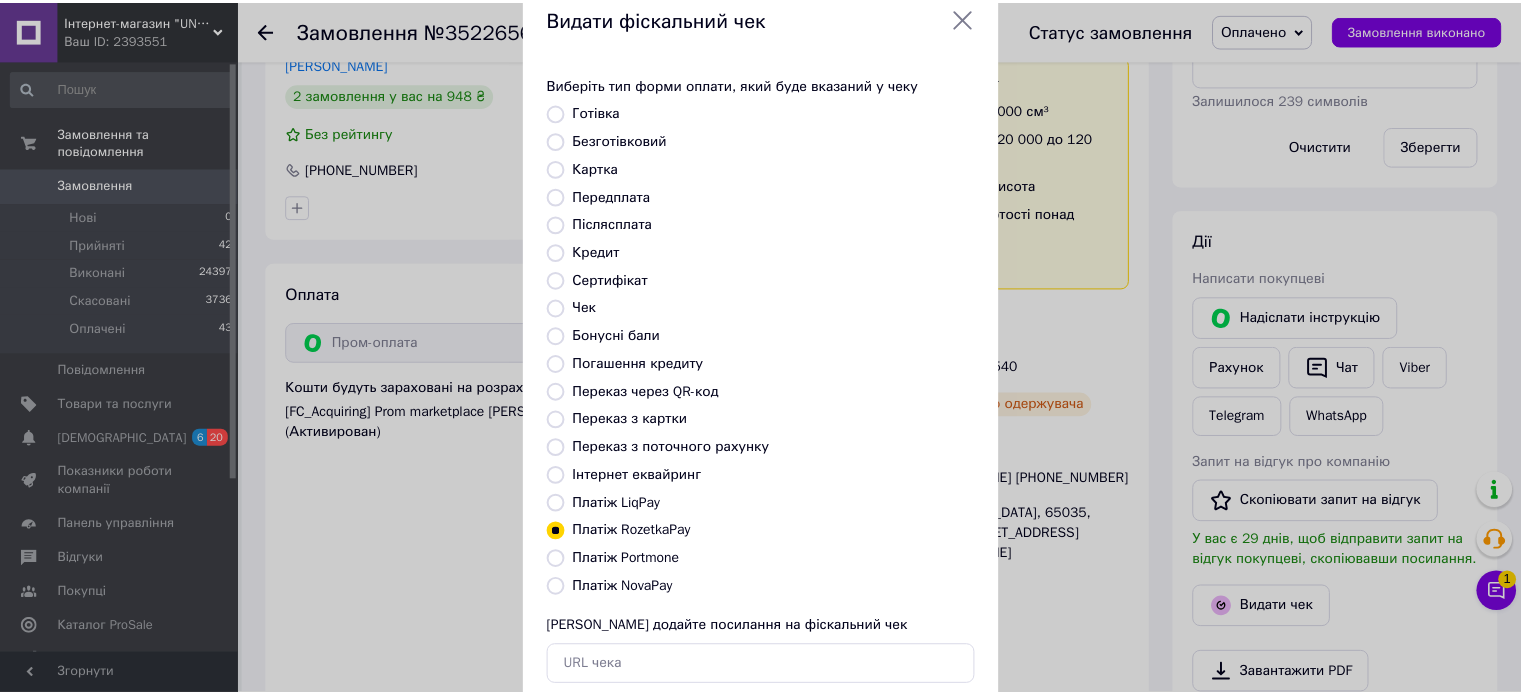 scroll, scrollTop: 163, scrollLeft: 0, axis: vertical 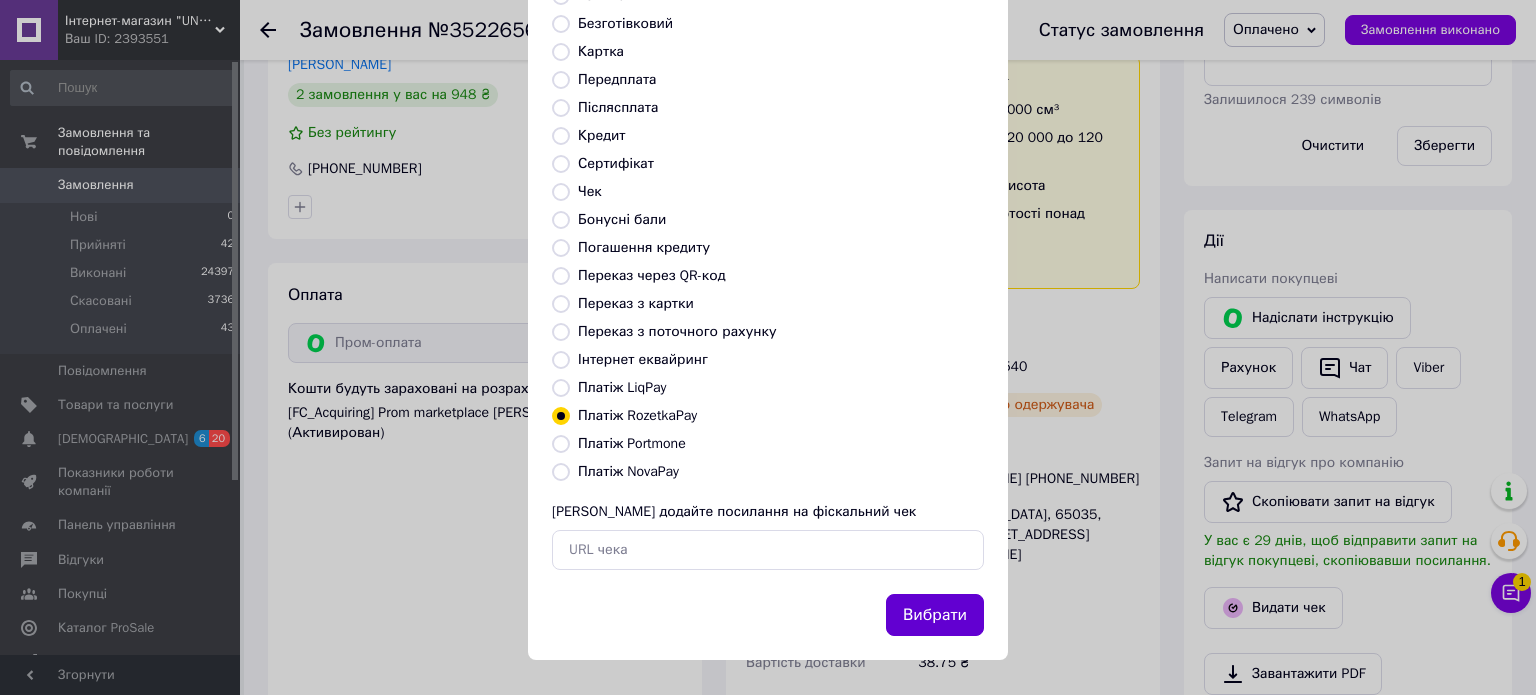 click on "Вибрати" at bounding box center (935, 615) 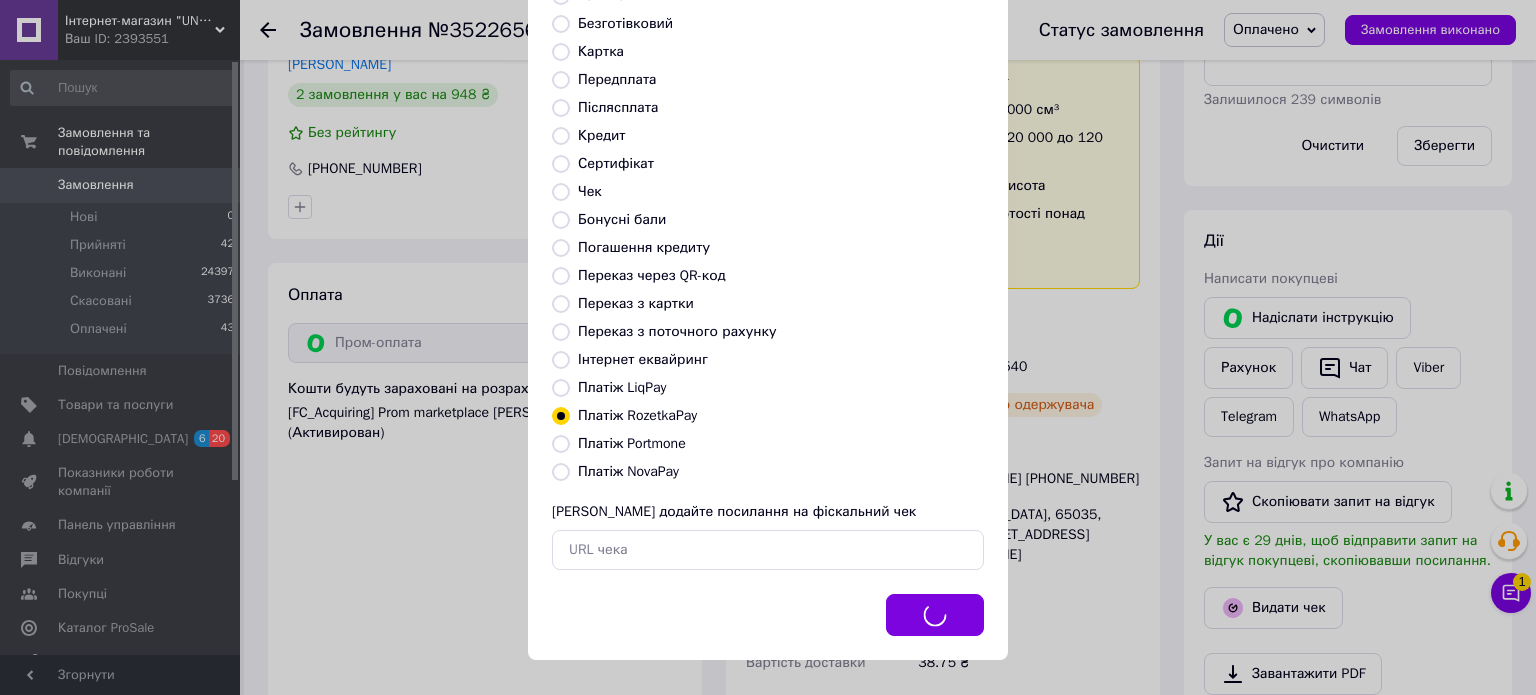 click on "Видати фіскальний чек Виберіть тип форми оплати, який буде вказаний у чеку Готівка Безготівковий Картка Передплата Післясплата Кредит Сертифікат Чек Бонусні бали Погашення кредиту Переказ через QR-код [GEOGRAPHIC_DATA] з картки Переказ з поточного рахунку Інтернет еквайринг Платіж LiqPay Платіж RozetkaPay Платіж Portmone Платіж NovaPay Або додайте посилання на фіскальний чек Вибрати" at bounding box center (768, 266) 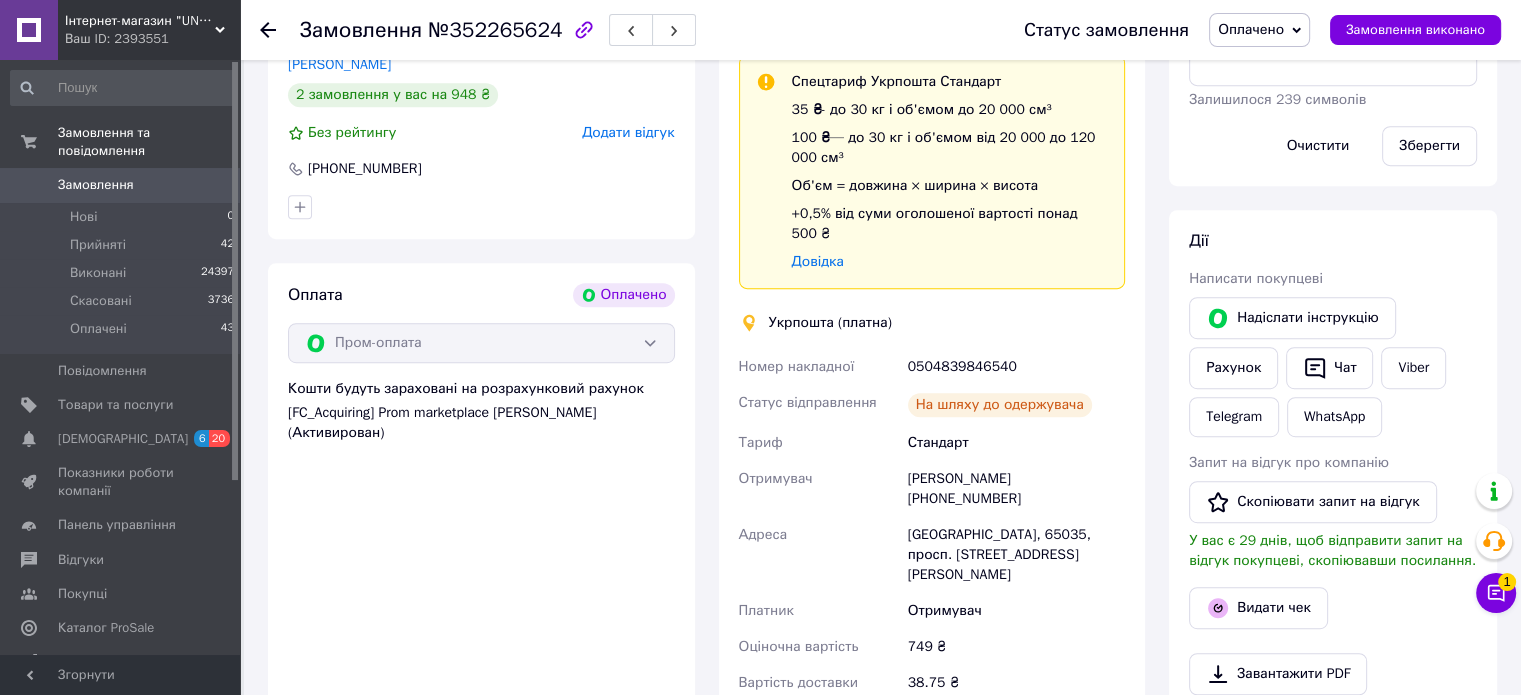 click 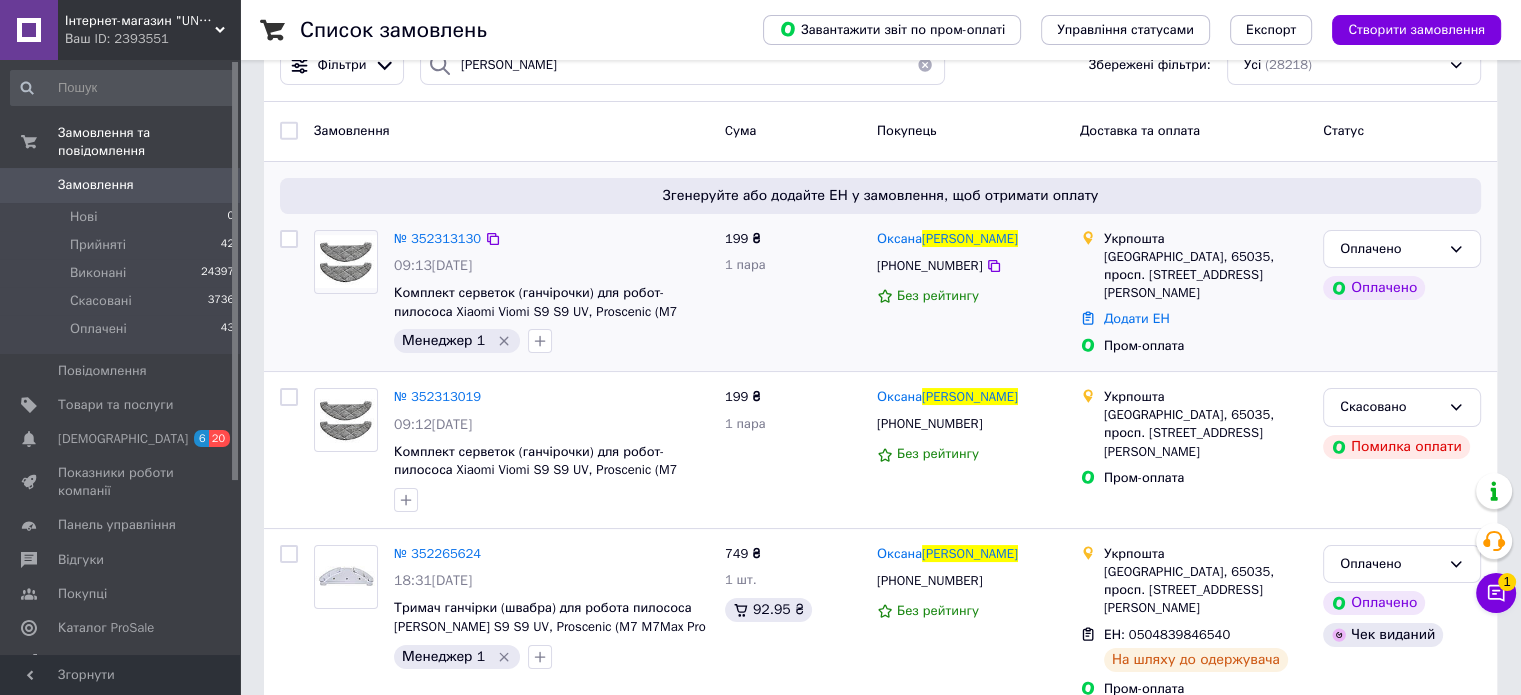 scroll, scrollTop: 0, scrollLeft: 0, axis: both 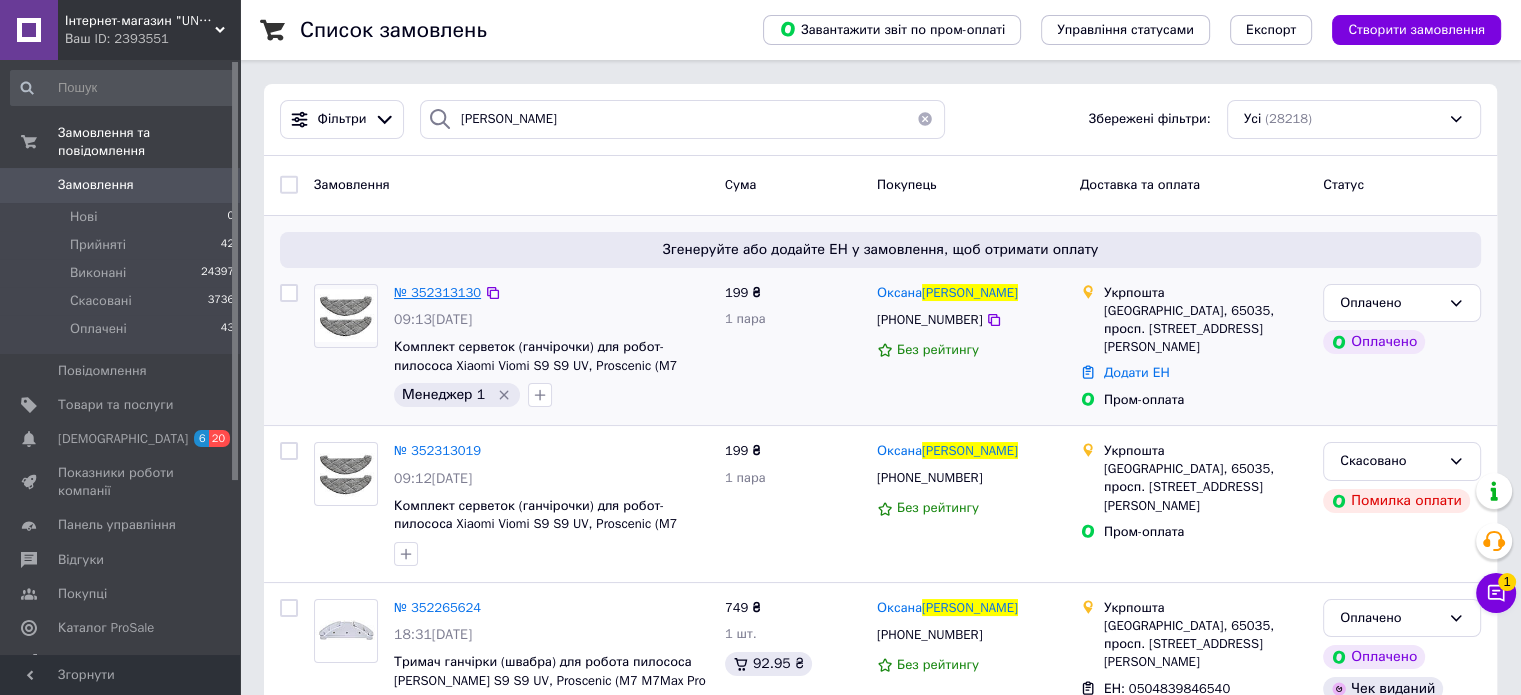 click on "№ 352313130" at bounding box center (437, 292) 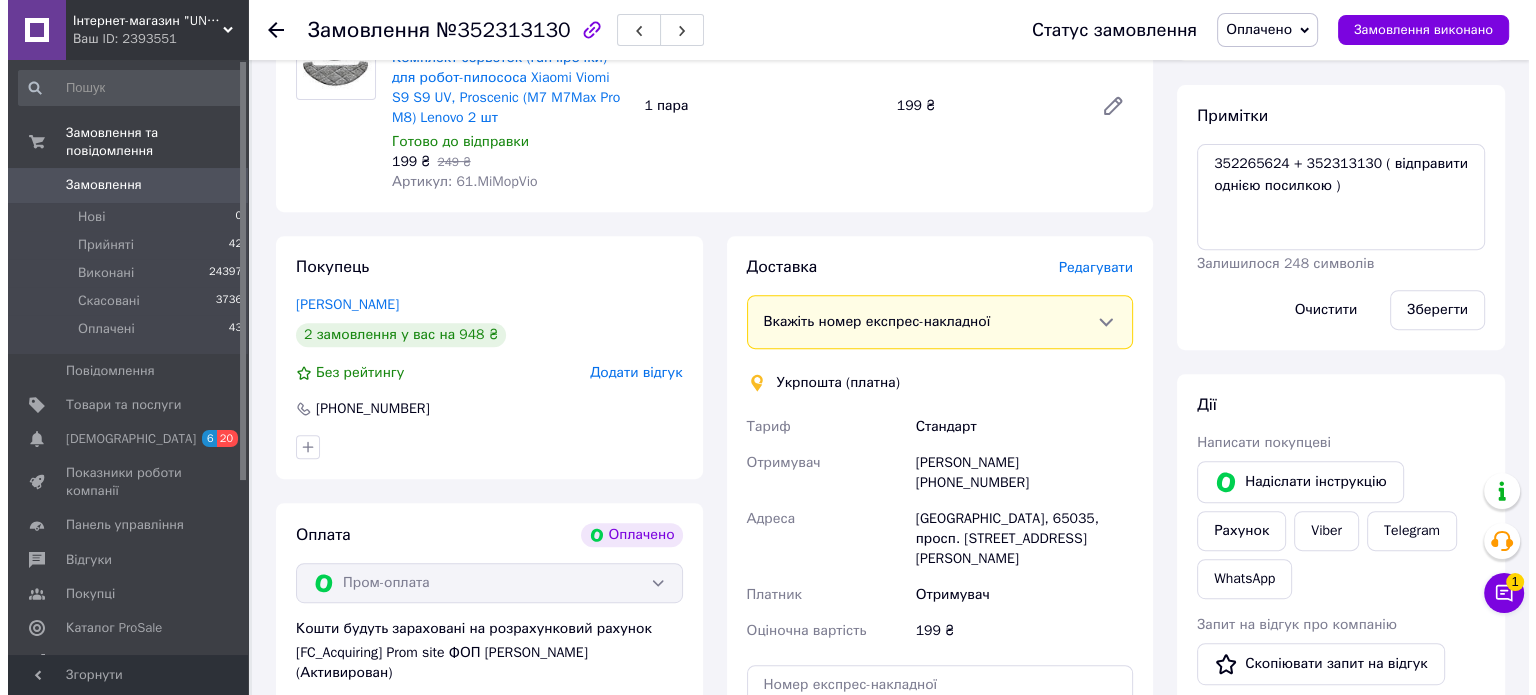scroll, scrollTop: 900, scrollLeft: 0, axis: vertical 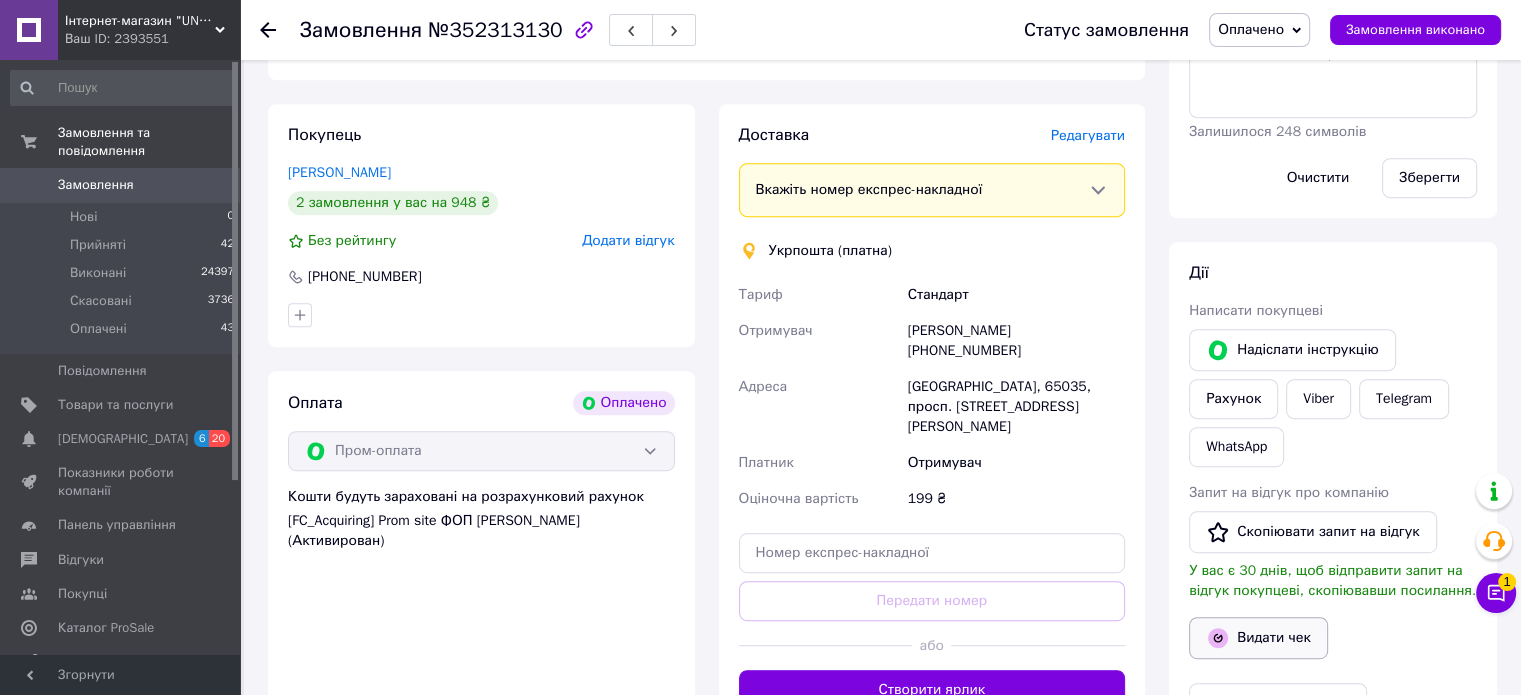 click on "Видати чек" at bounding box center [1258, 638] 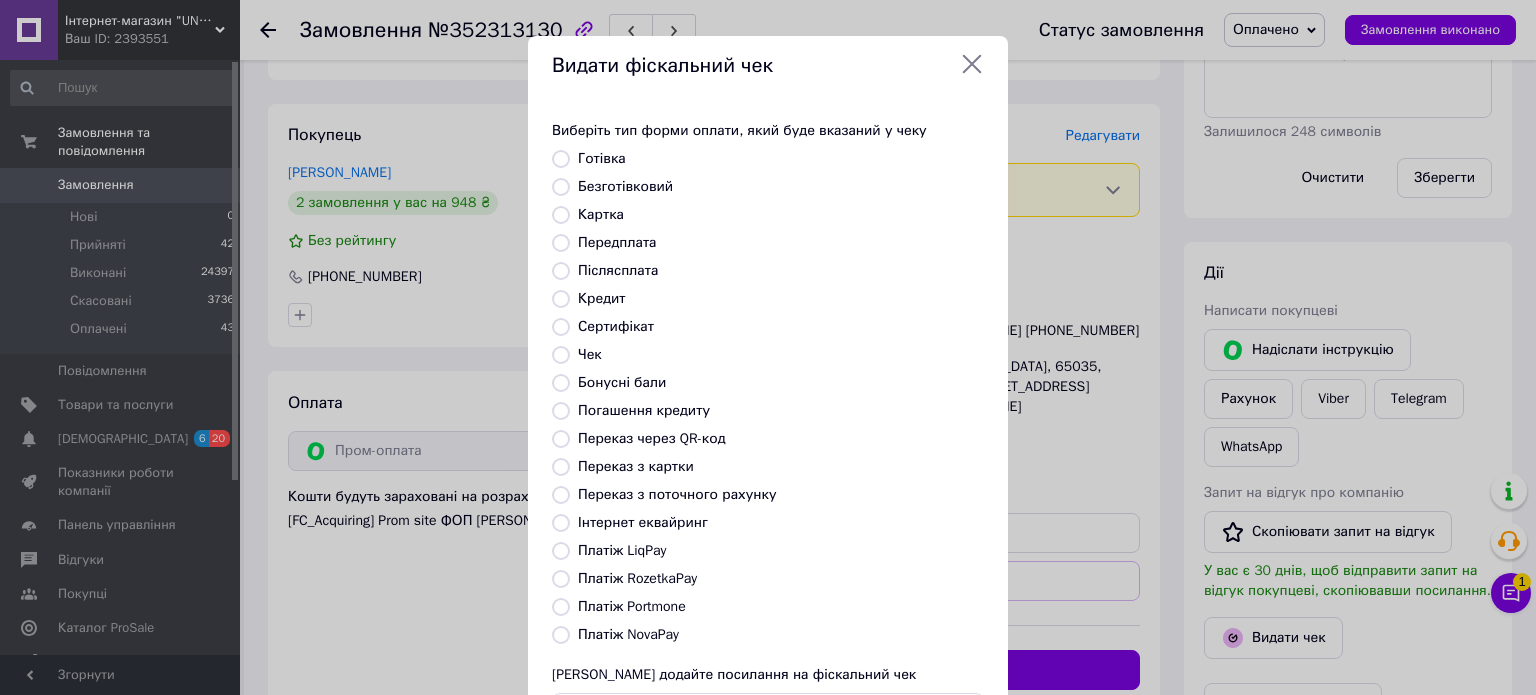 click on "Платіж RozetkaPay" at bounding box center [637, 578] 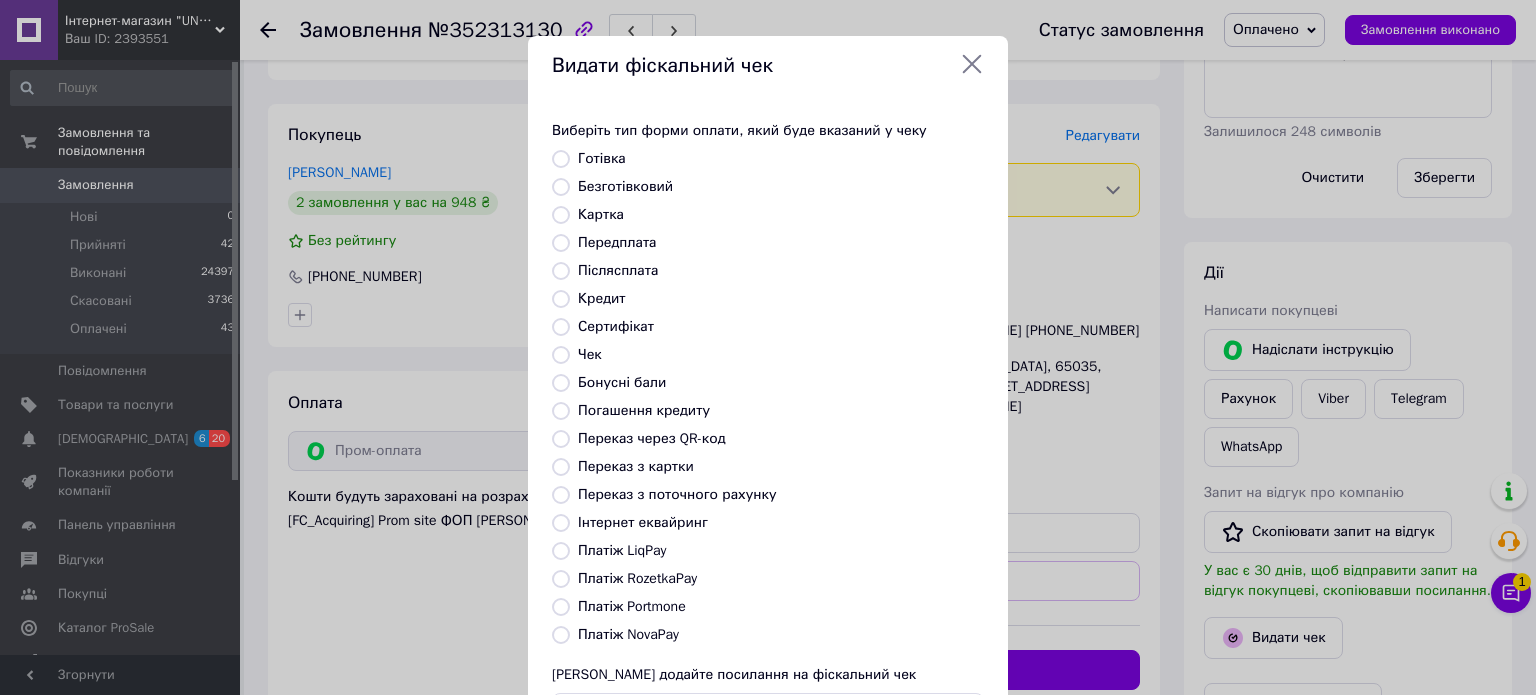 click on "Платіж RozetkaPay" at bounding box center (561, 579) 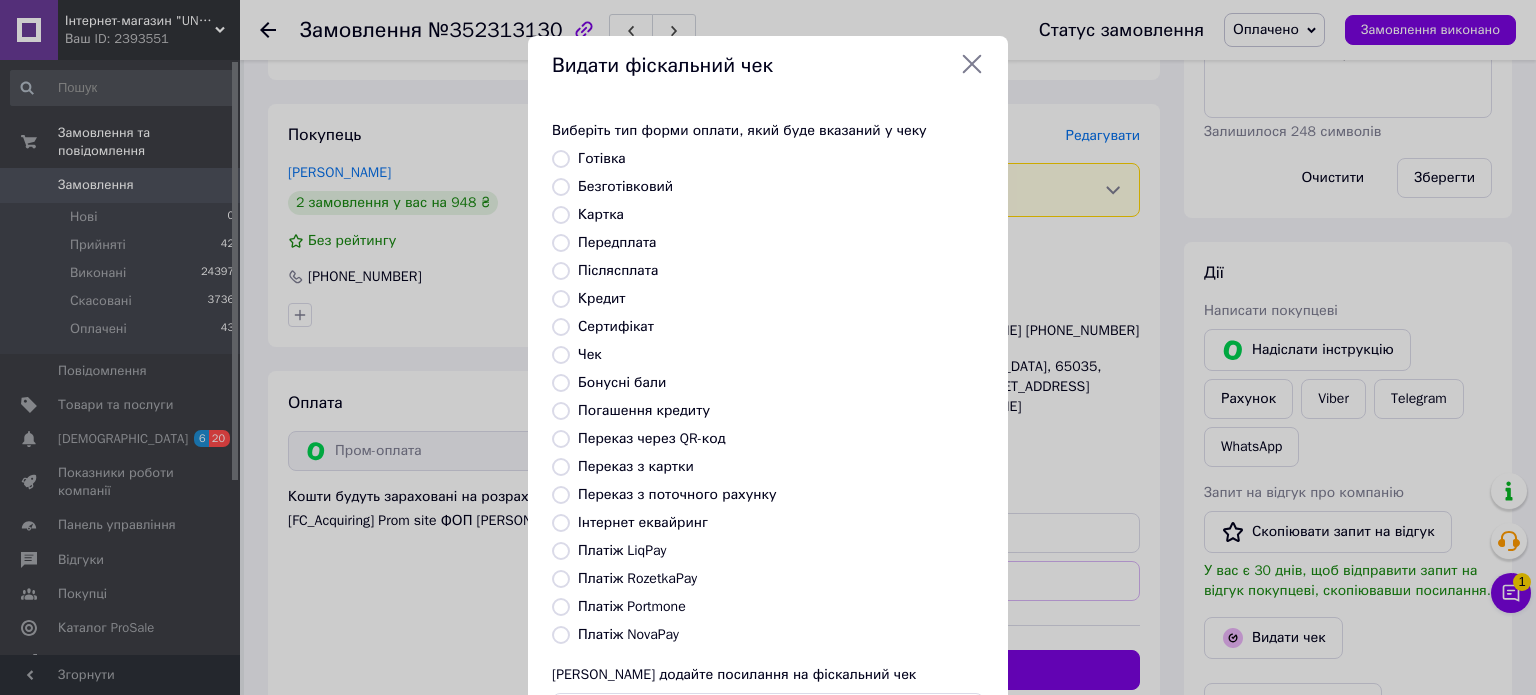 radio on "true" 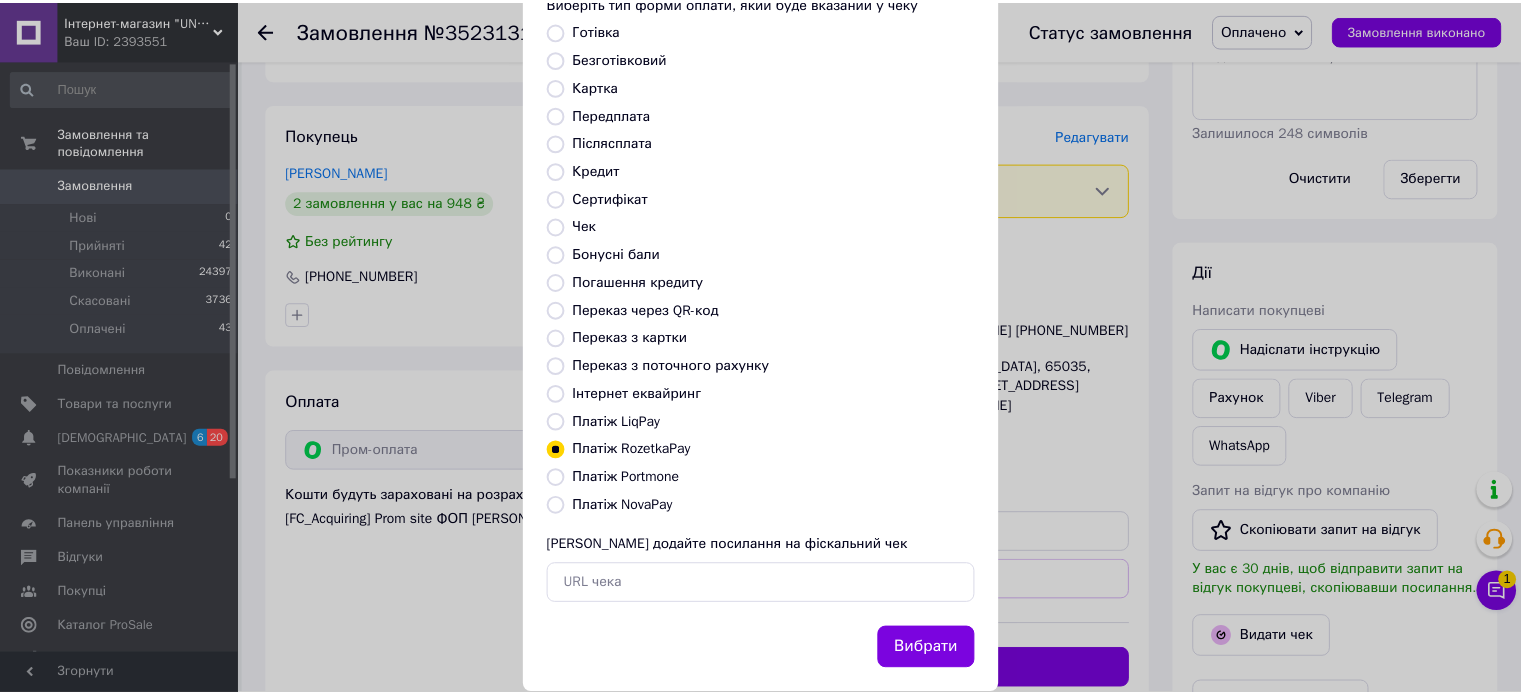 scroll, scrollTop: 163, scrollLeft: 0, axis: vertical 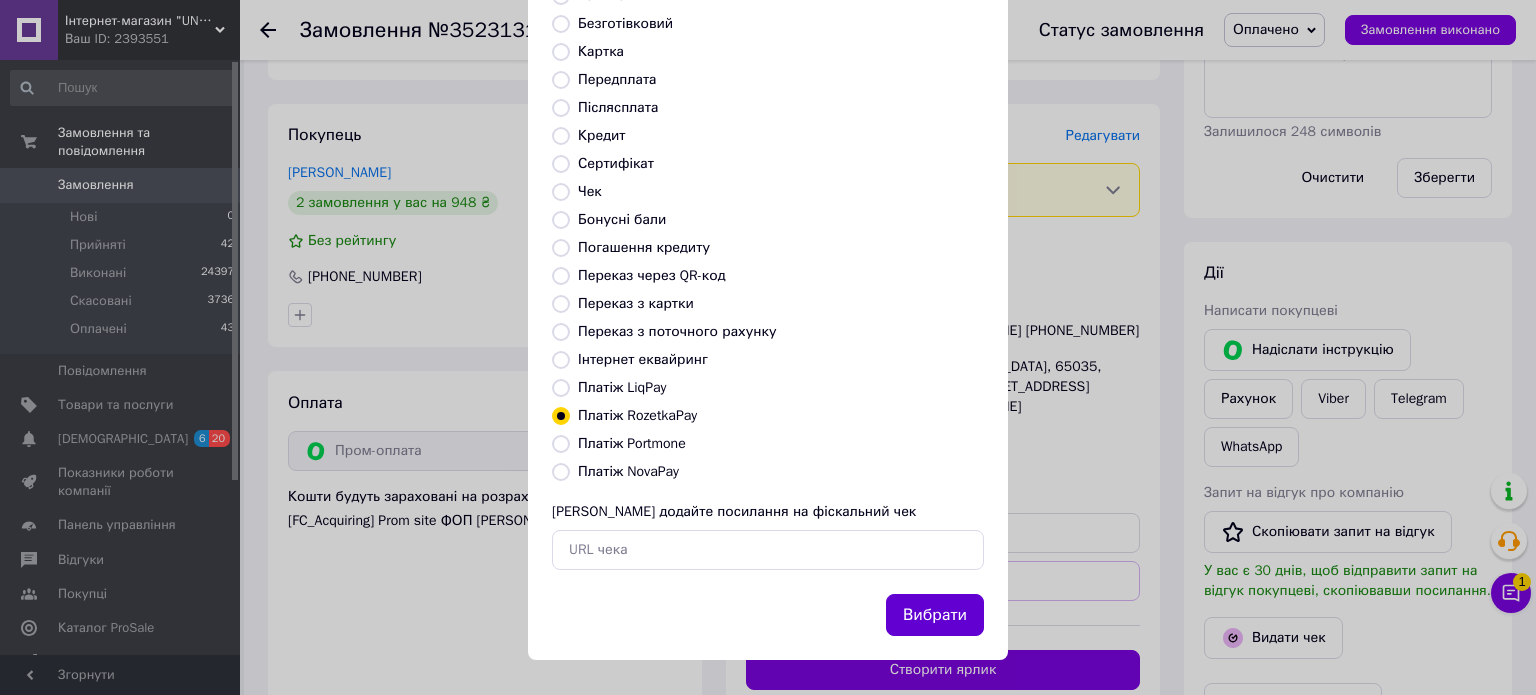 click on "Вибрати" at bounding box center [935, 615] 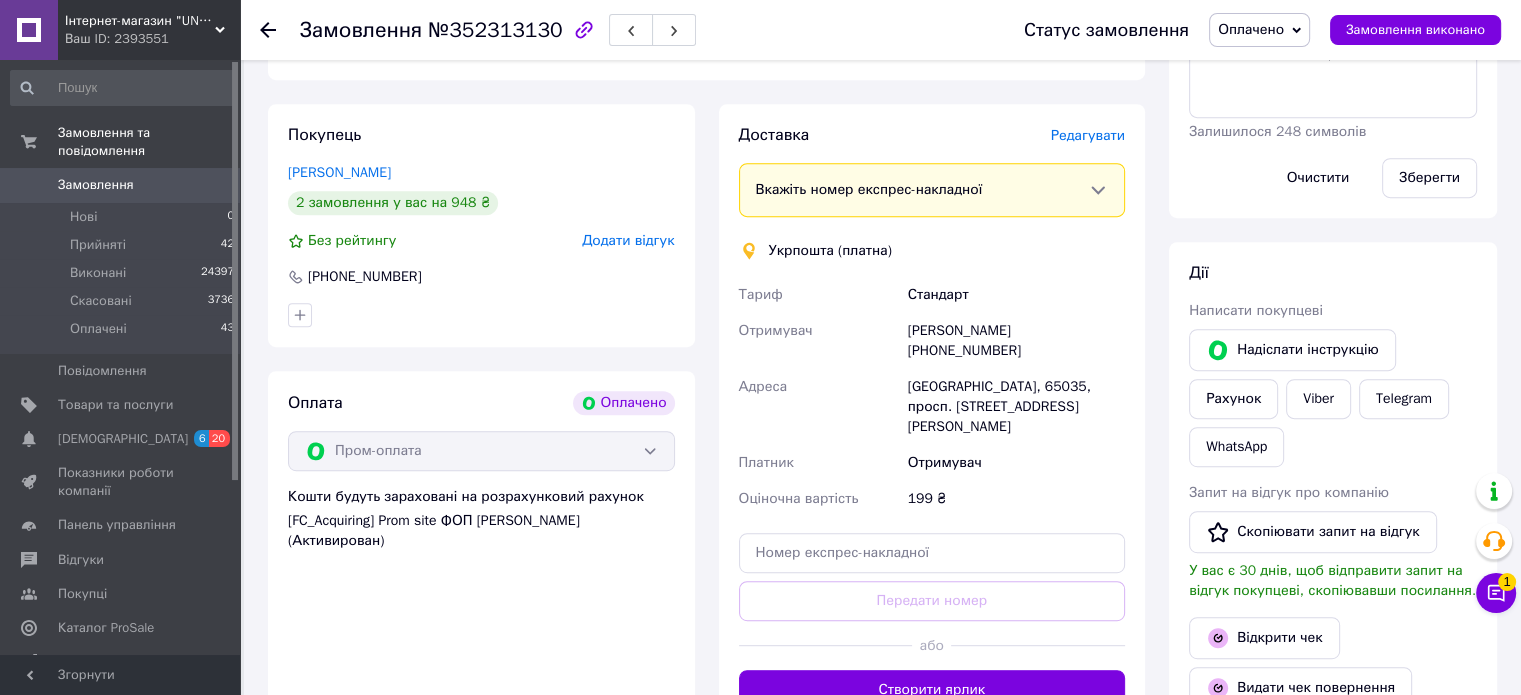 drag, startPoint x: 1469, startPoint y: 315, endPoint x: 1365, endPoint y: 274, distance: 111.78998 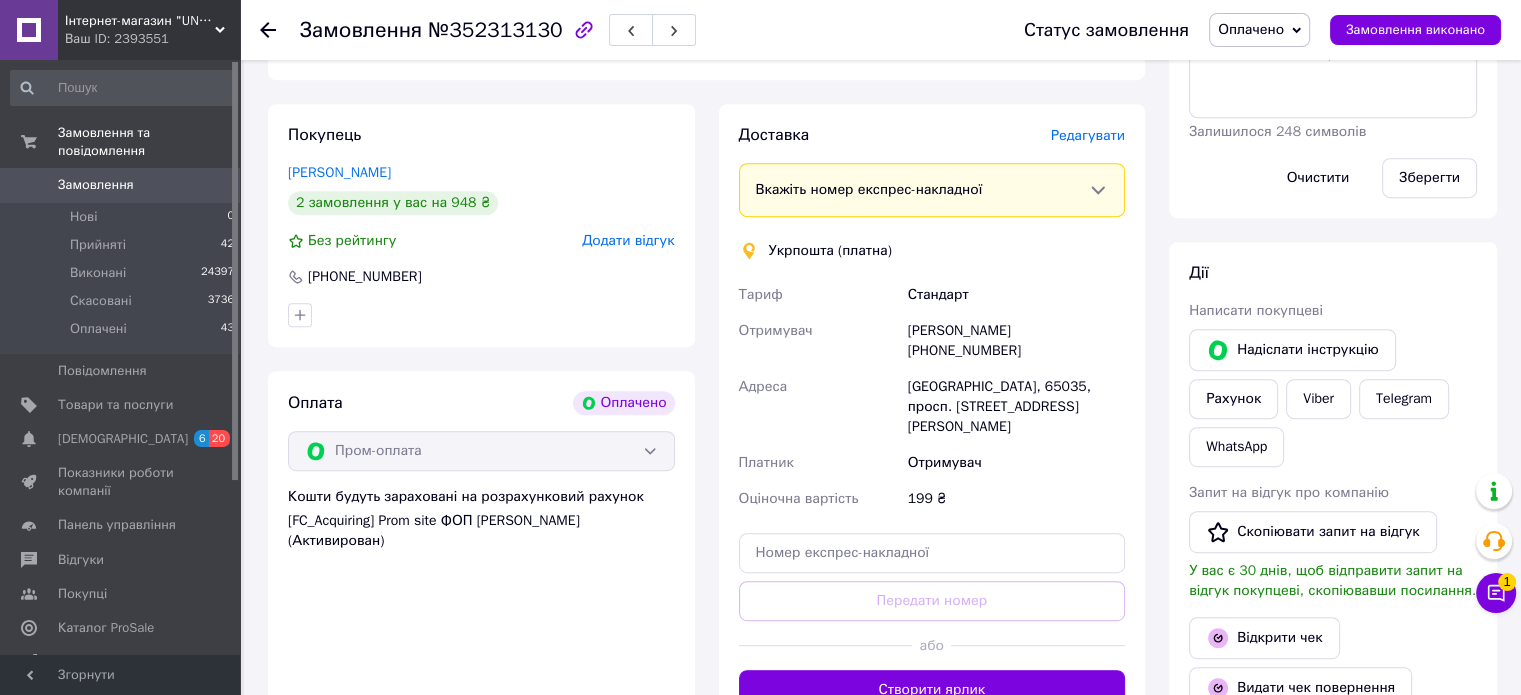 click on "Написати покупцеві" at bounding box center [1333, 311] 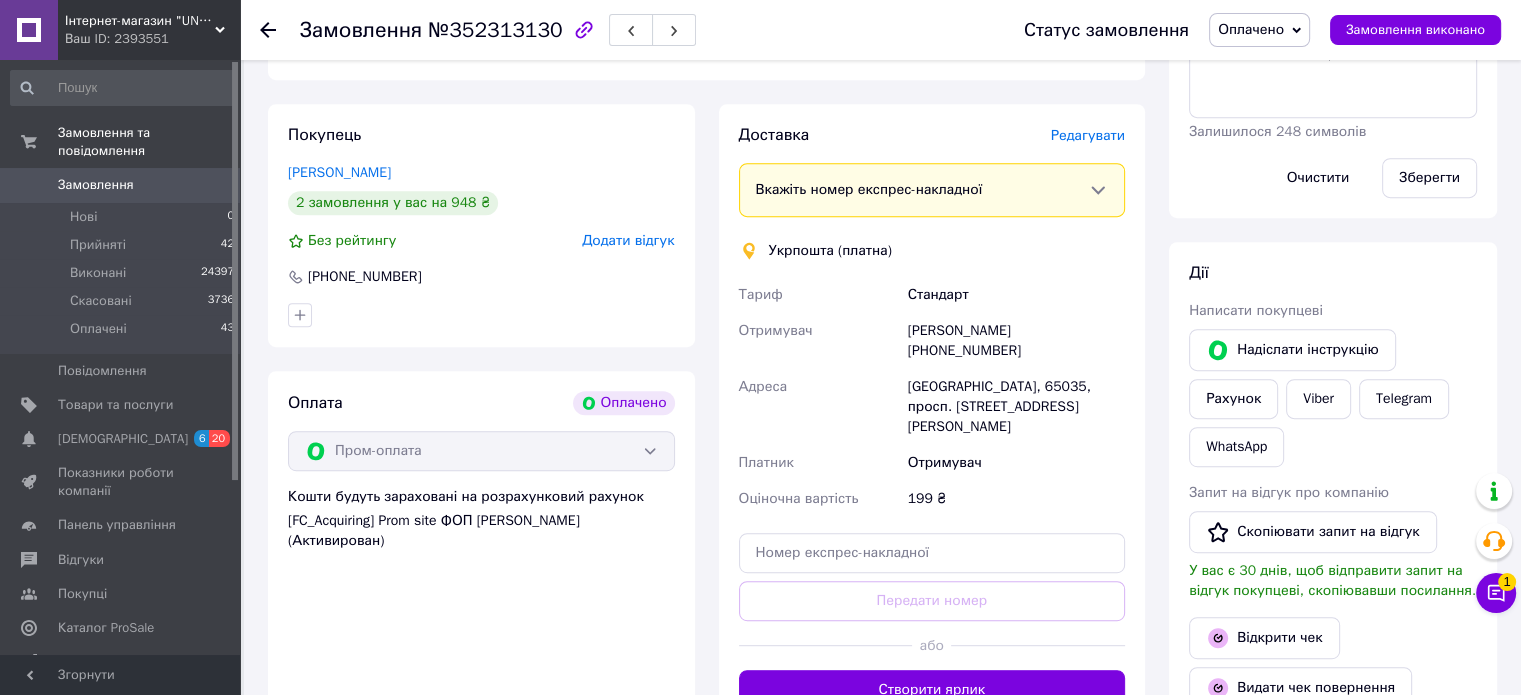 click 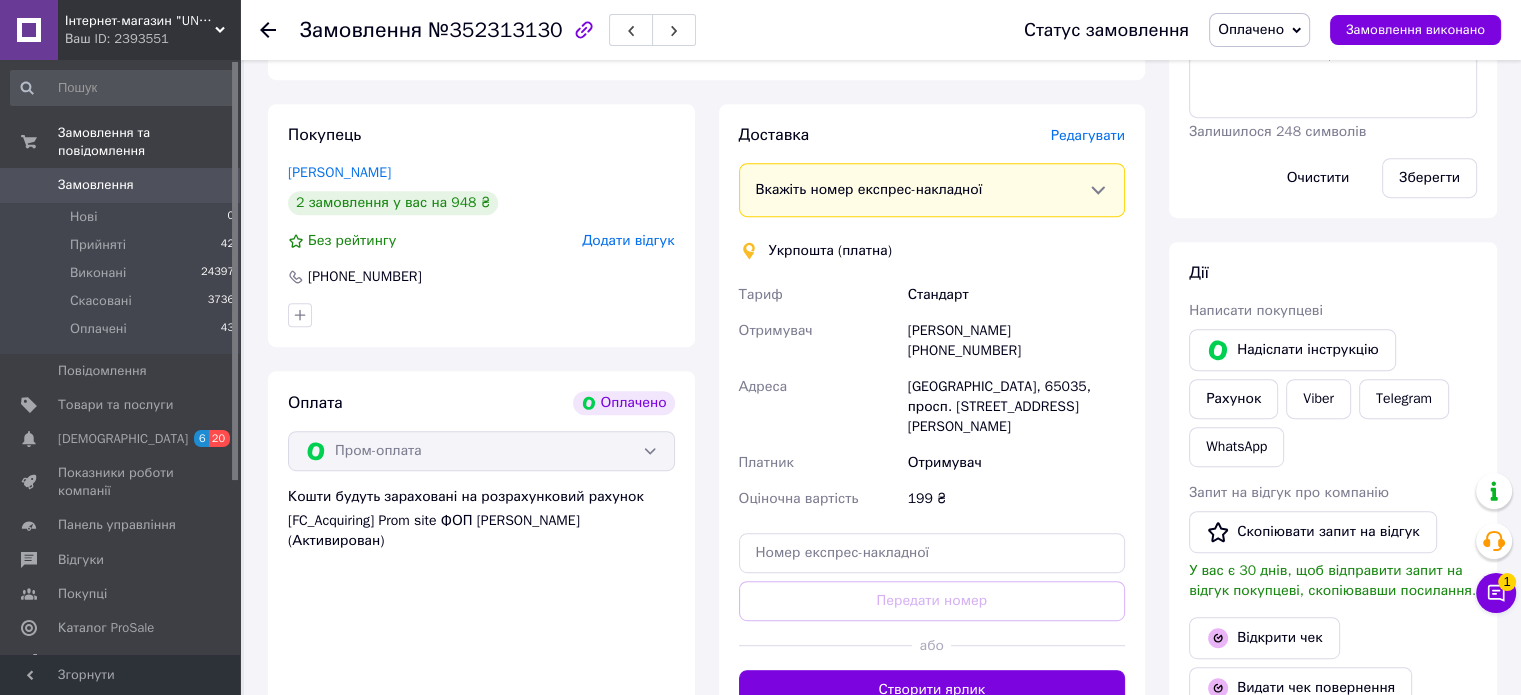 scroll, scrollTop: 0, scrollLeft: 0, axis: both 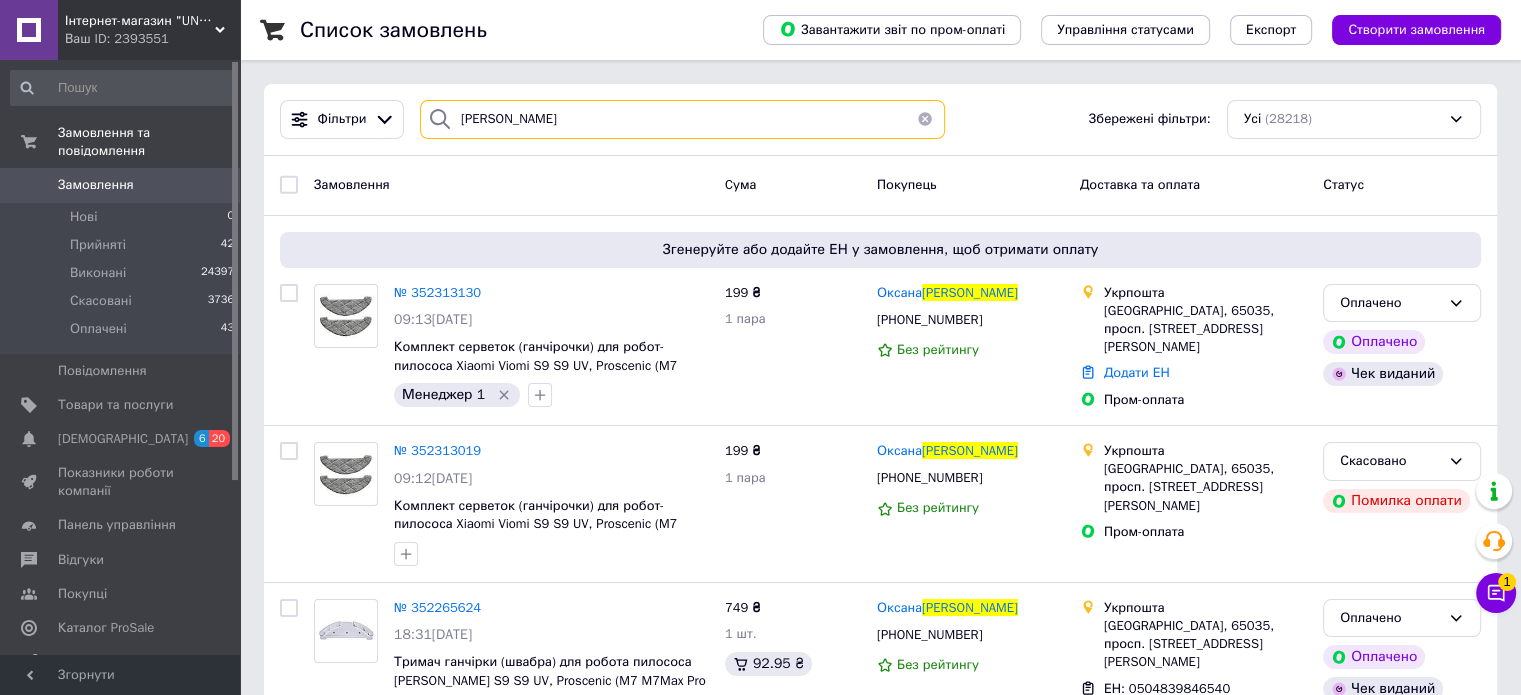 click on "[PERSON_NAME]" at bounding box center [682, 119] 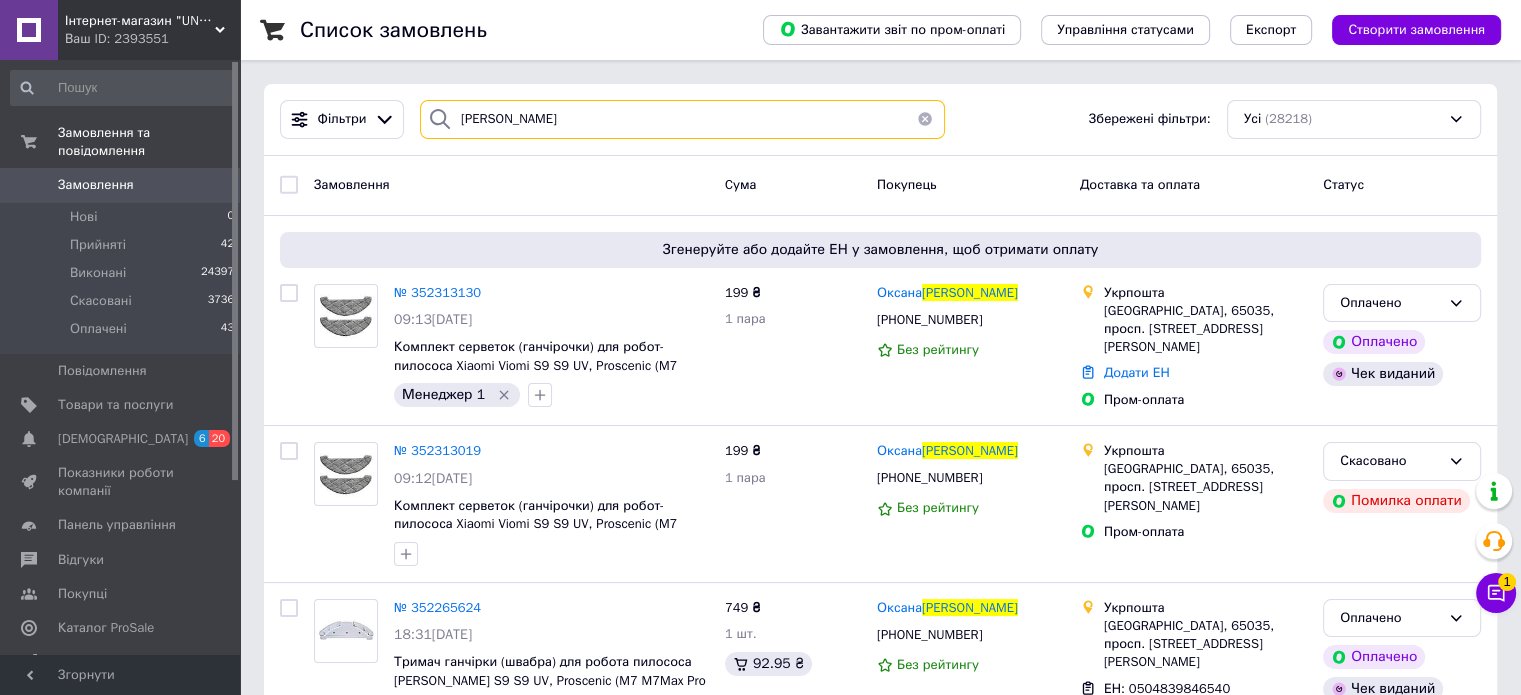 paste on "емусь" 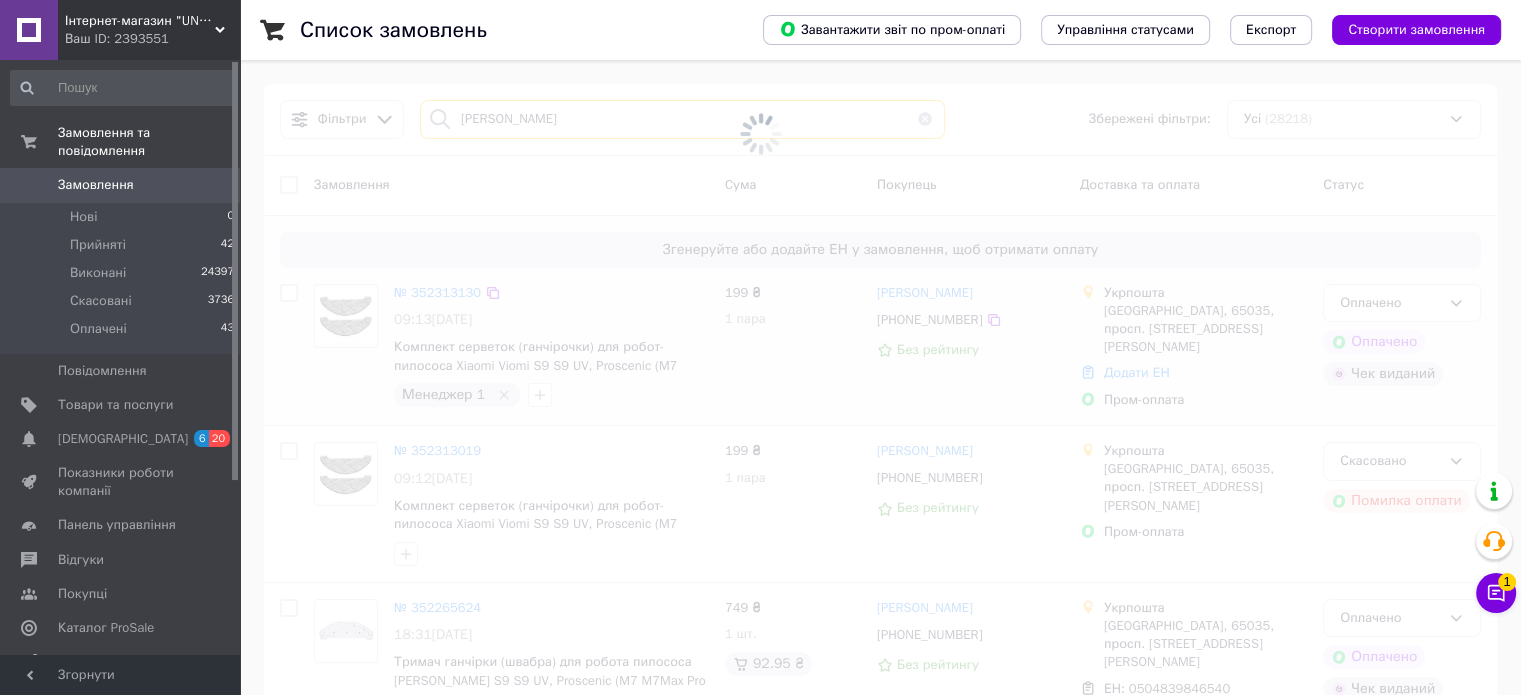 type on "[PERSON_NAME]" 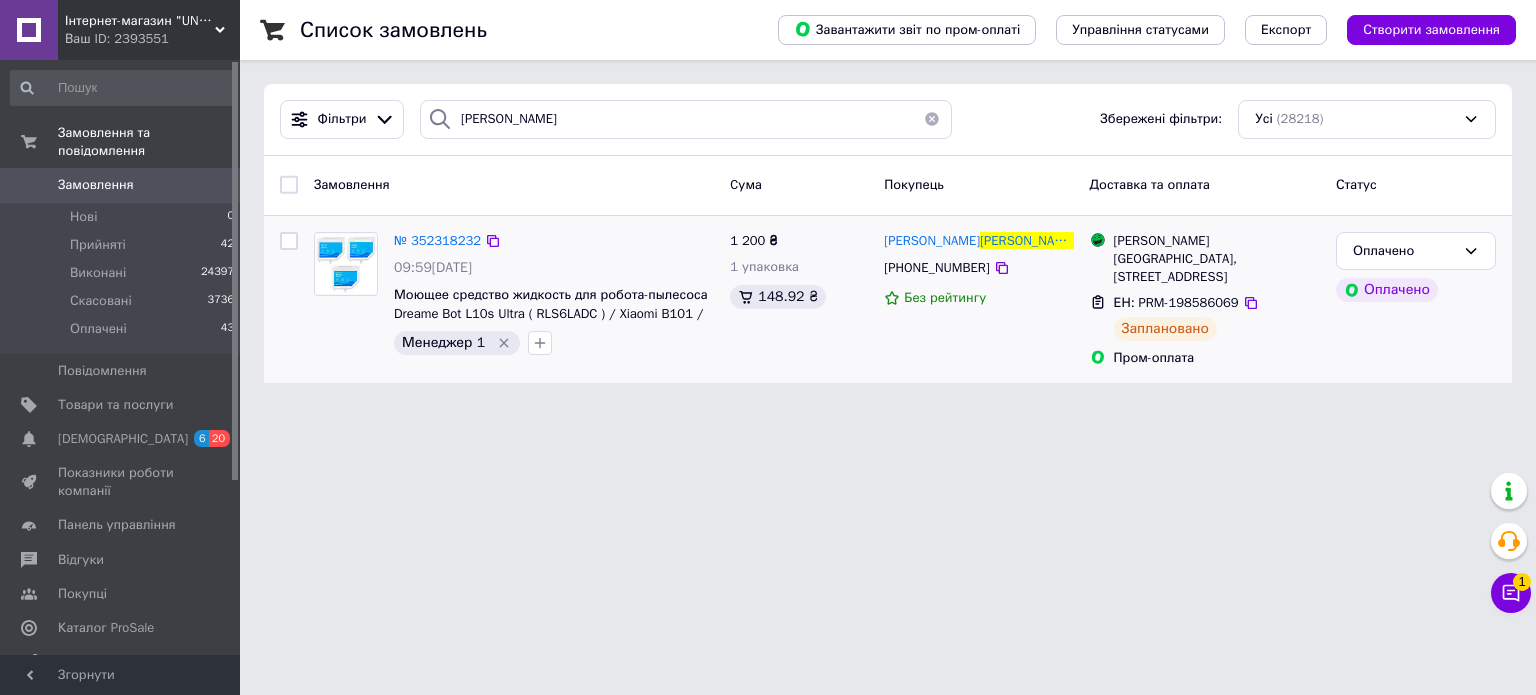click on "№ 352318232" at bounding box center (437, 241) 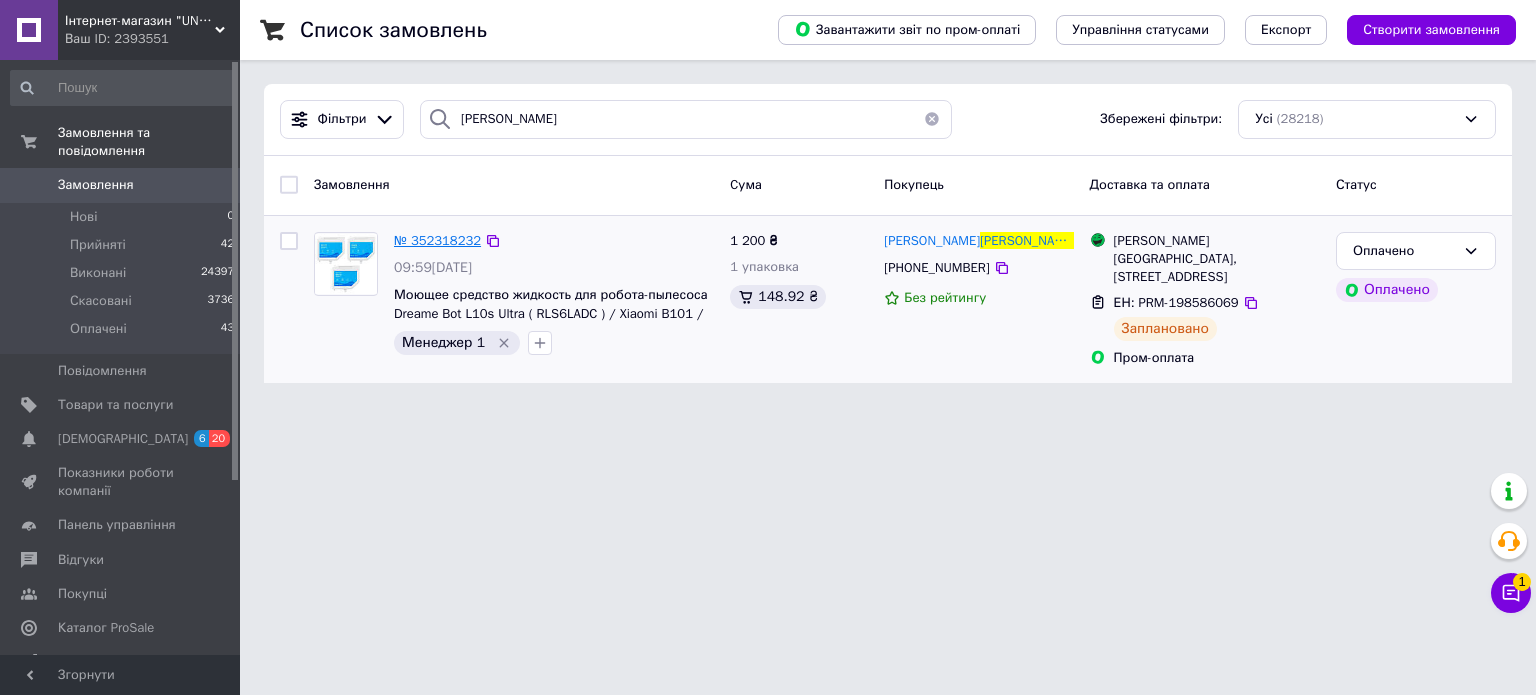 click on "№ 352318232" at bounding box center (437, 240) 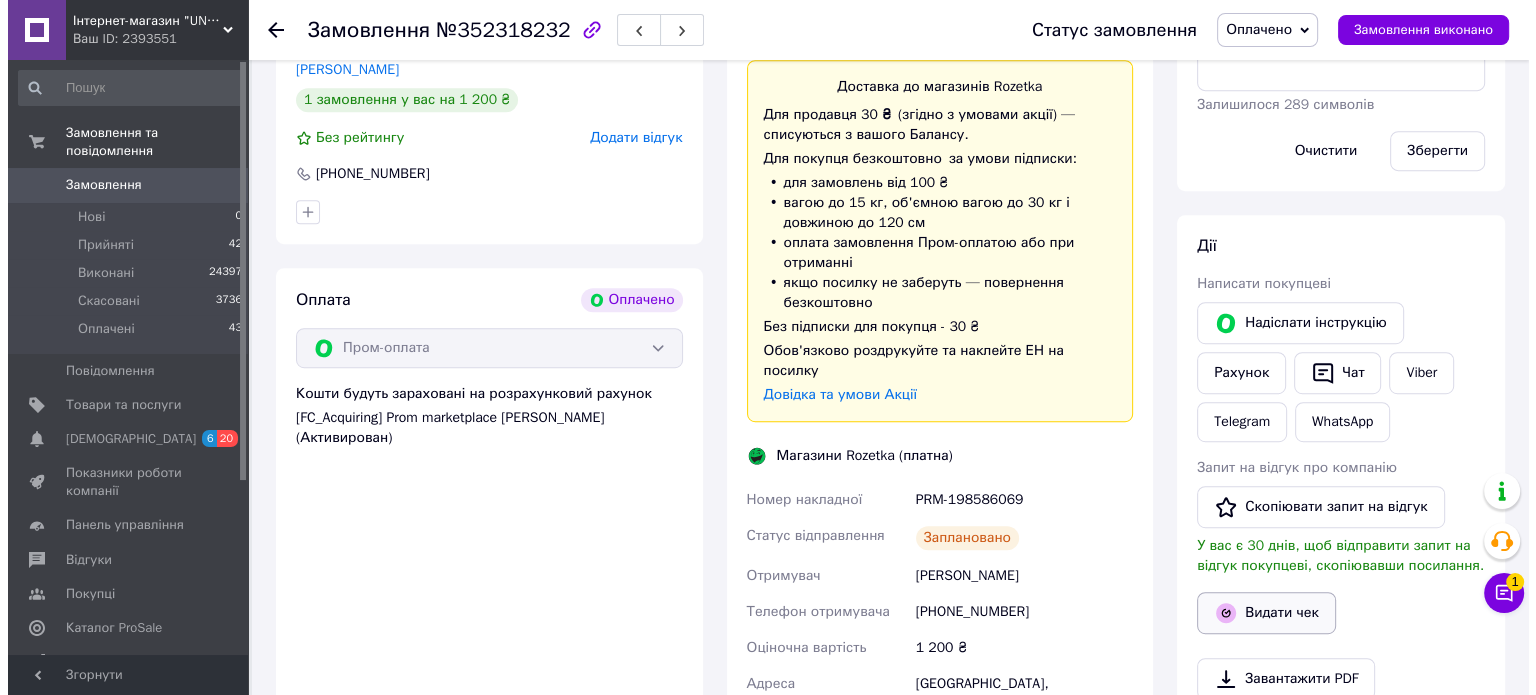 scroll, scrollTop: 1000, scrollLeft: 0, axis: vertical 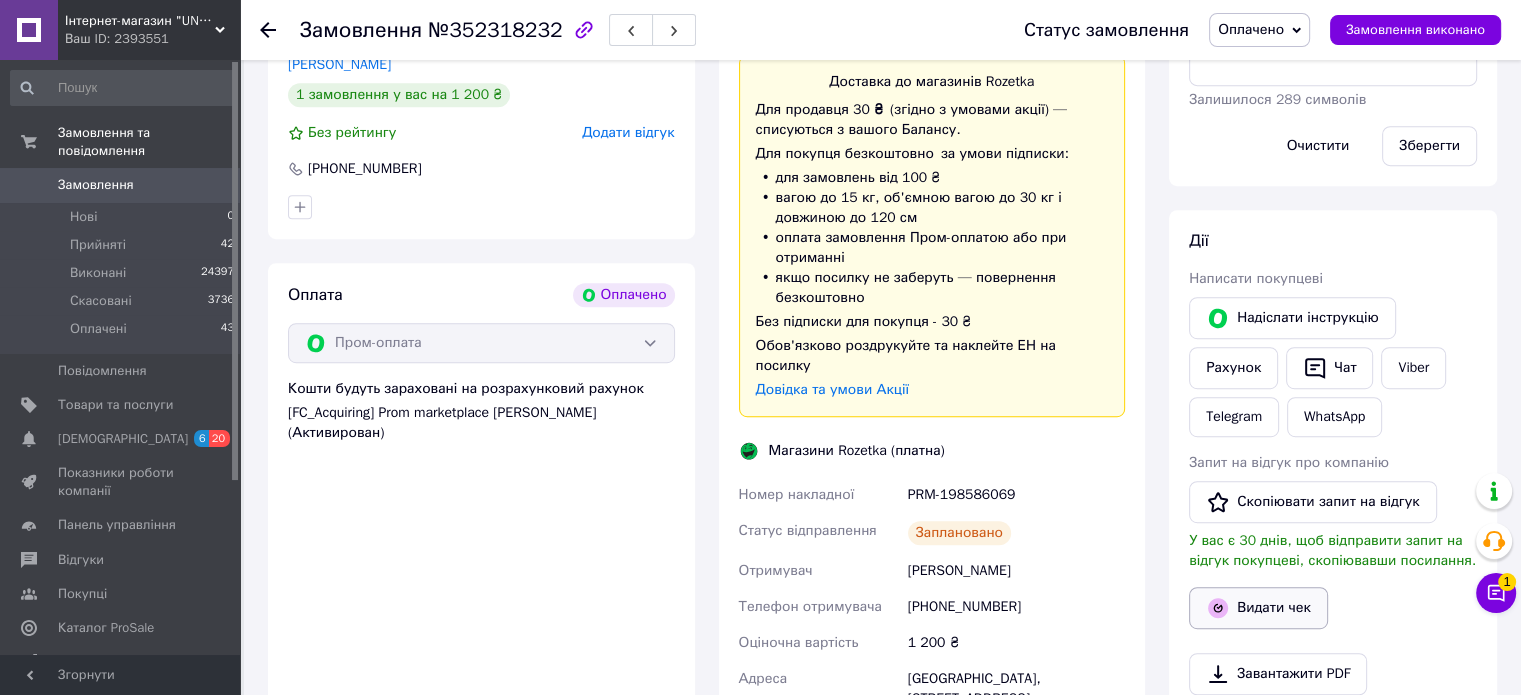 click on "Видати чек" at bounding box center [1258, 608] 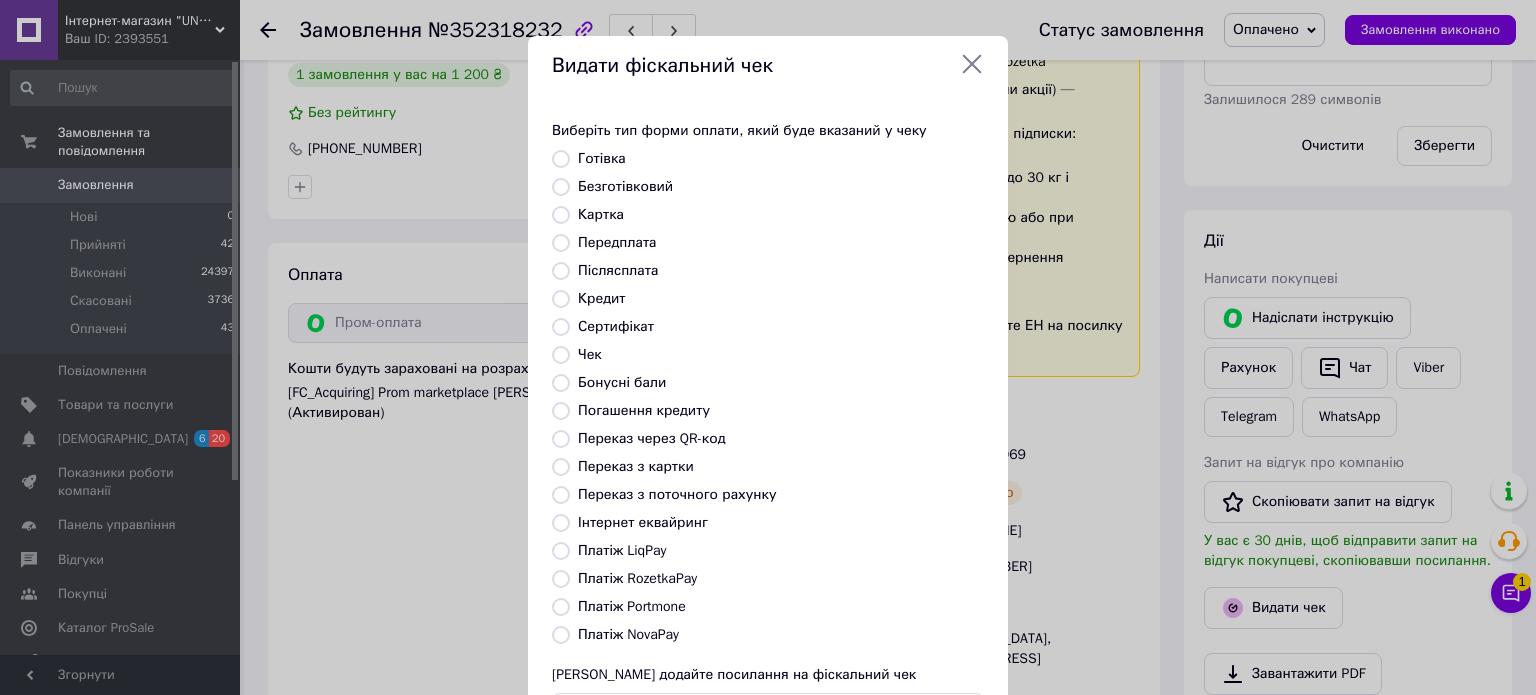 click on "Платіж RozetkaPay" at bounding box center [637, 578] 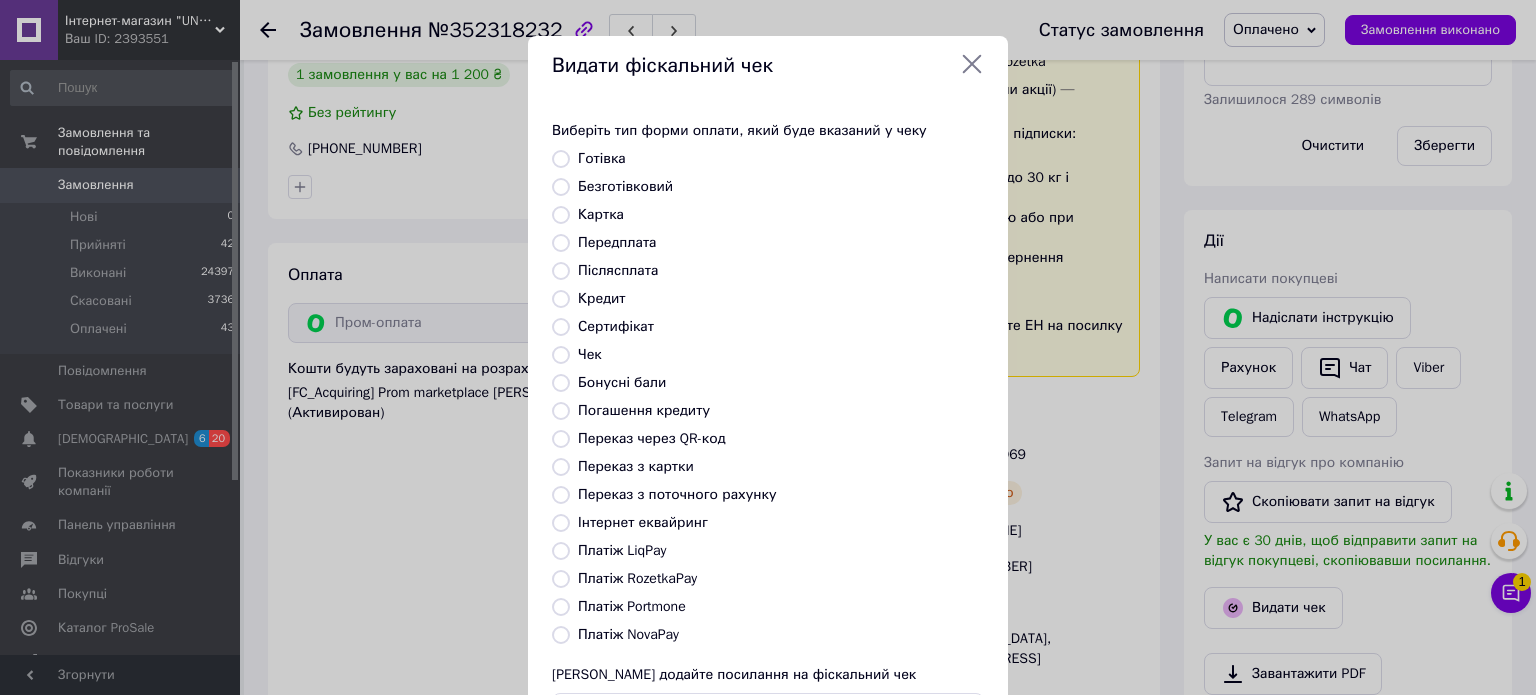 click on "Платіж RozetkaPay" at bounding box center (561, 579) 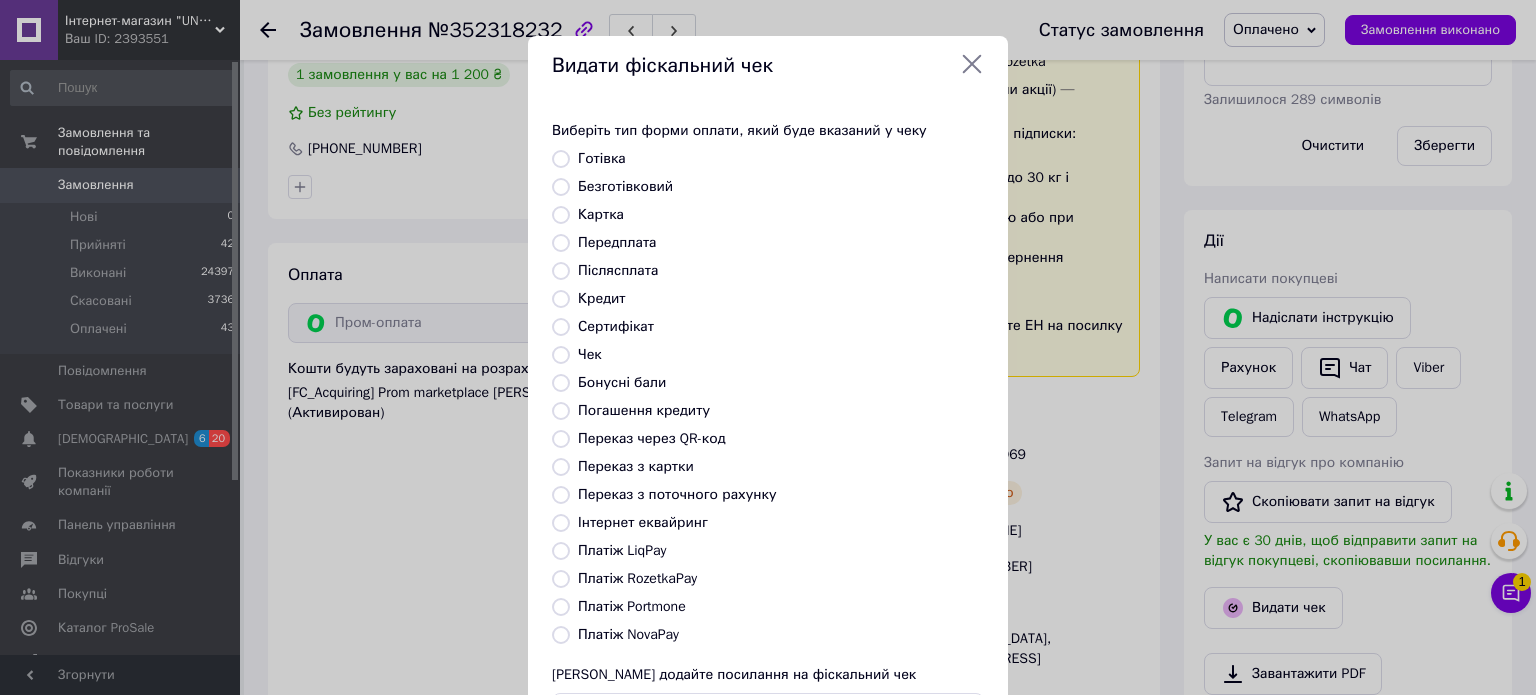 radio on "true" 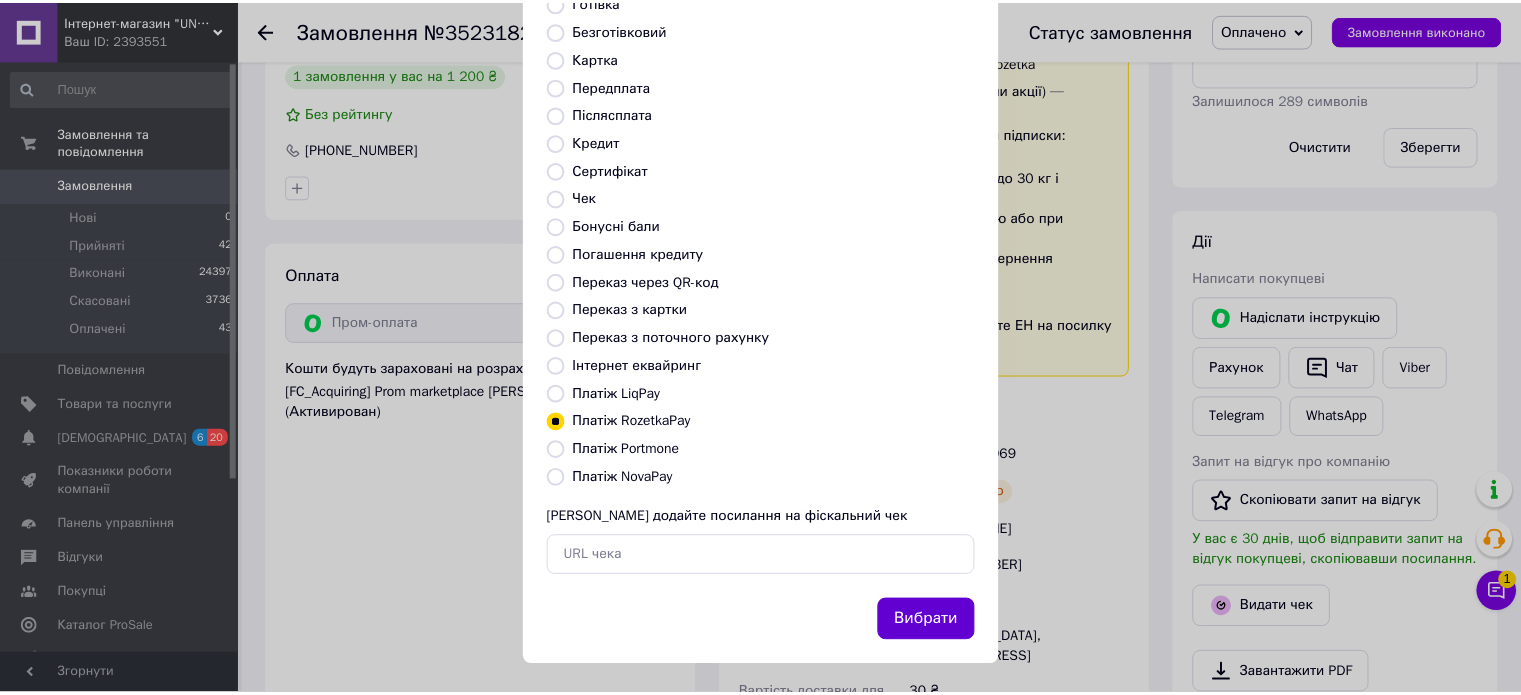scroll, scrollTop: 163, scrollLeft: 0, axis: vertical 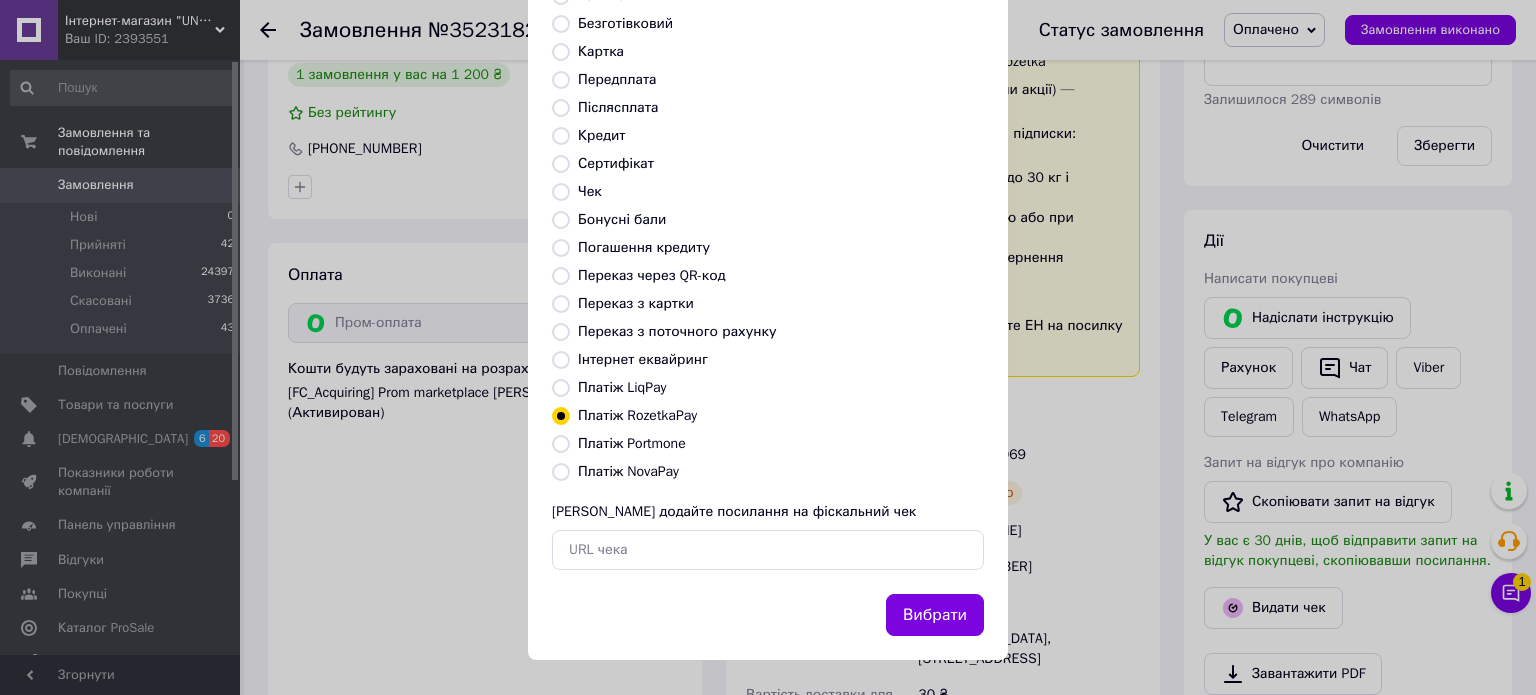 drag, startPoint x: 953, startPoint y: 615, endPoint x: 854, endPoint y: 599, distance: 100.28459 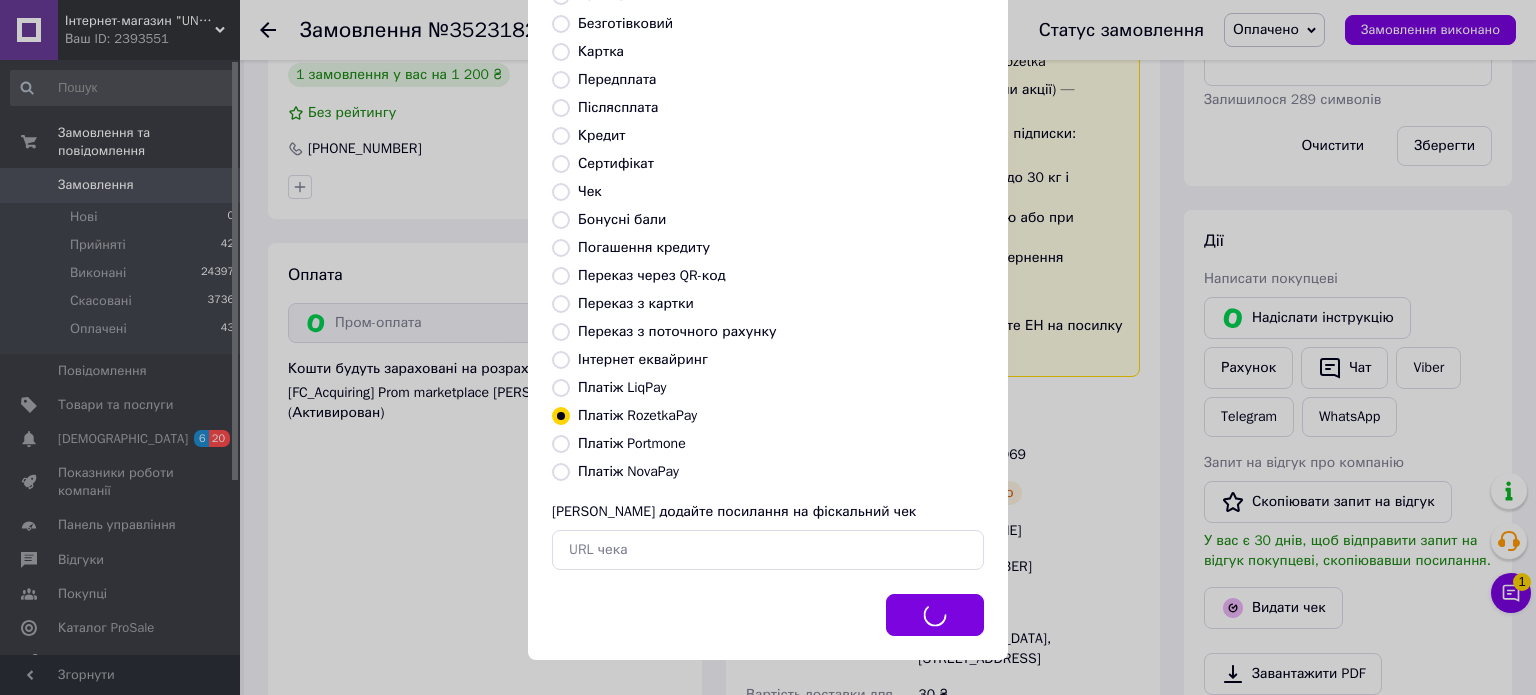 click on "Видати фіскальний чек Виберіть тип форми оплати, який буде вказаний у чеку Готівка Безготівковий Картка Передплата Післясплата Кредит Сертифікат Чек Бонусні бали Погашення кредиту Переказ через QR-код [GEOGRAPHIC_DATA] з картки Переказ з поточного рахунку Інтернет еквайринг Платіж LiqPay Платіж RozetkaPay Платіж Portmone Платіж NovaPay Або додайте посилання на фіскальний чек Вибрати" at bounding box center (768, 266) 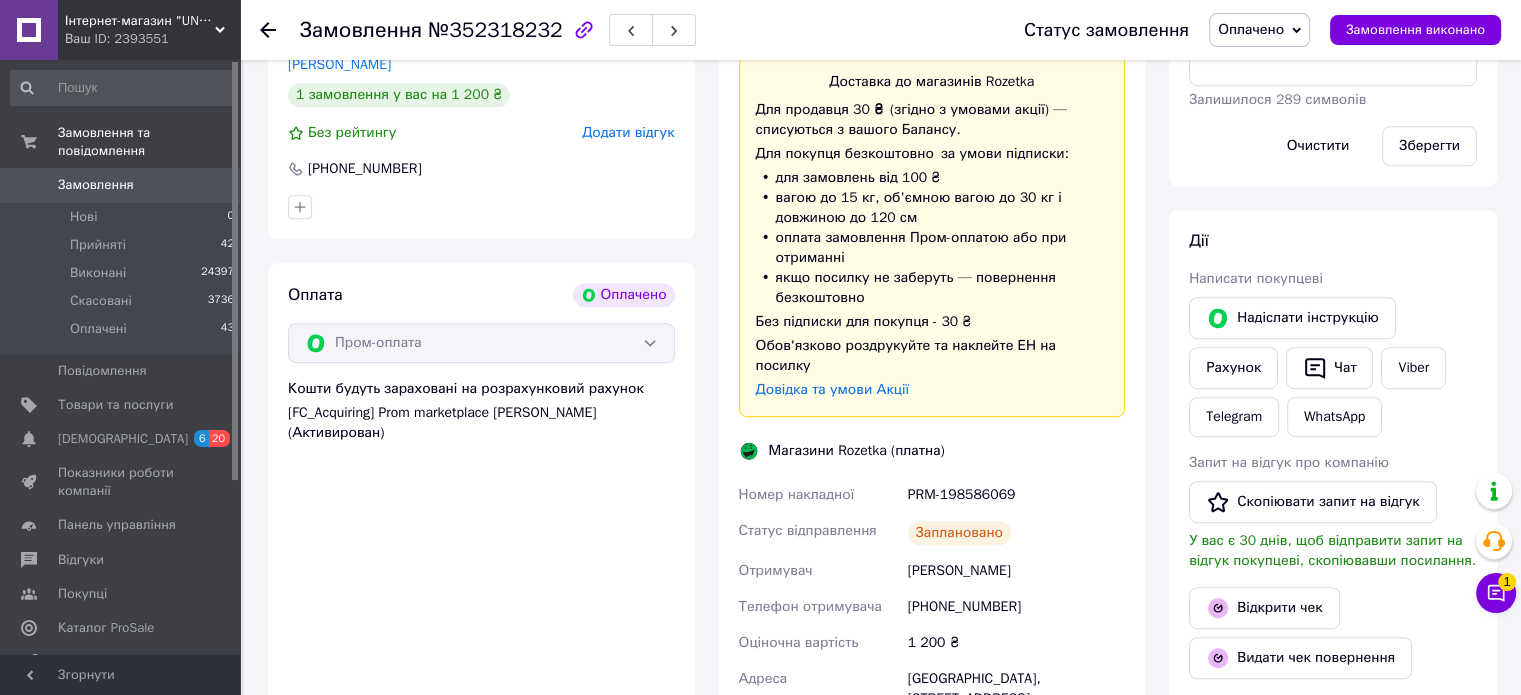 click on "Написати покупцеві" at bounding box center [1333, 279] 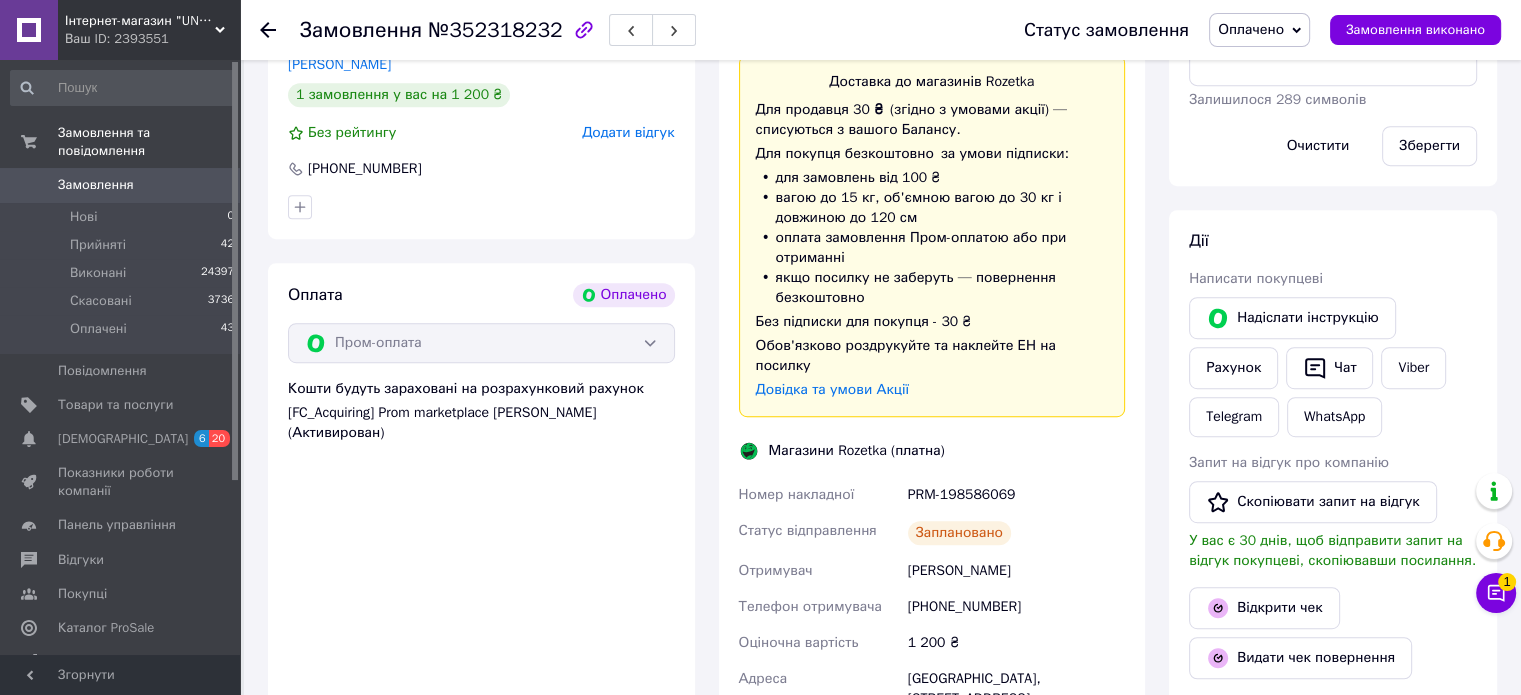 click at bounding box center (268, 30) 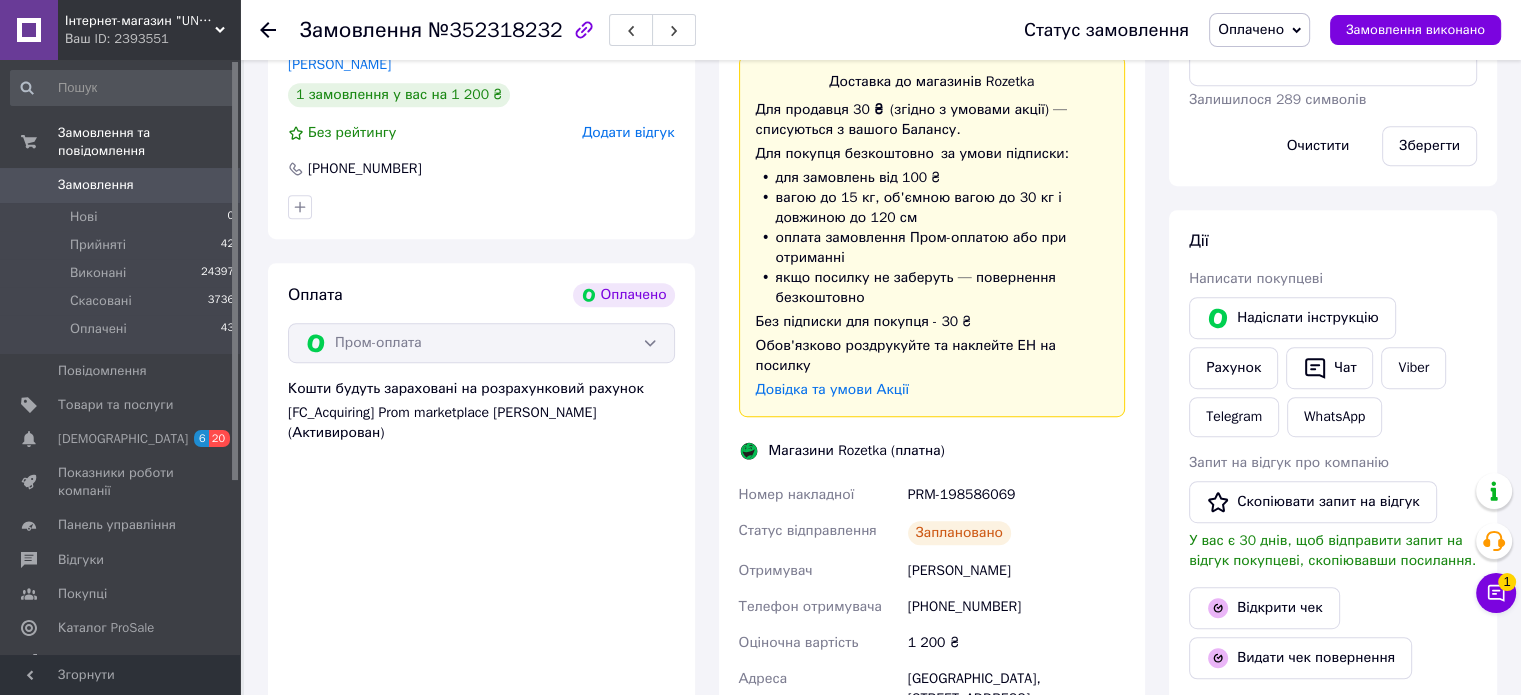 scroll, scrollTop: 0, scrollLeft: 0, axis: both 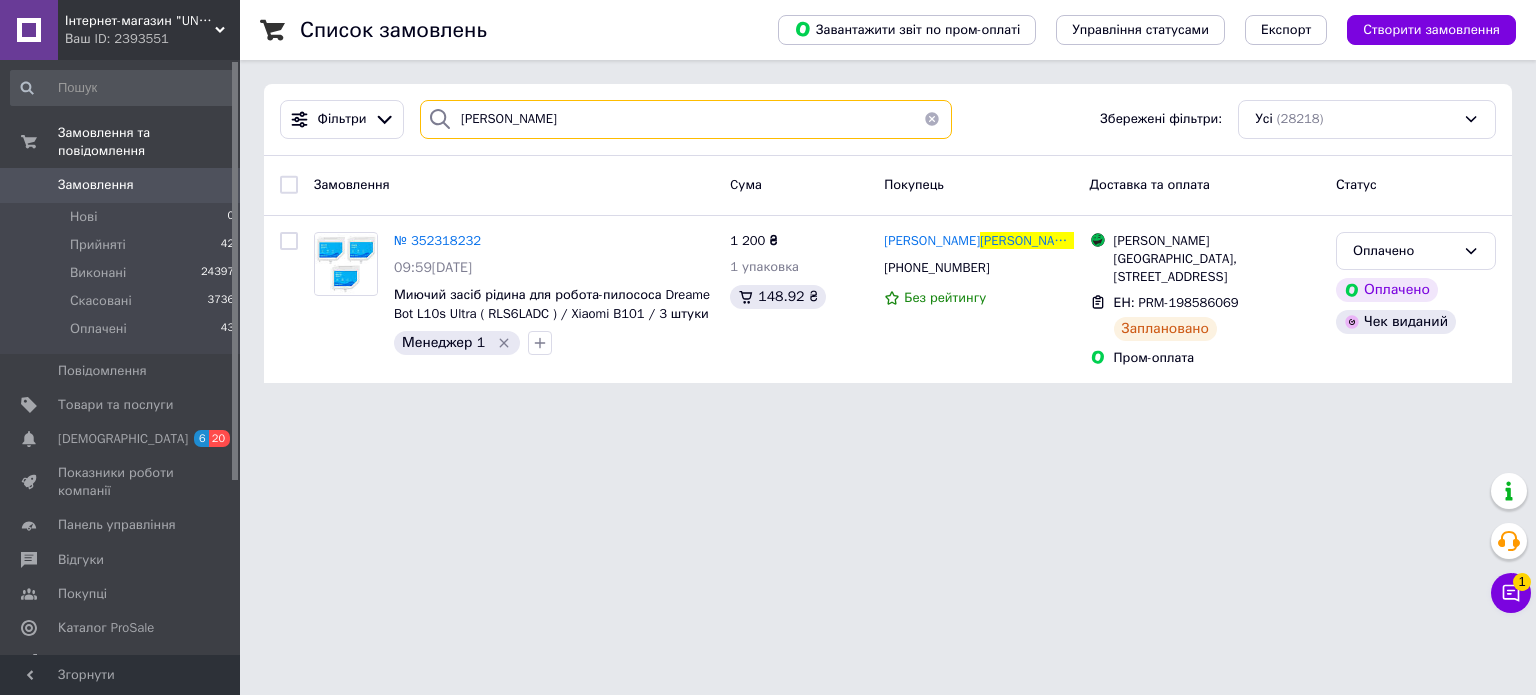 click on "[PERSON_NAME]" at bounding box center [686, 119] 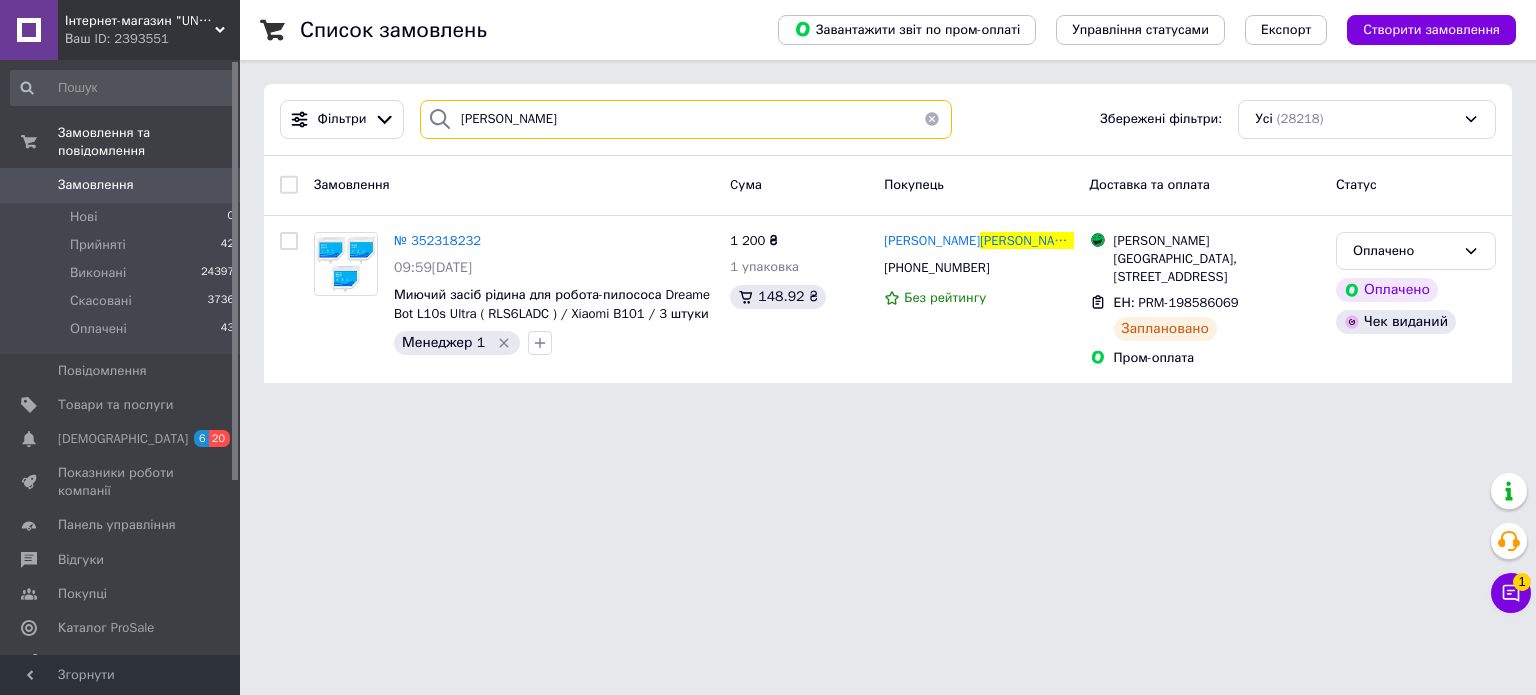 click on "[PERSON_NAME]" at bounding box center (686, 119) 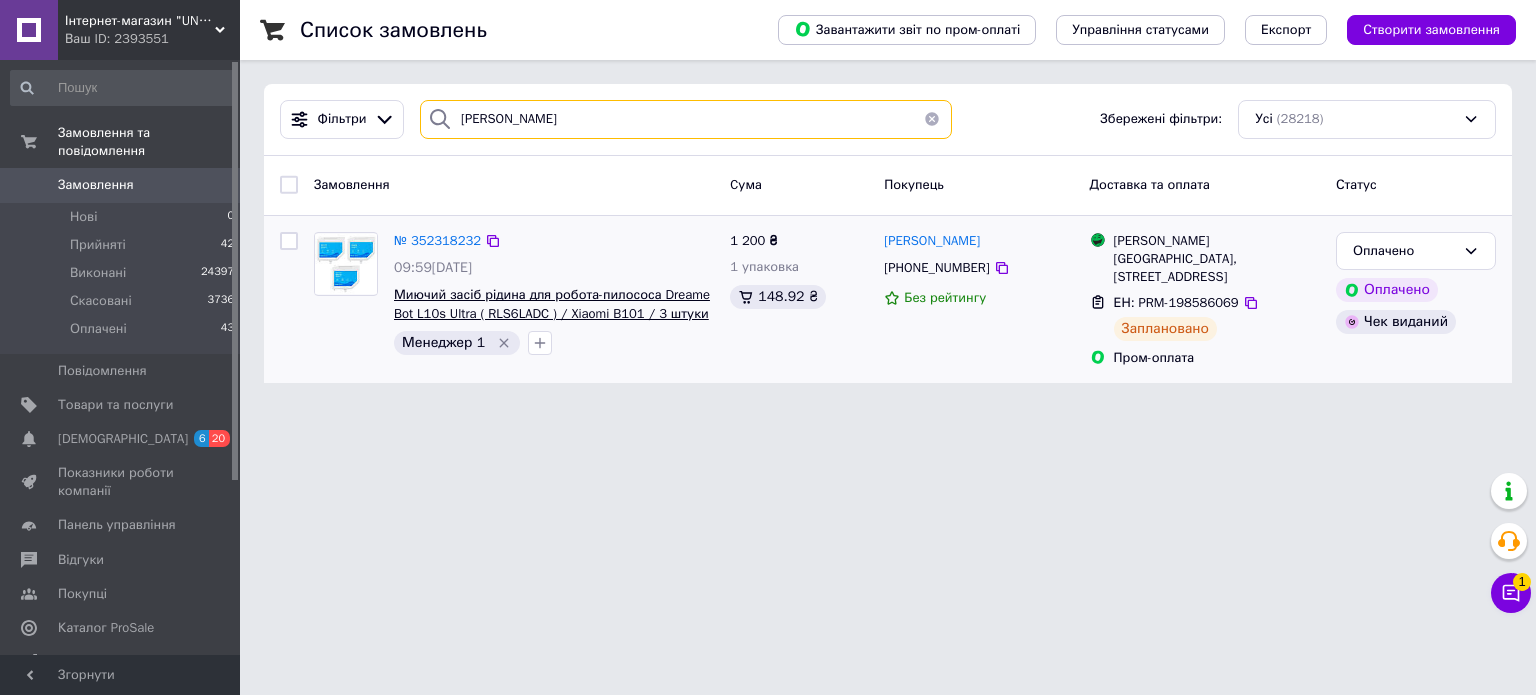 type on "[PERSON_NAME]" 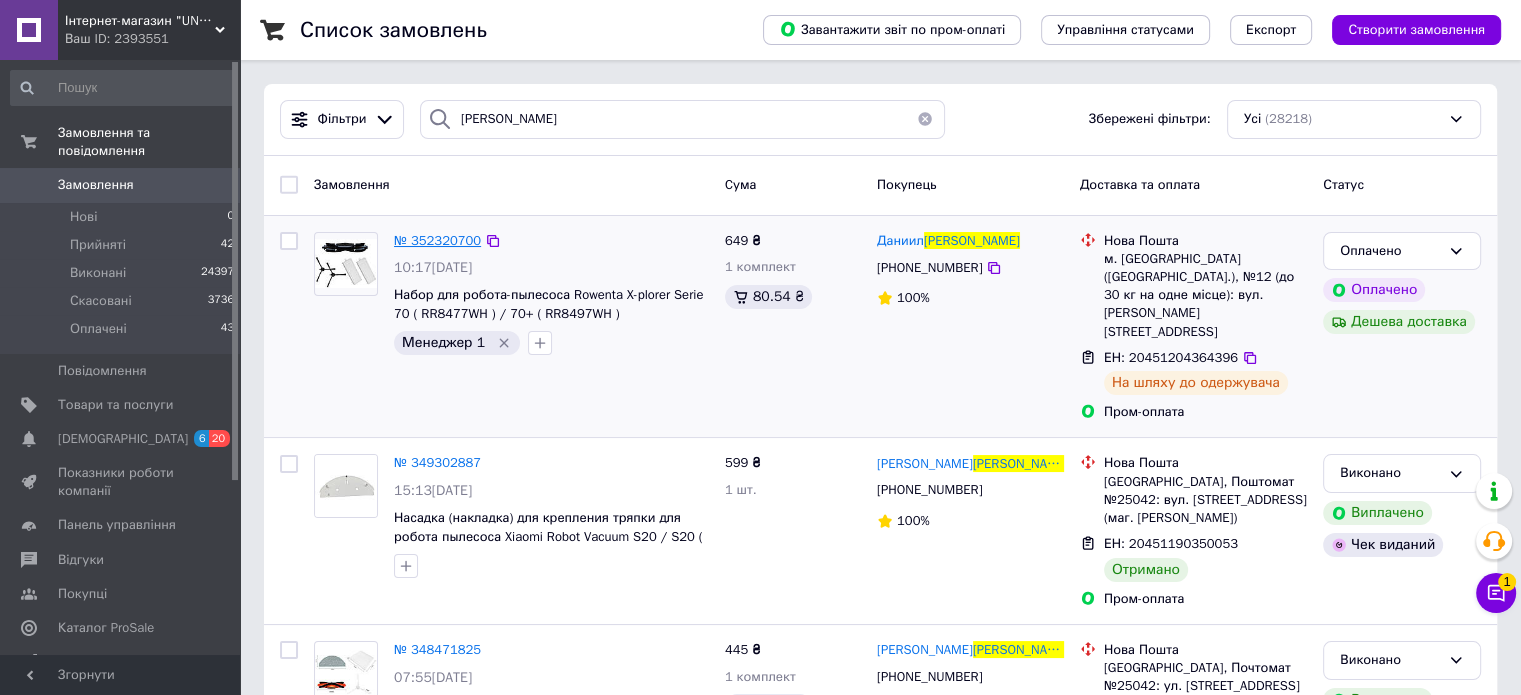 click on "№ 352320700" at bounding box center [437, 240] 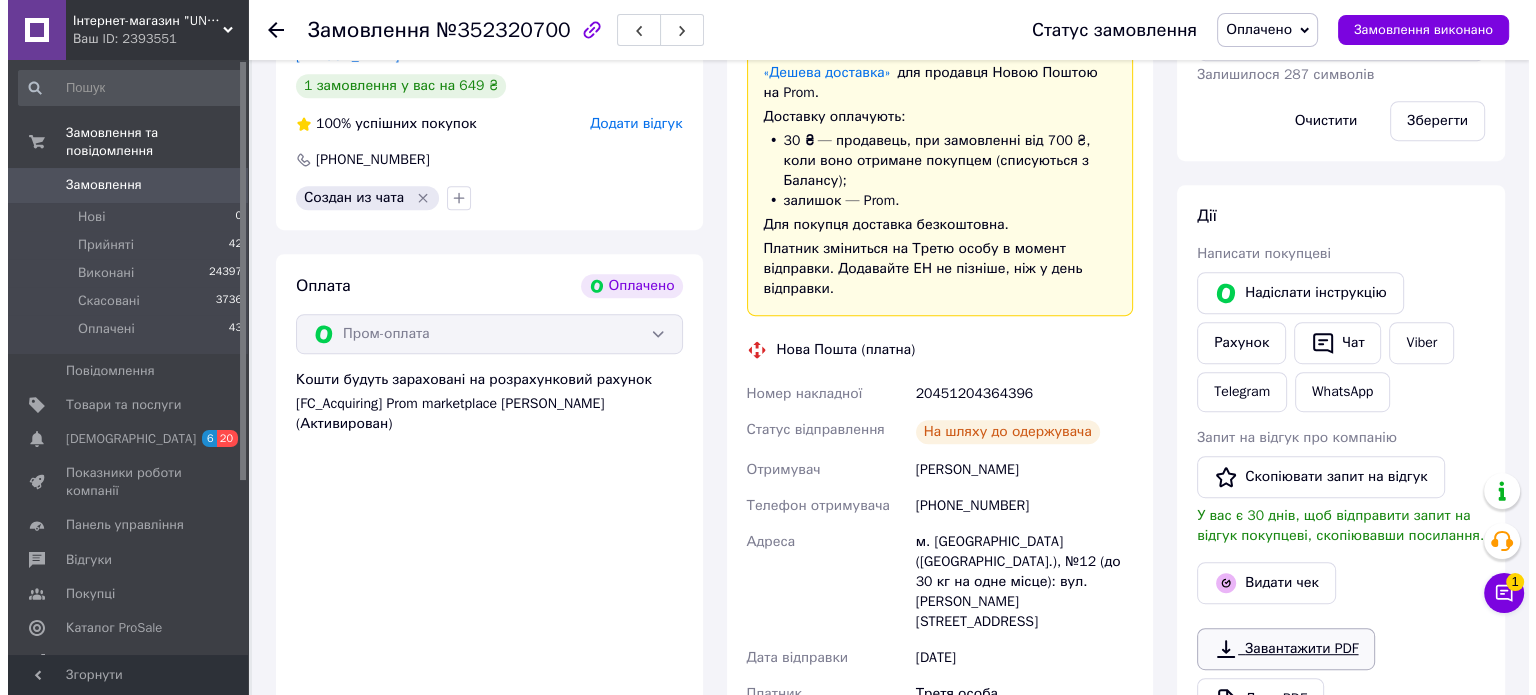 scroll, scrollTop: 1000, scrollLeft: 0, axis: vertical 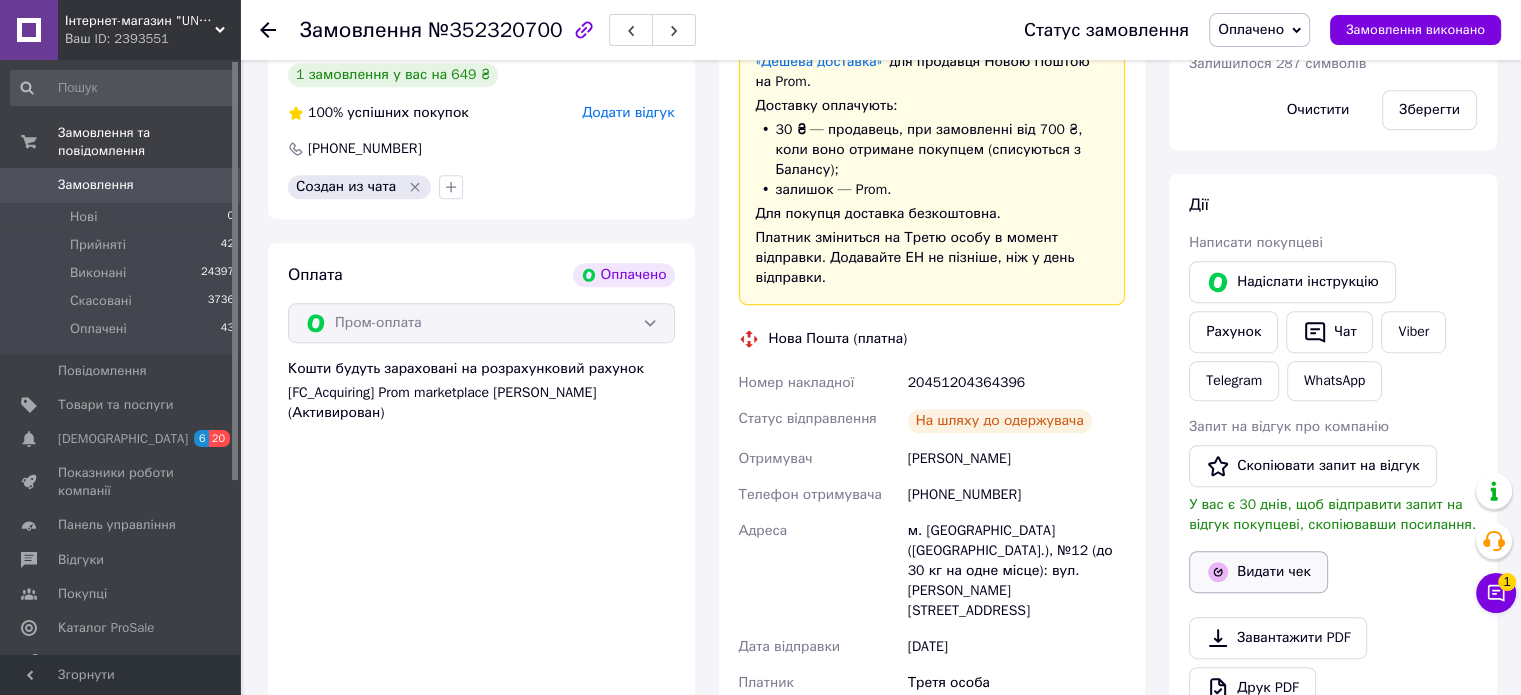 click on "Видати чек" at bounding box center [1258, 572] 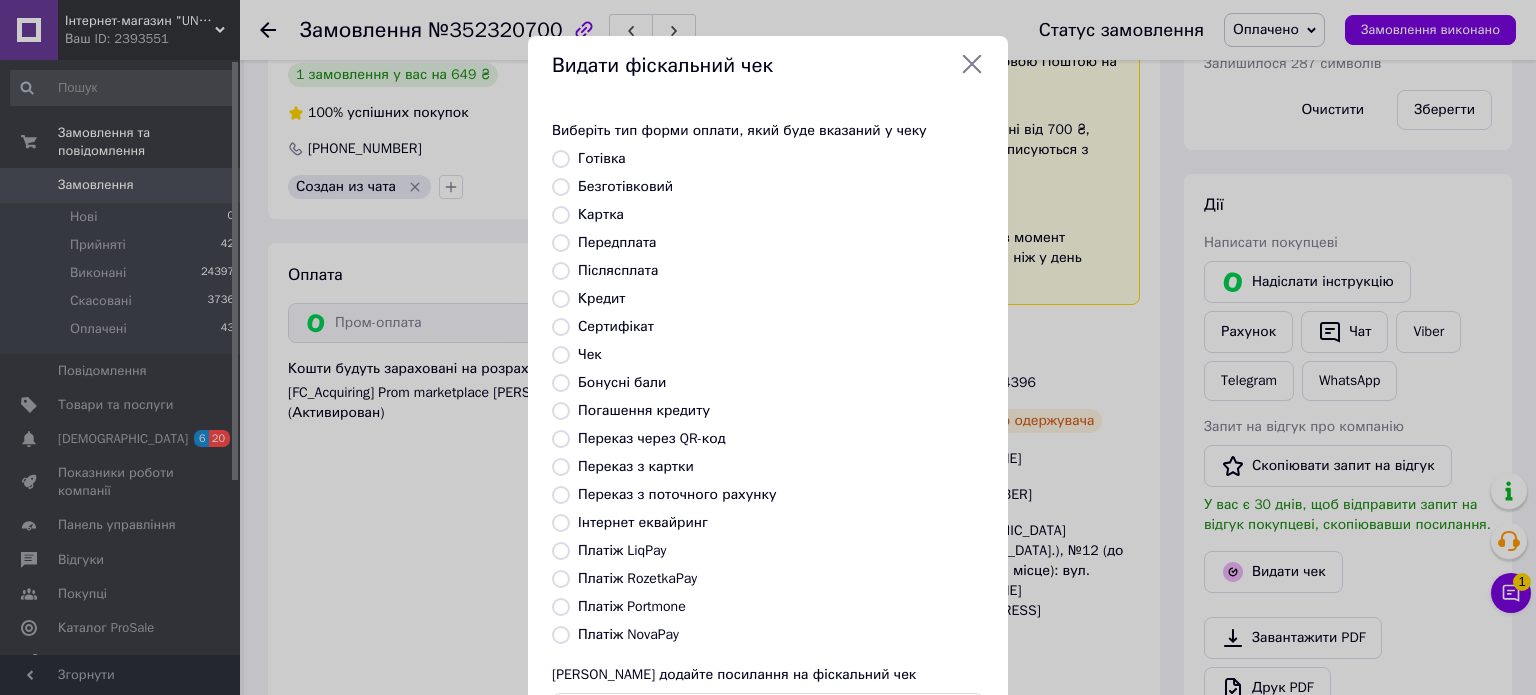 click on "Платіж RozetkaPay" at bounding box center (637, 578) 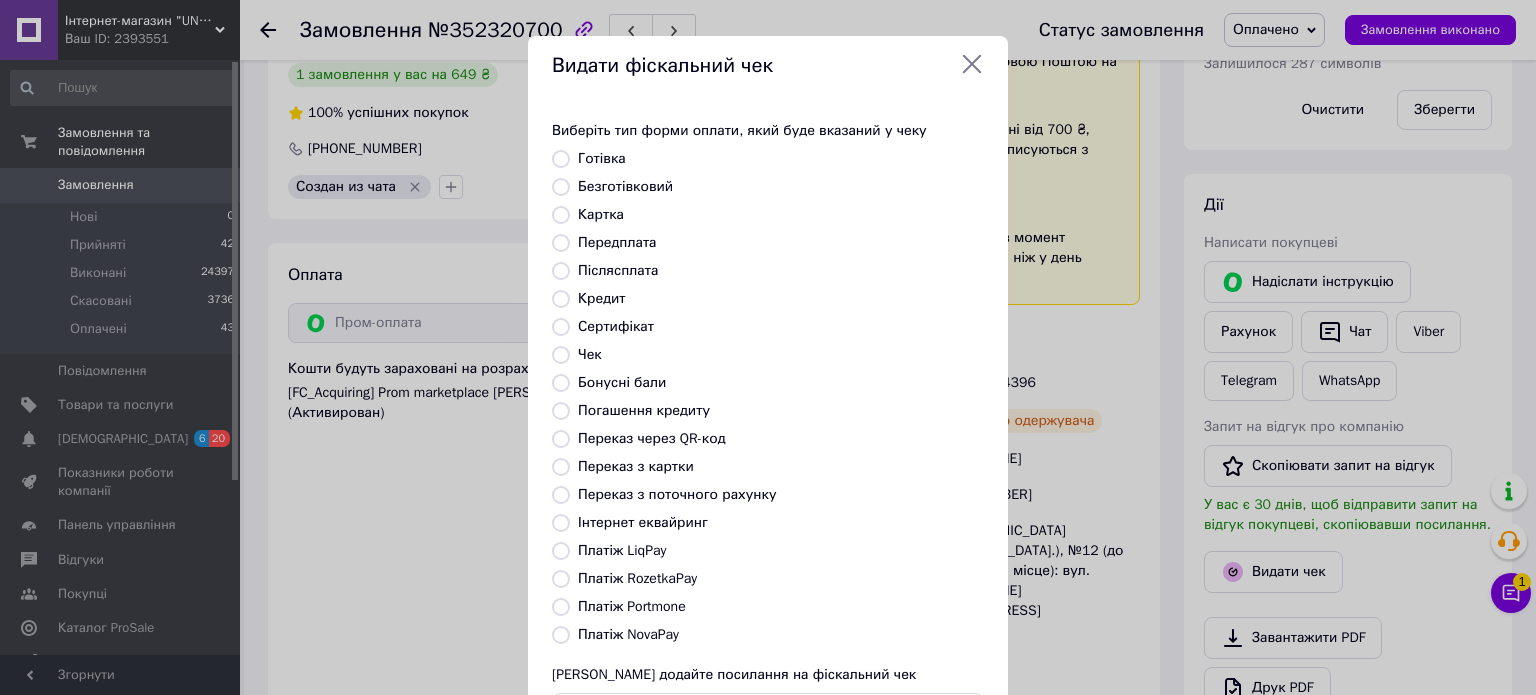 click on "Платіж RozetkaPay" at bounding box center [561, 579] 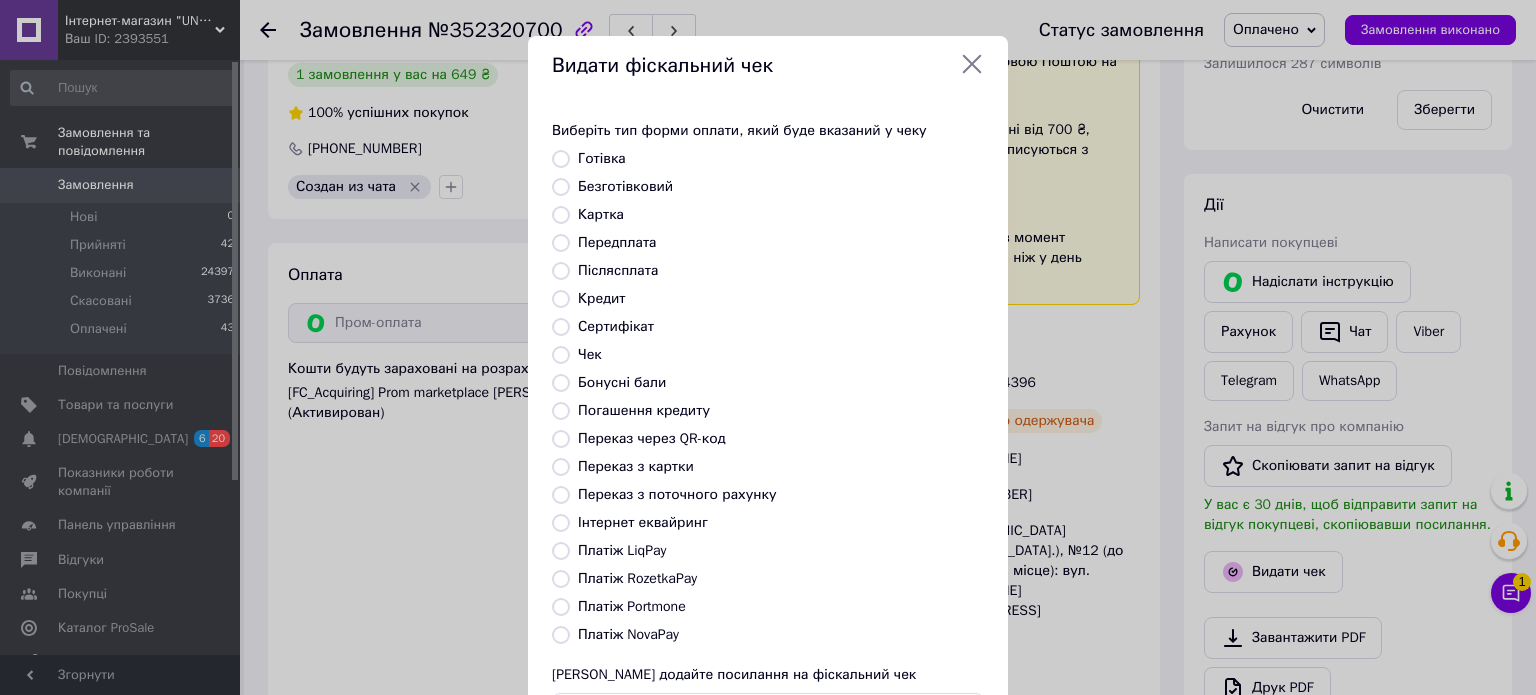 radio on "true" 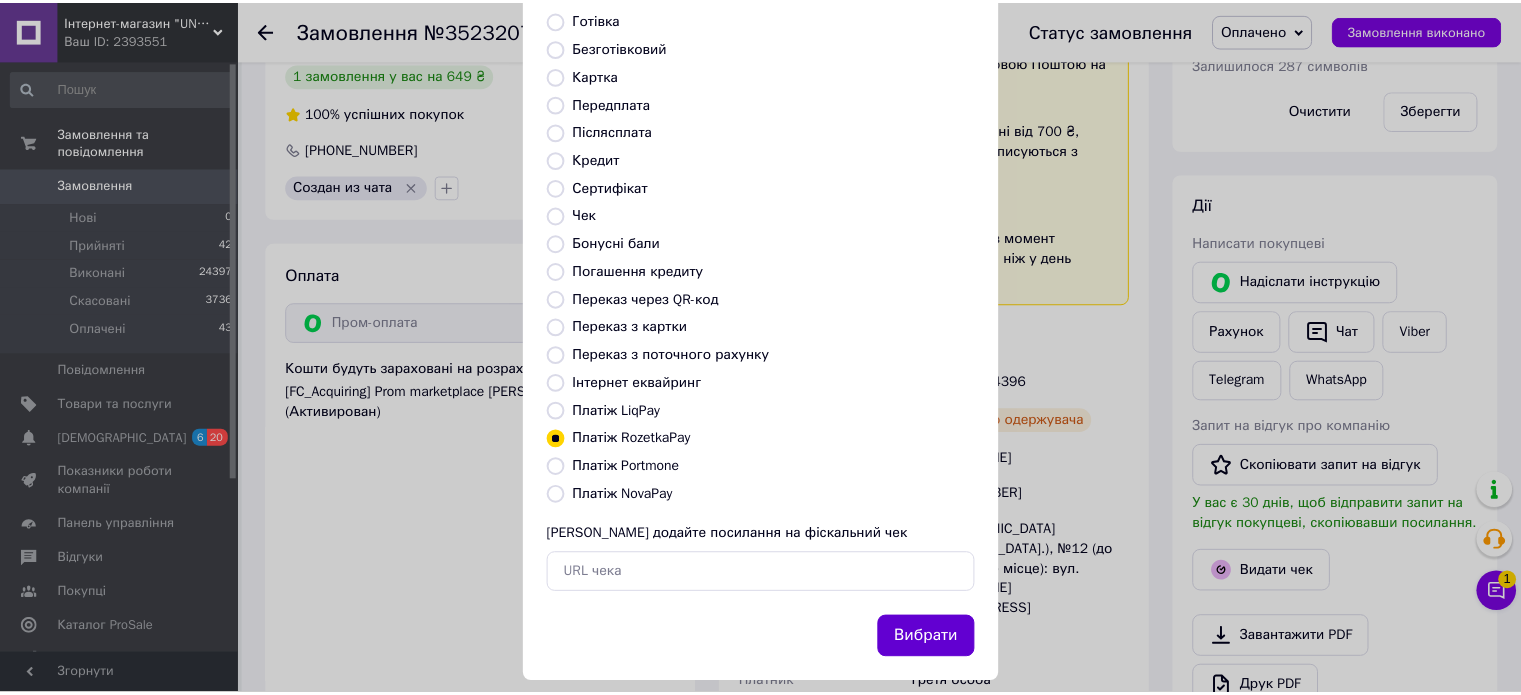 scroll, scrollTop: 163, scrollLeft: 0, axis: vertical 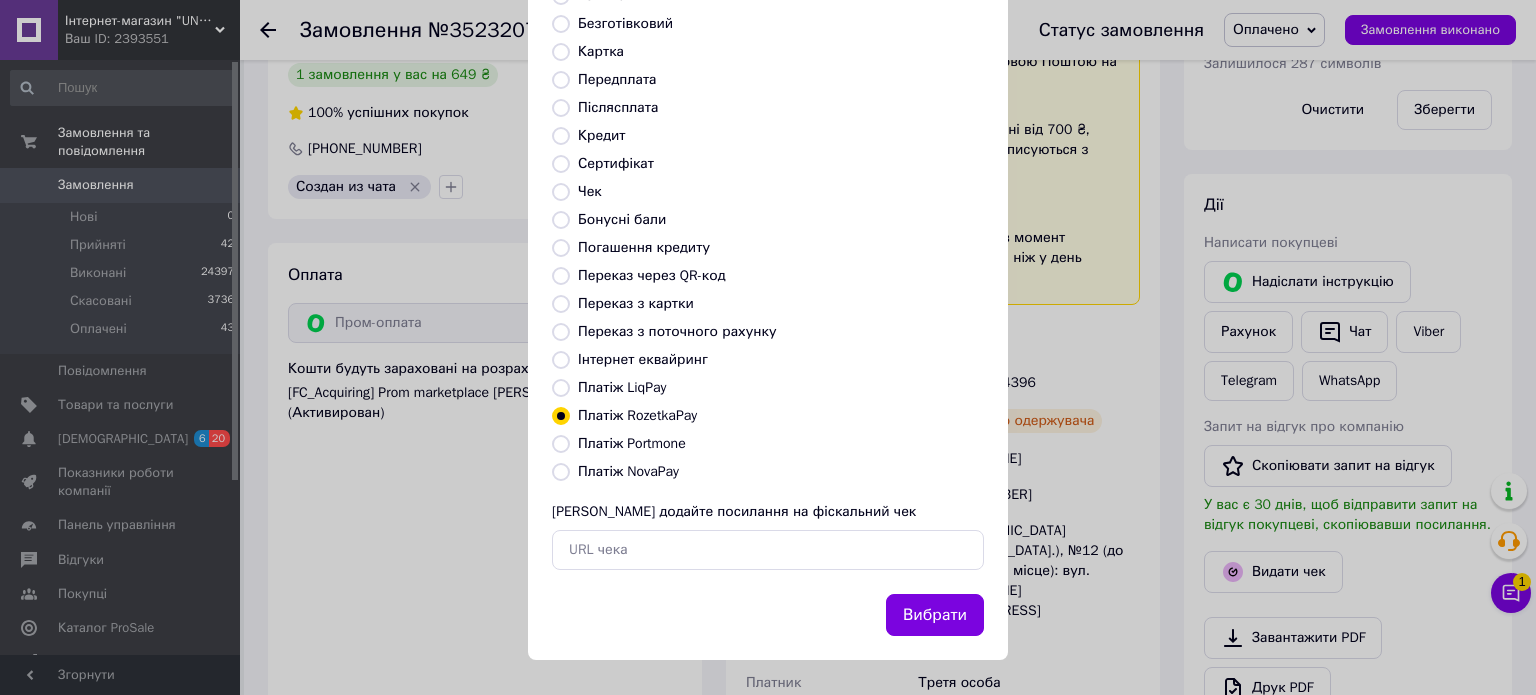 click on "Вибрати" at bounding box center (935, 615) 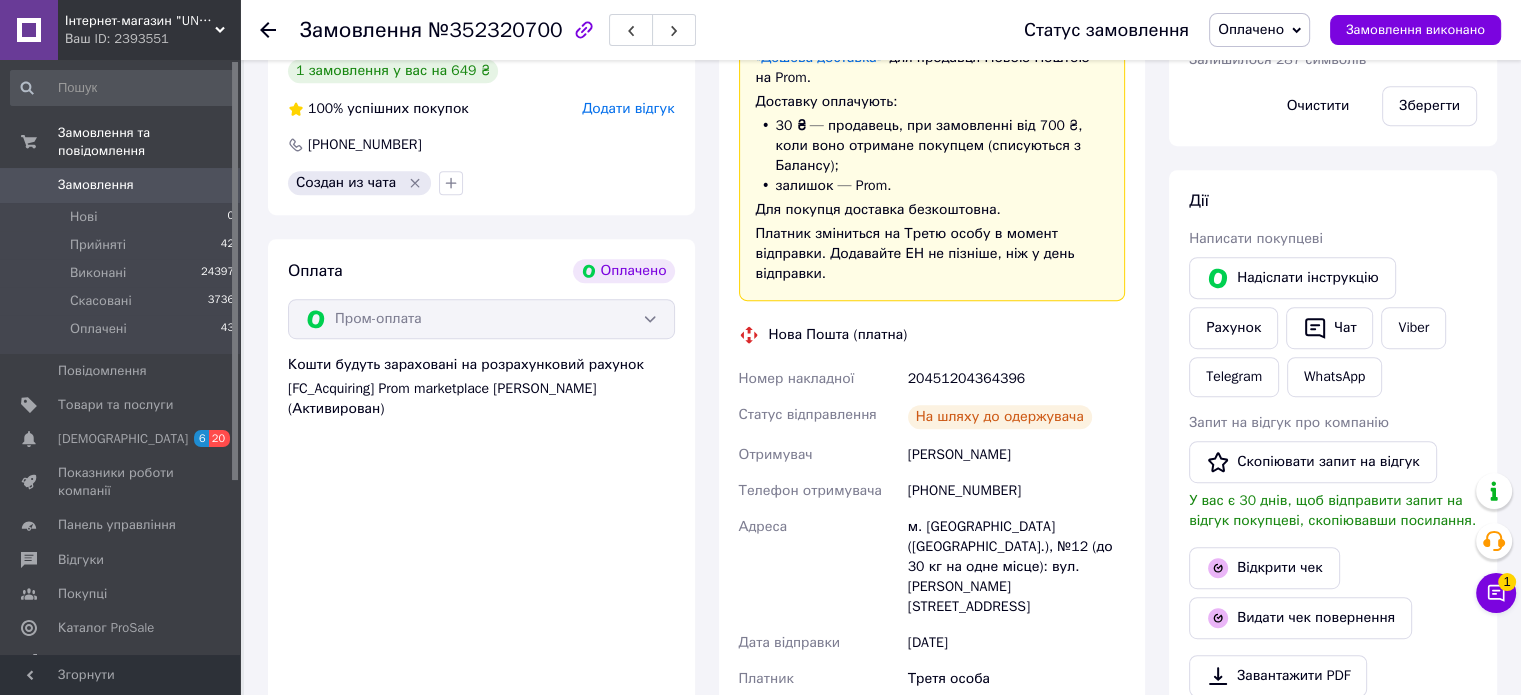scroll, scrollTop: 1000, scrollLeft: 0, axis: vertical 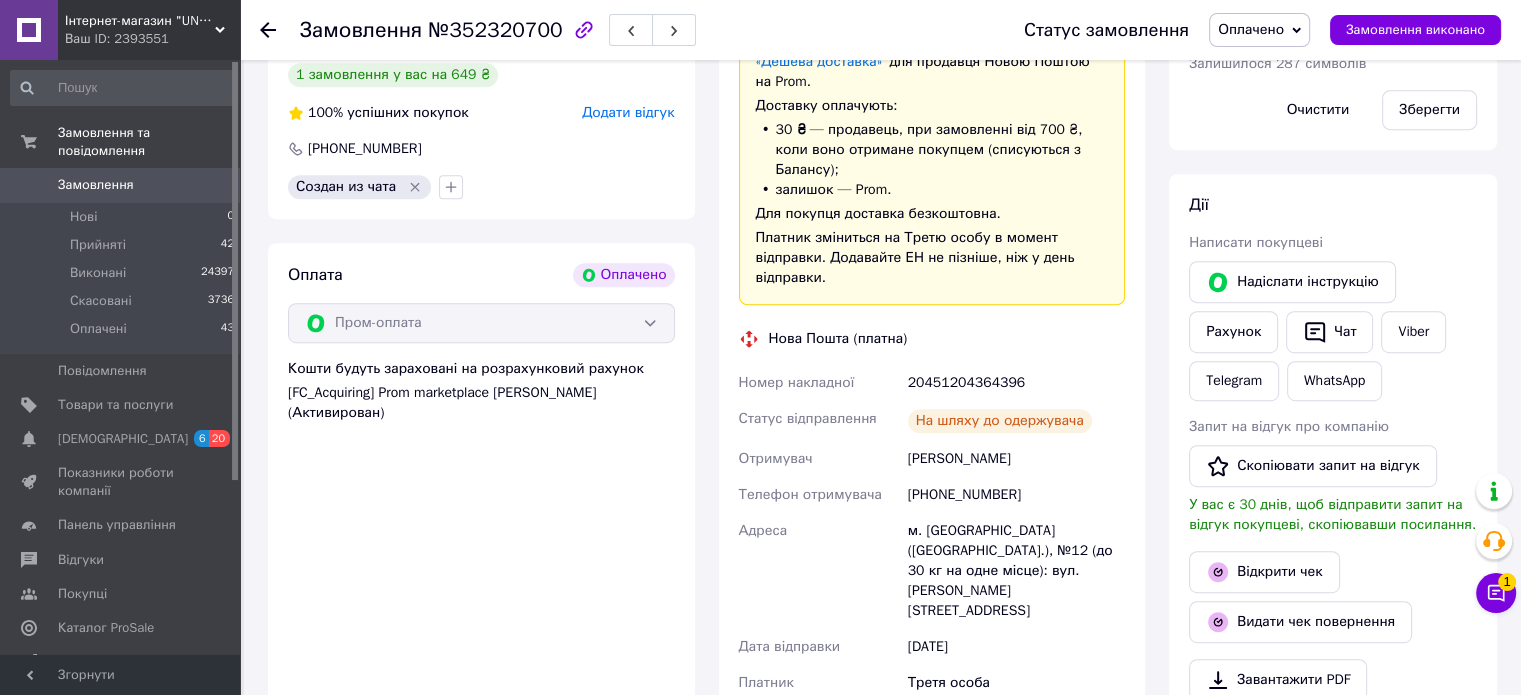 click on "[PERSON_NAME] покупцеві   [PERSON_NAME] інструкцію Рахунок   Чат Viber Telegram WhatsApp Запит на відгук про компанію   Скопіювати запит на відгук У вас є 30 днів, щоб відправити запит на відгук покупцеві, скопіювавши посилання.   Відкрити чек   Видати чек повернення   Завантажити PDF   Друк PDF   Повернути гроші покупцеві" at bounding box center (1333, 501) 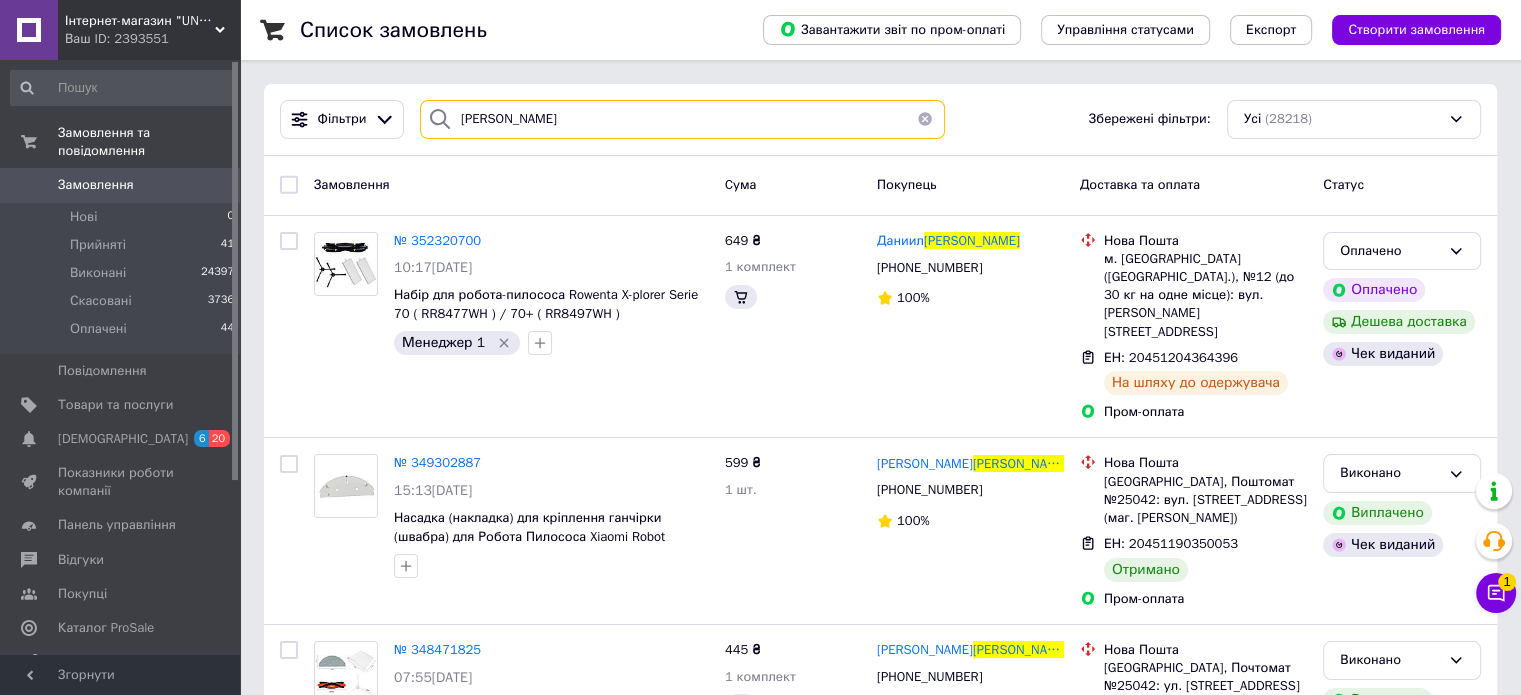 click on "[PERSON_NAME]" at bounding box center [682, 119] 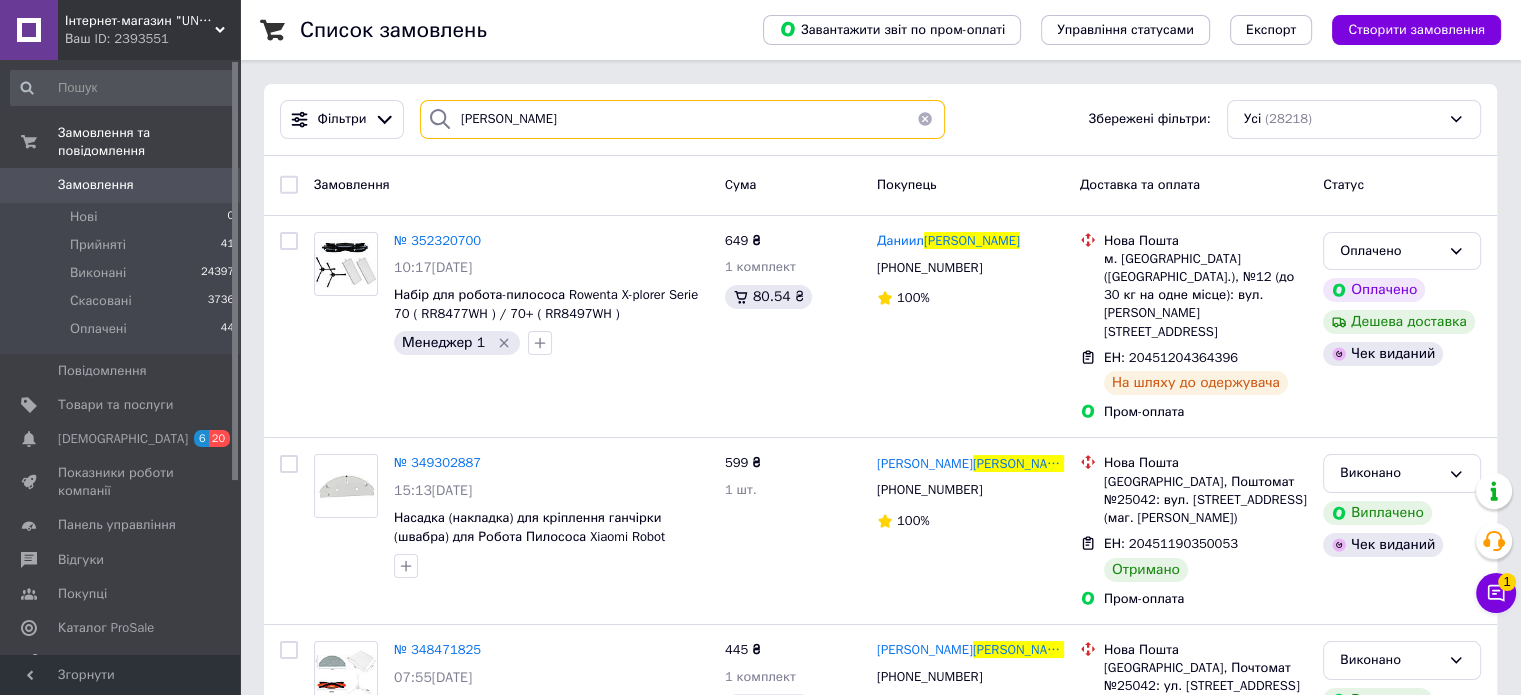 click on "[PERSON_NAME]" at bounding box center (682, 119) 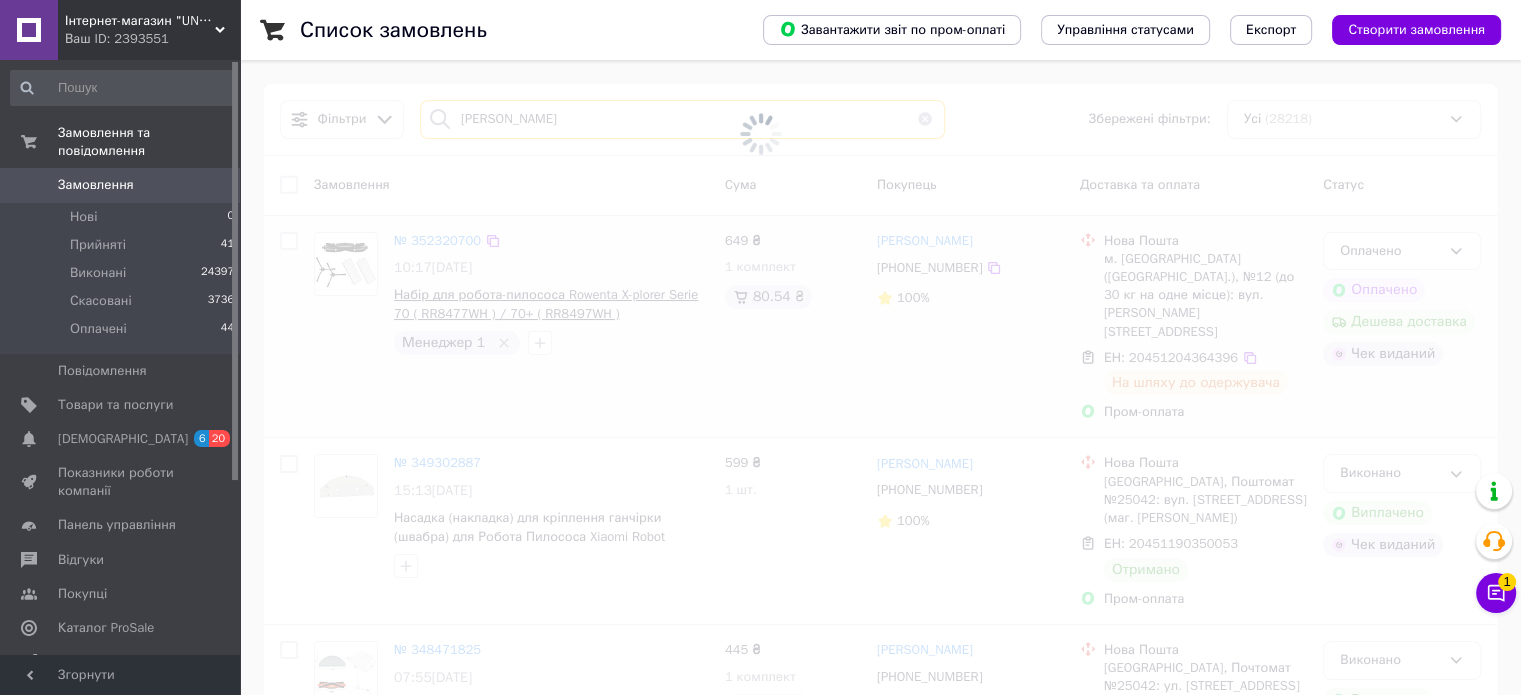 type on "[PERSON_NAME]" 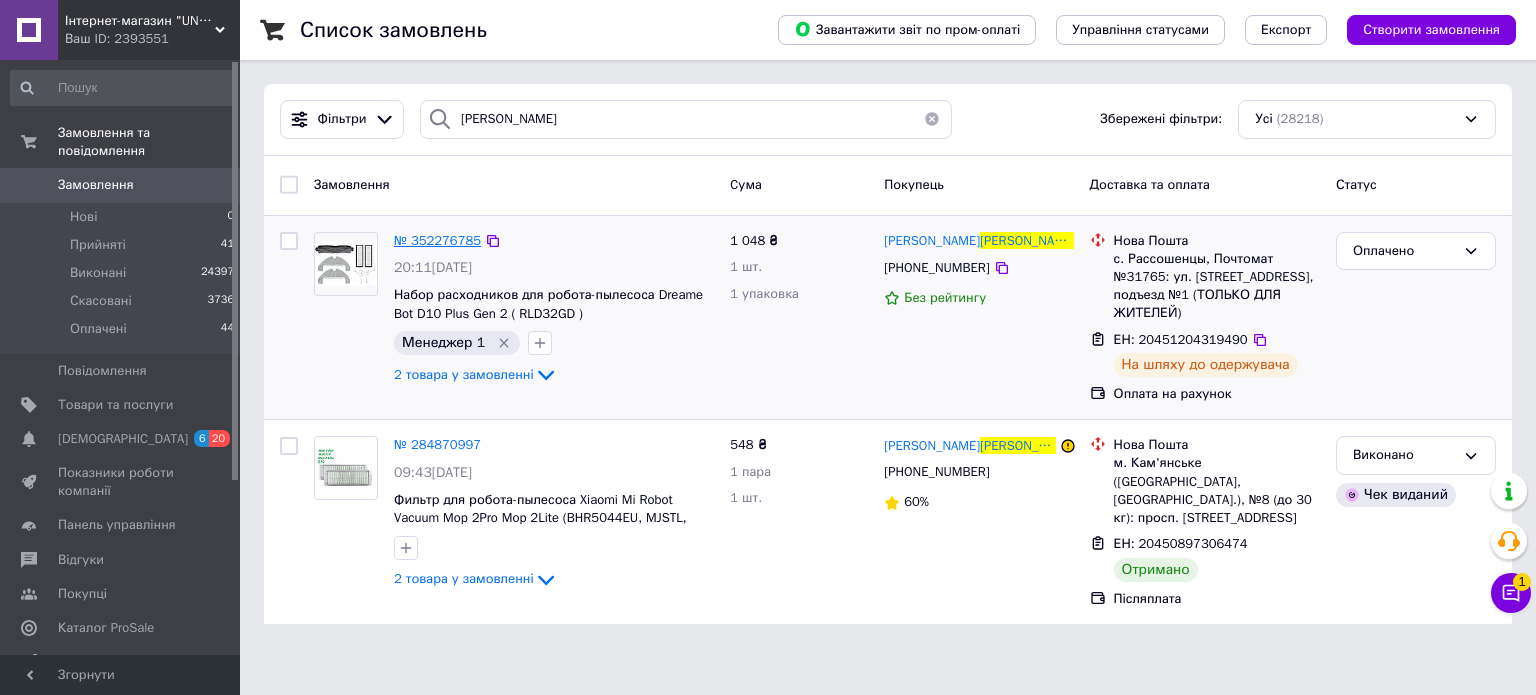 click on "№ 352276785" at bounding box center (437, 240) 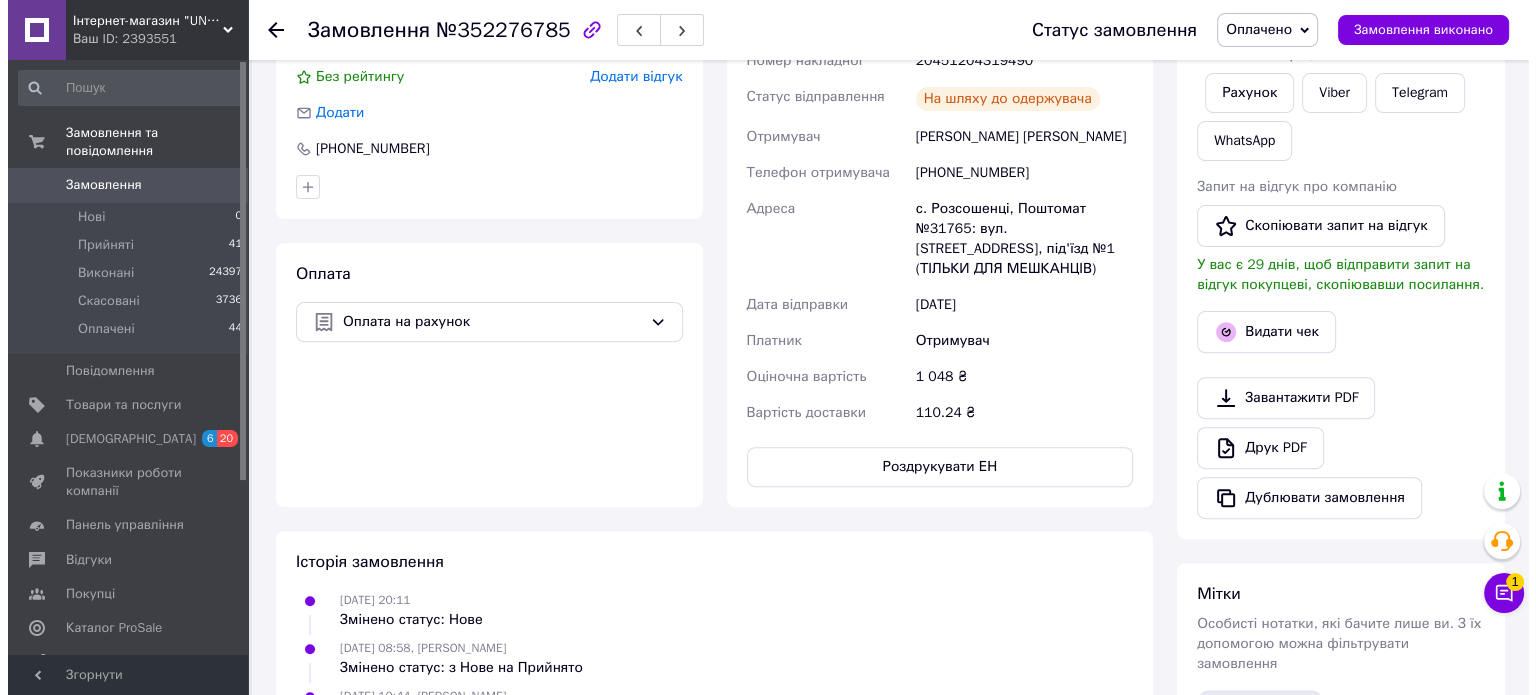 scroll, scrollTop: 700, scrollLeft: 0, axis: vertical 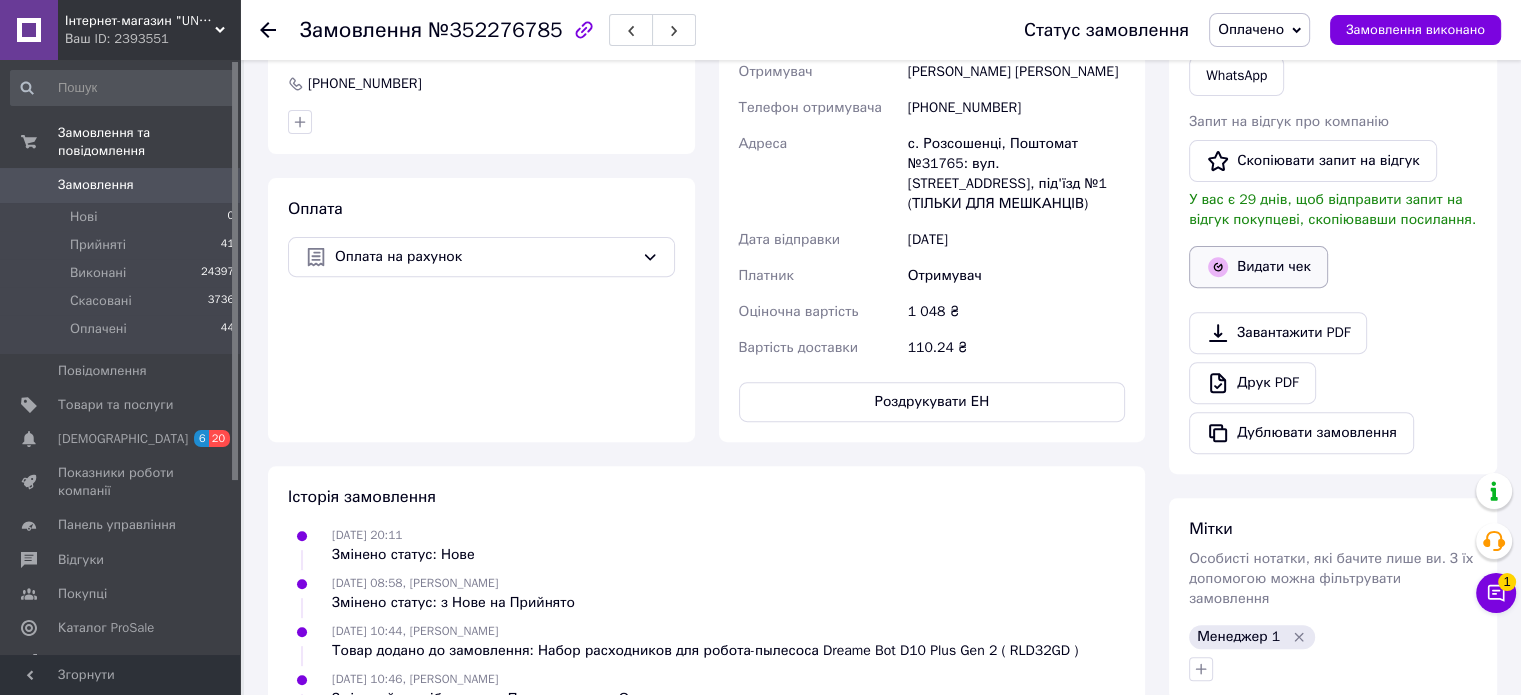 click on "Видати чек" at bounding box center (1258, 267) 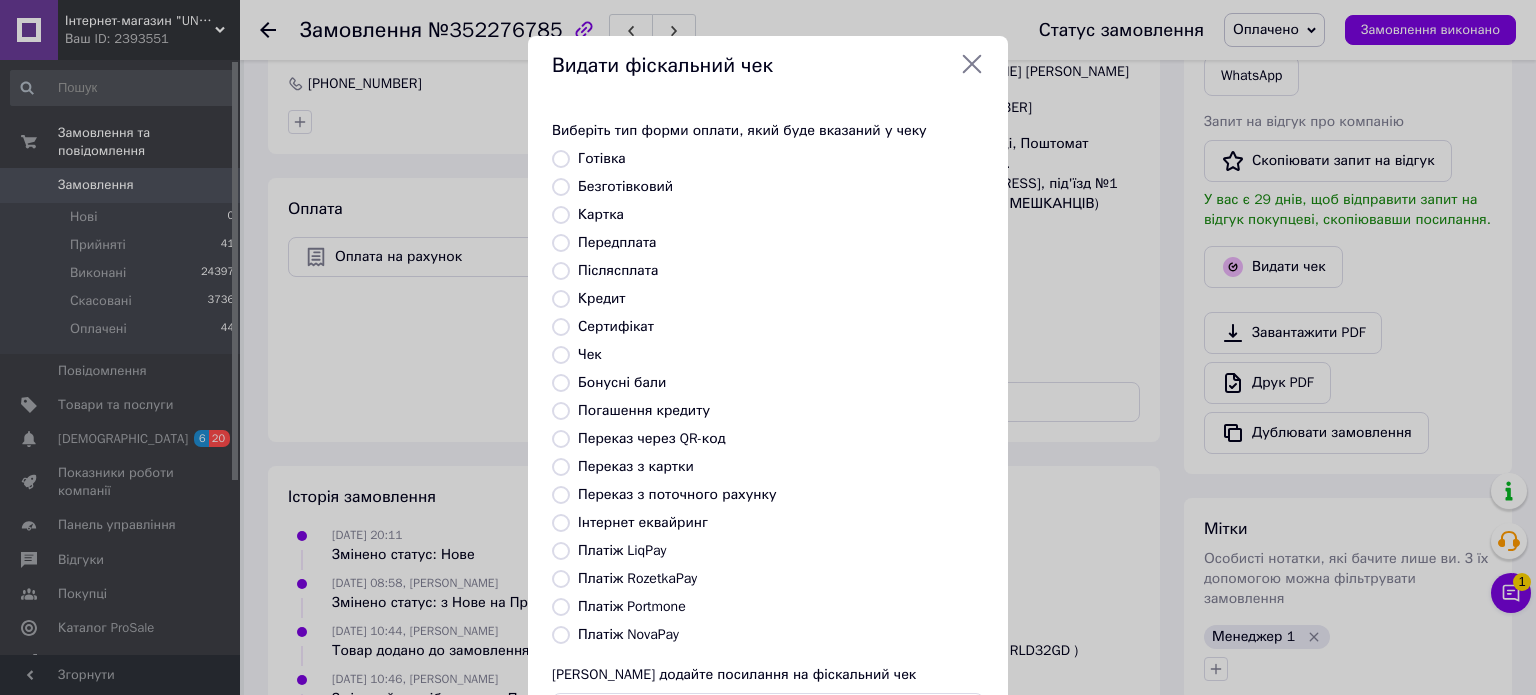click on "Переказ з картки" at bounding box center [636, 466] 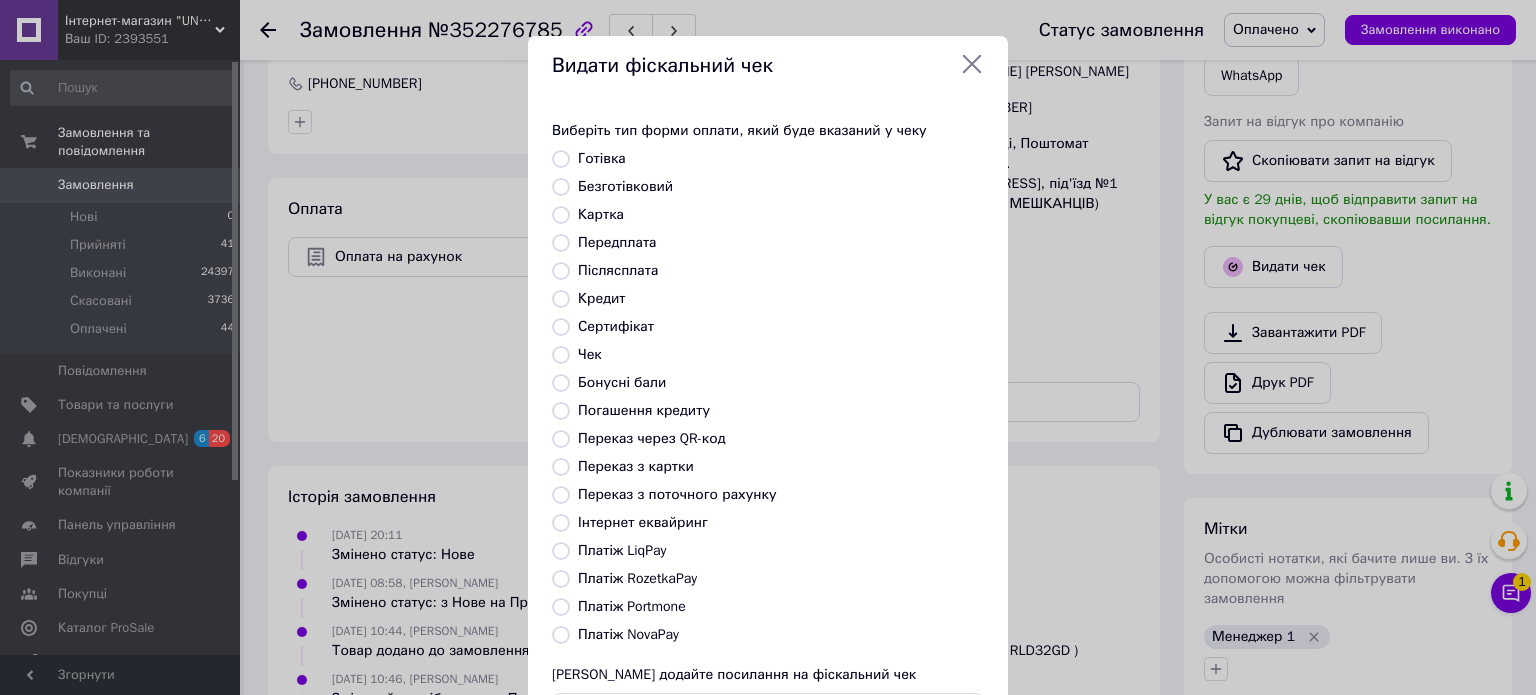 radio on "true" 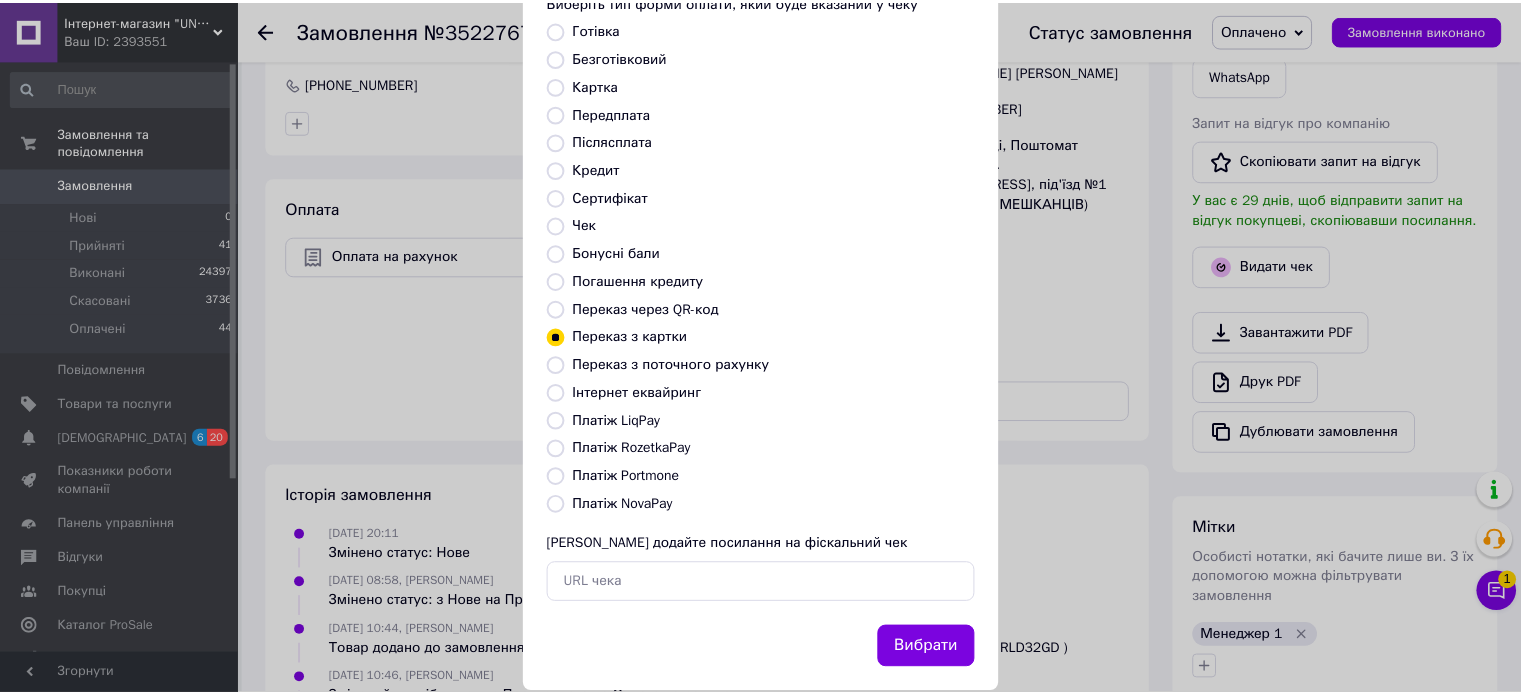 scroll, scrollTop: 163, scrollLeft: 0, axis: vertical 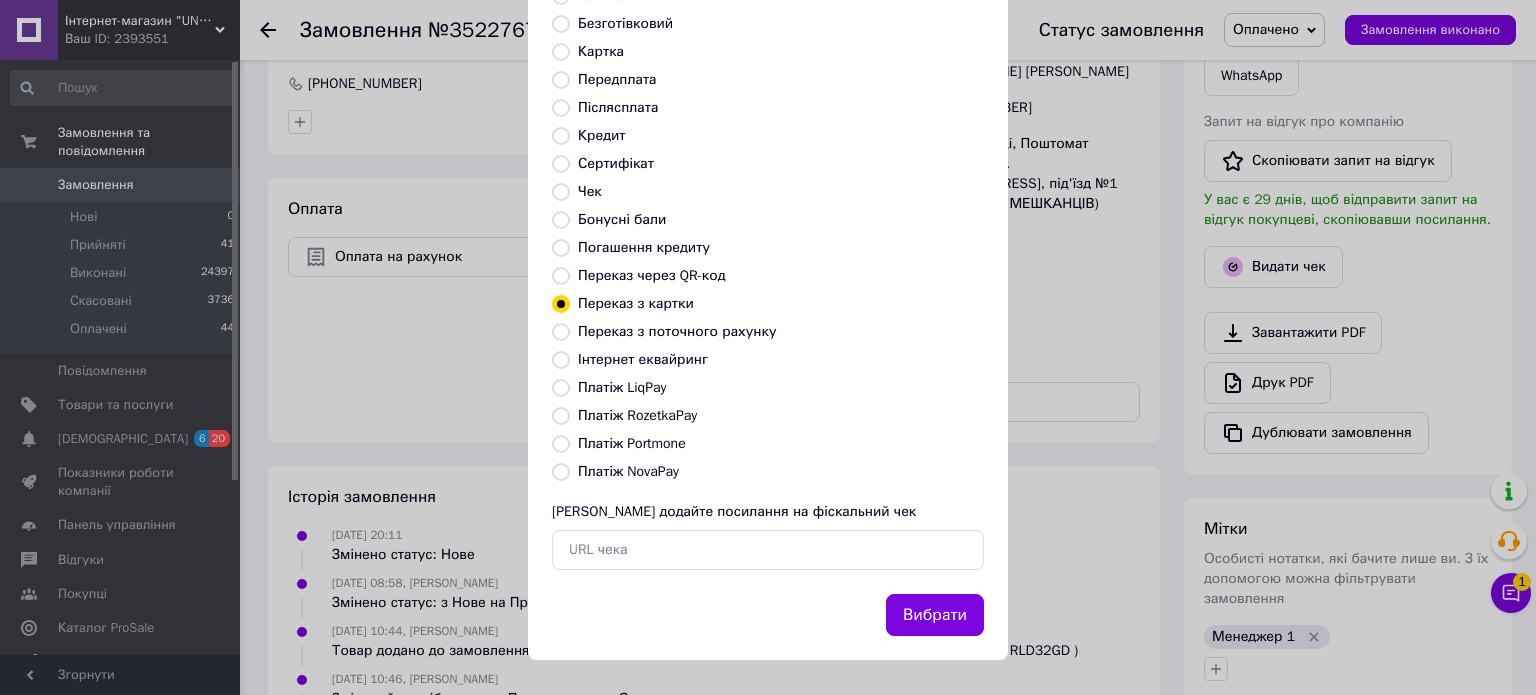 click on "Вибрати" at bounding box center [935, 615] 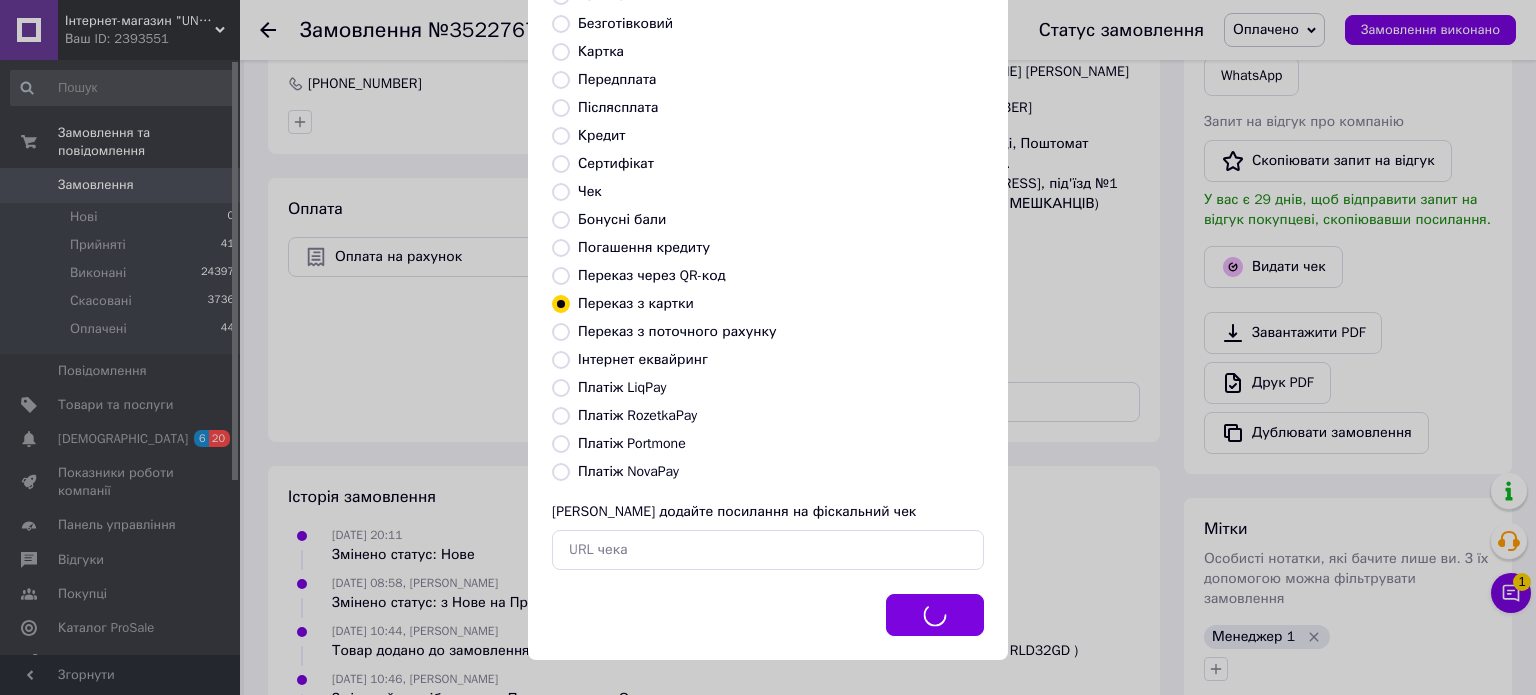 click on "Видати фіскальний чек Виберіть тип форми оплати, який буде вказаний у чеку Готівка Безготівковий Картка Передплата Післясплата Кредит Сертифікат Чек Бонусні бали Погашення кредиту Переказ через QR-код [GEOGRAPHIC_DATA] з картки Переказ з поточного рахунку Інтернет еквайринг Платіж LiqPay Платіж RozetkaPay Платіж Portmone Платіж NovaPay Або додайте посилання на фіскальний чек Вибрати" at bounding box center [768, 266] 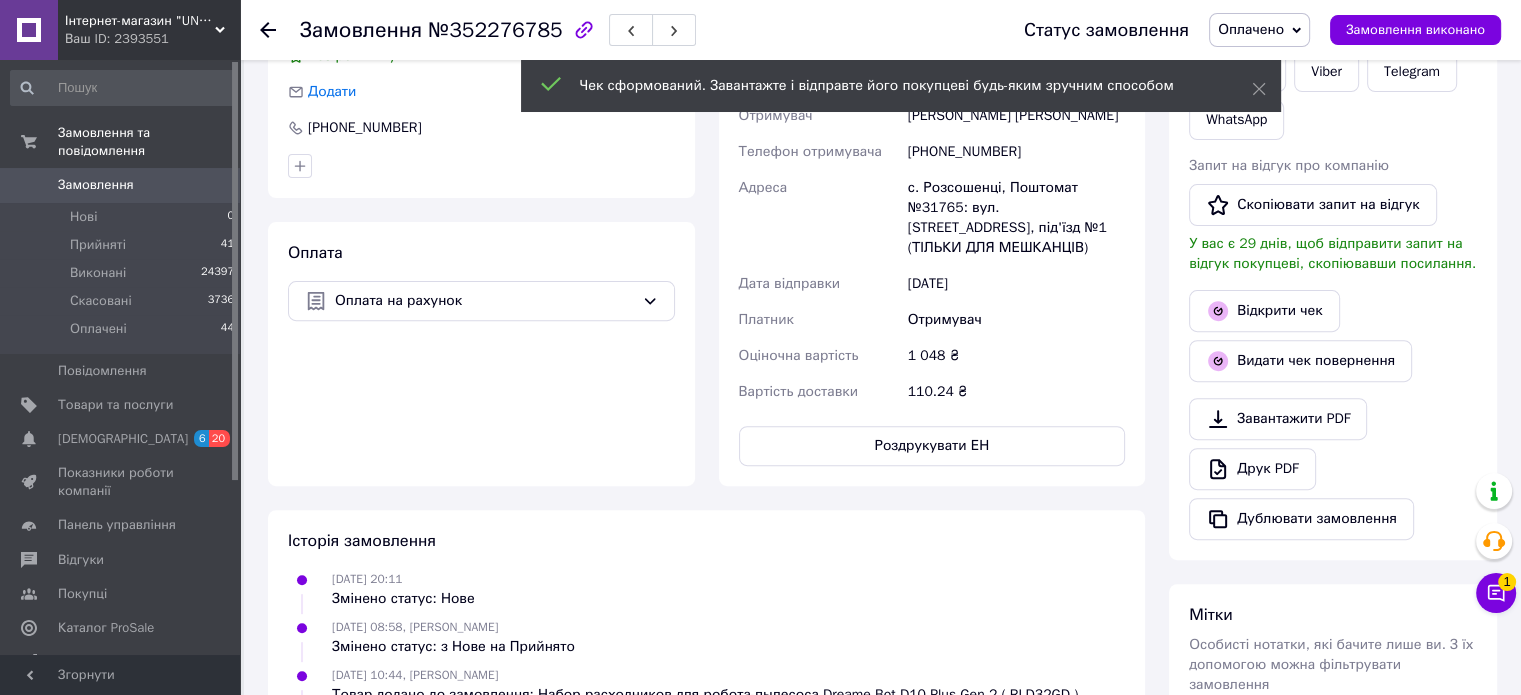 scroll, scrollTop: 500, scrollLeft: 0, axis: vertical 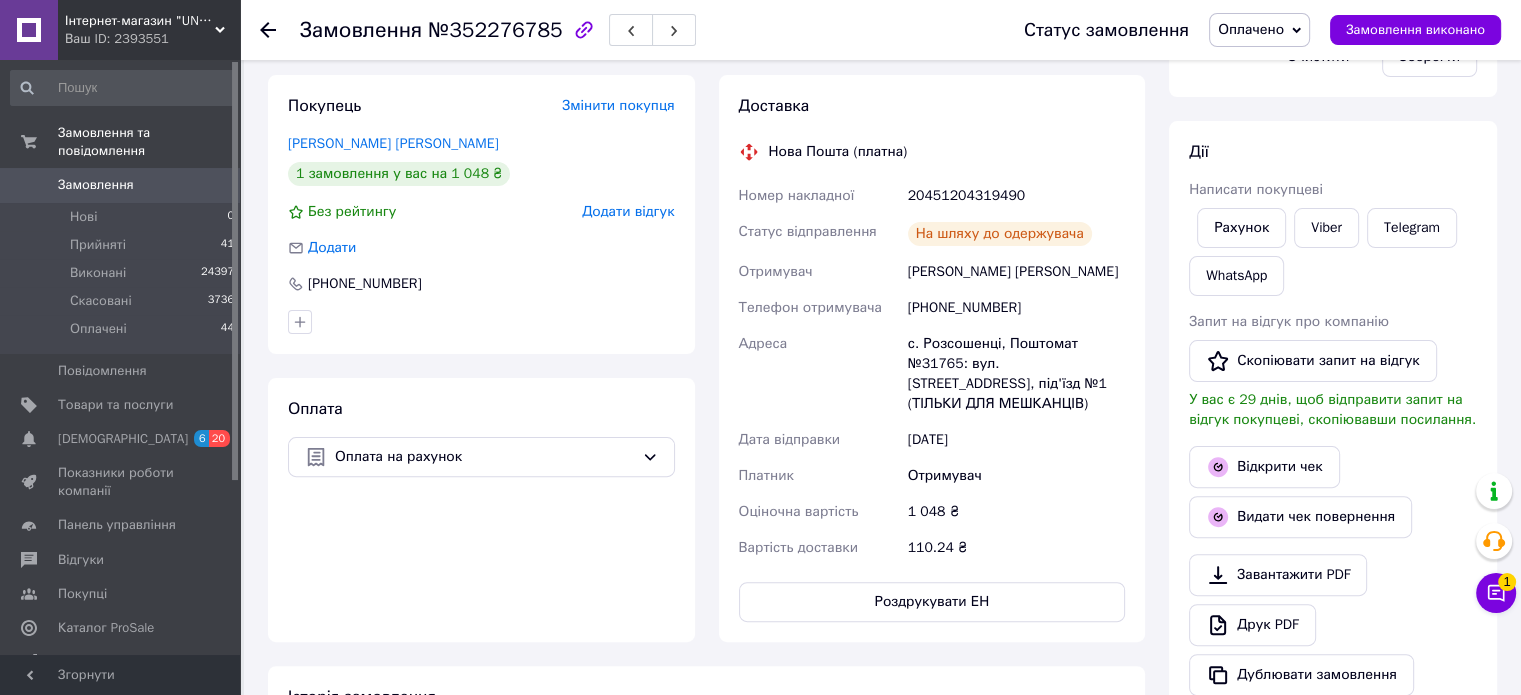 drag, startPoint x: 1474, startPoint y: 189, endPoint x: 1378, endPoint y: 140, distance: 107.78219 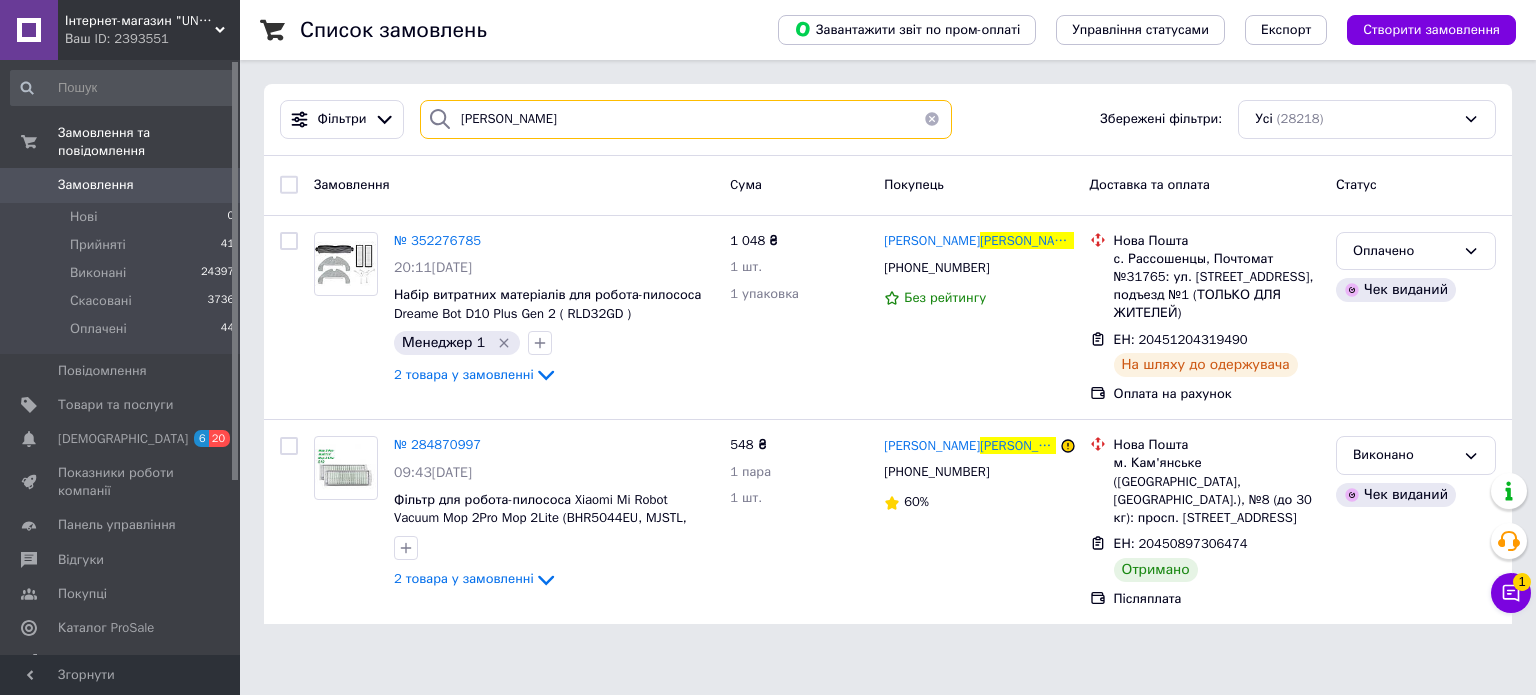 click on "[PERSON_NAME]" at bounding box center [686, 119] 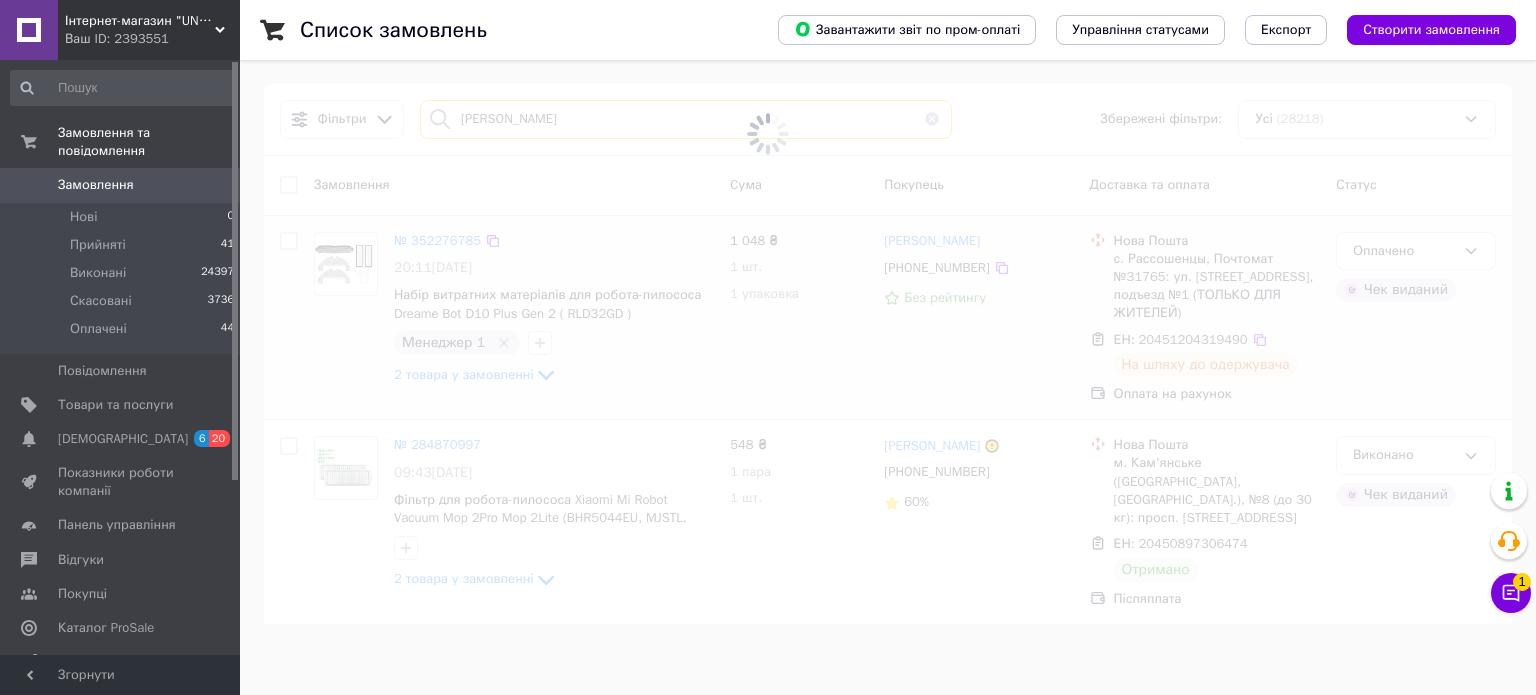 type on "[PERSON_NAME]" 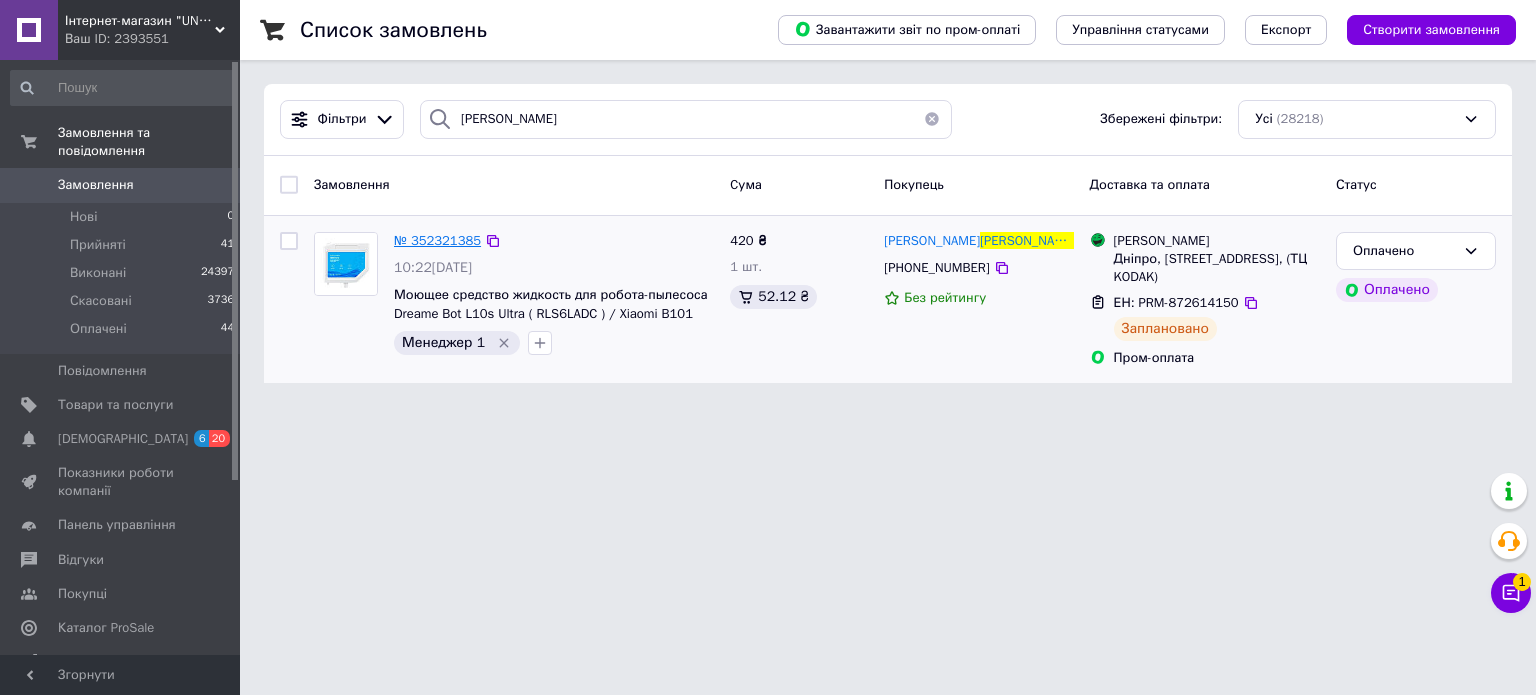 click on "№ 352321385" at bounding box center [437, 240] 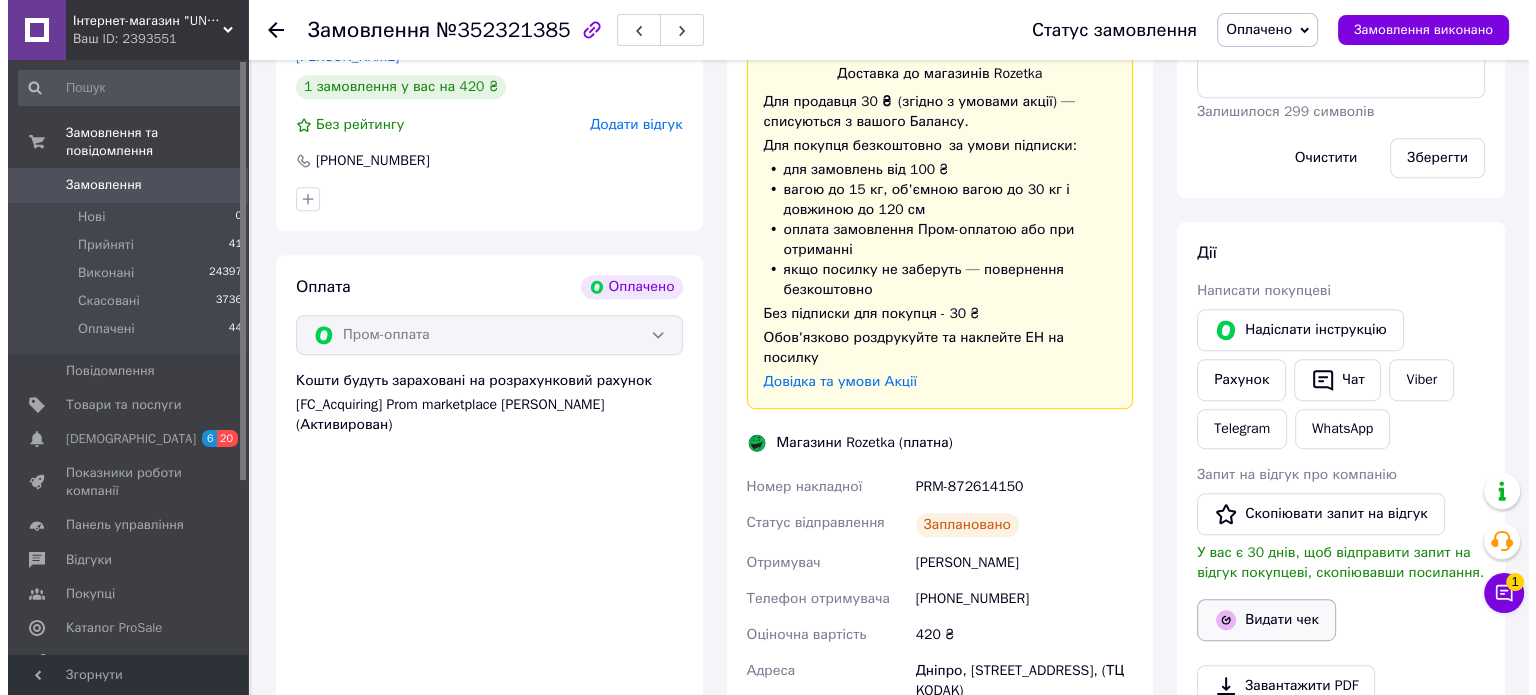 scroll, scrollTop: 1100, scrollLeft: 0, axis: vertical 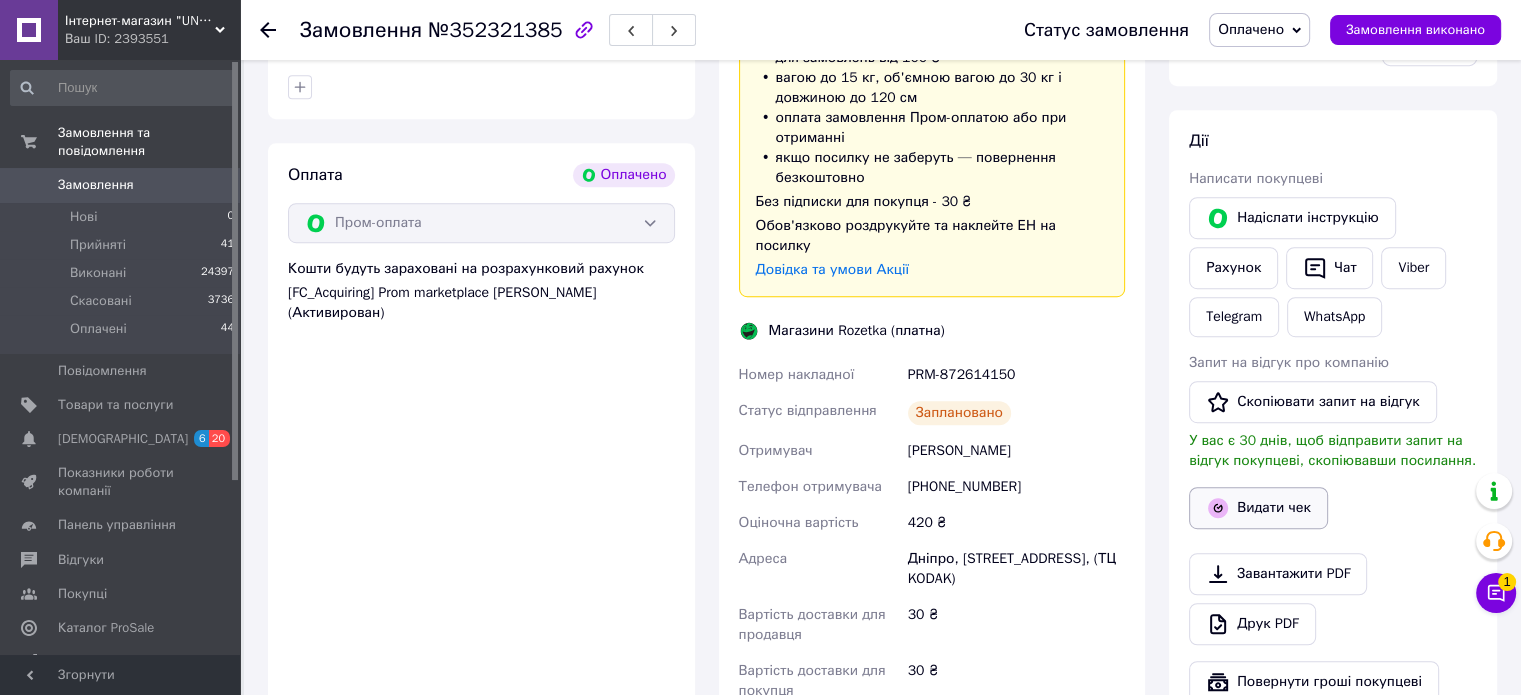 click on "Видати чек" at bounding box center (1258, 508) 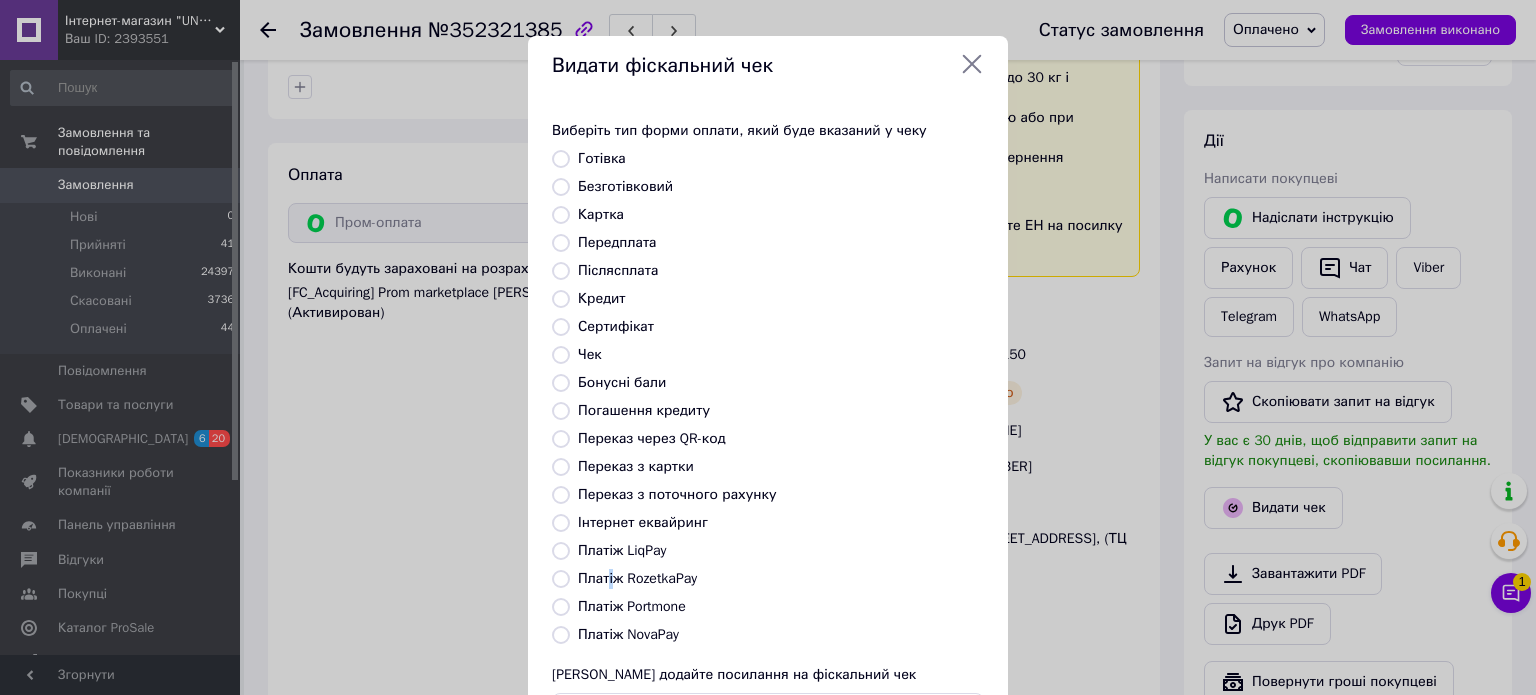 click on "Платіж RozetkaPay" at bounding box center [637, 578] 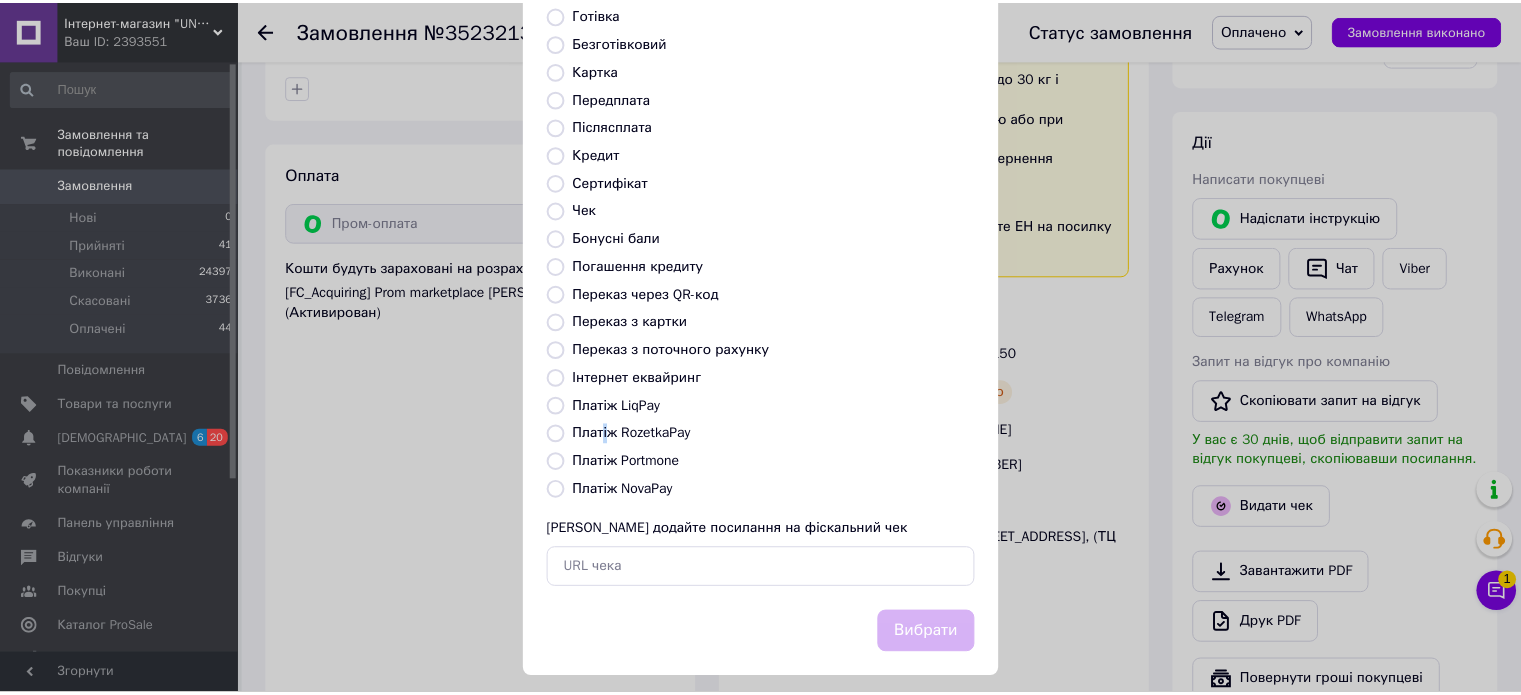 scroll, scrollTop: 163, scrollLeft: 0, axis: vertical 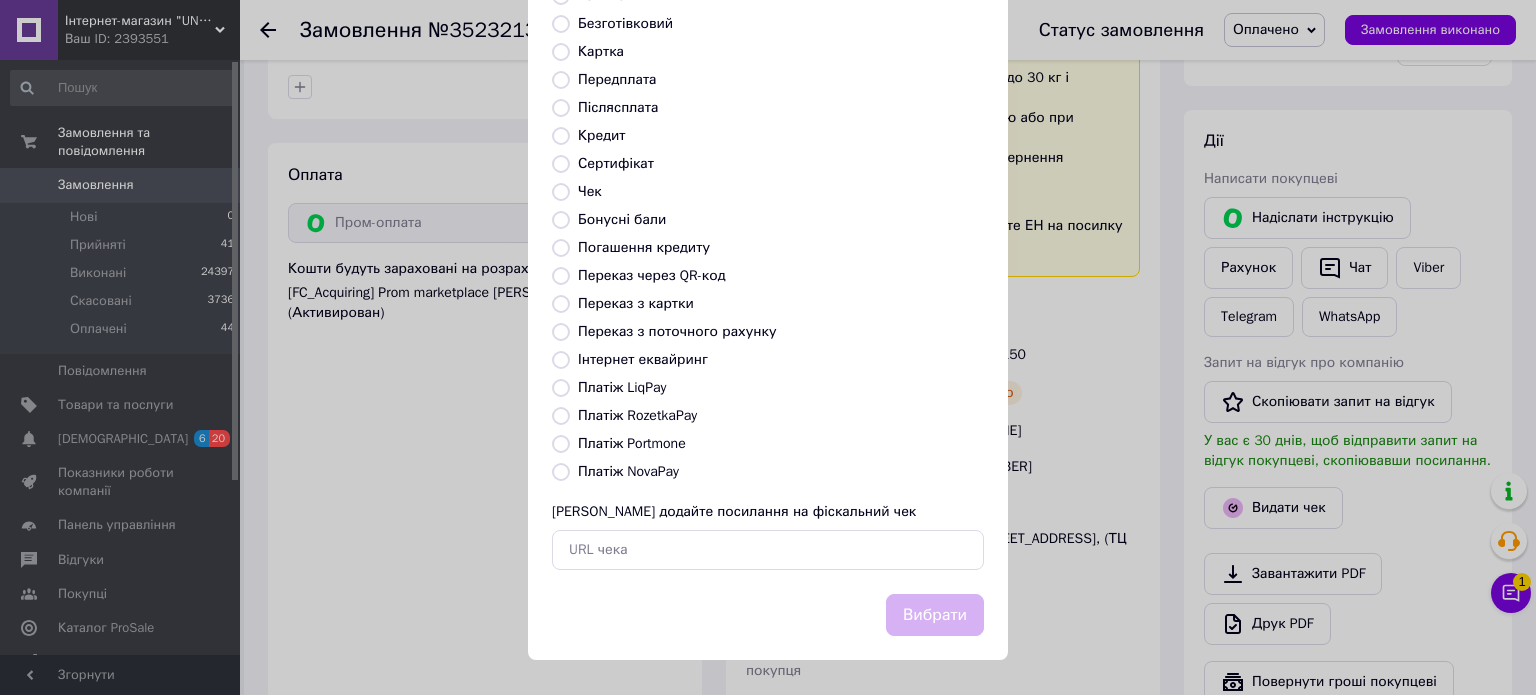 click on "Платіж RozetkaPay" at bounding box center (637, 415) 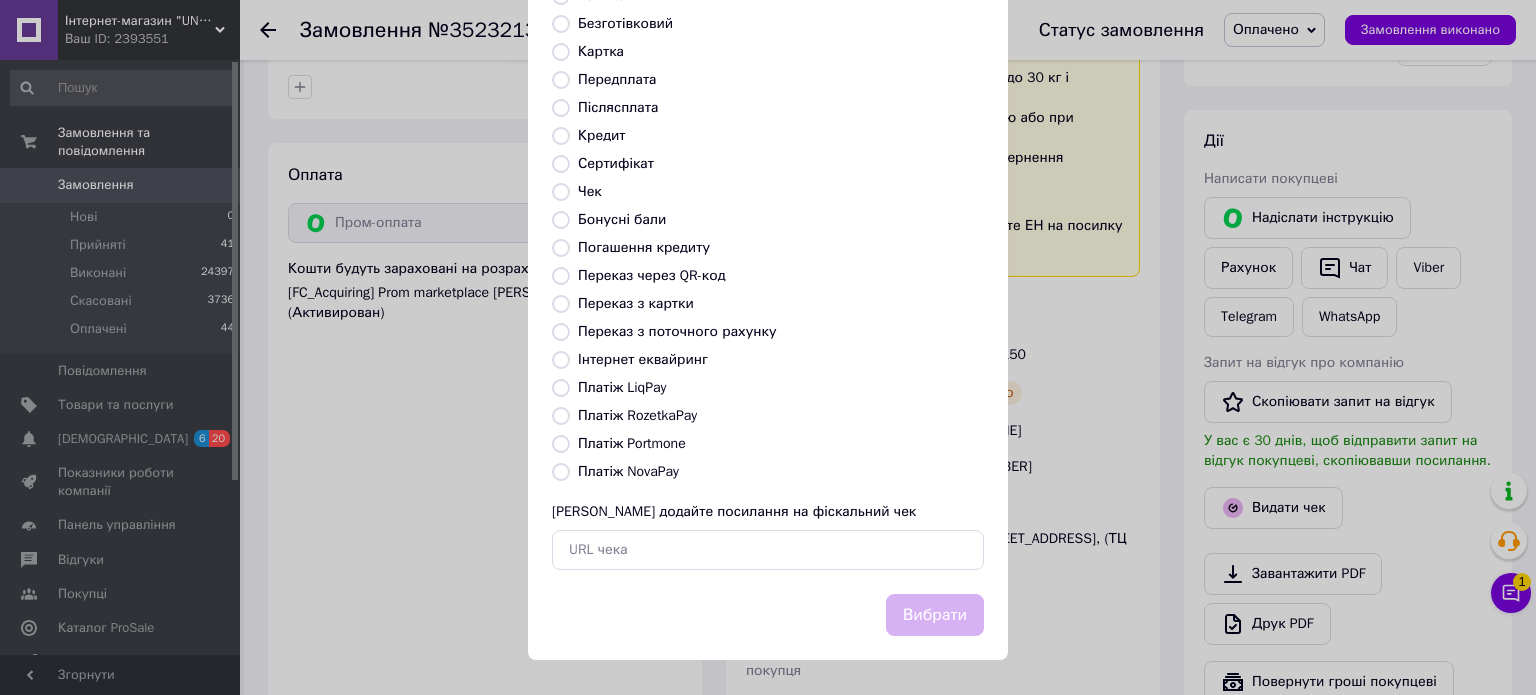 click on "Платіж RozetkaPay" at bounding box center (561, 416) 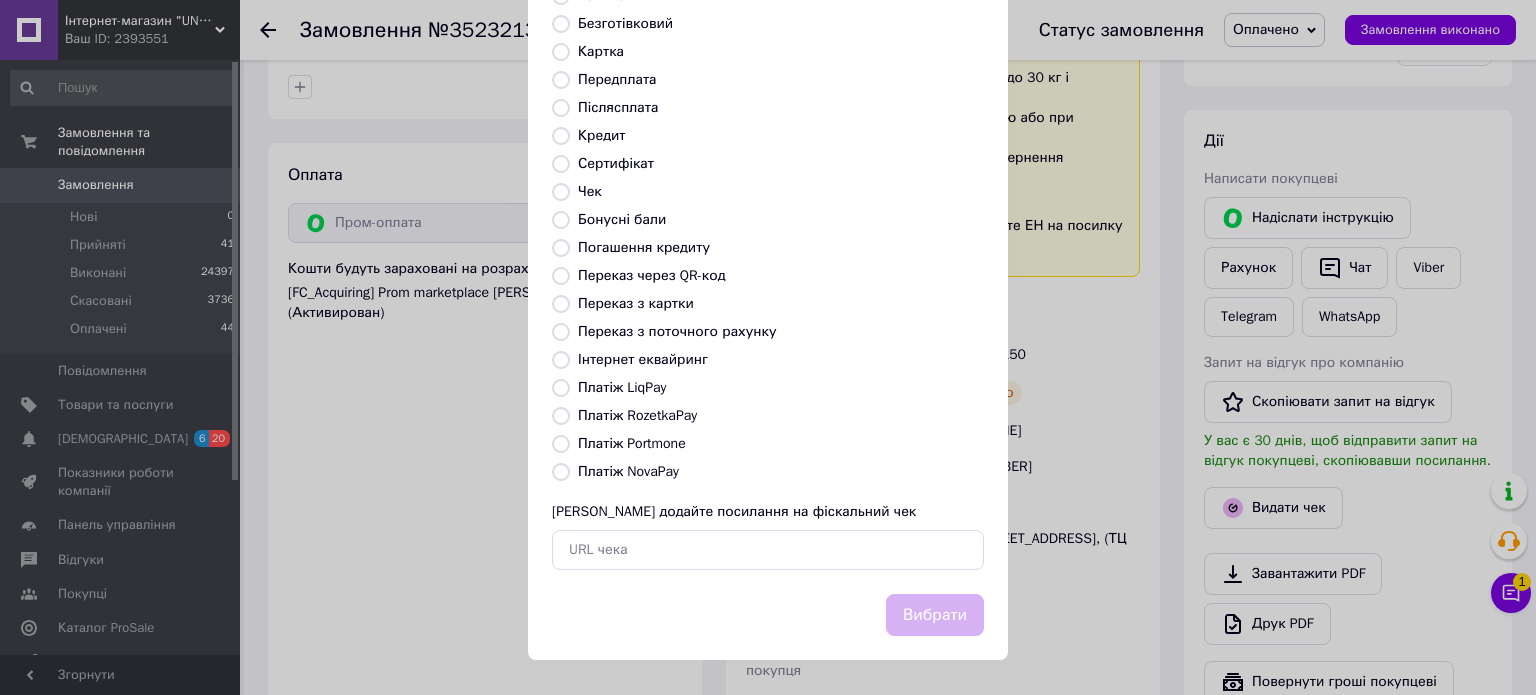 radio on "true" 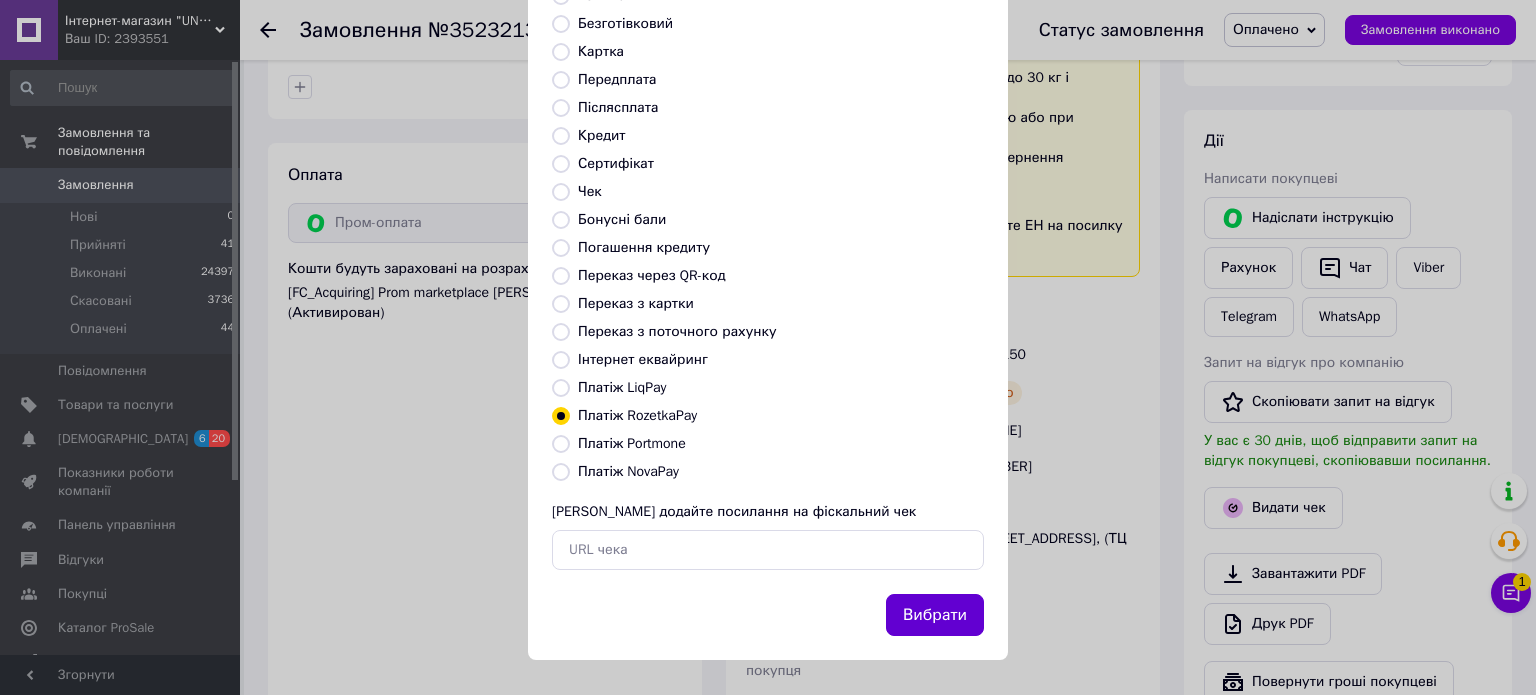 click on "Вибрати" at bounding box center (935, 615) 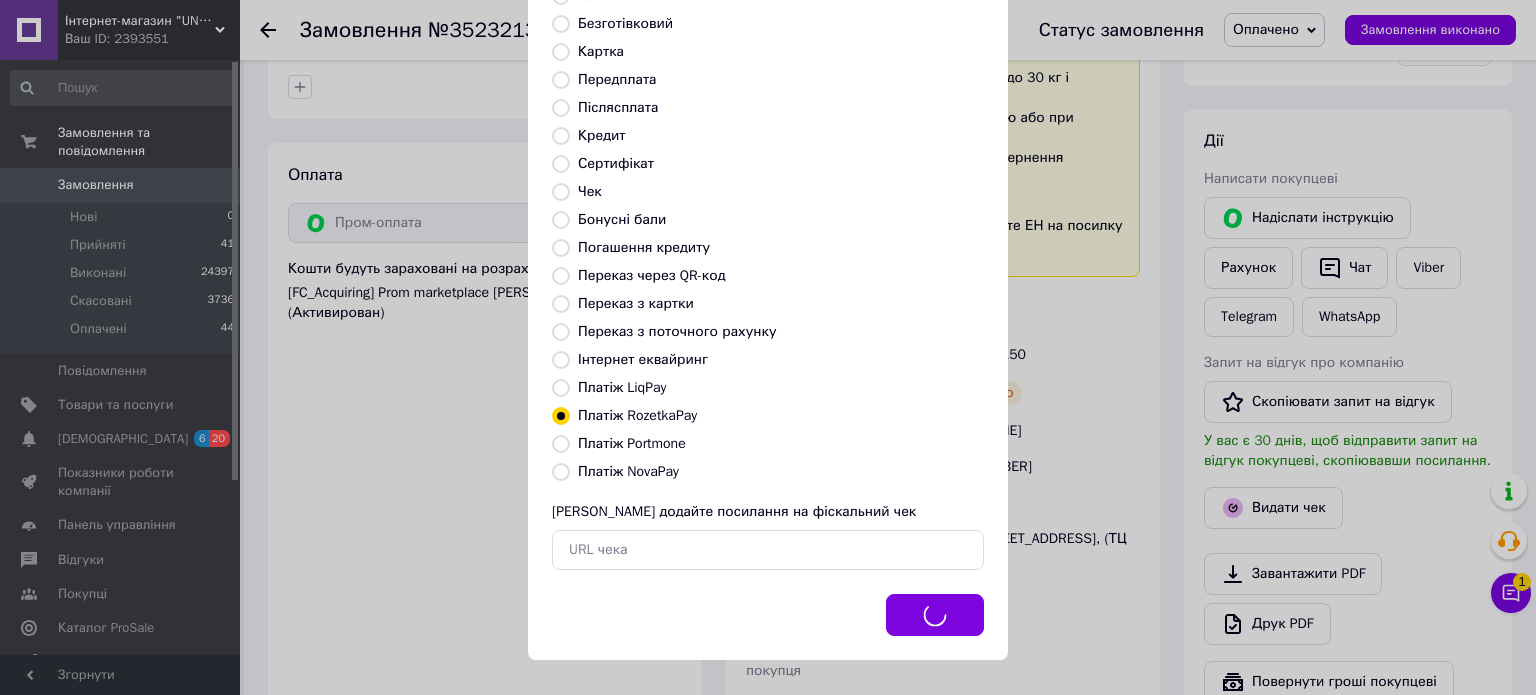 click on "Видати фіскальний чек Виберіть тип форми оплати, який буде вказаний у чеку Готівка Безготівковий Картка Передплата Післясплата Кредит Сертифікат Чек Бонусні бали Погашення кредиту Переказ через QR-код [GEOGRAPHIC_DATA] з картки Переказ з поточного рахунку Інтернет еквайринг Платіж LiqPay Платіж RozetkaPay Платіж Portmone Платіж NovaPay Або додайте посилання на фіскальний чек Вибрати" at bounding box center (768, 266) 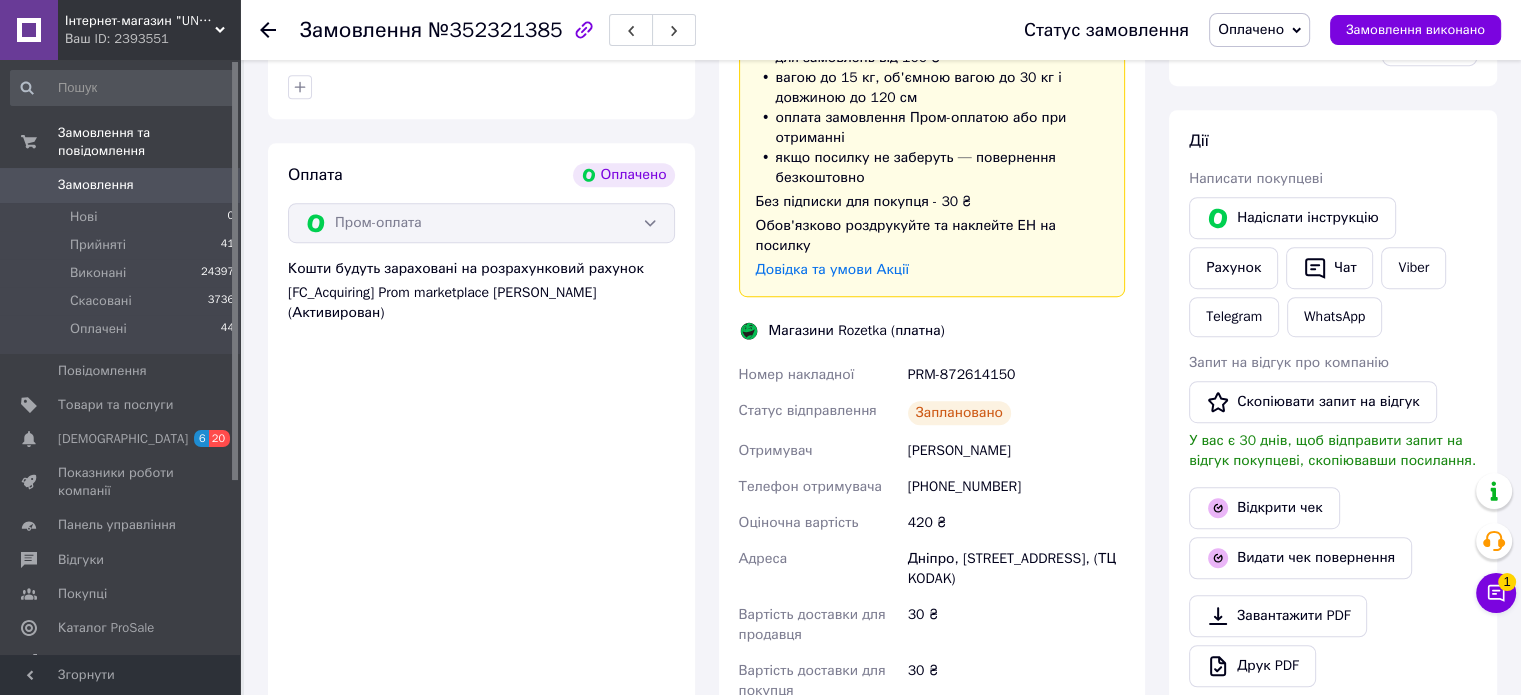 click on "Надіслати інструкцію Рахунок   Чат Viber Telegram WhatsApp" at bounding box center (1333, 267) 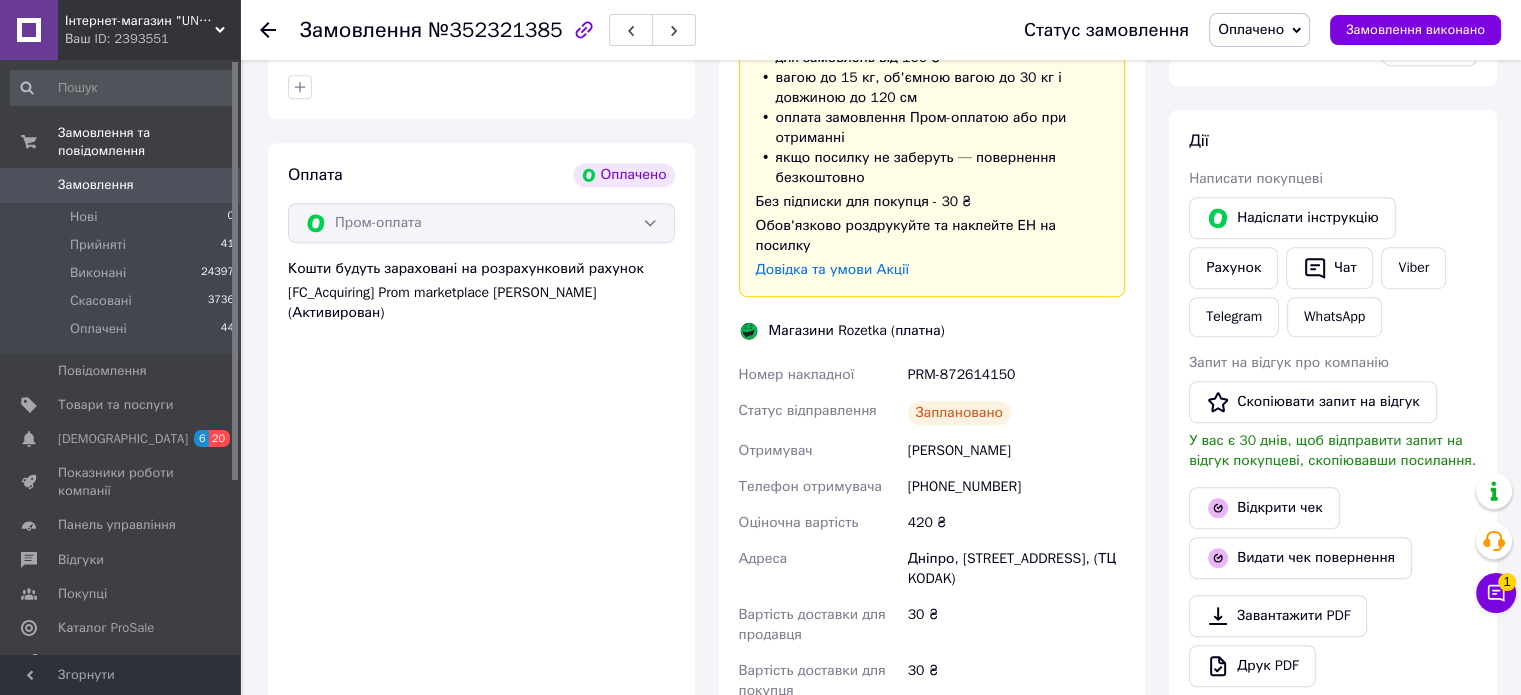 click 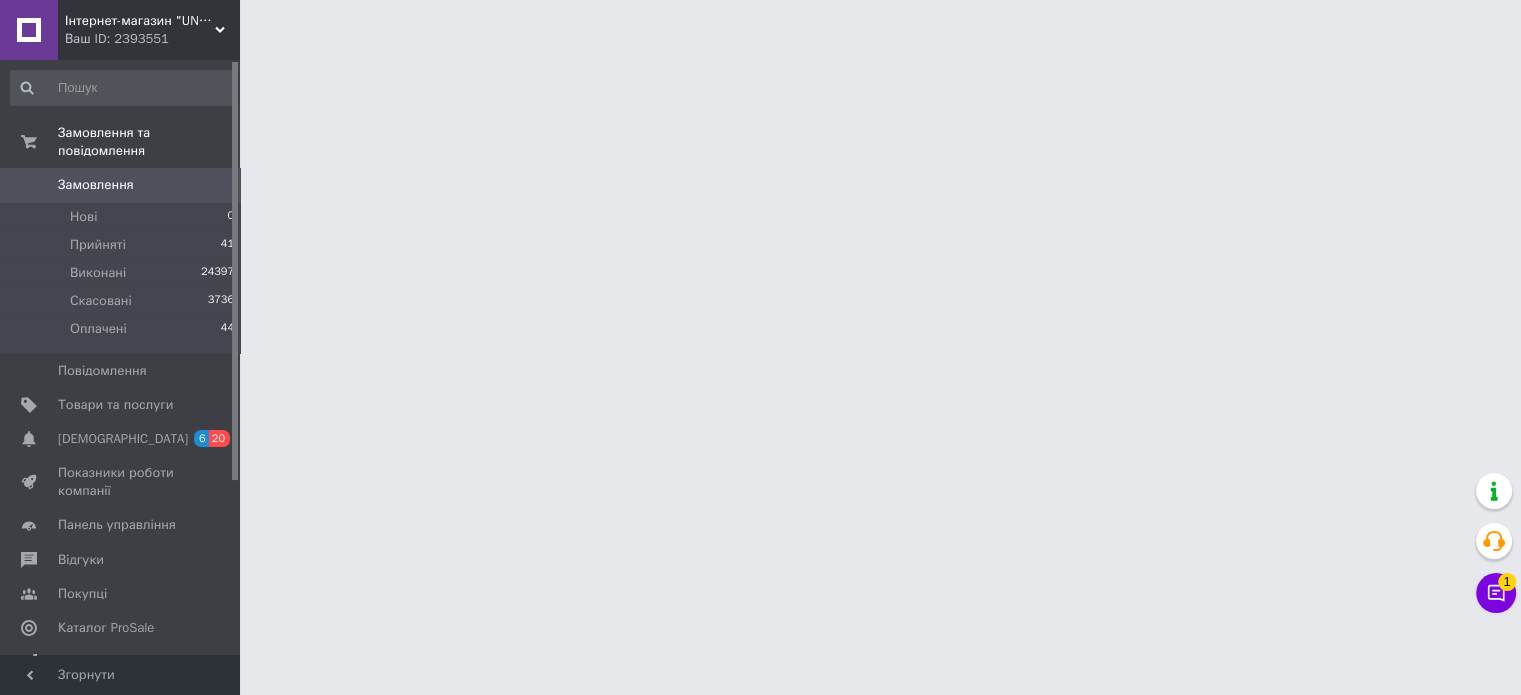 scroll, scrollTop: 0, scrollLeft: 0, axis: both 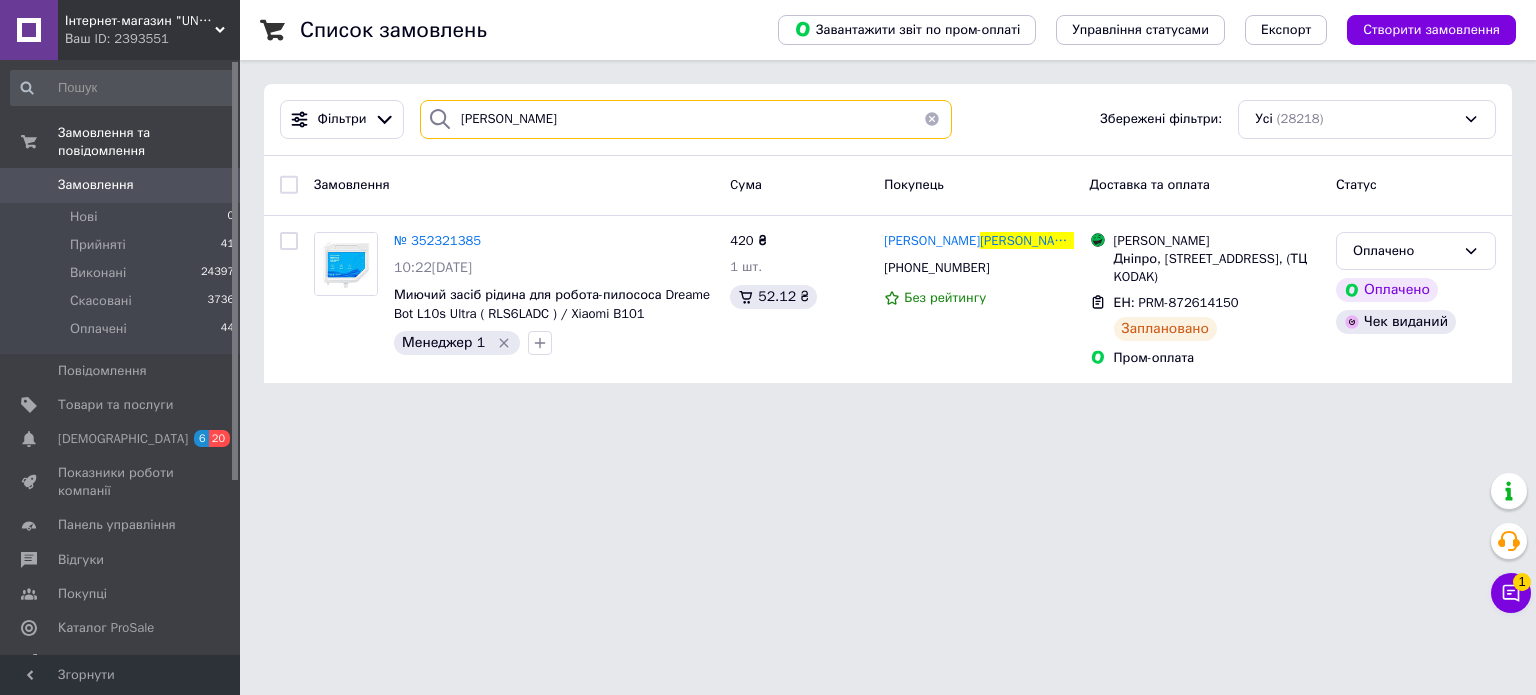 click on "[PERSON_NAME]" at bounding box center [686, 119] 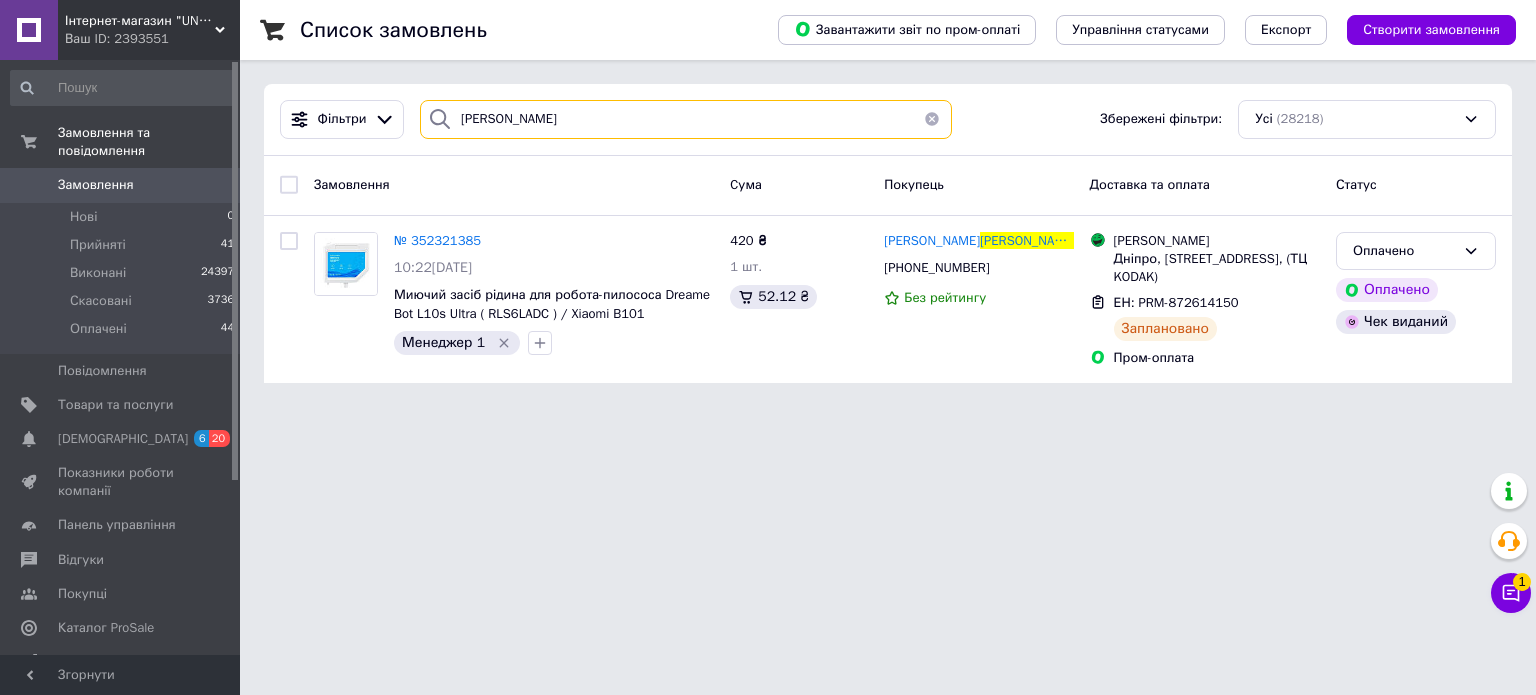 click on "[PERSON_NAME]" at bounding box center (686, 119) 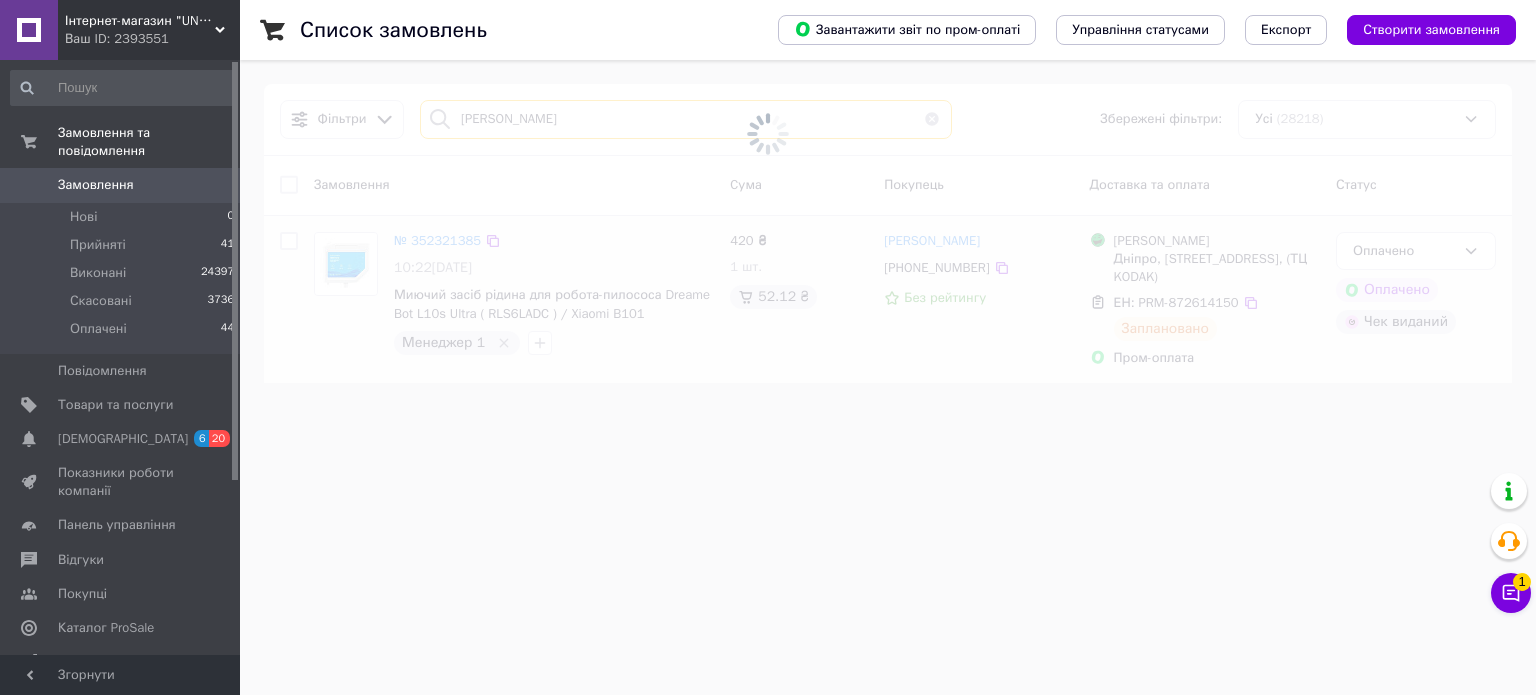 type on "[PERSON_NAME]" 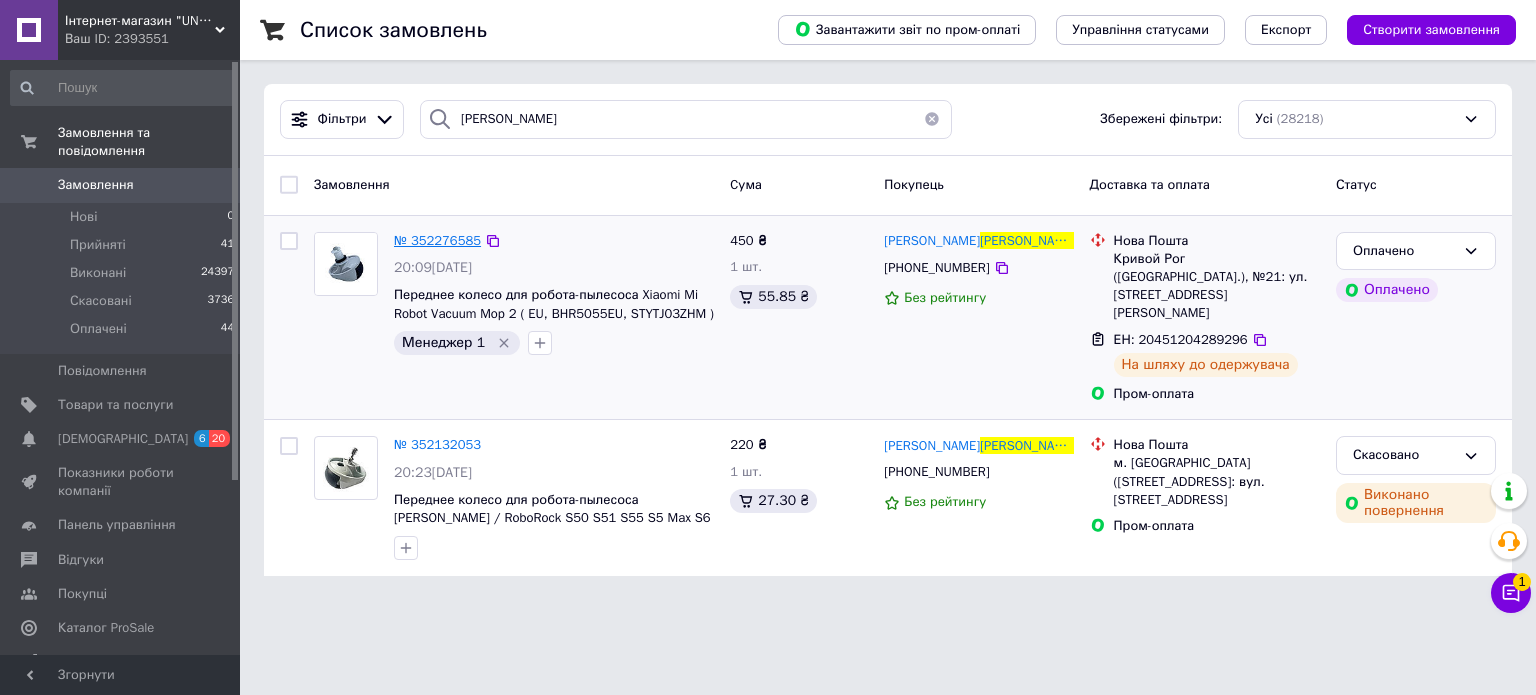 click on "№ 352276585" at bounding box center [437, 240] 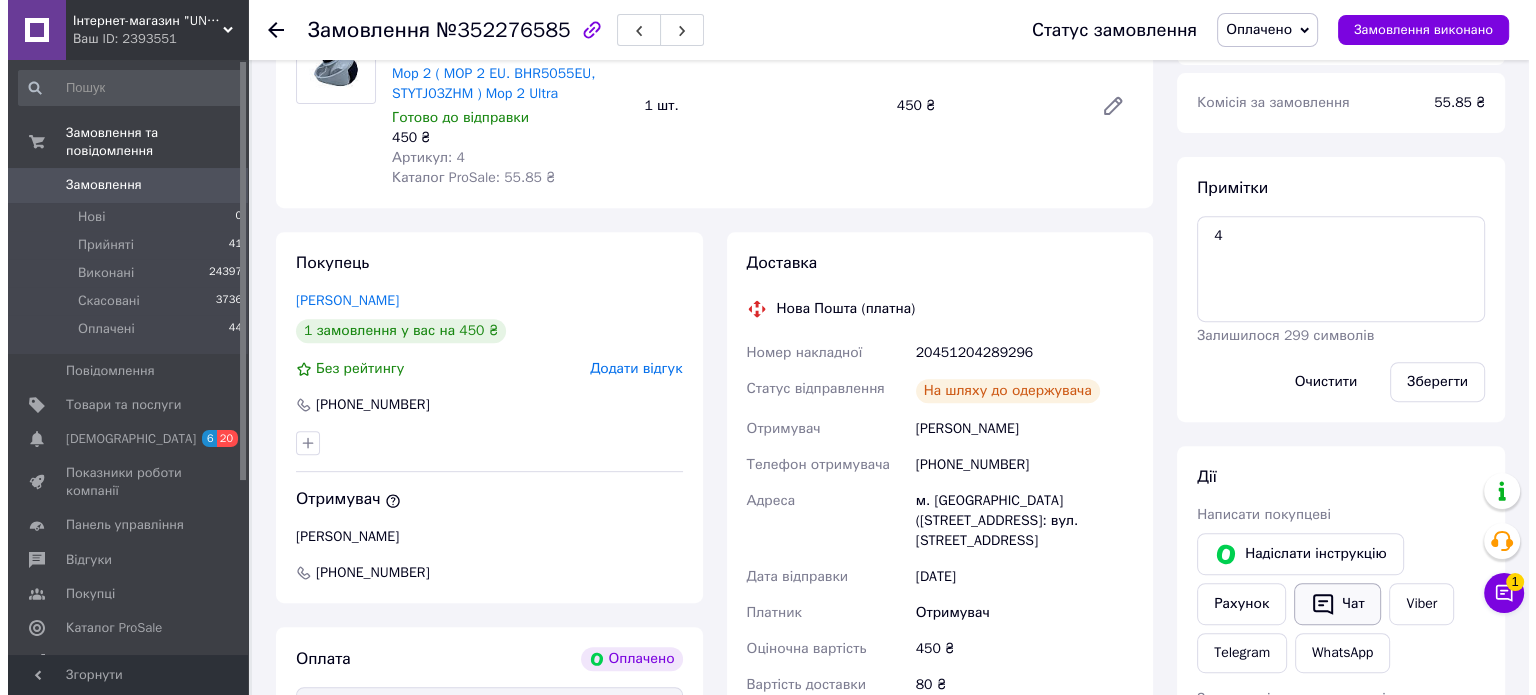 scroll, scrollTop: 1000, scrollLeft: 0, axis: vertical 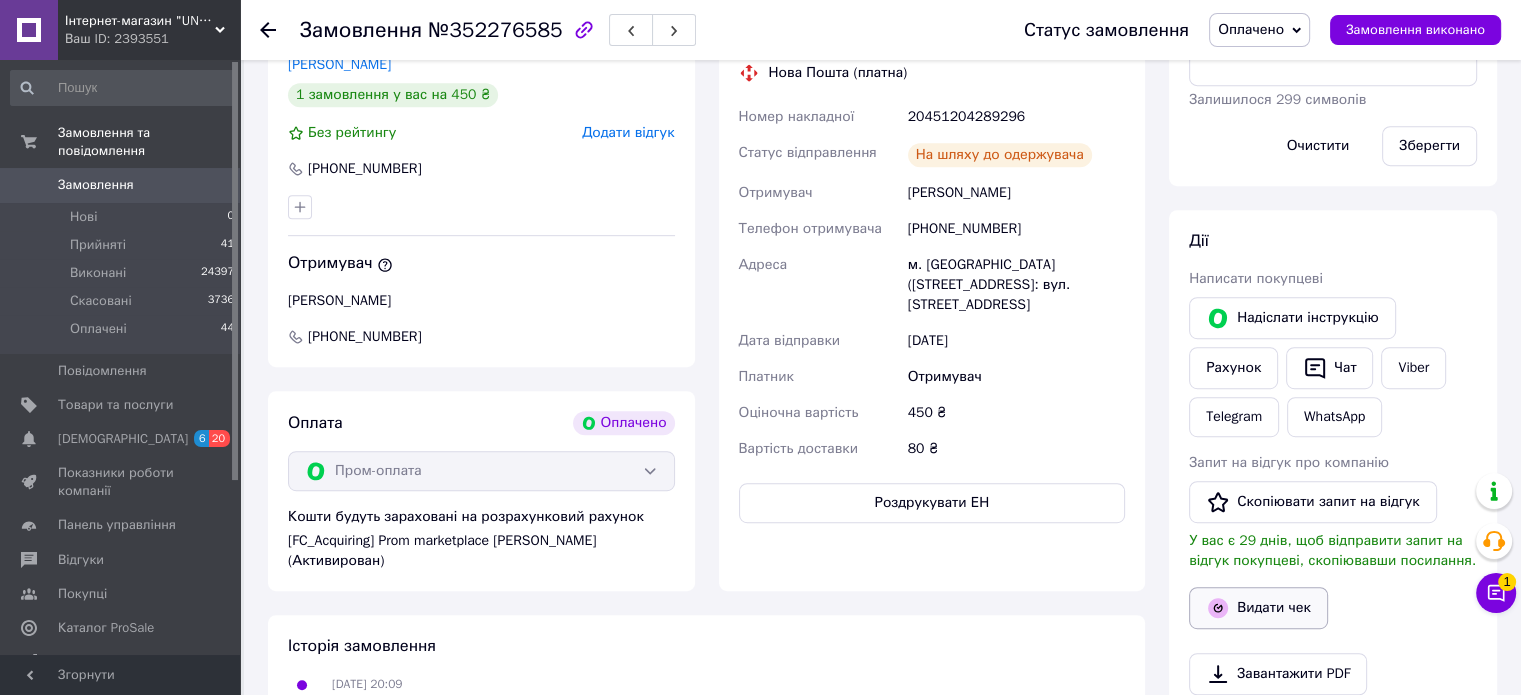 click on "Видати чек" at bounding box center [1258, 608] 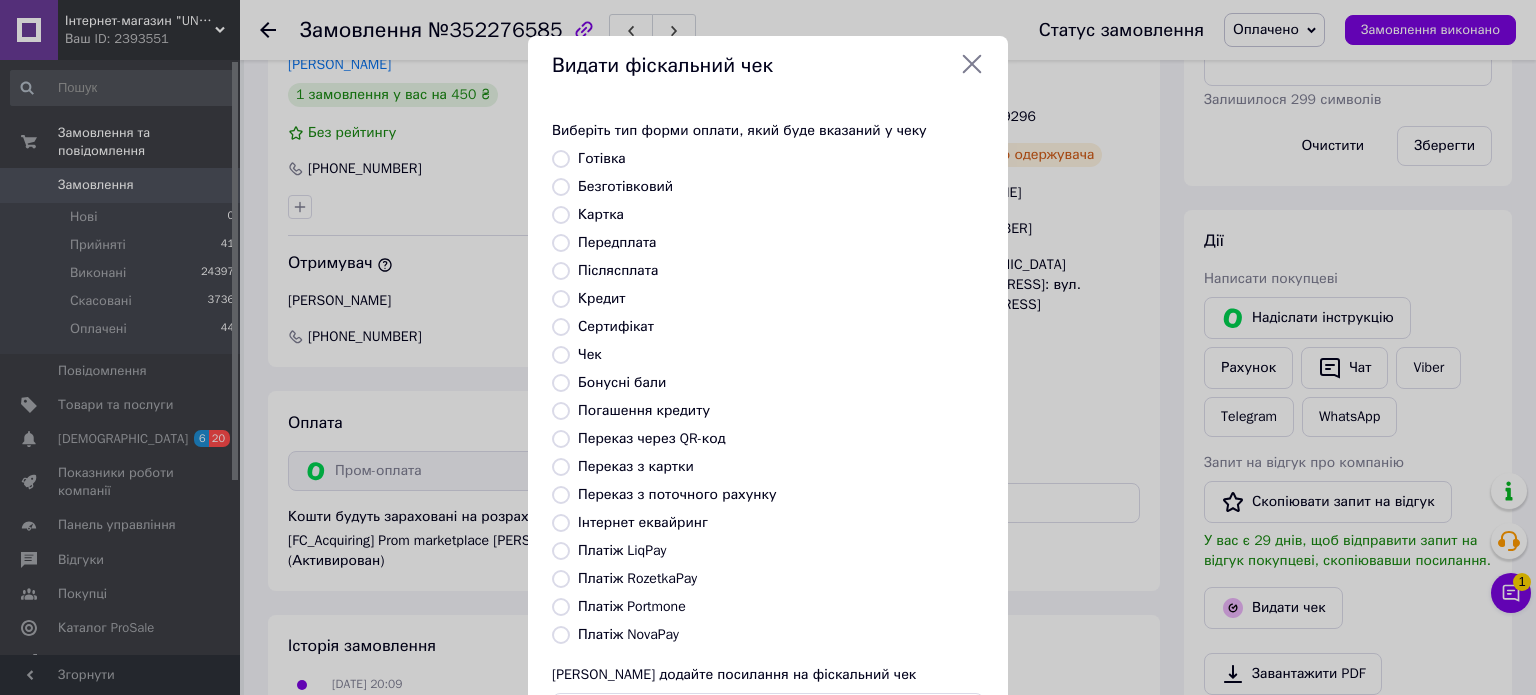 click on "Платіж RozetkaPay" at bounding box center (637, 578) 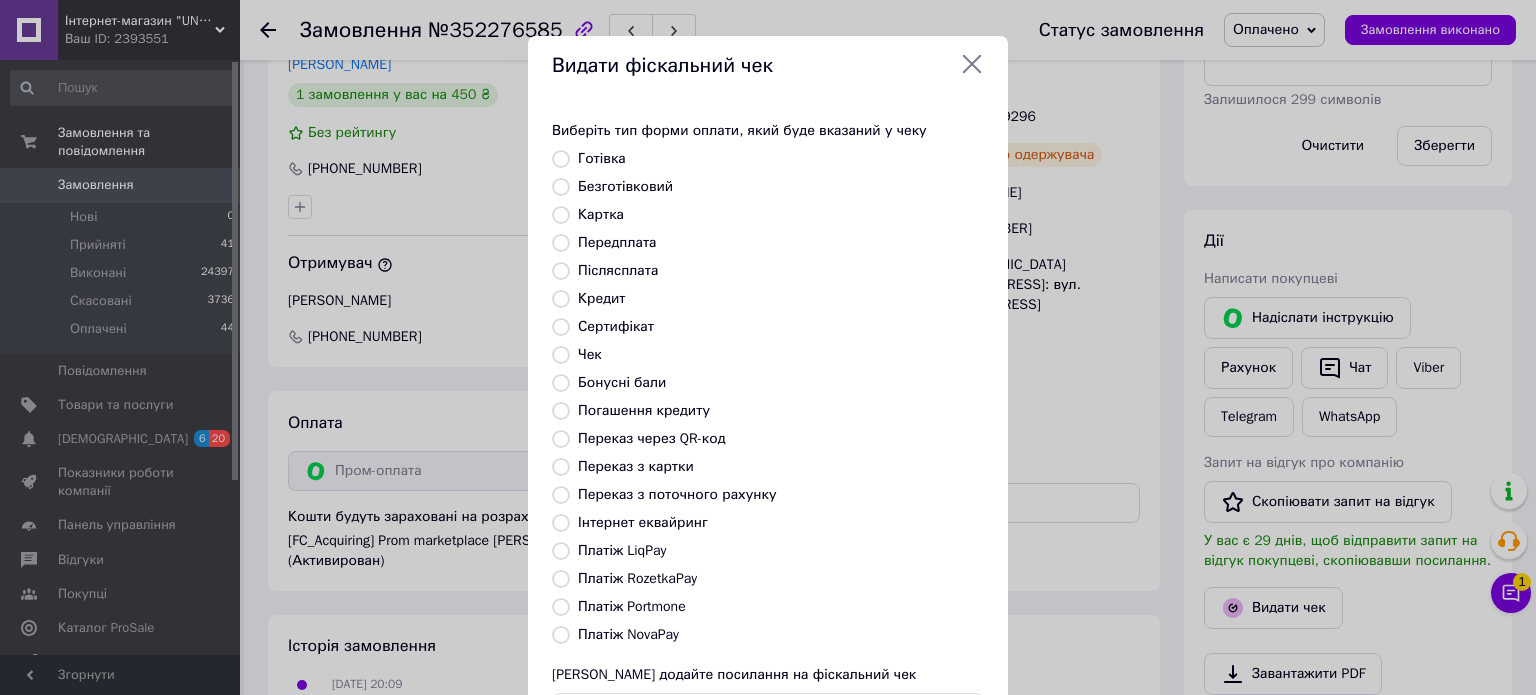 click on "Платіж RozetkaPay" at bounding box center [561, 579] 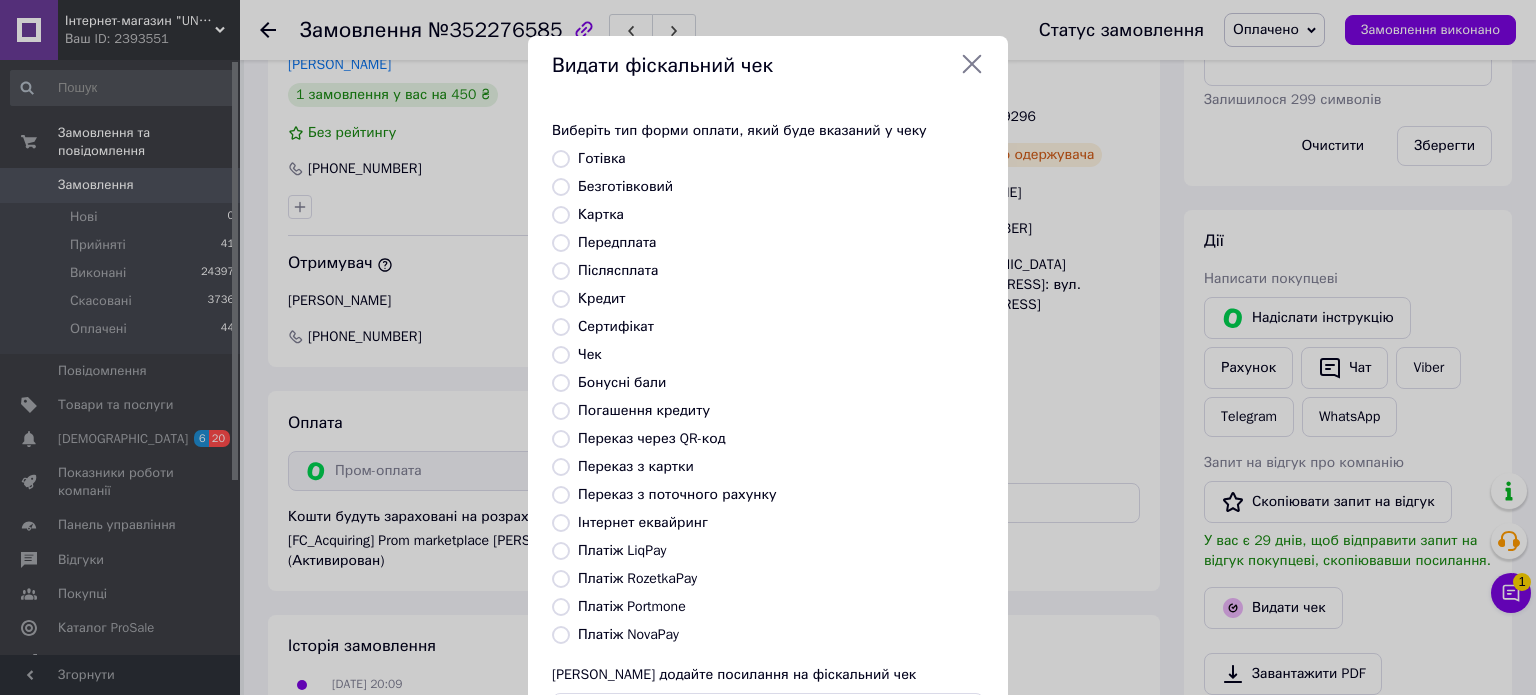 radio on "true" 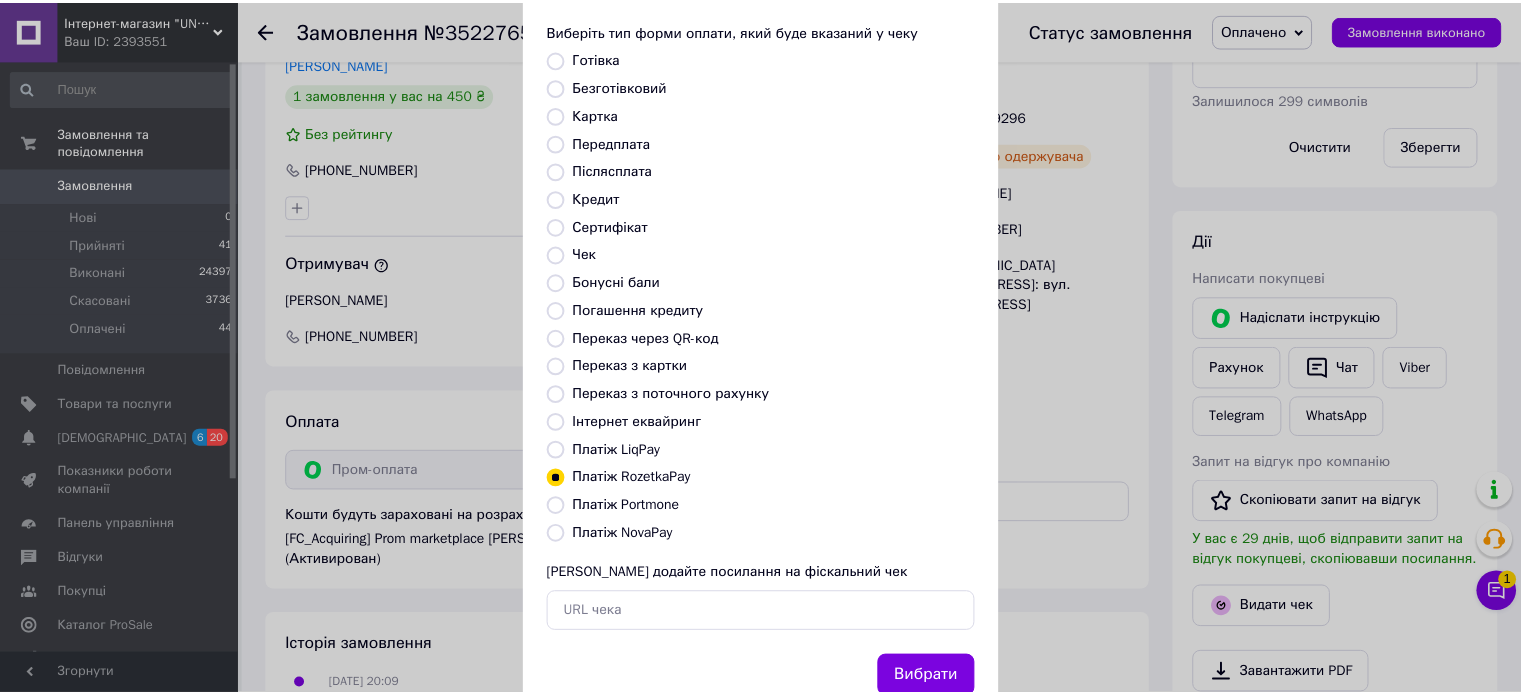scroll, scrollTop: 163, scrollLeft: 0, axis: vertical 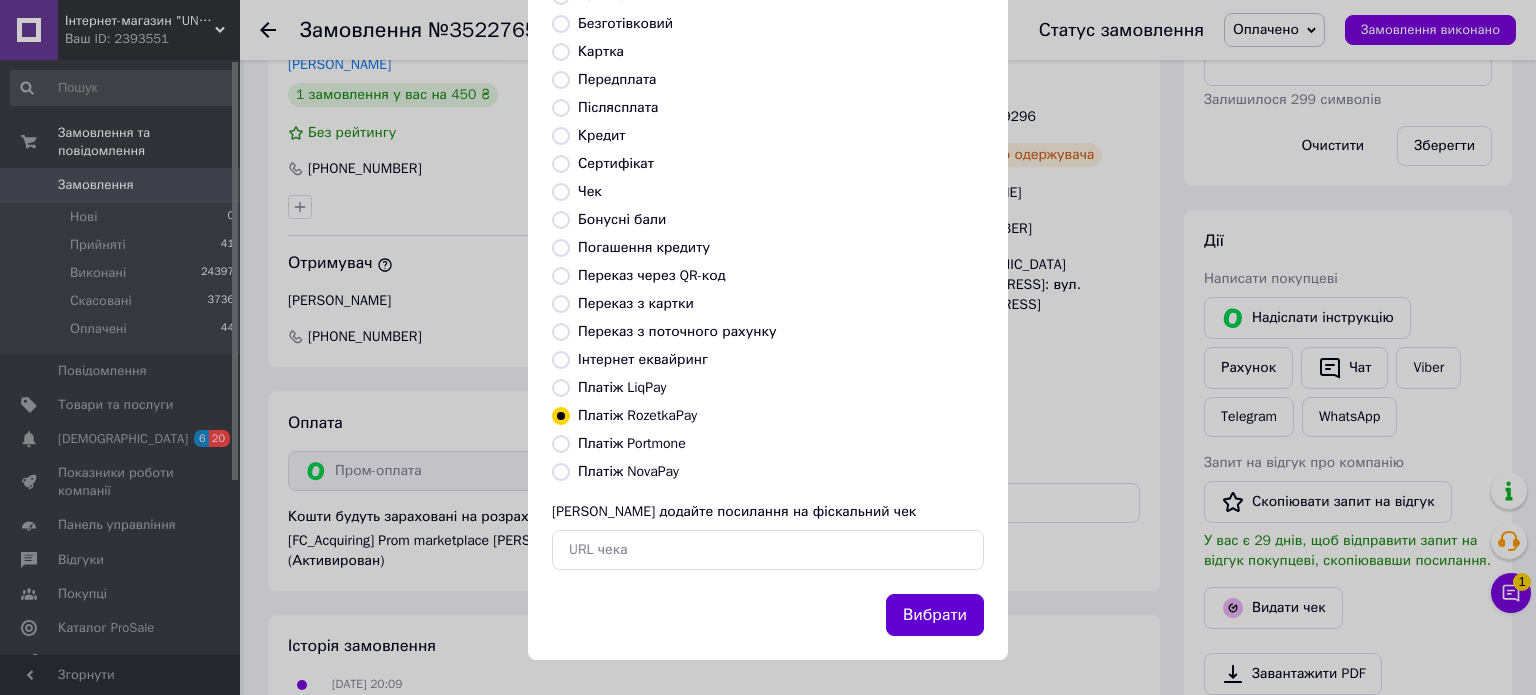 click on "Вибрати" at bounding box center [935, 615] 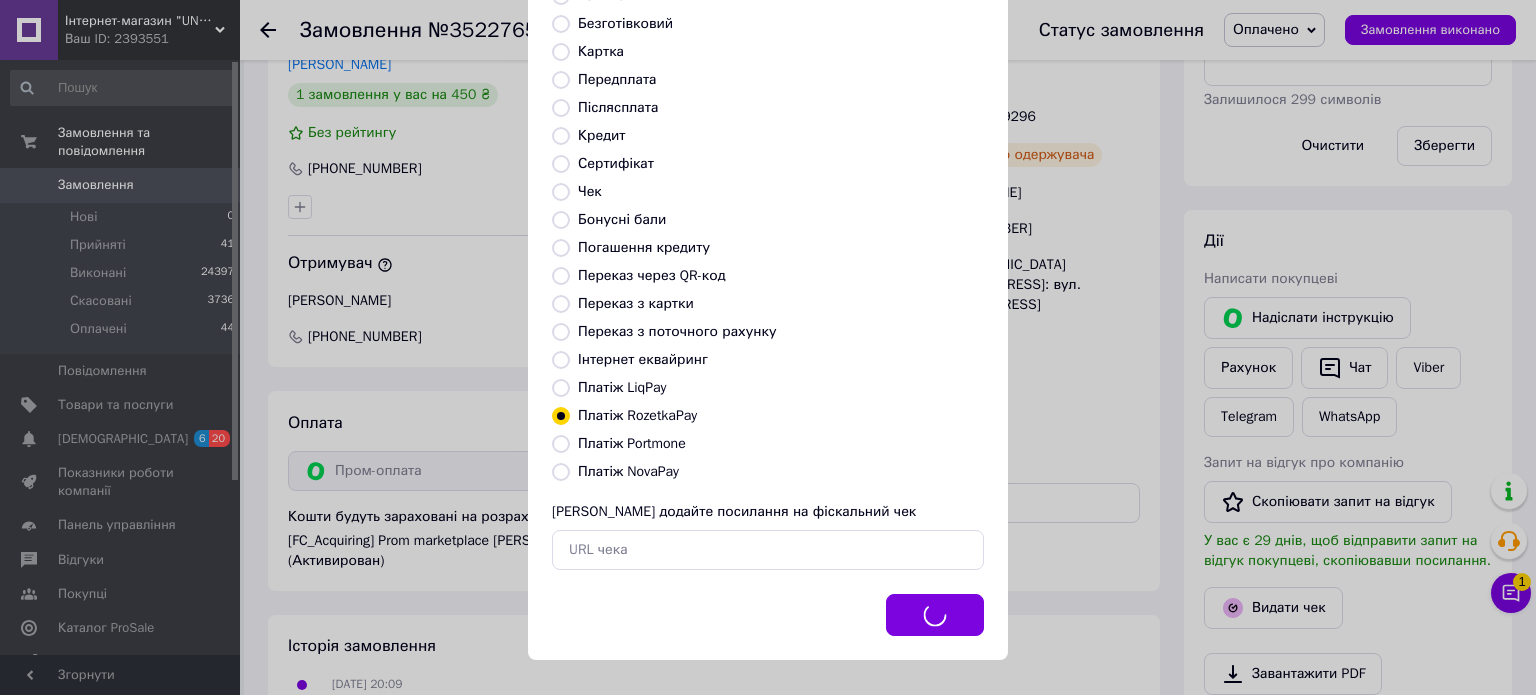 click on "Видати фіскальний чек Виберіть тип форми оплати, який буде вказаний у чеку Готівка Безготівковий Картка Передплата Післясплата Кредит Сертифікат Чек Бонусні бали Погашення кредиту Переказ через QR-код [GEOGRAPHIC_DATA] з картки Переказ з поточного рахунку Інтернет еквайринг Платіж LiqPay Платіж RozetkaPay Платіж Portmone Платіж NovaPay Або додайте посилання на фіскальний чек Вибрати" at bounding box center [768, 266] 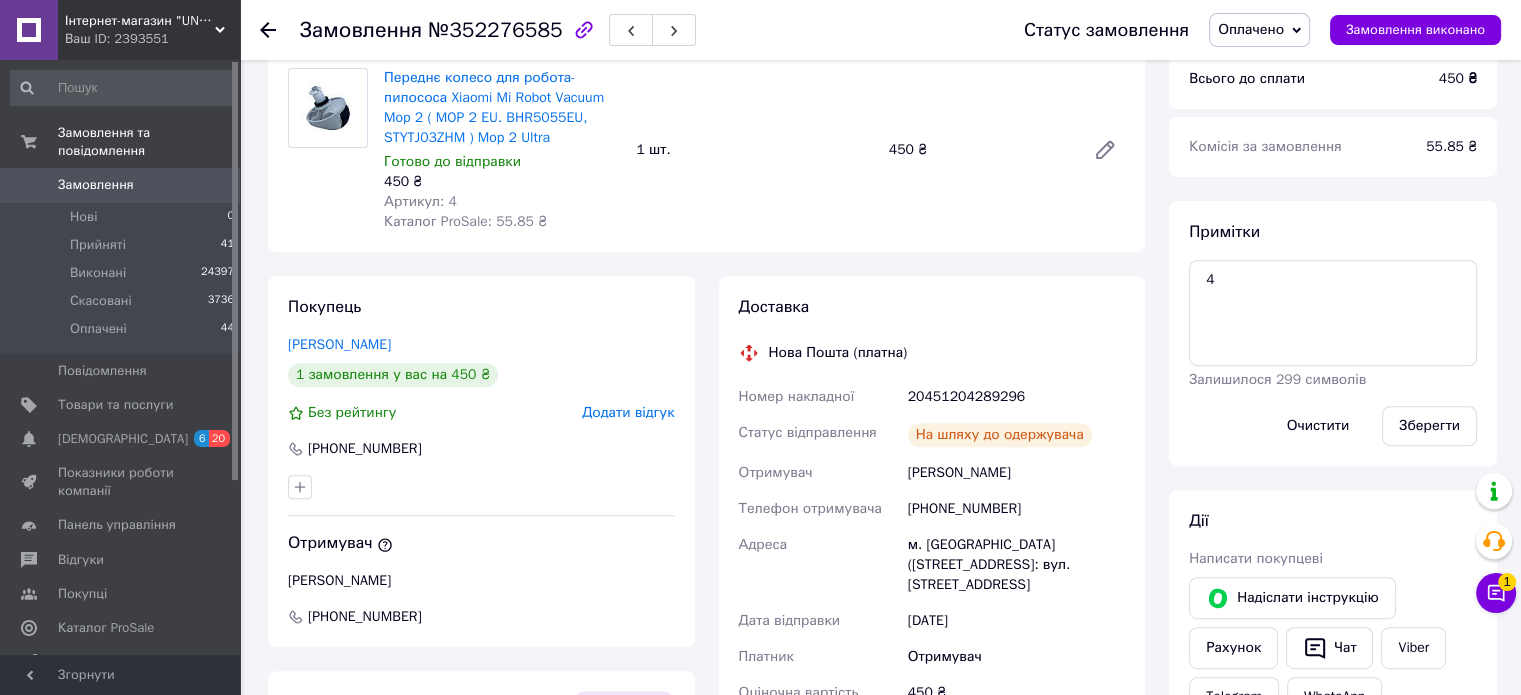 scroll, scrollTop: 700, scrollLeft: 0, axis: vertical 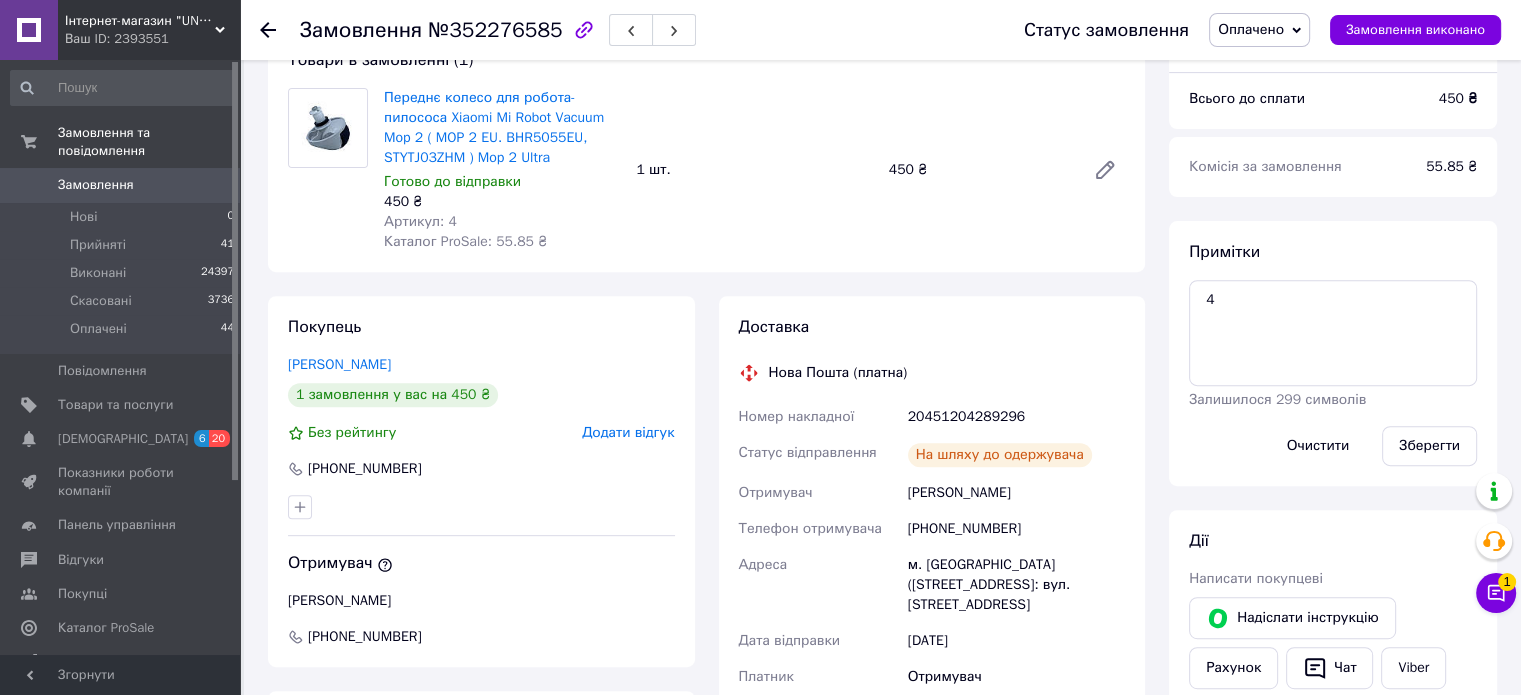 drag, startPoint x: 1488, startPoint y: 254, endPoint x: 1051, endPoint y: 140, distance: 451.62485 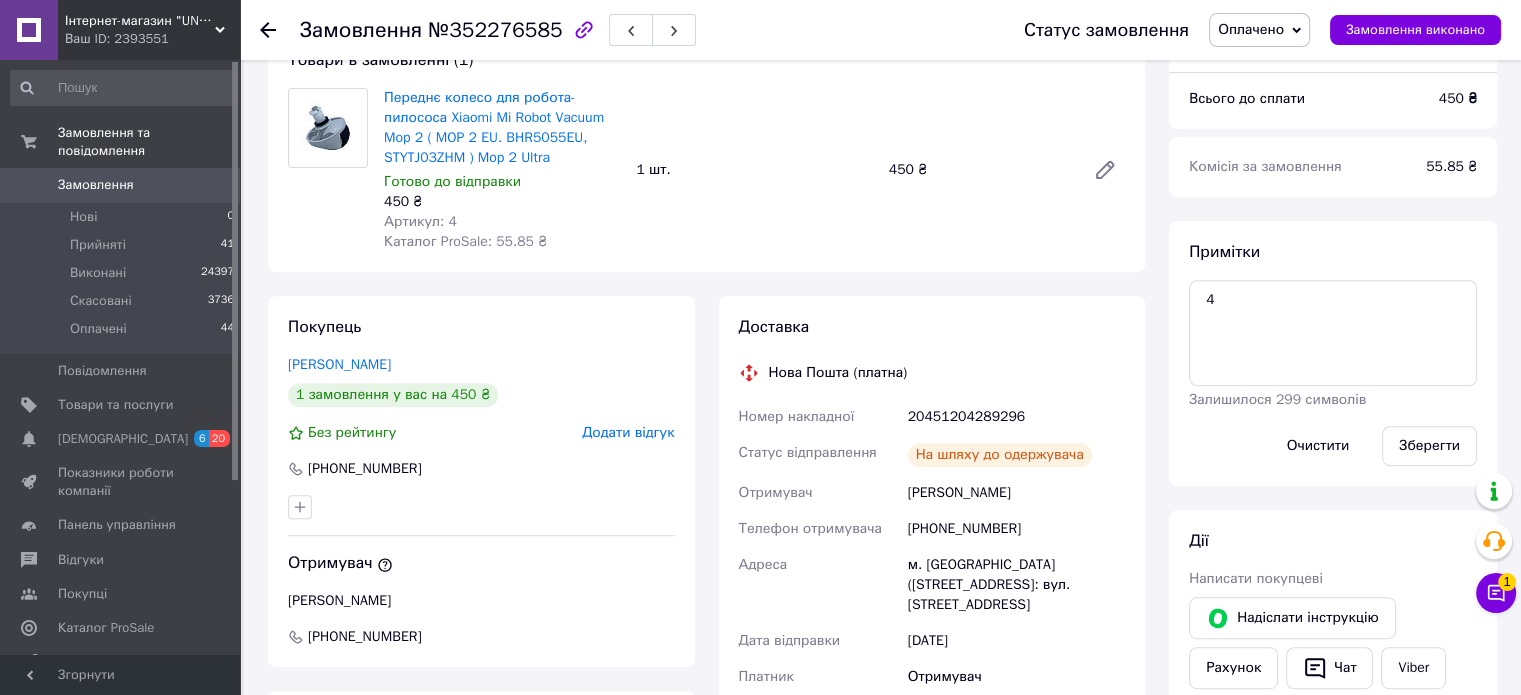 click on "Примітки 4 Залишилося 299 символів Очистити Зберегти" at bounding box center [1333, 353] 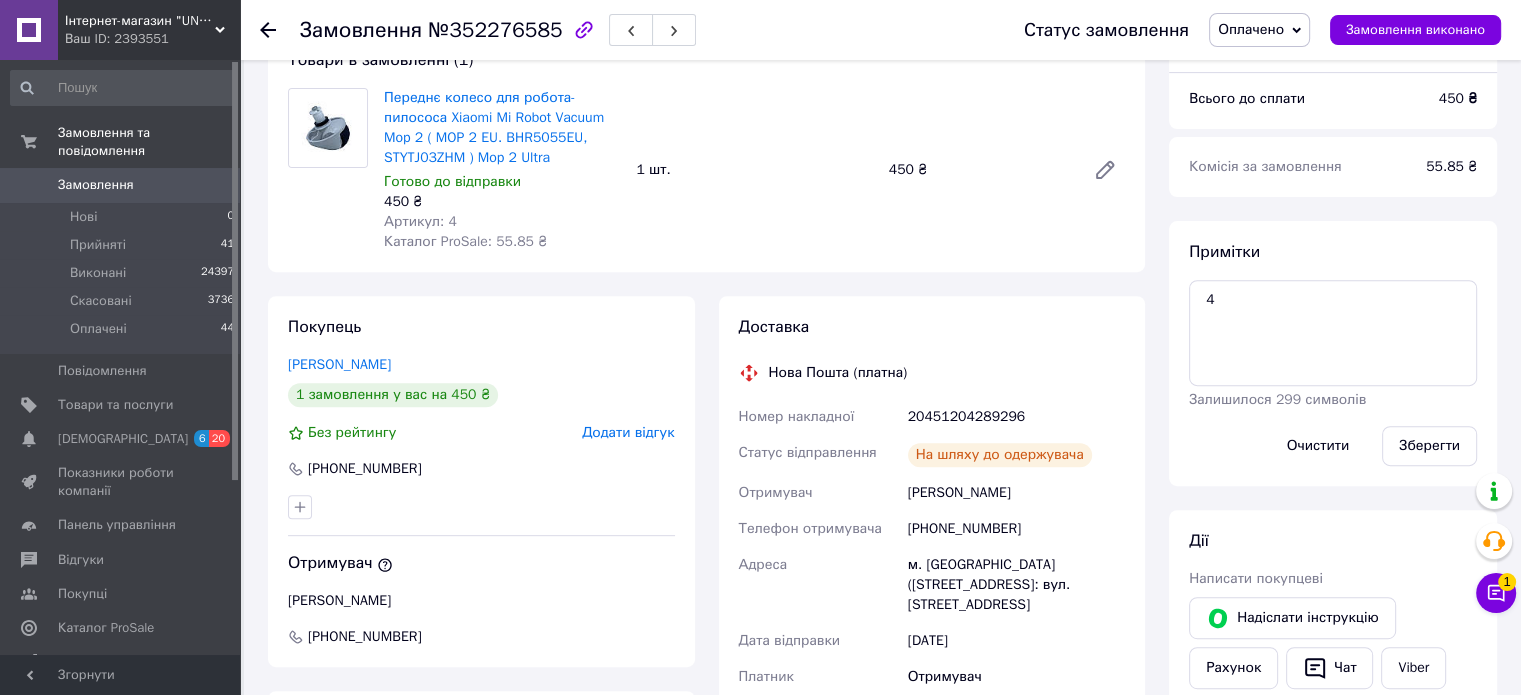 click 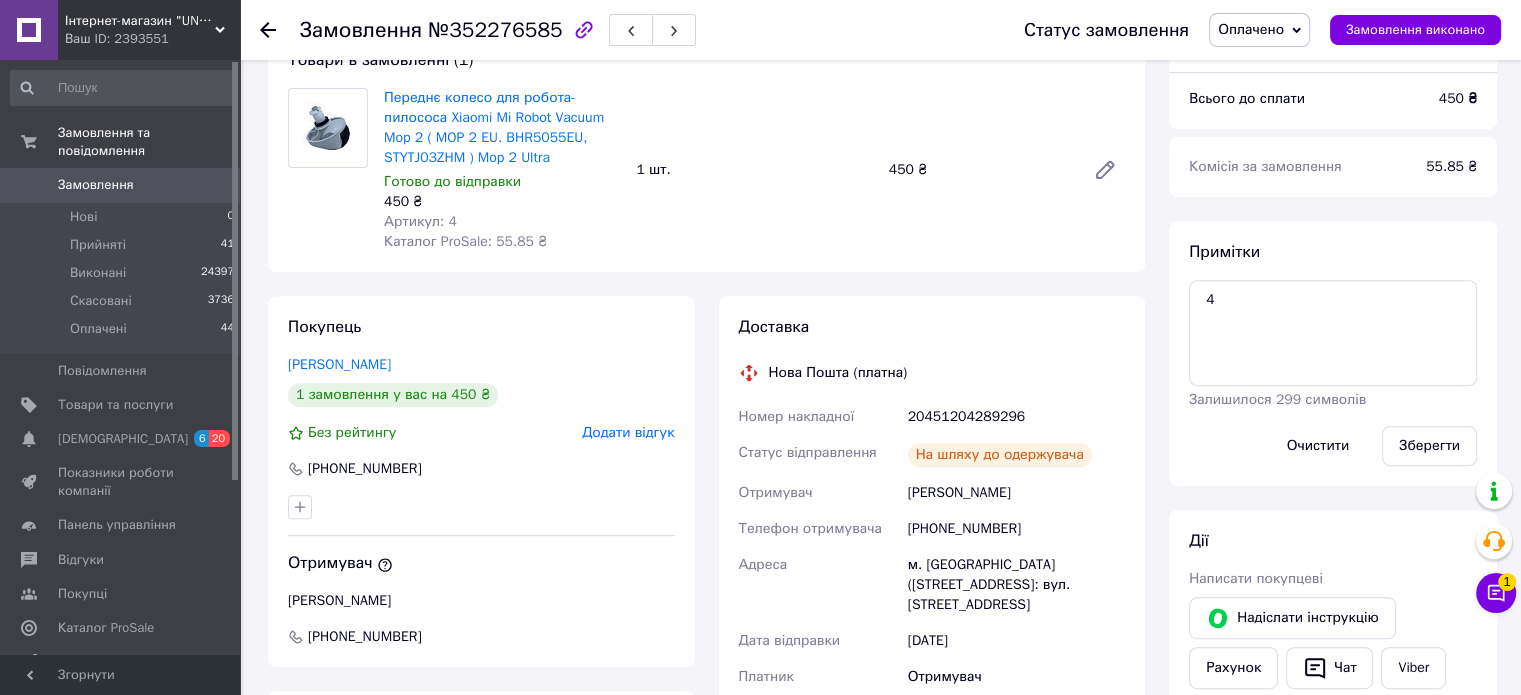 scroll, scrollTop: 0, scrollLeft: 0, axis: both 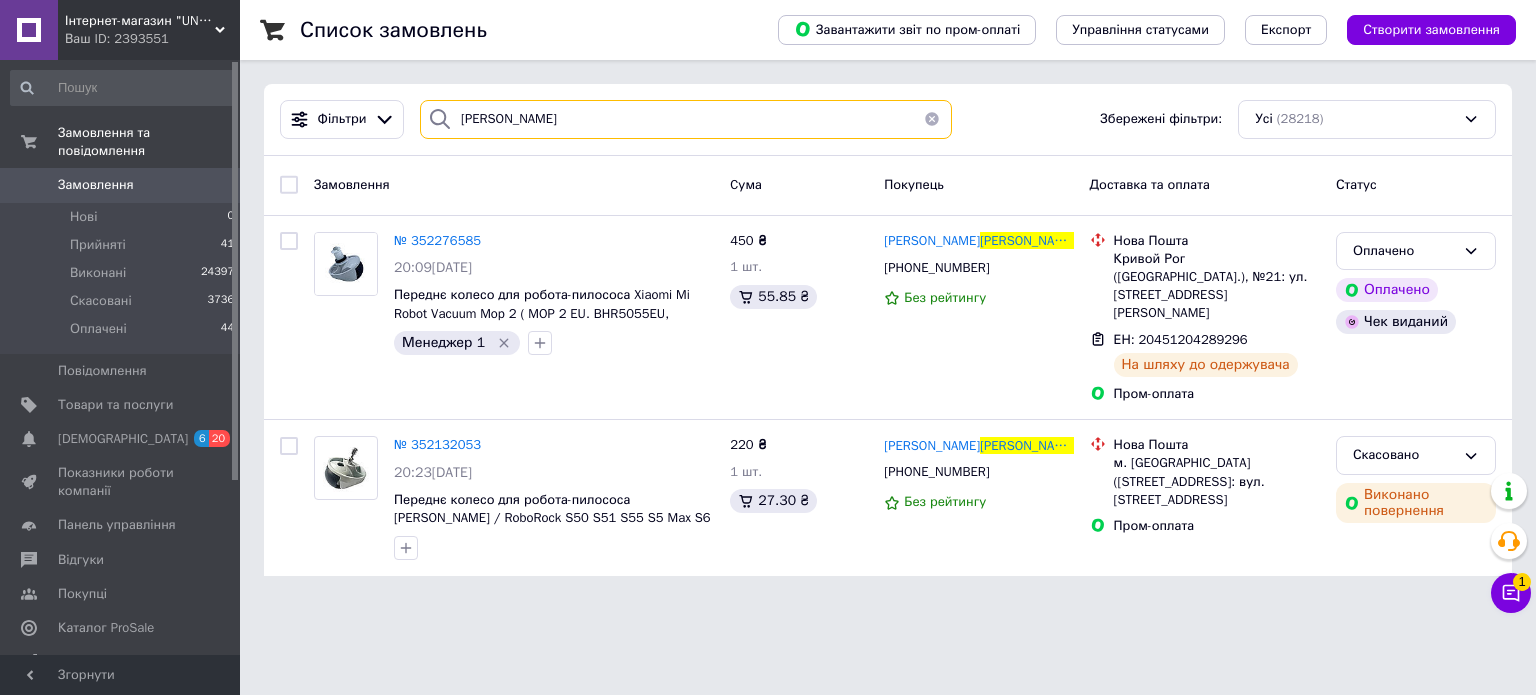 click on "[PERSON_NAME]" at bounding box center (686, 119) 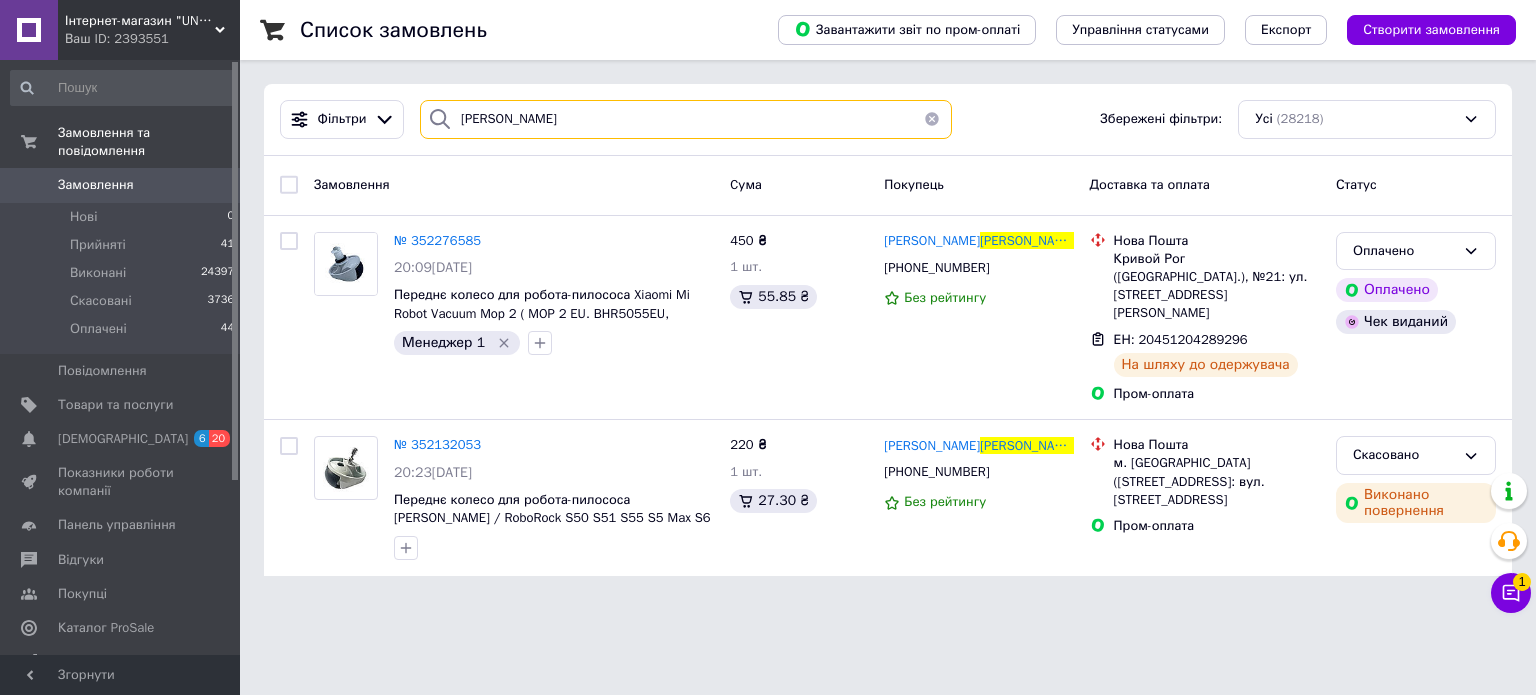 click on "[PERSON_NAME]" at bounding box center (686, 119) 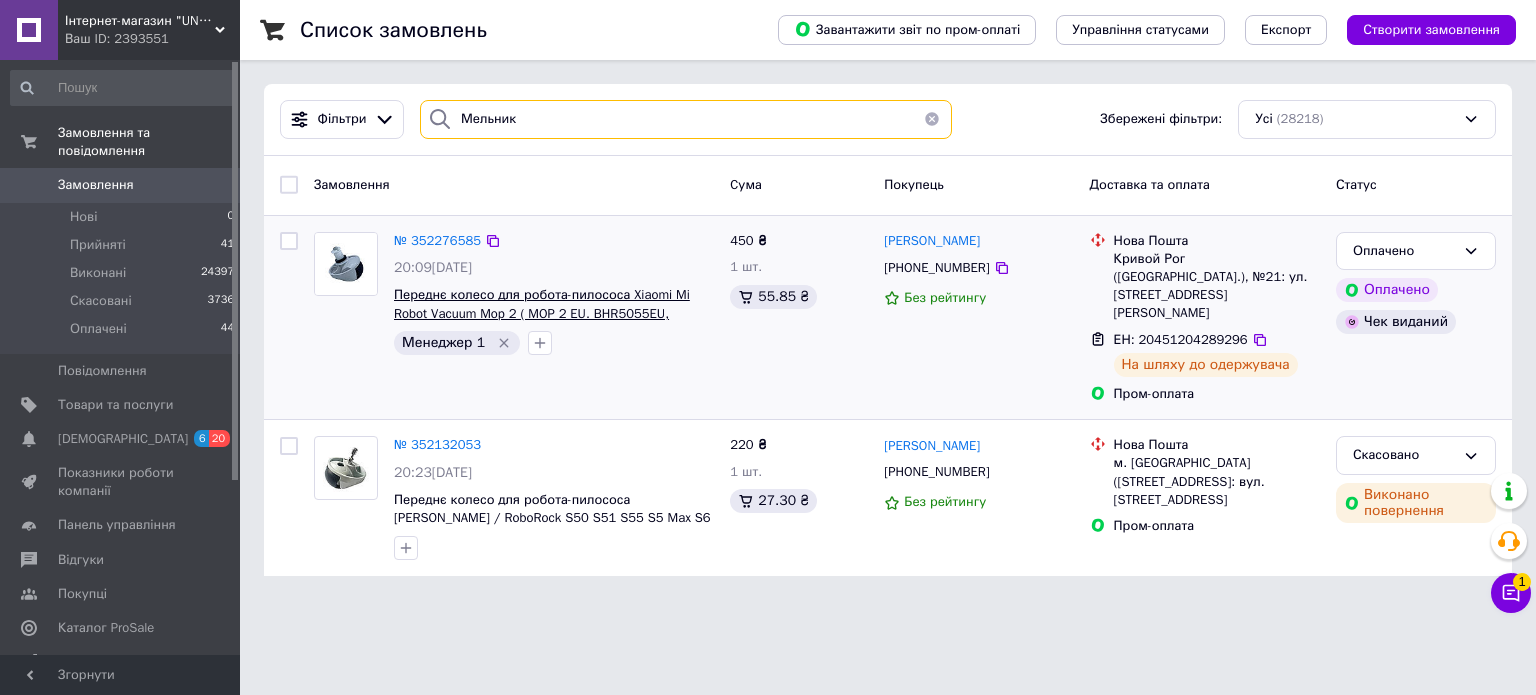 type on "Мельник" 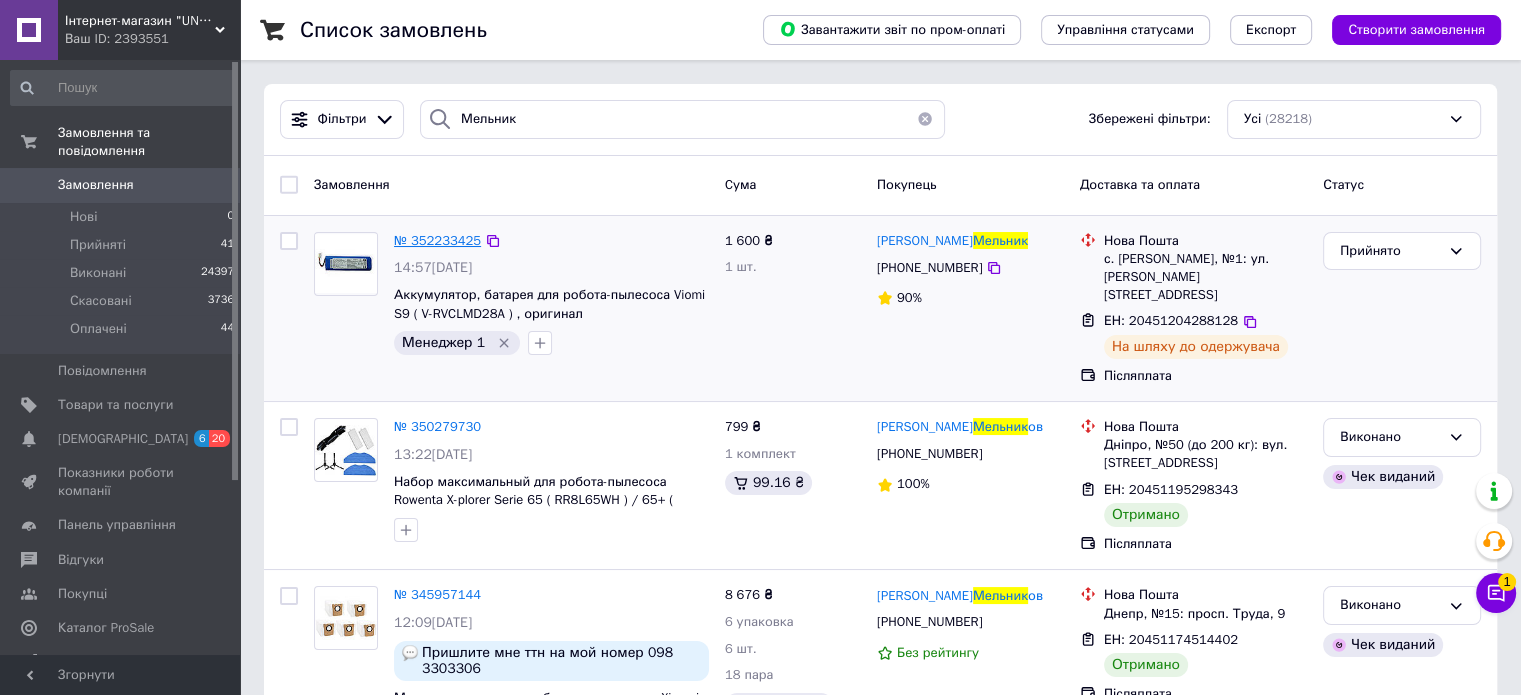 click on "№ 352233425" at bounding box center [437, 240] 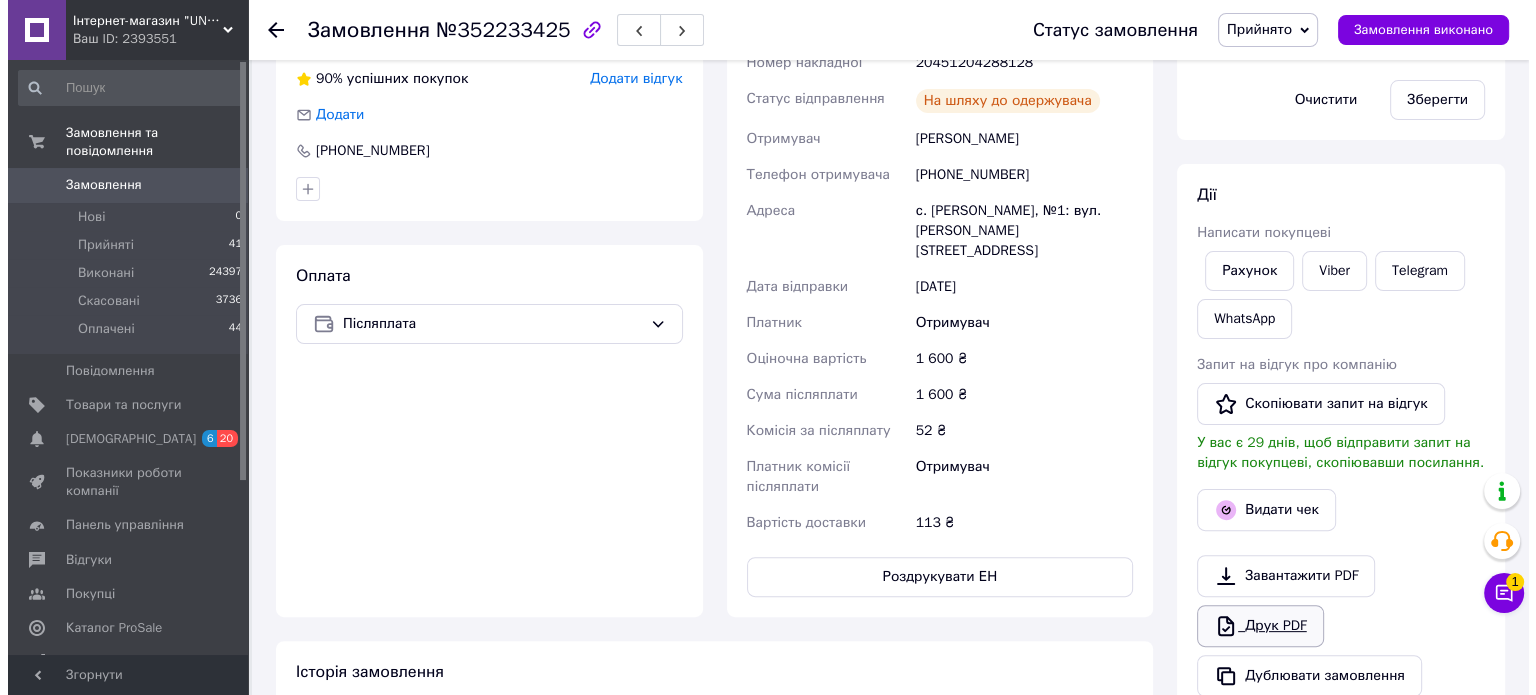 scroll, scrollTop: 478, scrollLeft: 0, axis: vertical 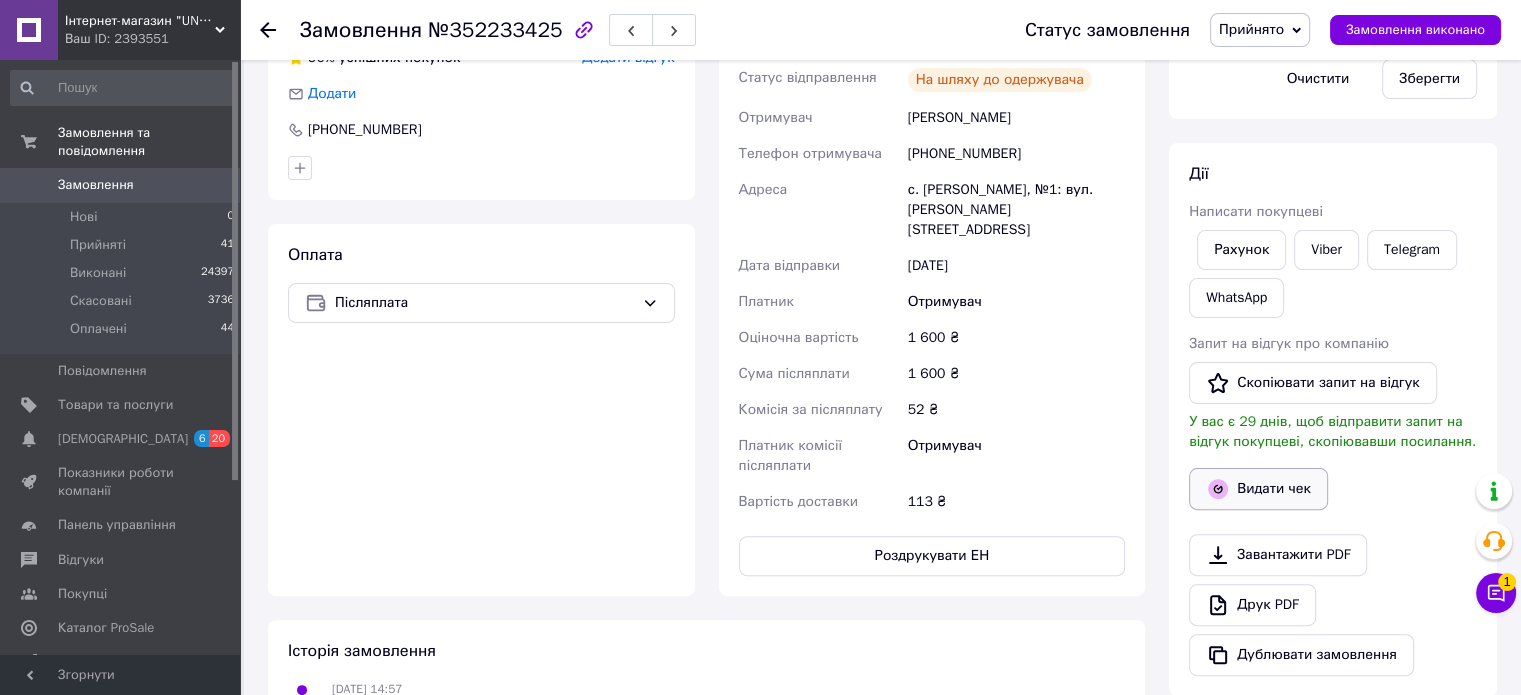click on "Видати чек" at bounding box center [1258, 489] 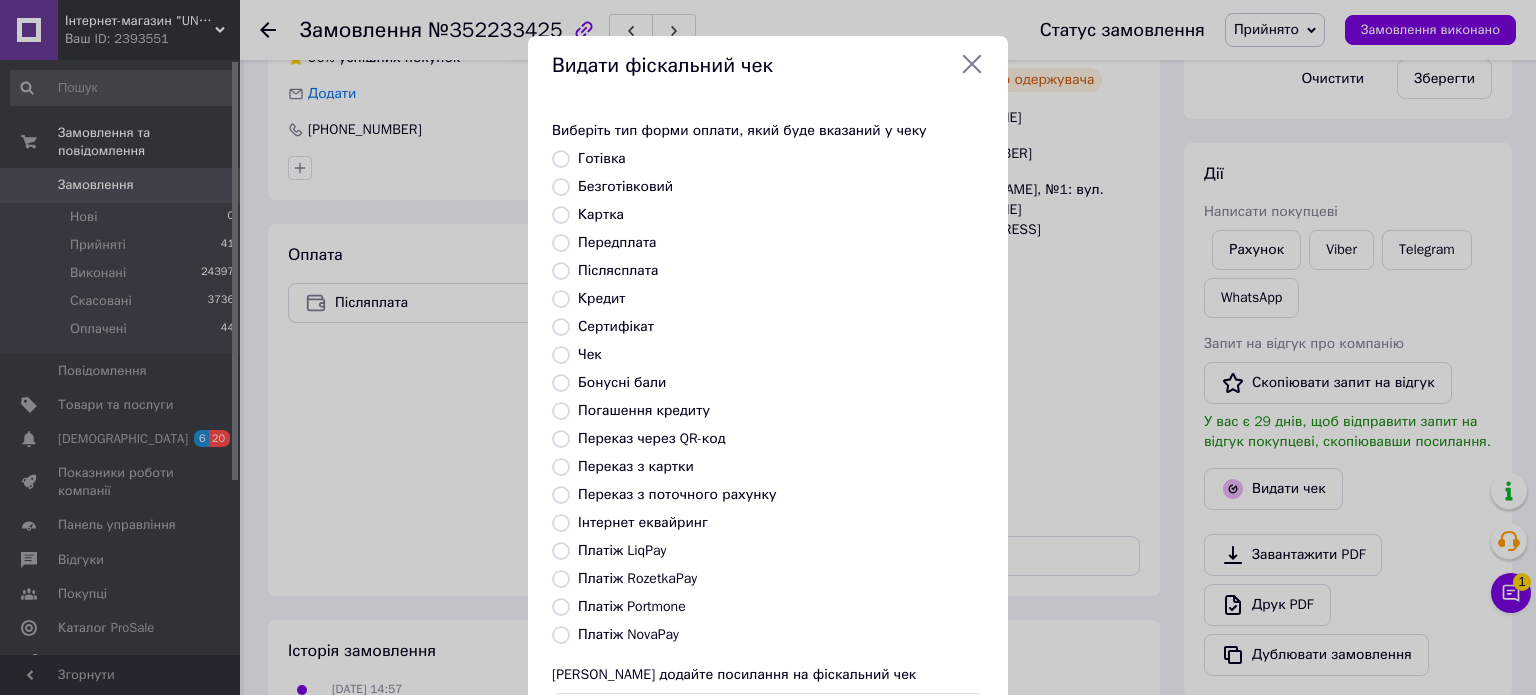 click on "Платіж NovaPay" at bounding box center [628, 634] 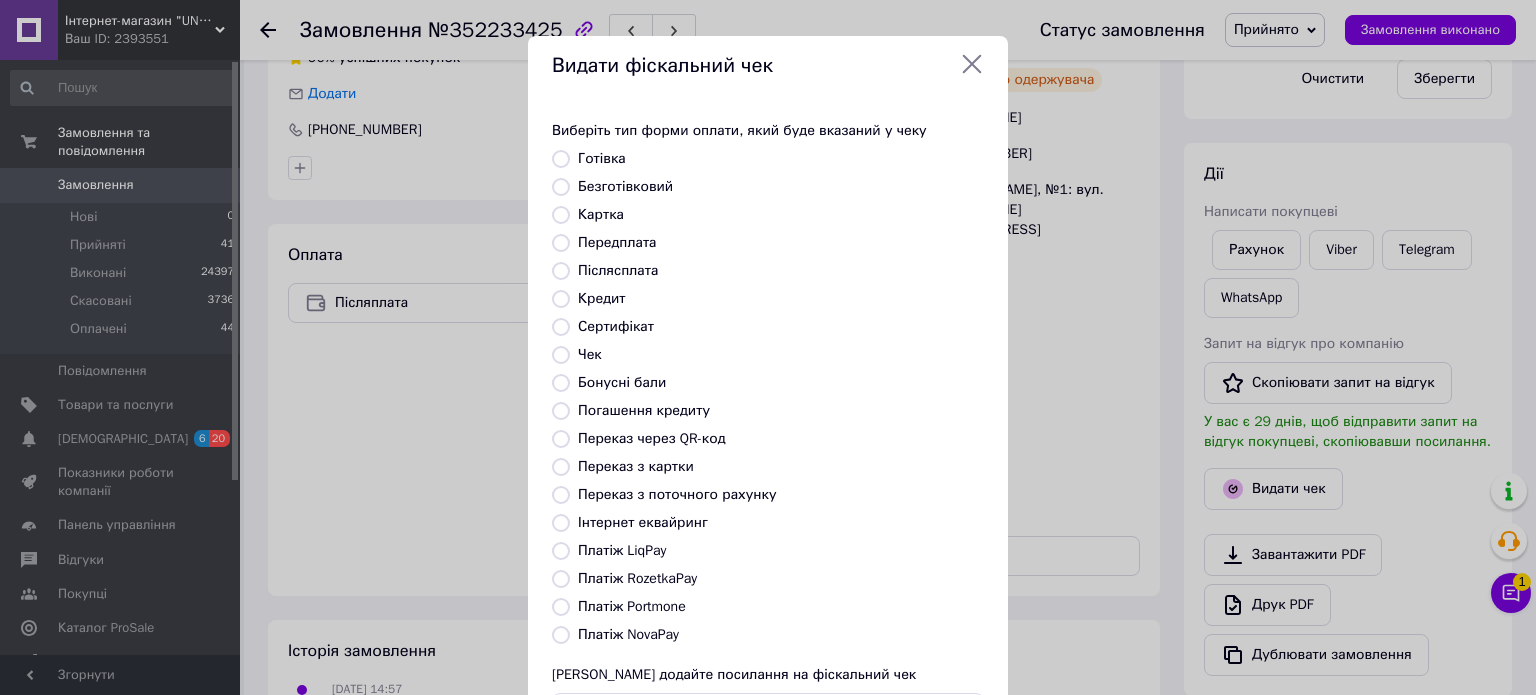 click on "Платіж NovaPay" at bounding box center [561, 635] 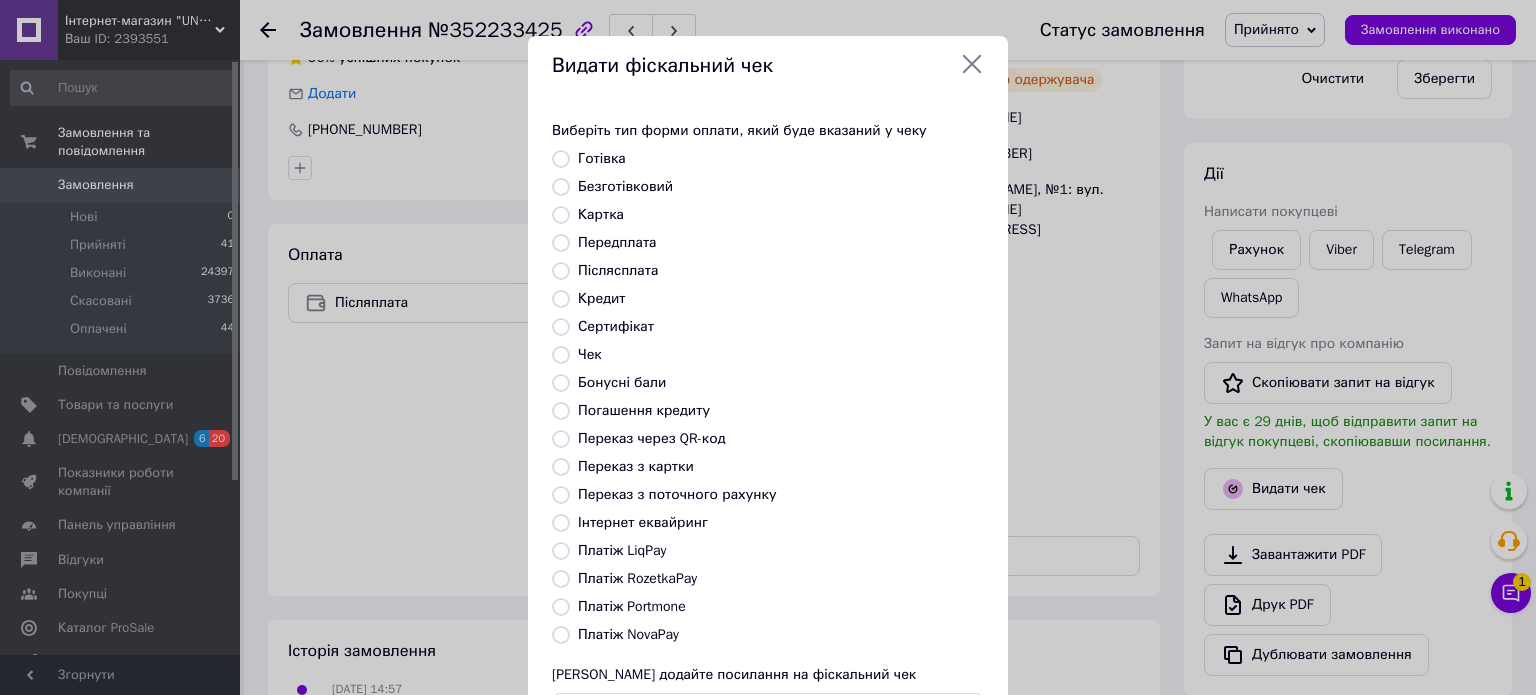 radio on "true" 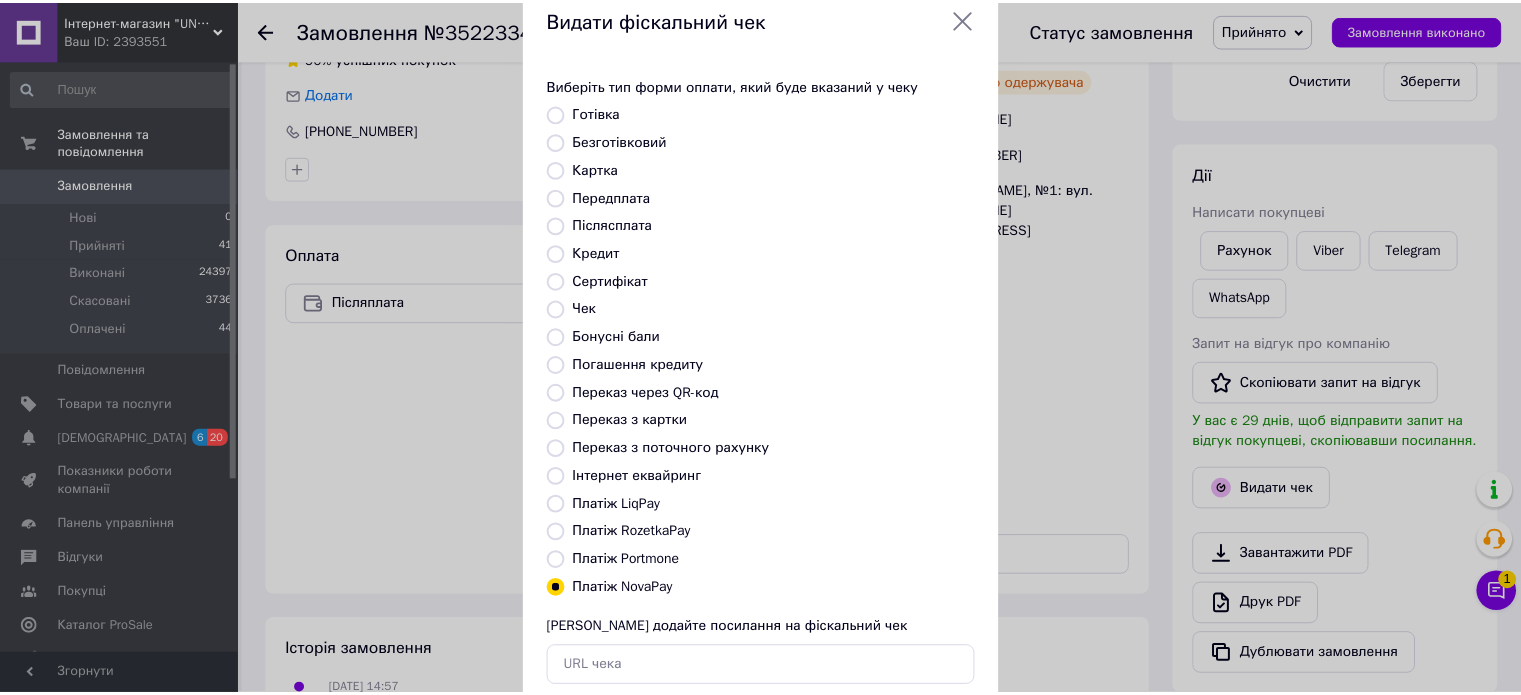 scroll, scrollTop: 163, scrollLeft: 0, axis: vertical 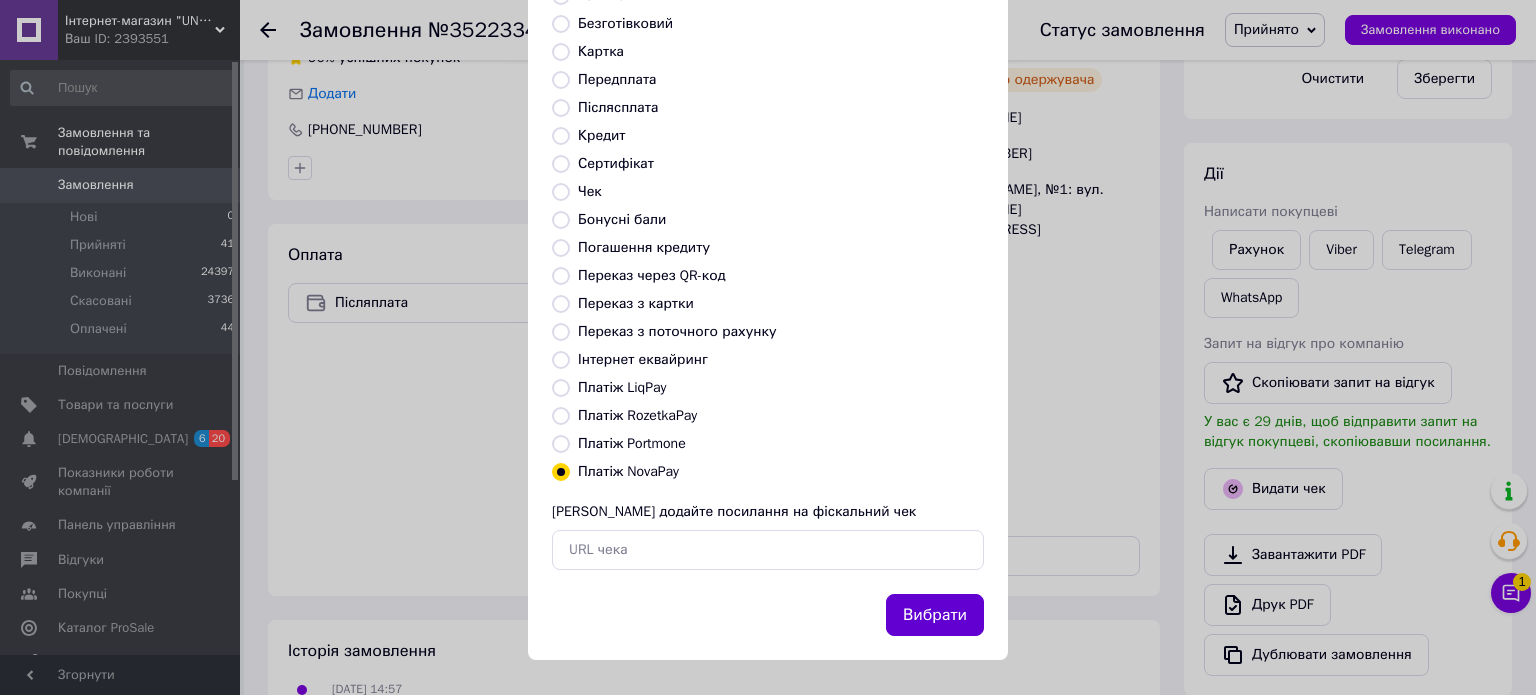 click on "Вибрати" at bounding box center (935, 615) 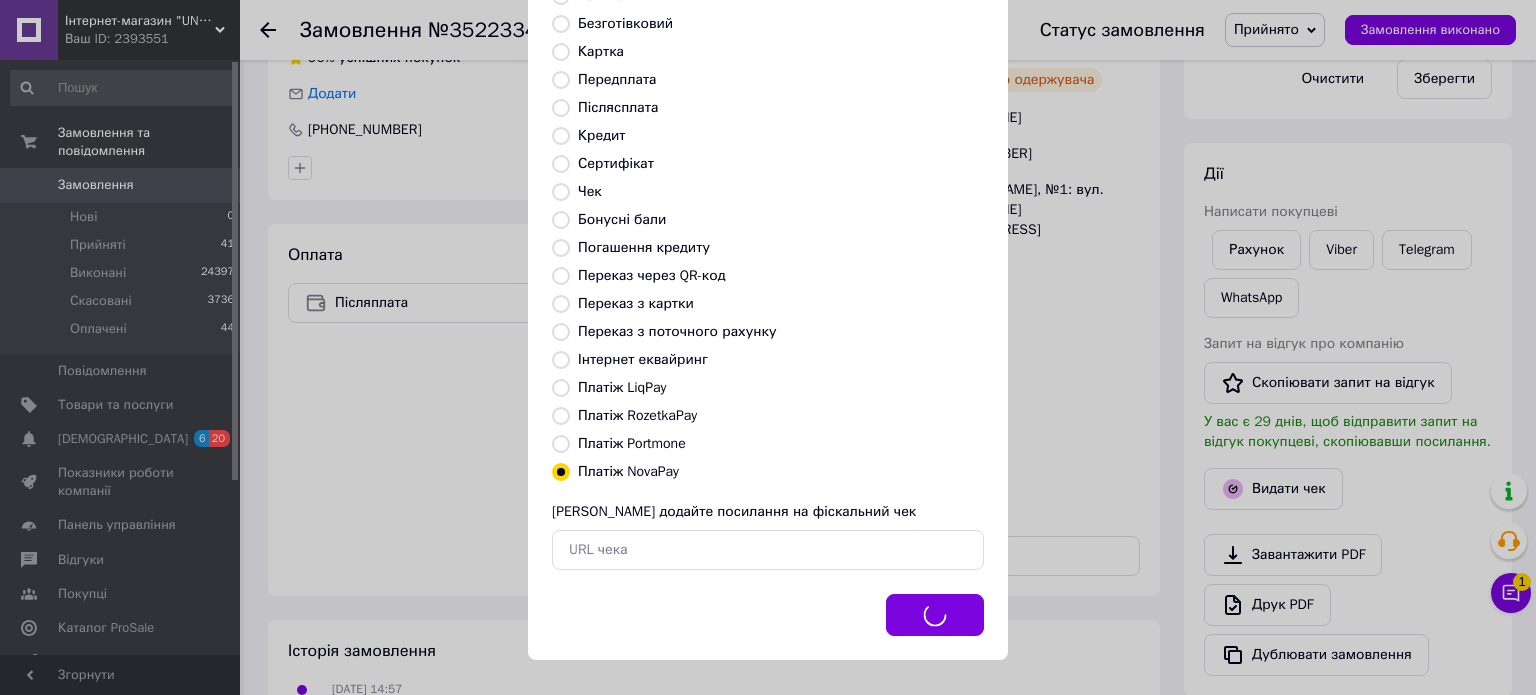 click on "Видати фіскальний чек Виберіть тип форми оплати, який буде вказаний у чеку Готівка Безготівковий Картка Передплата Післясплата Кредит Сертифікат Чек Бонусні бали Погашення кредиту Переказ через QR-код [GEOGRAPHIC_DATA] з картки Переказ з поточного рахунку Інтернет еквайринг Платіж LiqPay Платіж RozetkaPay Платіж Portmone Платіж NovaPay Або додайте посилання на фіскальний чек Вибрати" at bounding box center (768, 266) 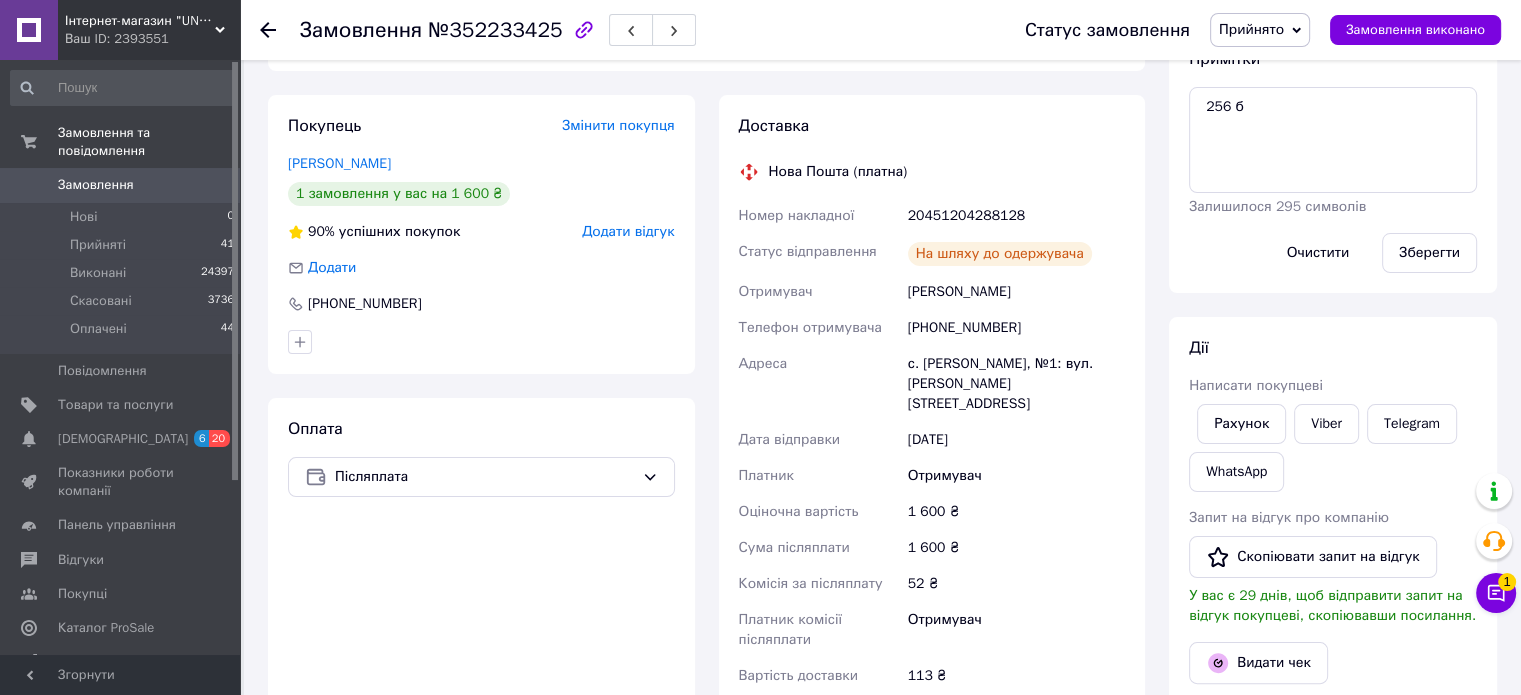 scroll, scrollTop: 278, scrollLeft: 0, axis: vertical 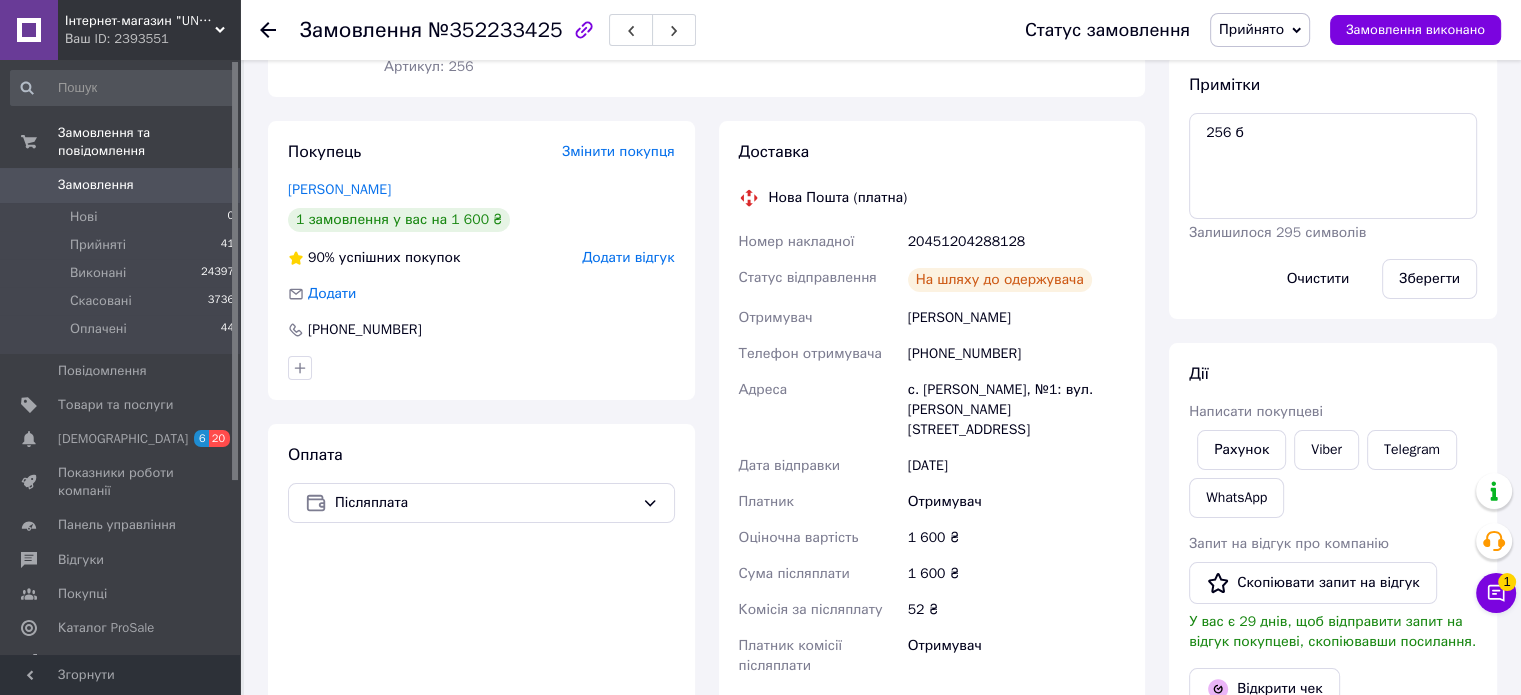 click on "Примітки 256 б Залишилося 295 символів Очистити Зберегти" at bounding box center (1333, 186) 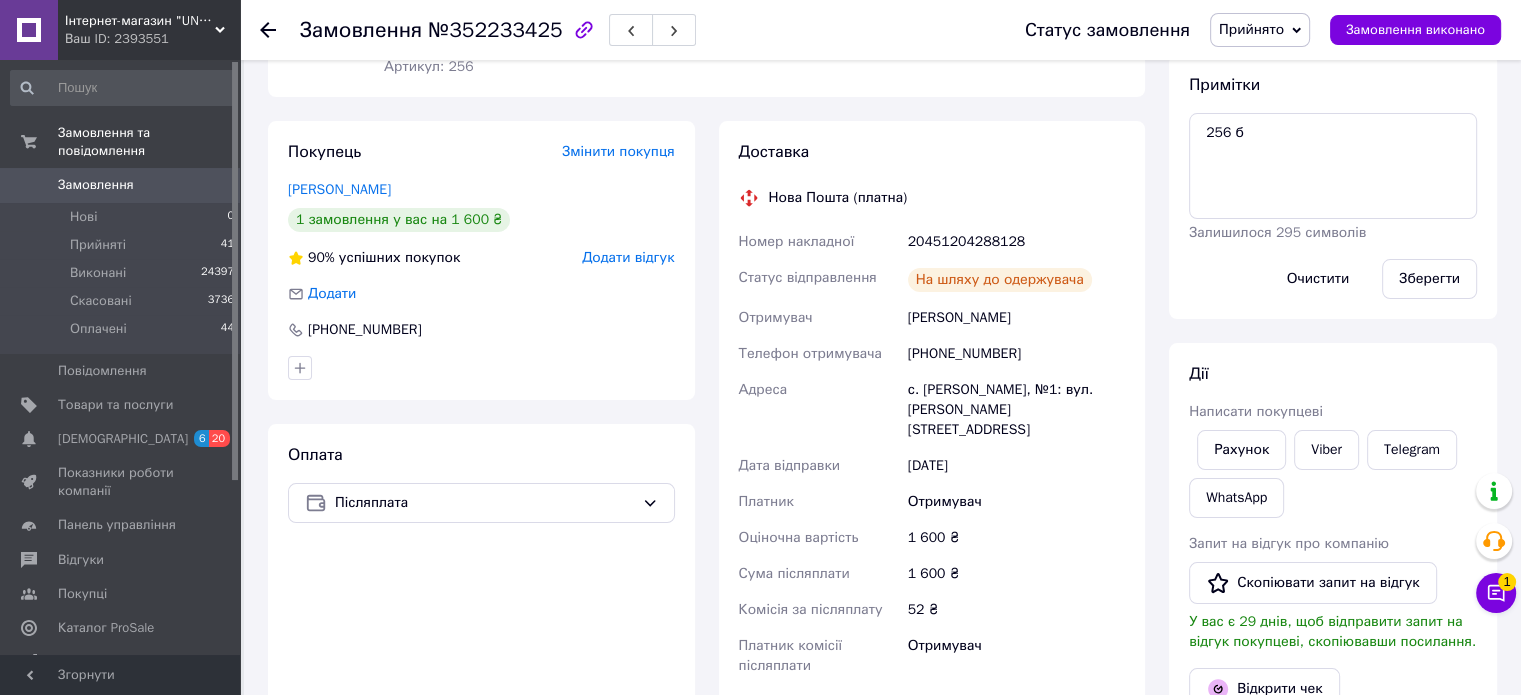 scroll, scrollTop: 0, scrollLeft: 0, axis: both 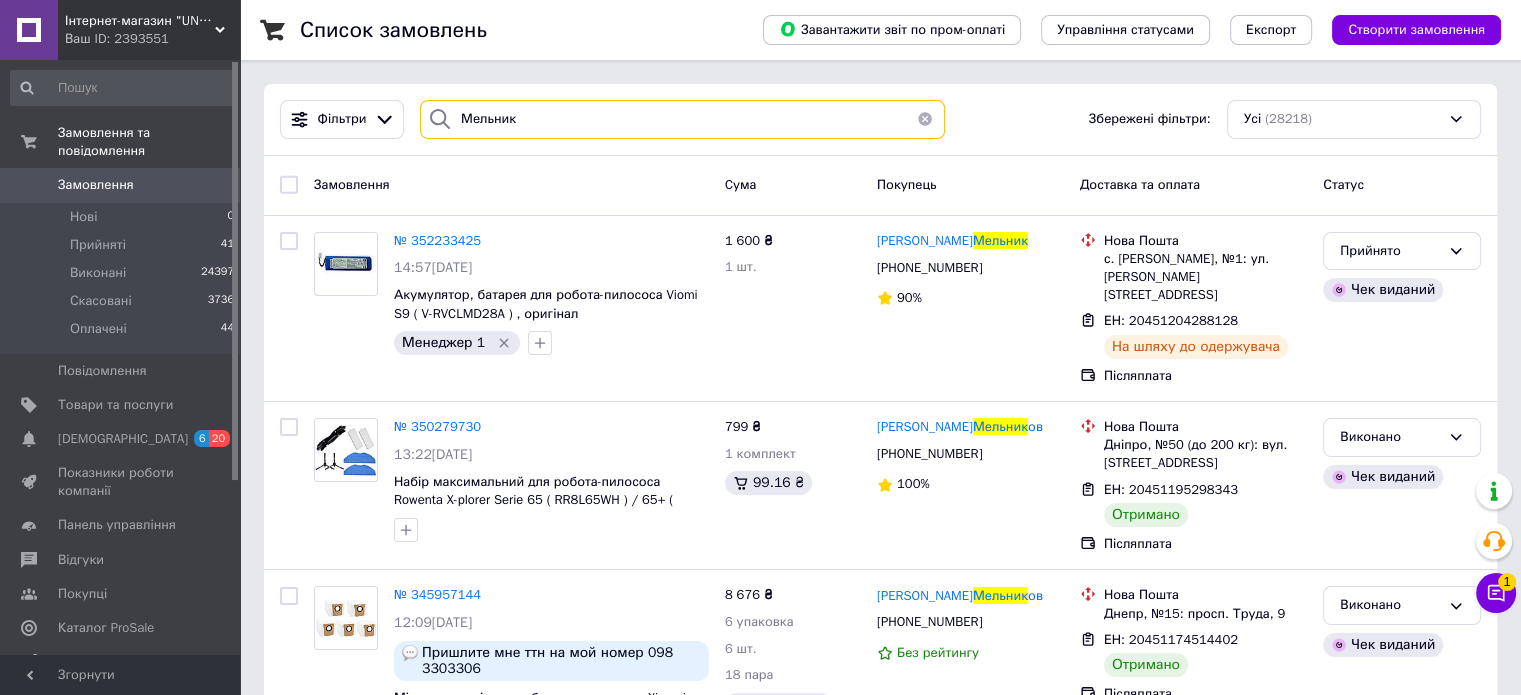 click on "Мельник" at bounding box center [682, 119] 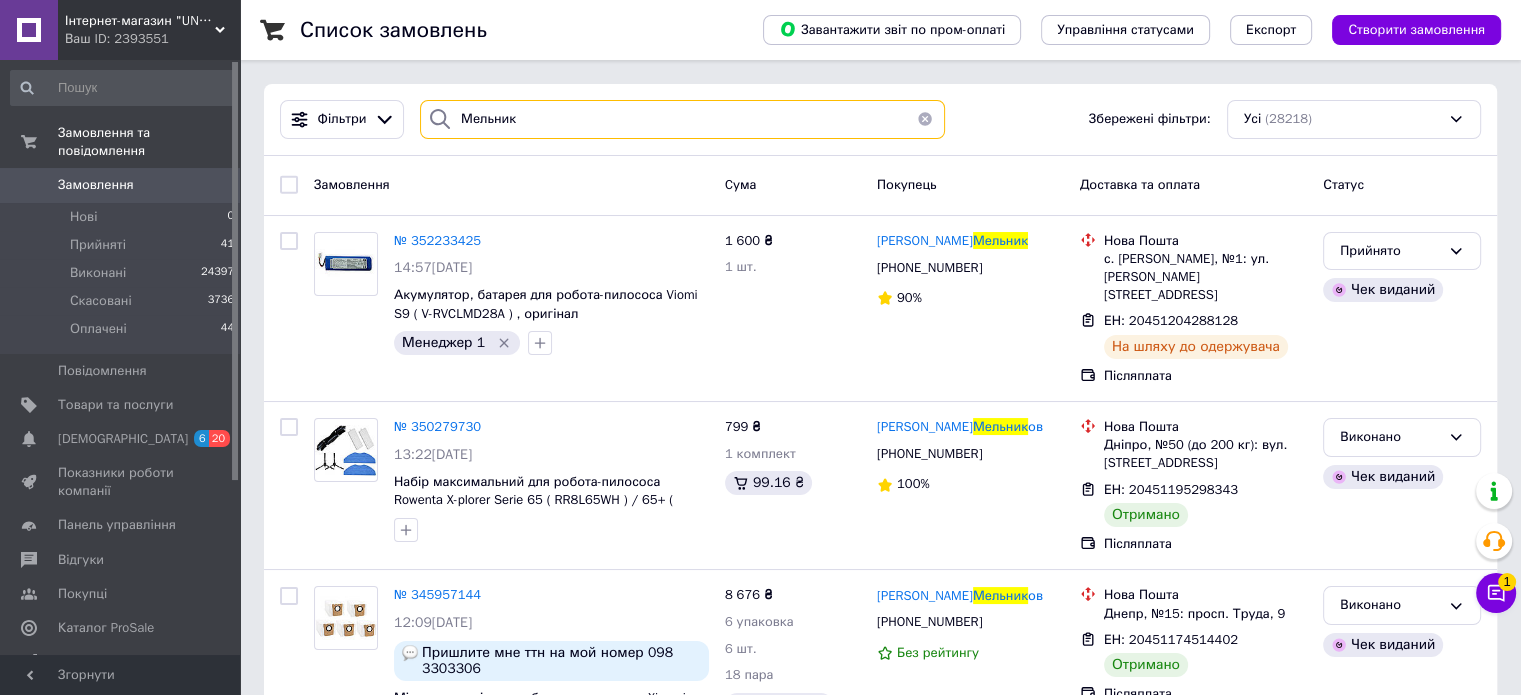 click on "Мельник" at bounding box center [682, 119] 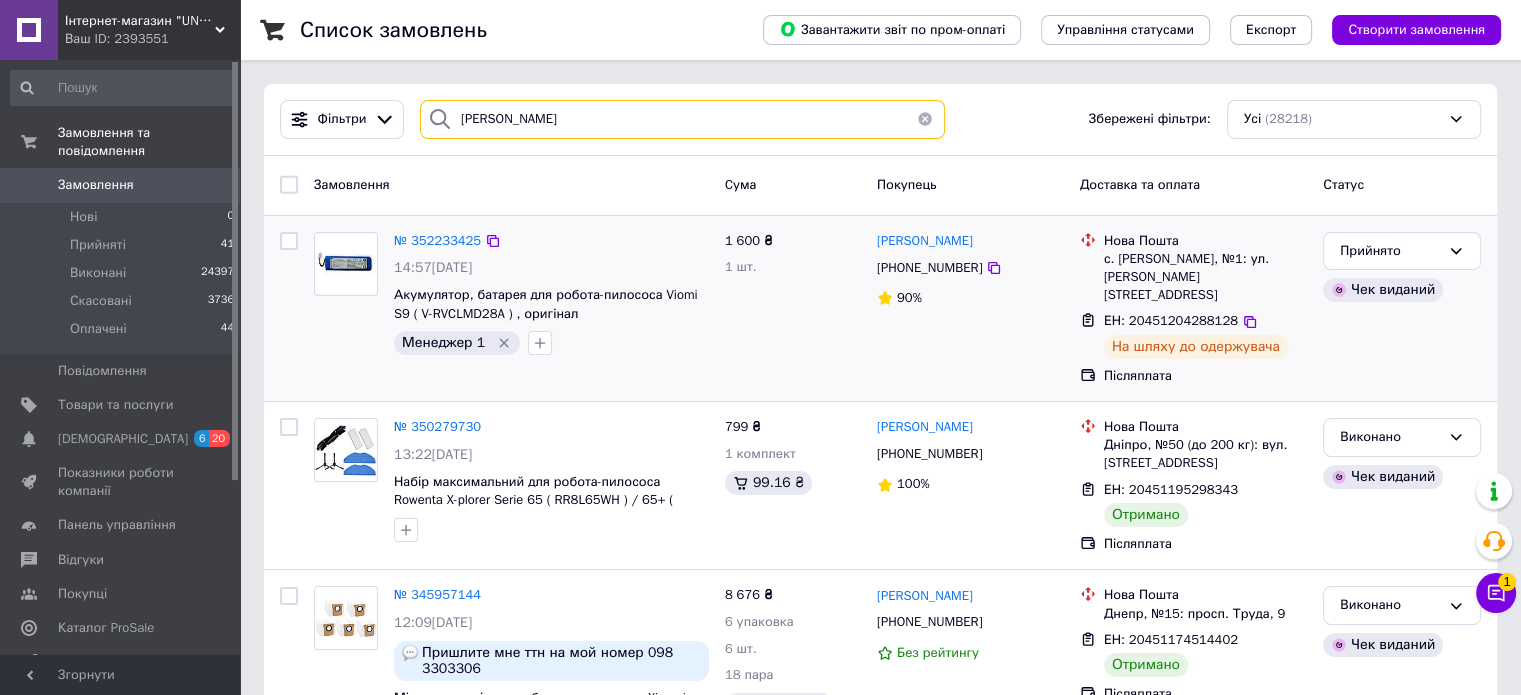 type on "[PERSON_NAME]" 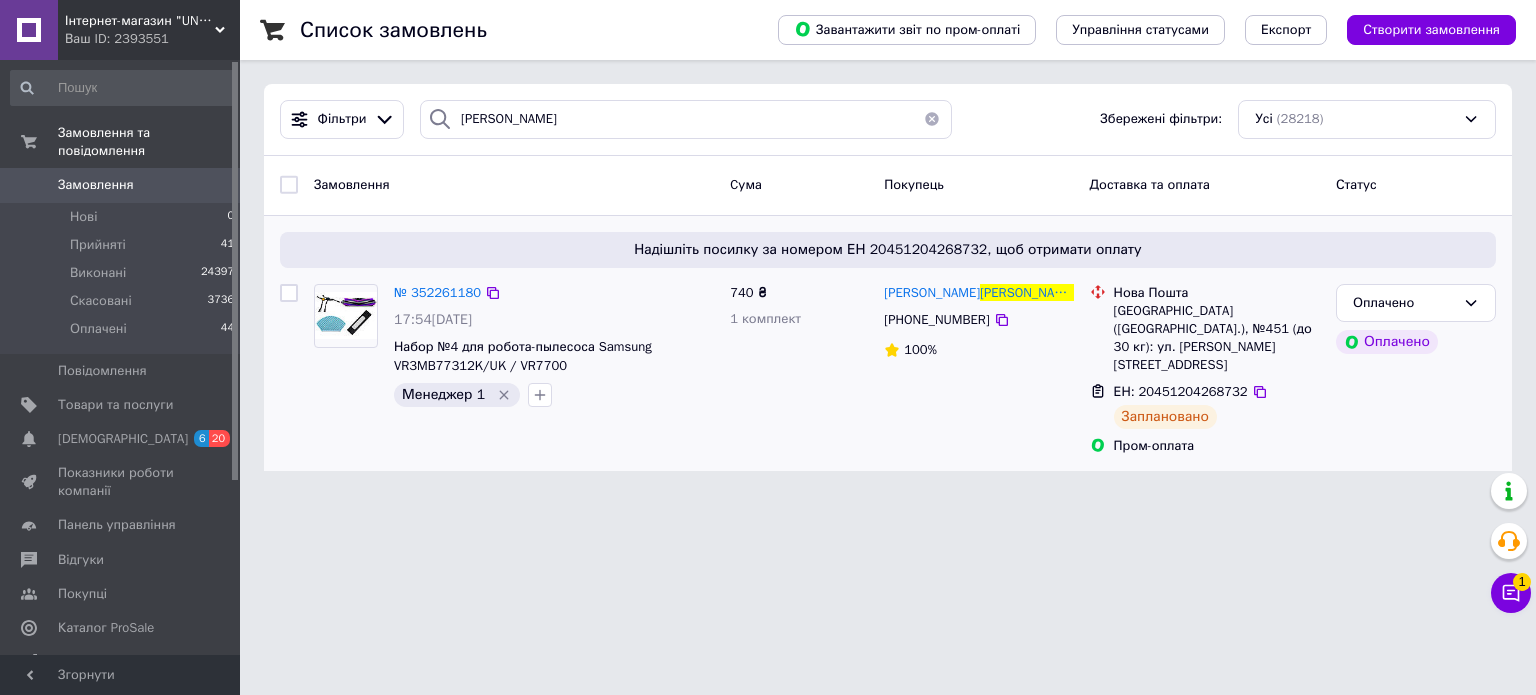 click on "№ 352261180" at bounding box center (437, 293) 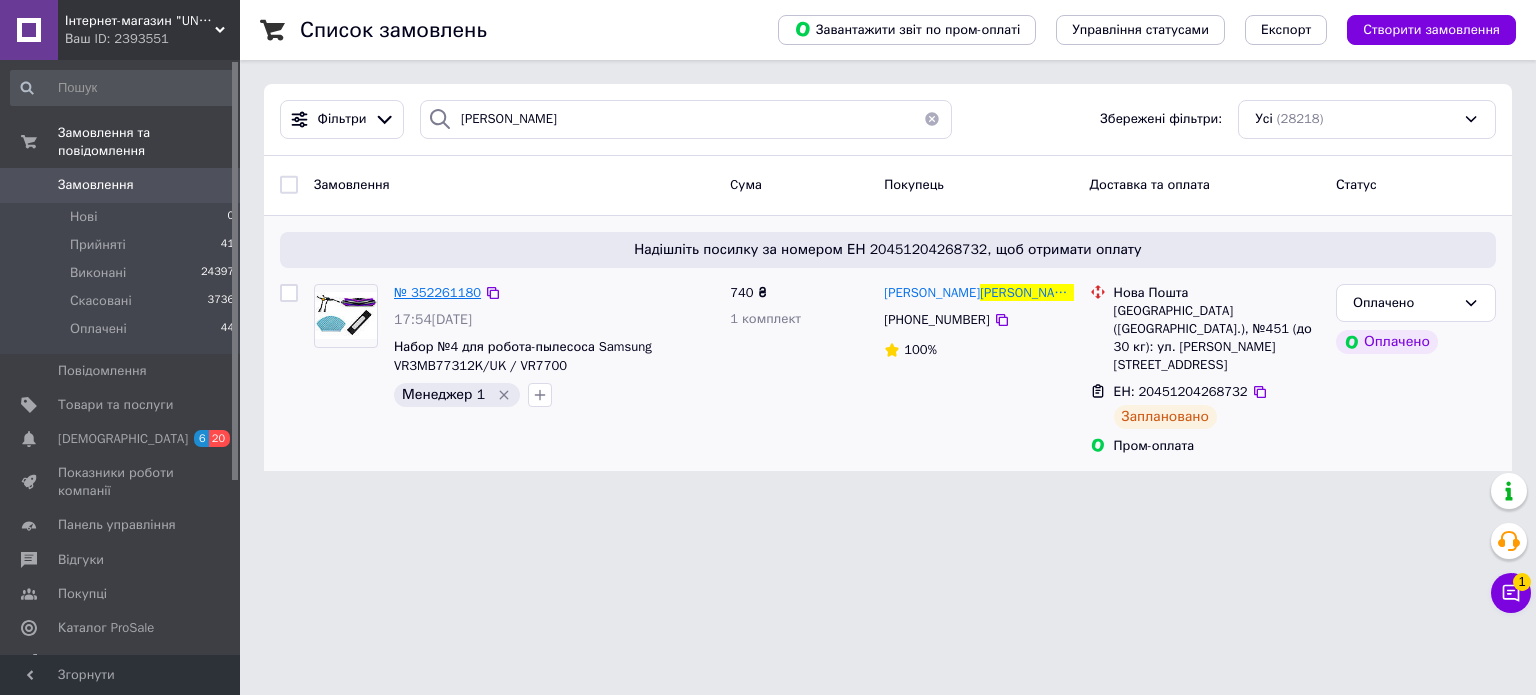 click on "№ 352261180" at bounding box center (437, 292) 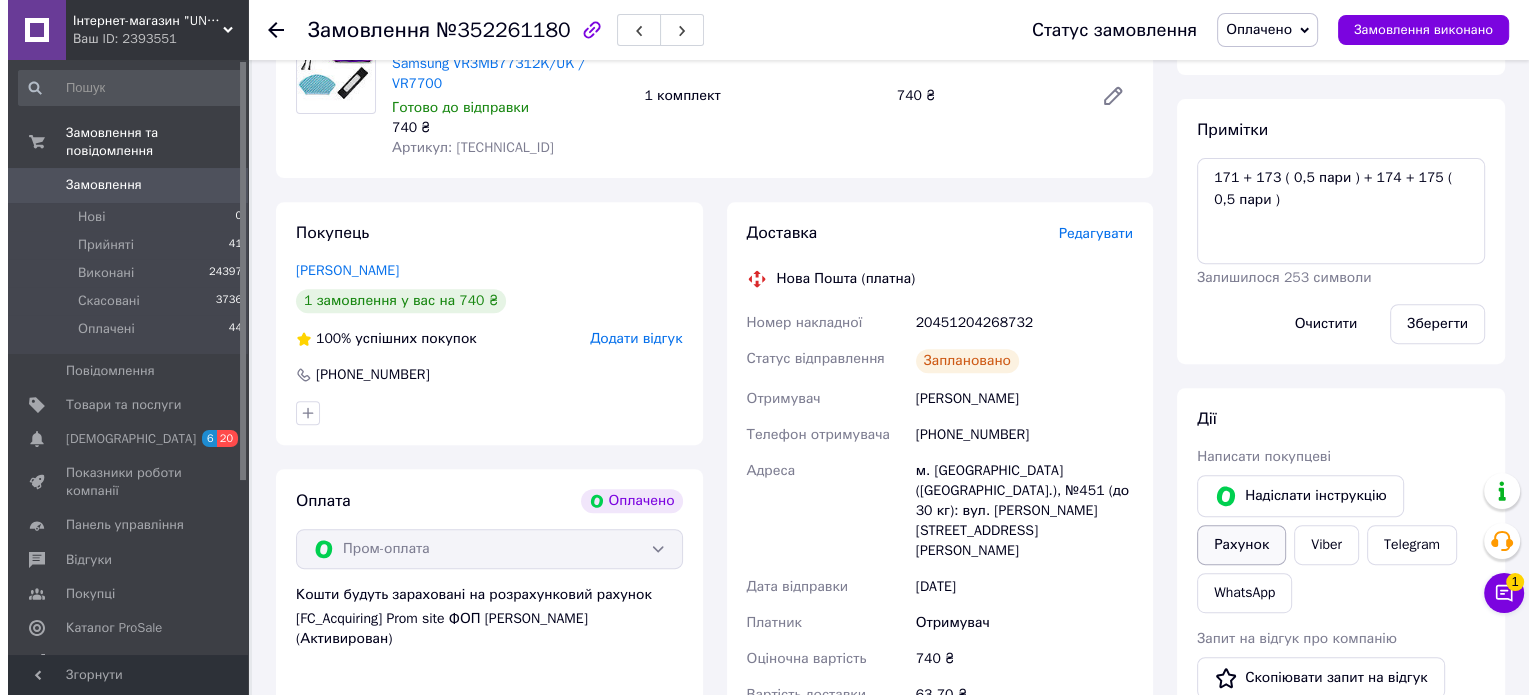 scroll, scrollTop: 900, scrollLeft: 0, axis: vertical 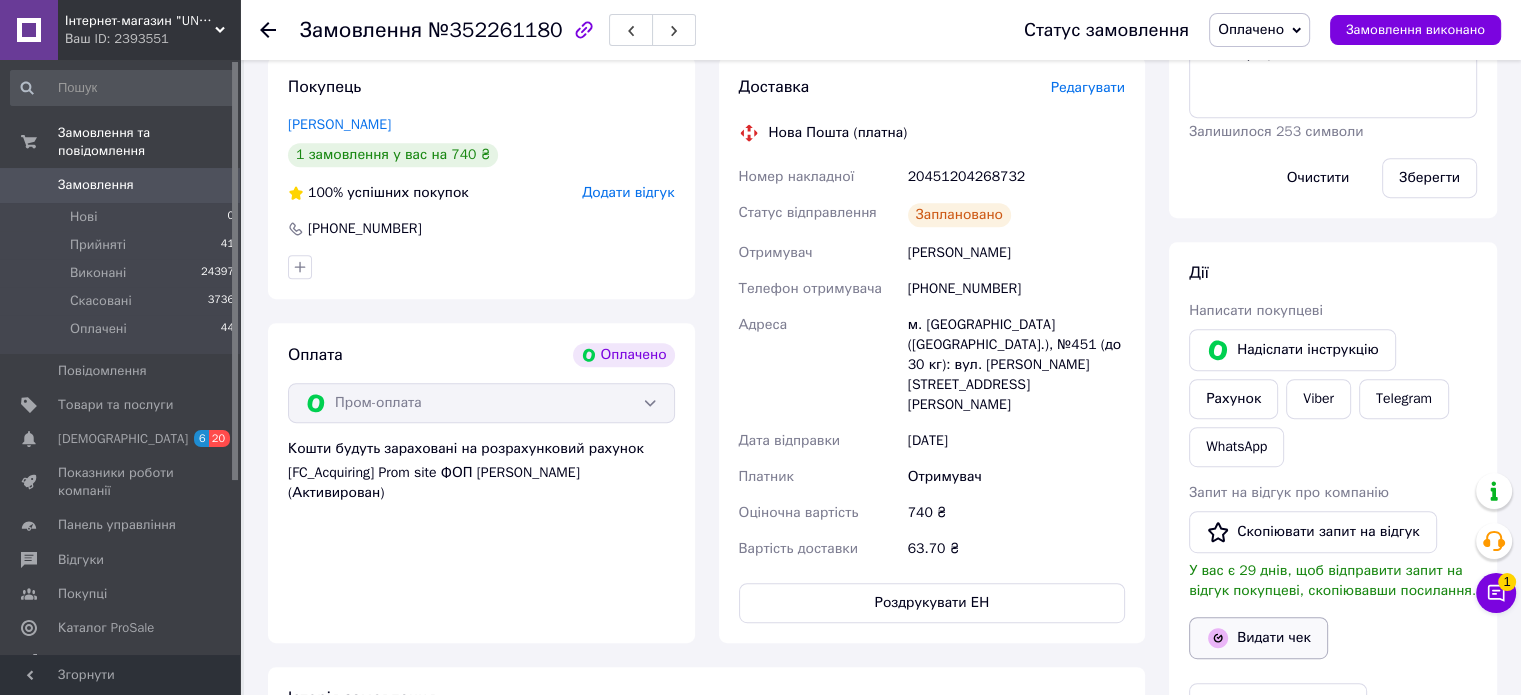 click on "Видати чек" at bounding box center [1258, 638] 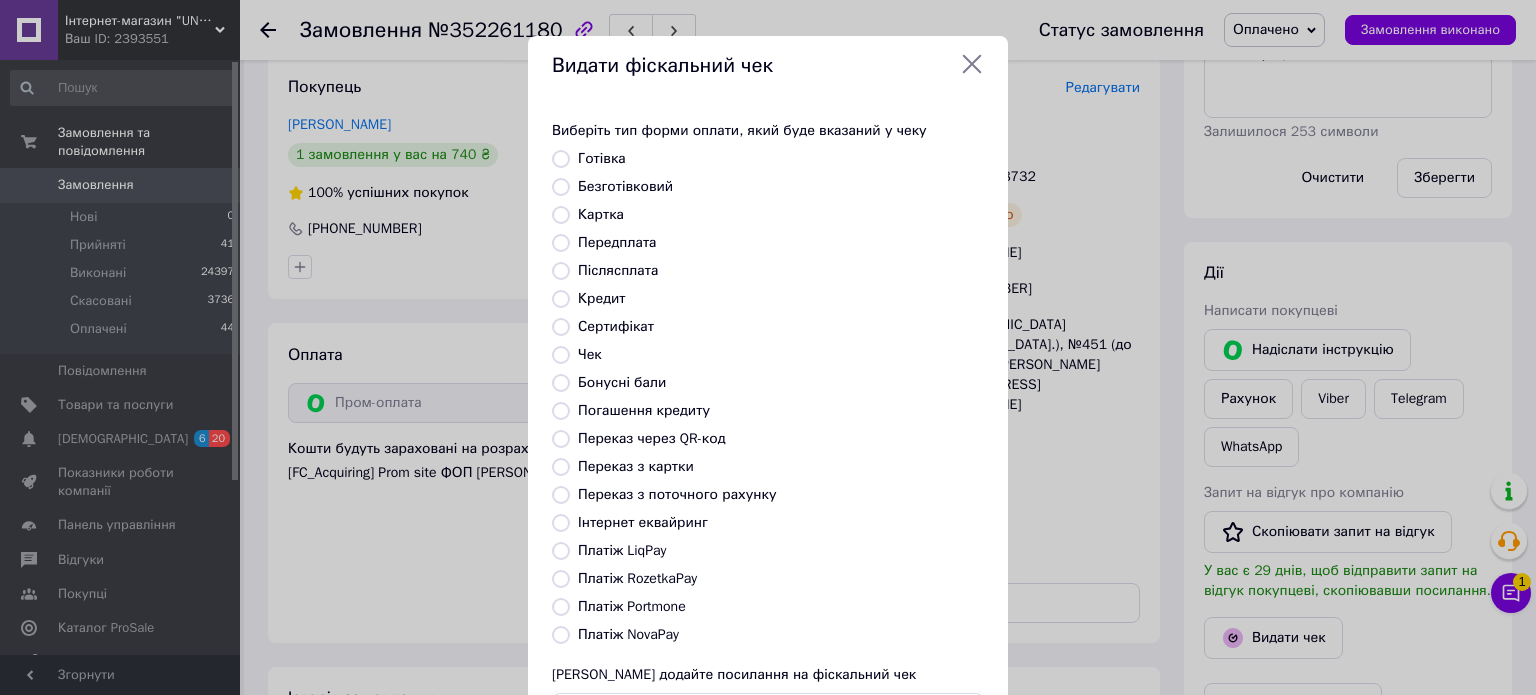 click on "Платіж RozetkaPay" at bounding box center [637, 578] 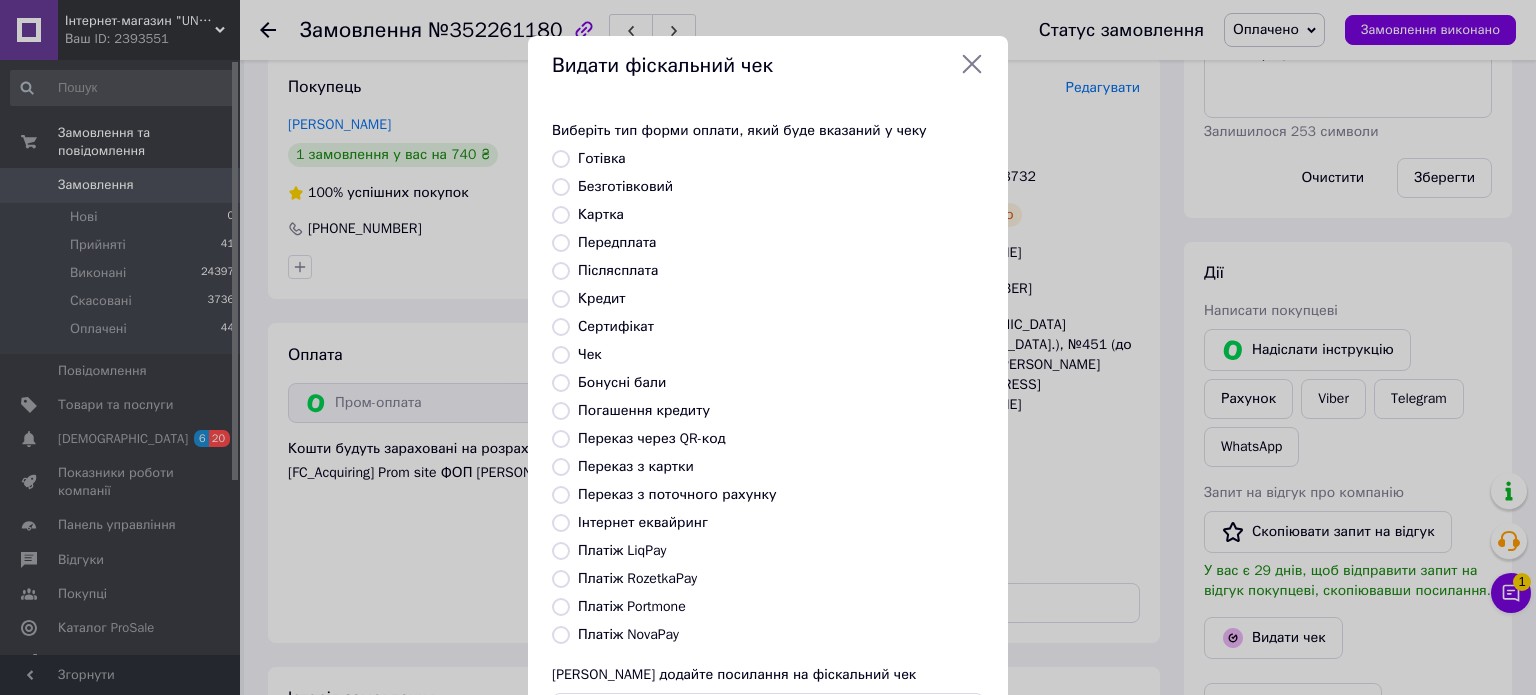 click on "Платіж RozetkaPay" at bounding box center [561, 579] 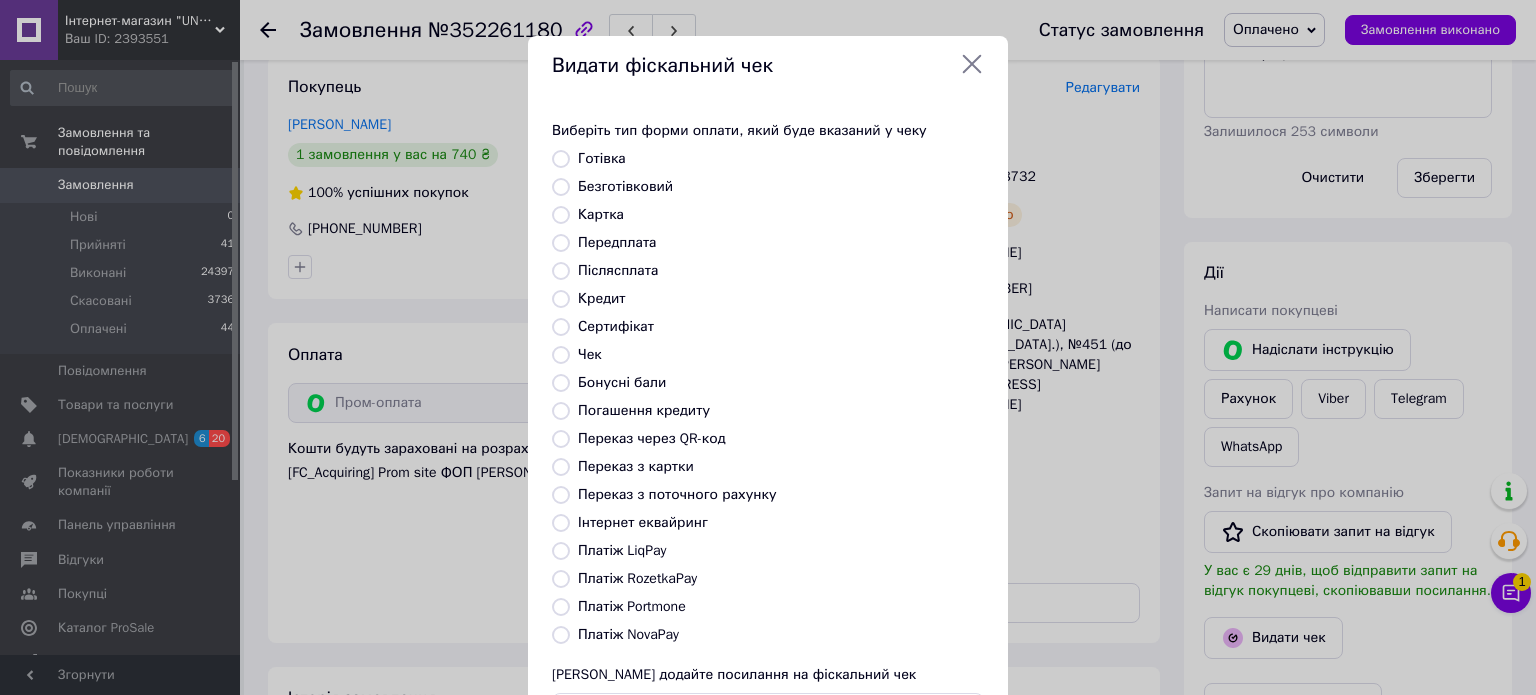 radio on "true" 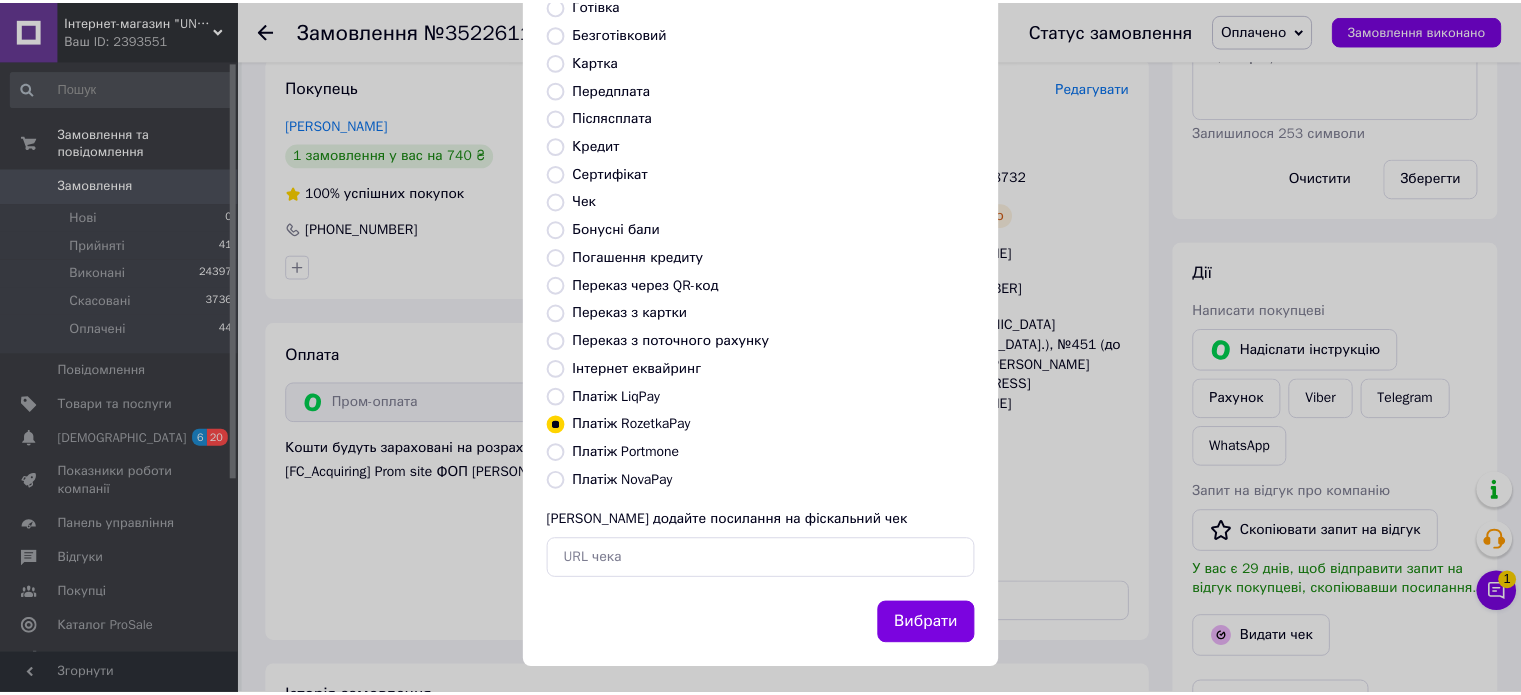 scroll, scrollTop: 163, scrollLeft: 0, axis: vertical 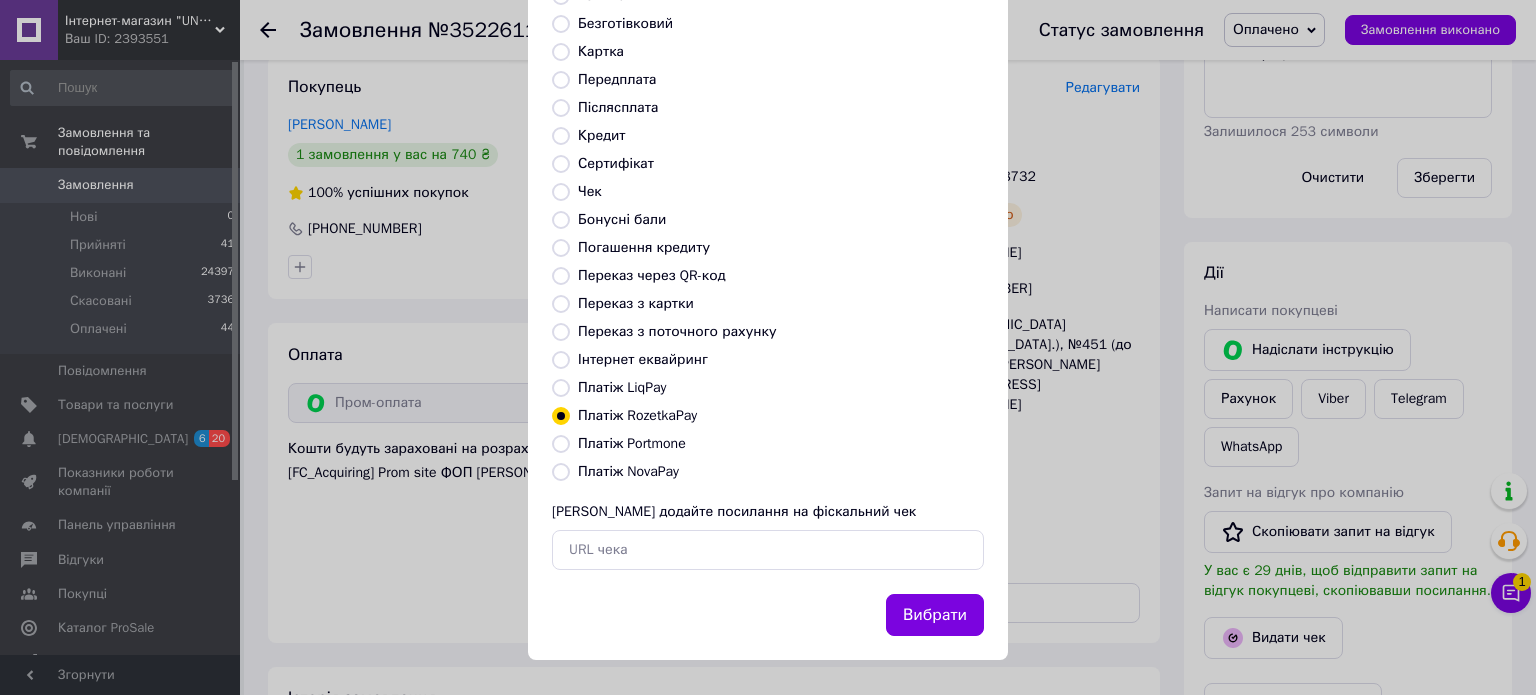 click on "Вибрати" at bounding box center (935, 615) 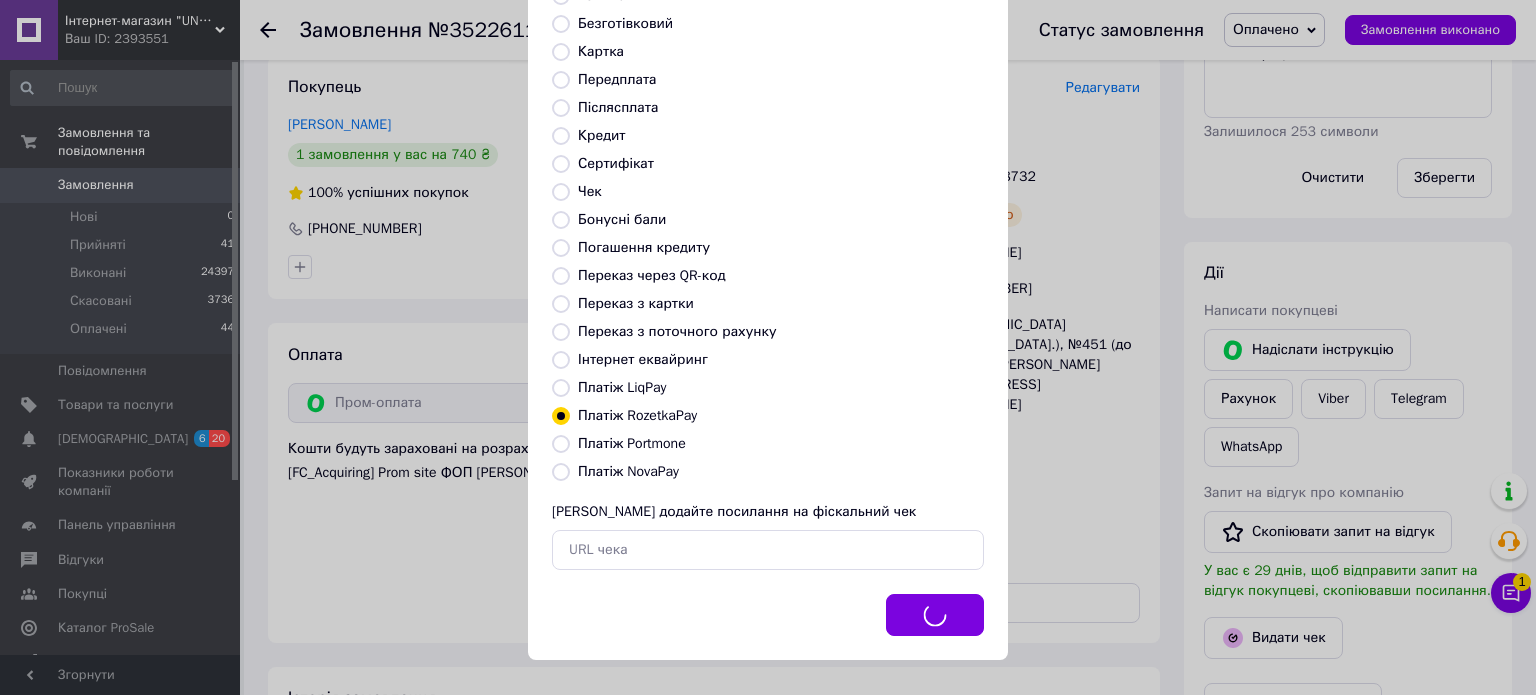 click on "Видати фіскальний чек Виберіть тип форми оплати, який буде вказаний у чеку Готівка Безготівковий Картка Передплата Післясплата Кредит Сертифікат Чек Бонусні бали Погашення кредиту Переказ через QR-код [GEOGRAPHIC_DATA] з картки Переказ з поточного рахунку Інтернет еквайринг Платіж LiqPay Платіж RozetkaPay Платіж Portmone Платіж NovaPay Або додайте посилання на фіскальний чек Вибрати" at bounding box center [768, 266] 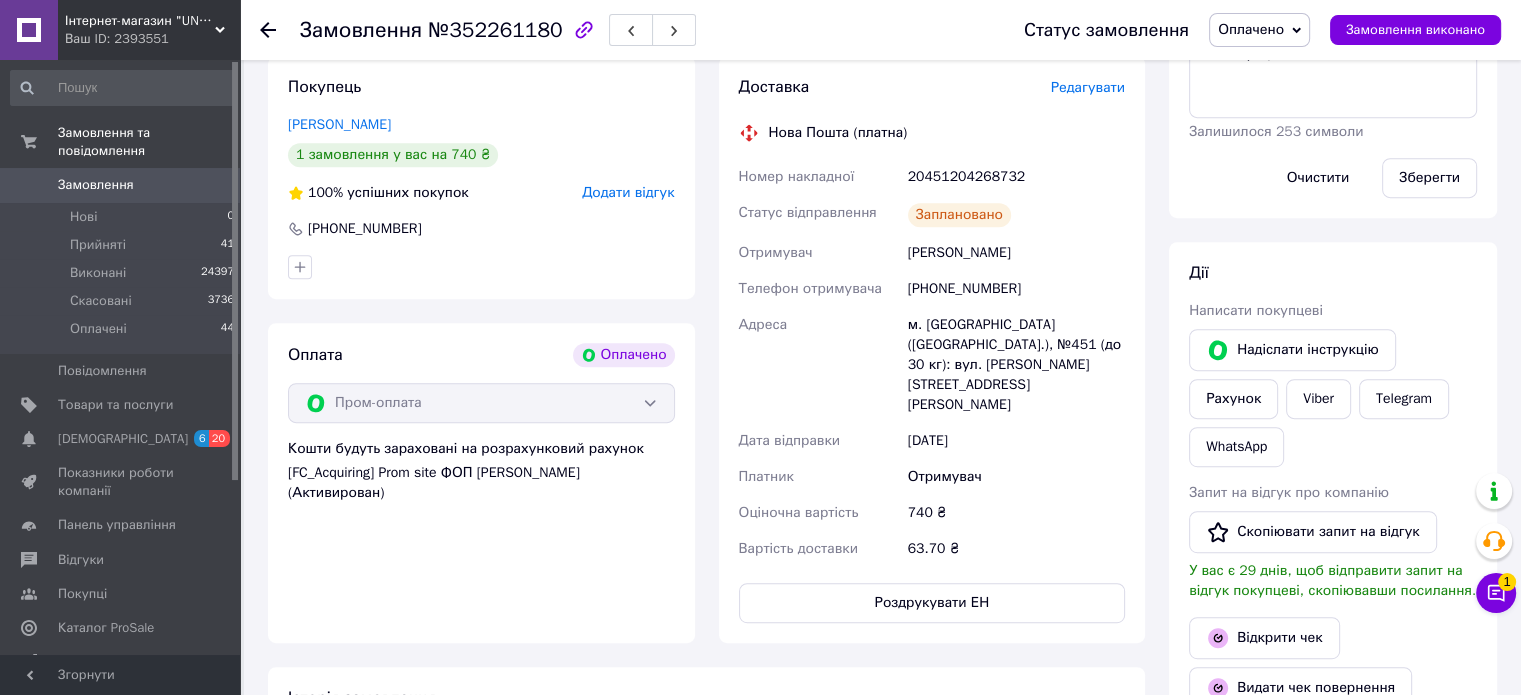 click on "Замовлення з сайту Оплачено [DATE] 17:54 Товари в замовленні (1) Набір №4 для робота-пилососа Samsung VR3MB77312K/UK / VR7700 Готово до відправки 740 ₴ Артикул: [TECHNICAL_ID] 1 комплект 740 ₴ Покупець [PERSON_NAME] 1 замовлення у вас на 740 ₴ 100%   успішних покупок Додати відгук [PHONE_NUMBER] Оплата Оплачено Пром-оплата Кошти будуть зараховані на розрахунковий рахунок [FC_Acquiring] Prom site ФОП [PERSON_NAME] (Активирован) Доставка Редагувати Нова Пошта (платна) Номер накладної 20451204268732 Статус відправлення Заплановано Отримувач [PERSON_NAME] Телефон отримувача [PHONE_NUMBER] Адреса 740 < >" at bounding box center (706, 431) 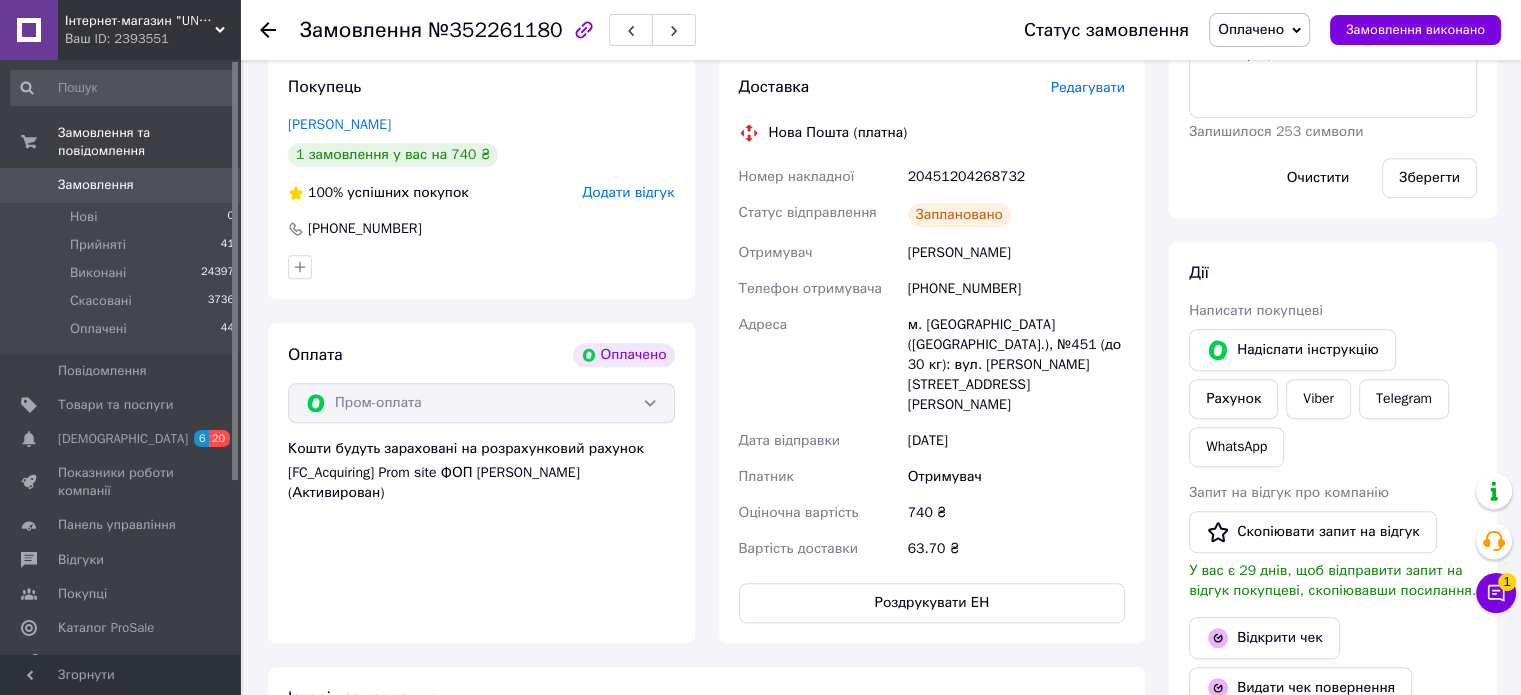 drag, startPoint x: 1486, startPoint y: 275, endPoint x: 1120, endPoint y: 171, distance: 380.48917 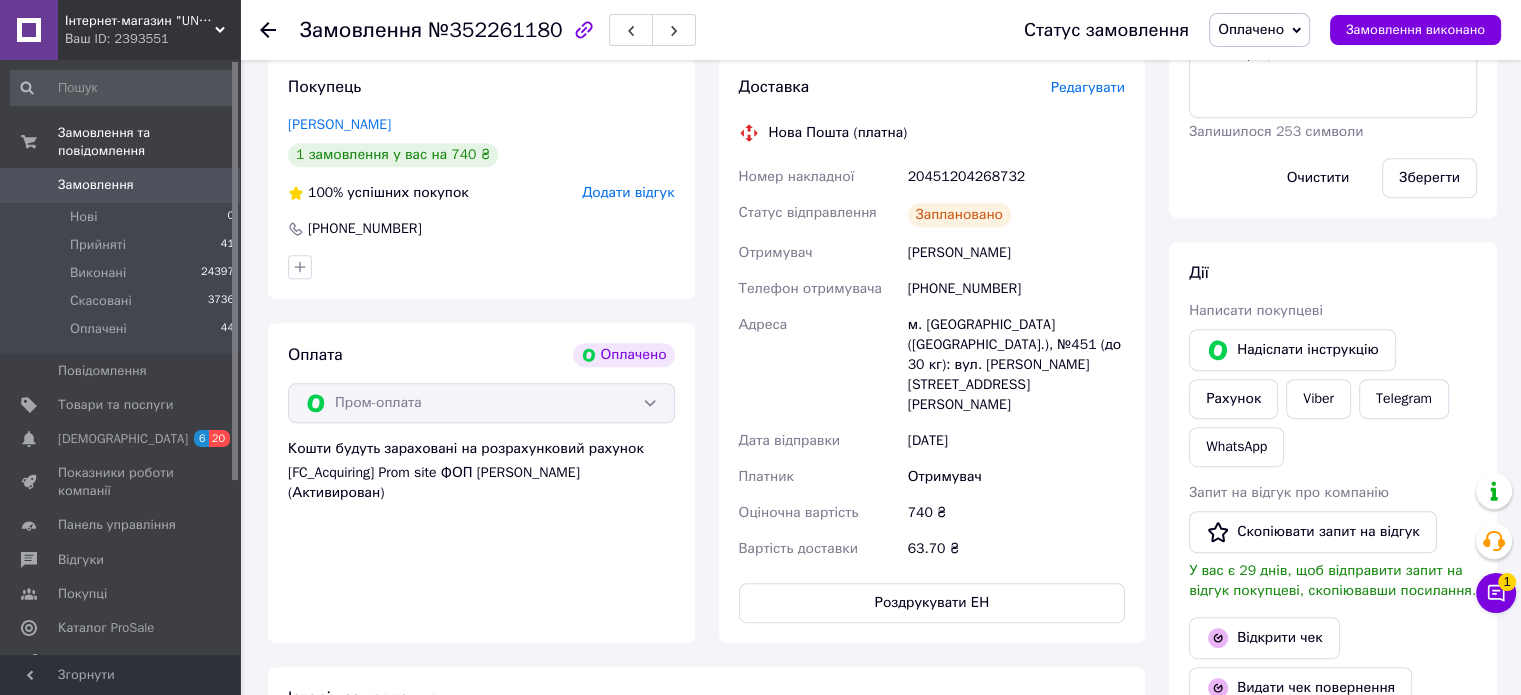 click on "[PERSON_NAME] покупцеві   Надіслати інструкцію Рахунок Viber Telegram WhatsApp Запит на відгук про компанію   Скопіювати запит на відгук У вас є 29 днів, щоб відправити запит на відгук покупцеві, скопіювавши посилання.   Відкрити чек   Видати чек повернення   Завантажити PDF   Друк PDF   Повернути гроші покупцеві" at bounding box center [1333, 568] 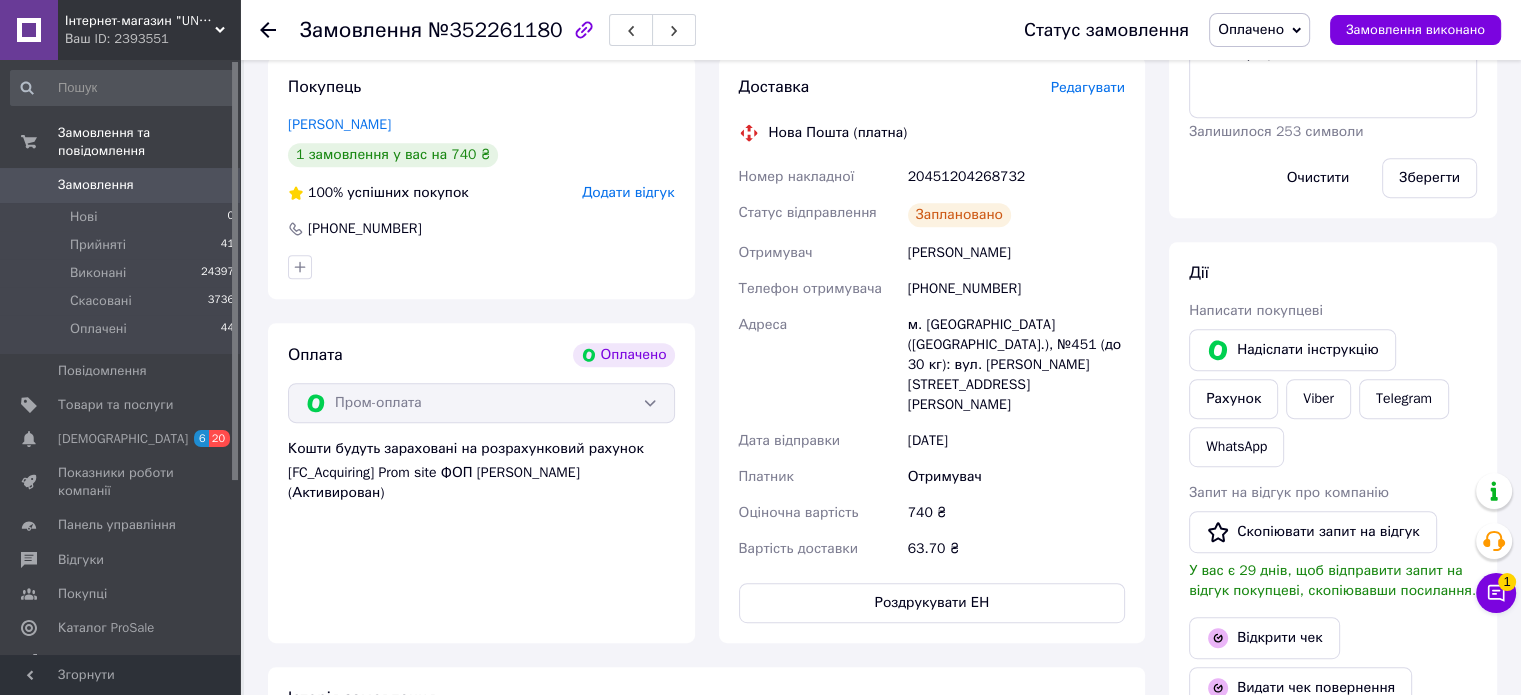 click 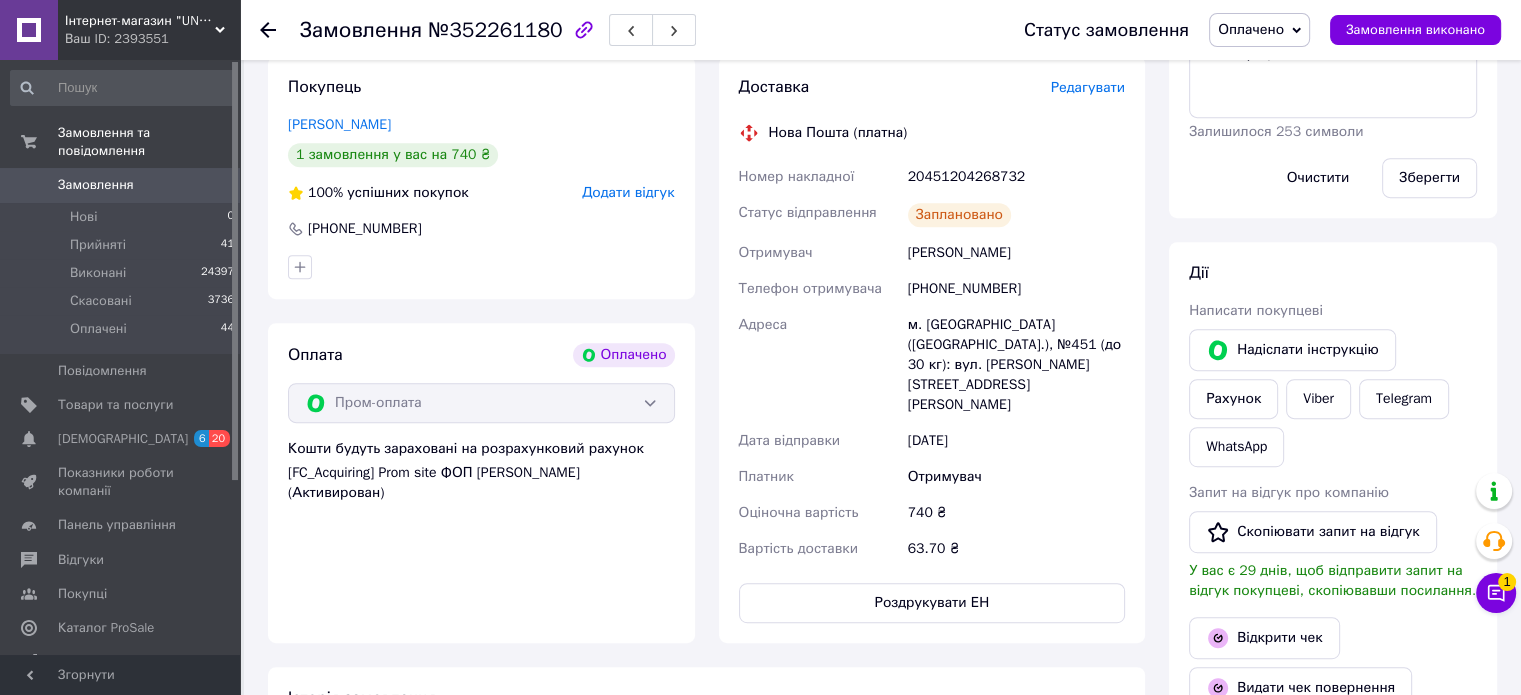 scroll, scrollTop: 0, scrollLeft: 0, axis: both 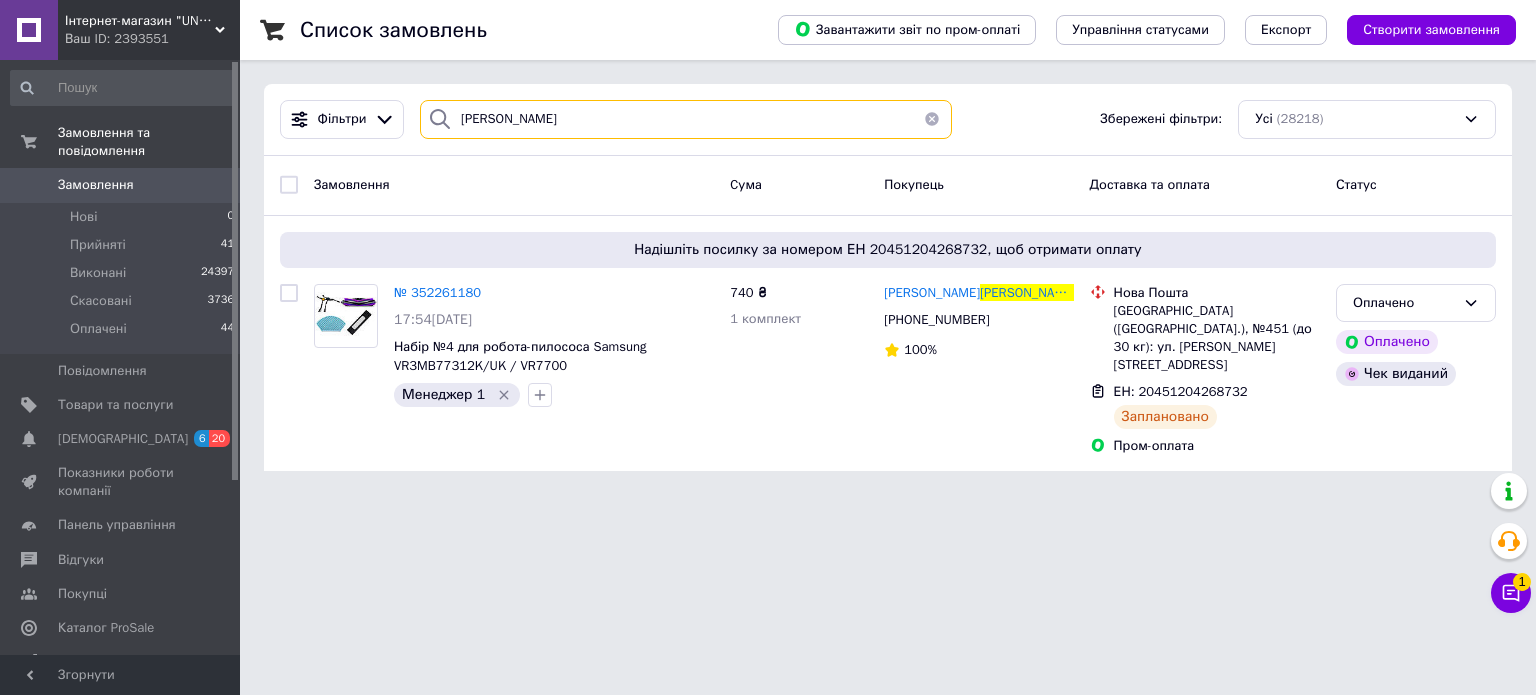 click on "[PERSON_NAME]" at bounding box center (686, 119) 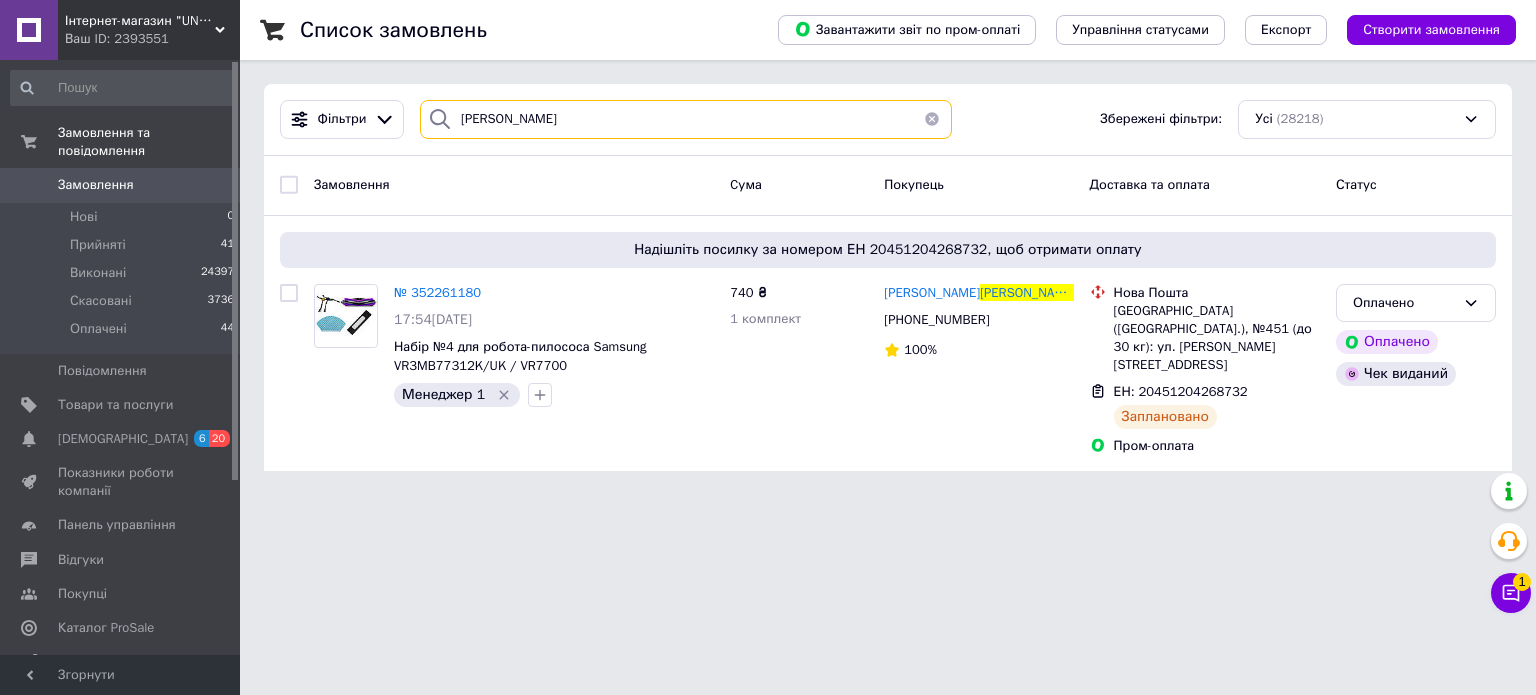 click on "[PERSON_NAME]" at bounding box center (686, 119) 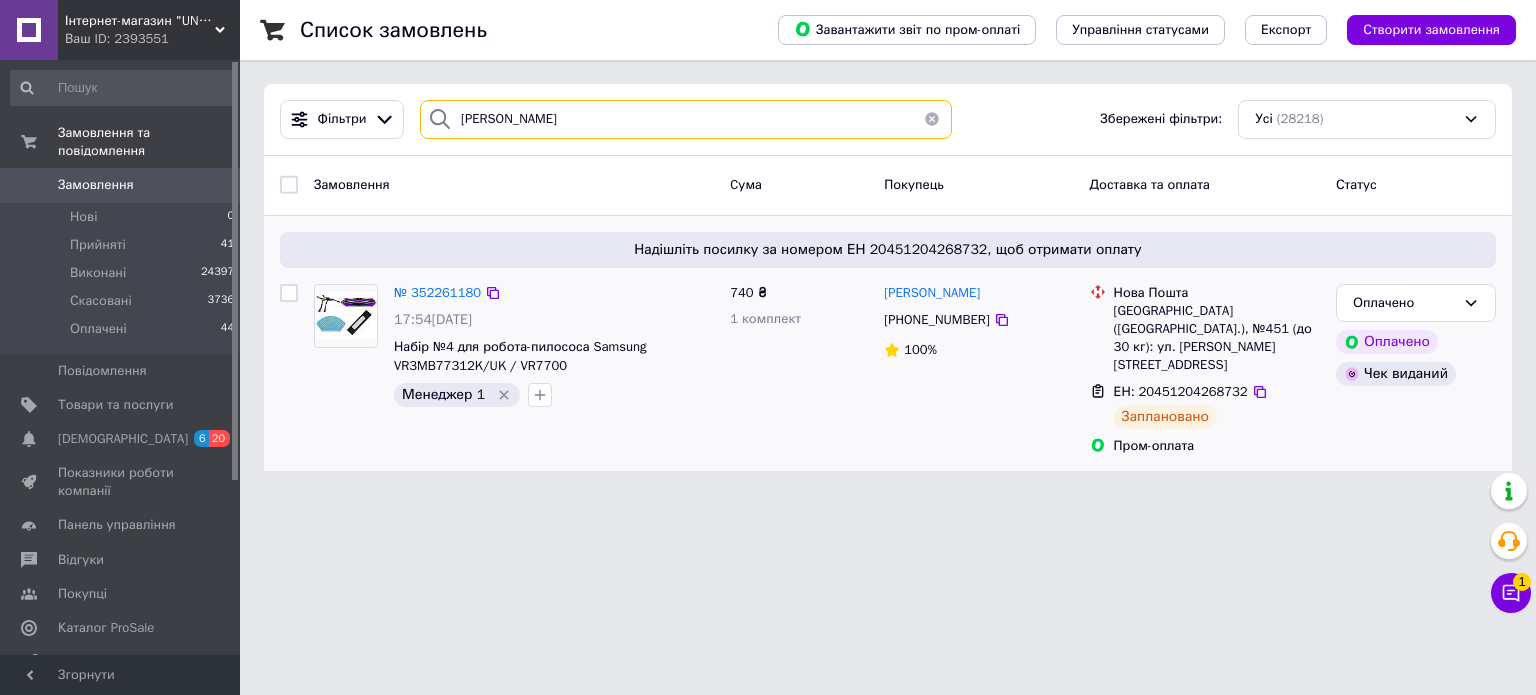 type on "[PERSON_NAME]" 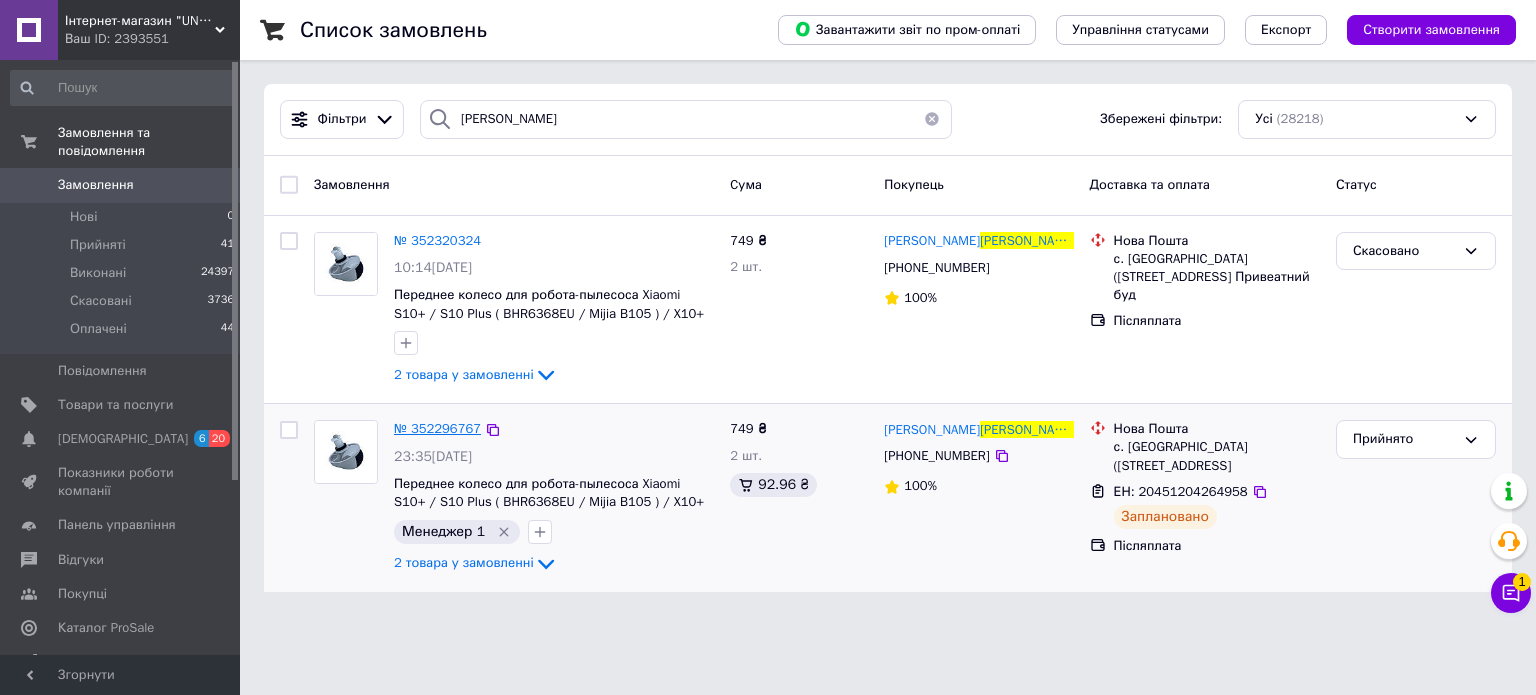 click on "№ 352296767" at bounding box center (437, 428) 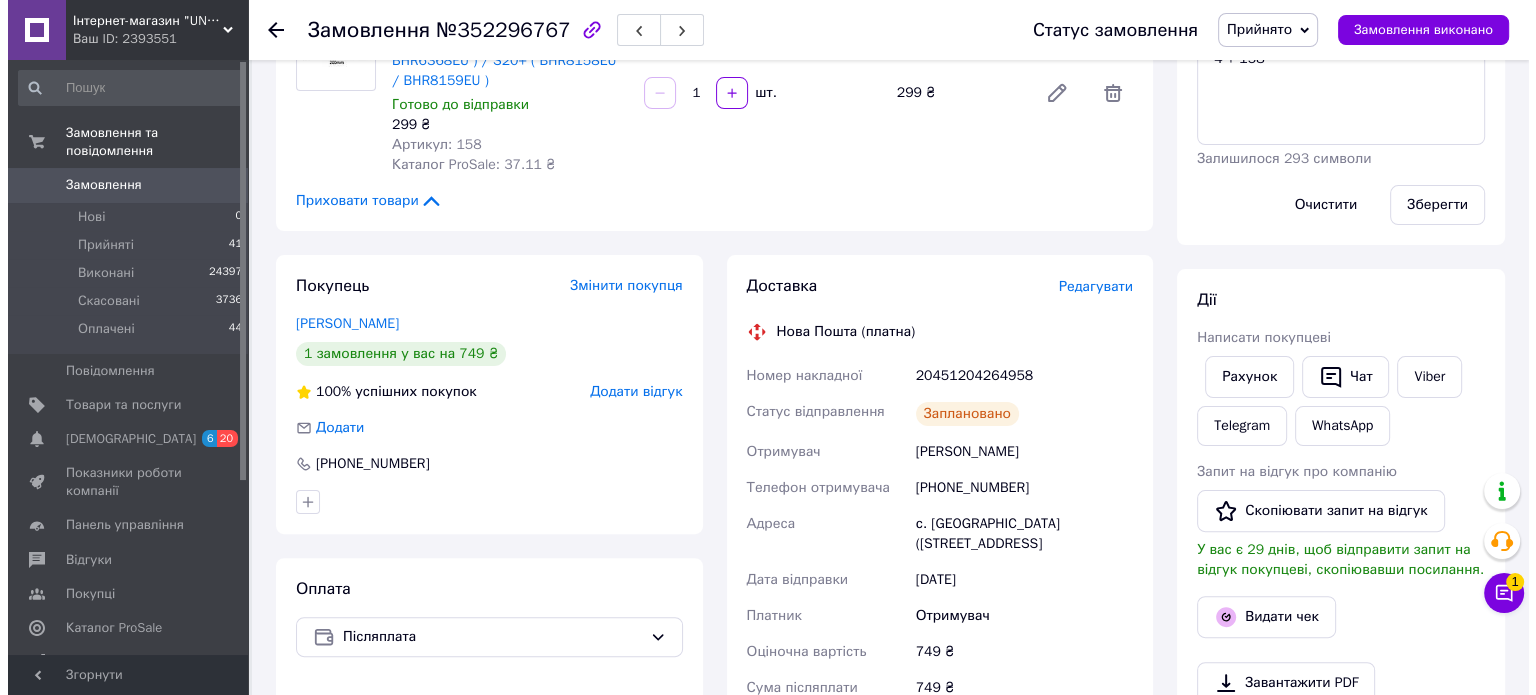 scroll, scrollTop: 500, scrollLeft: 0, axis: vertical 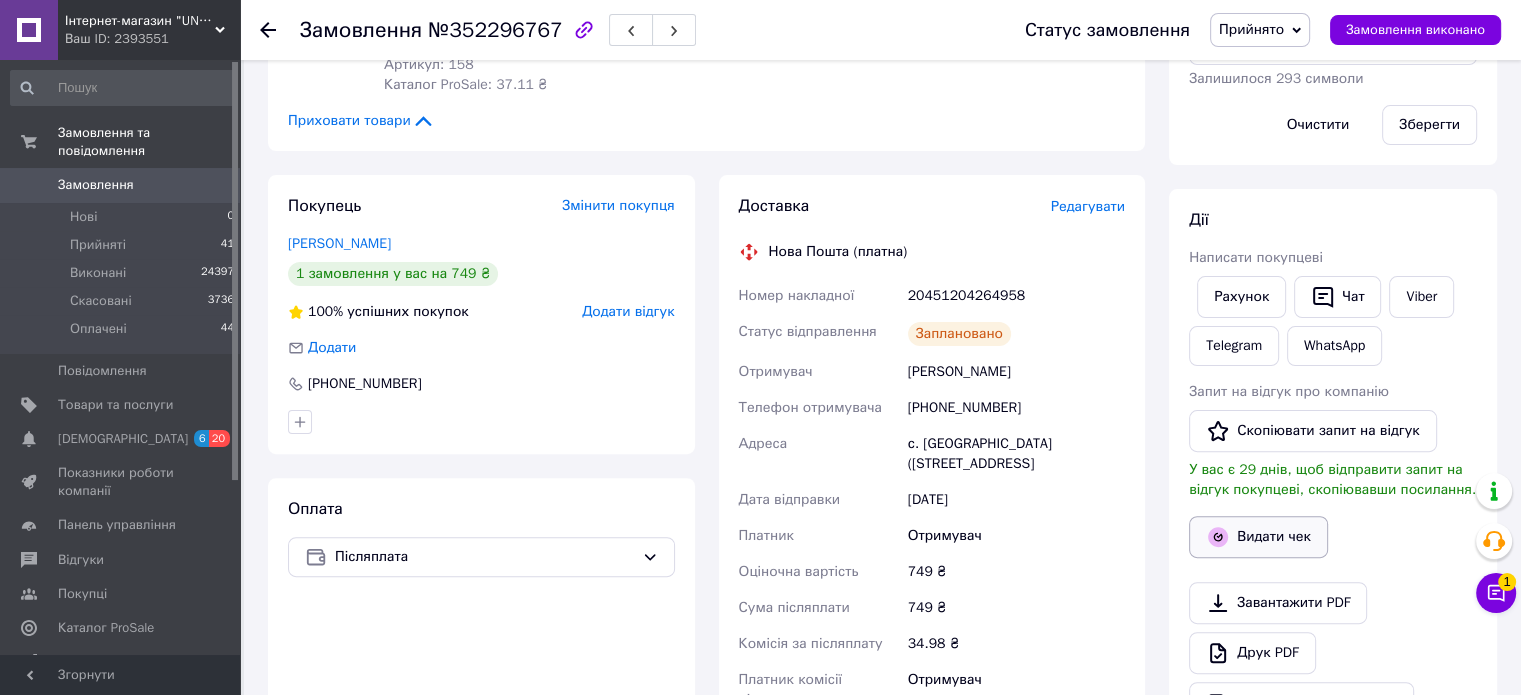 click on "Видати чек" at bounding box center [1258, 537] 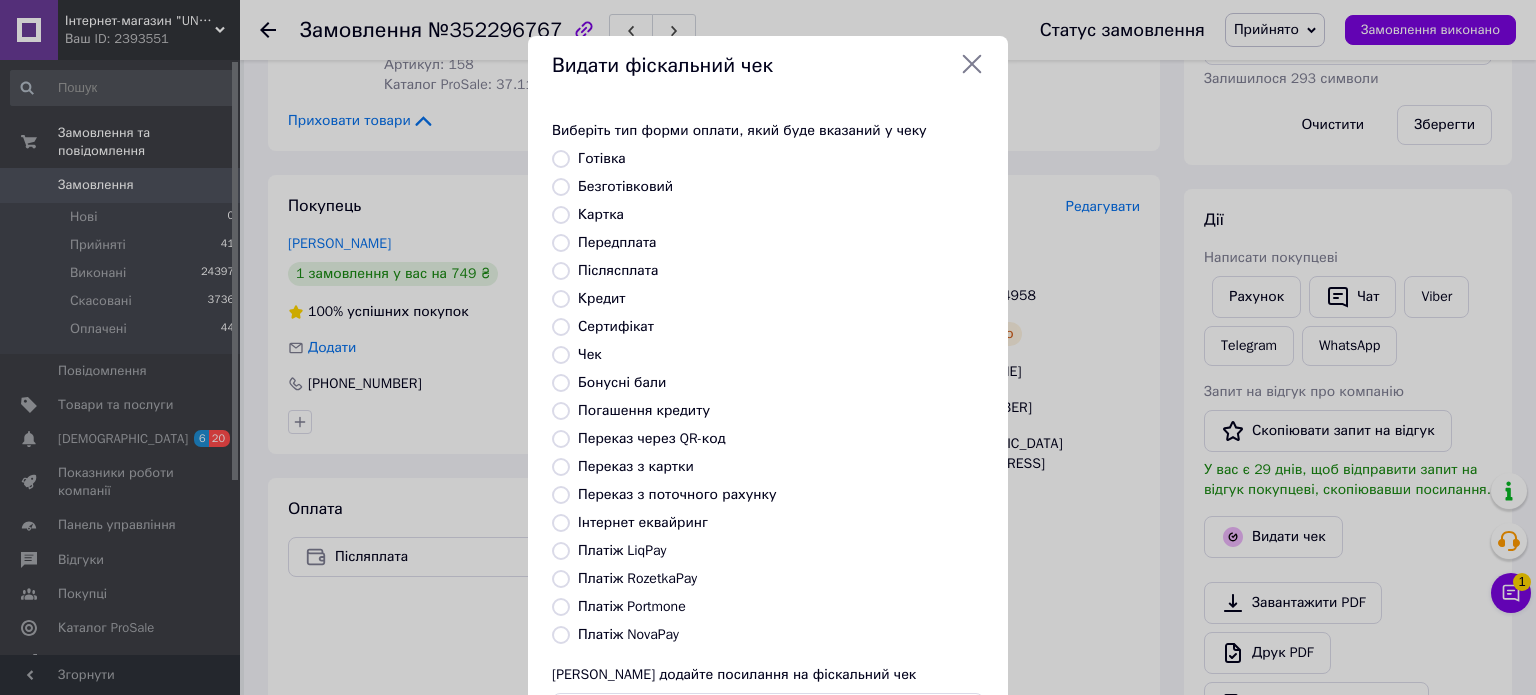 click on "Платіж NovaPay" at bounding box center [628, 634] 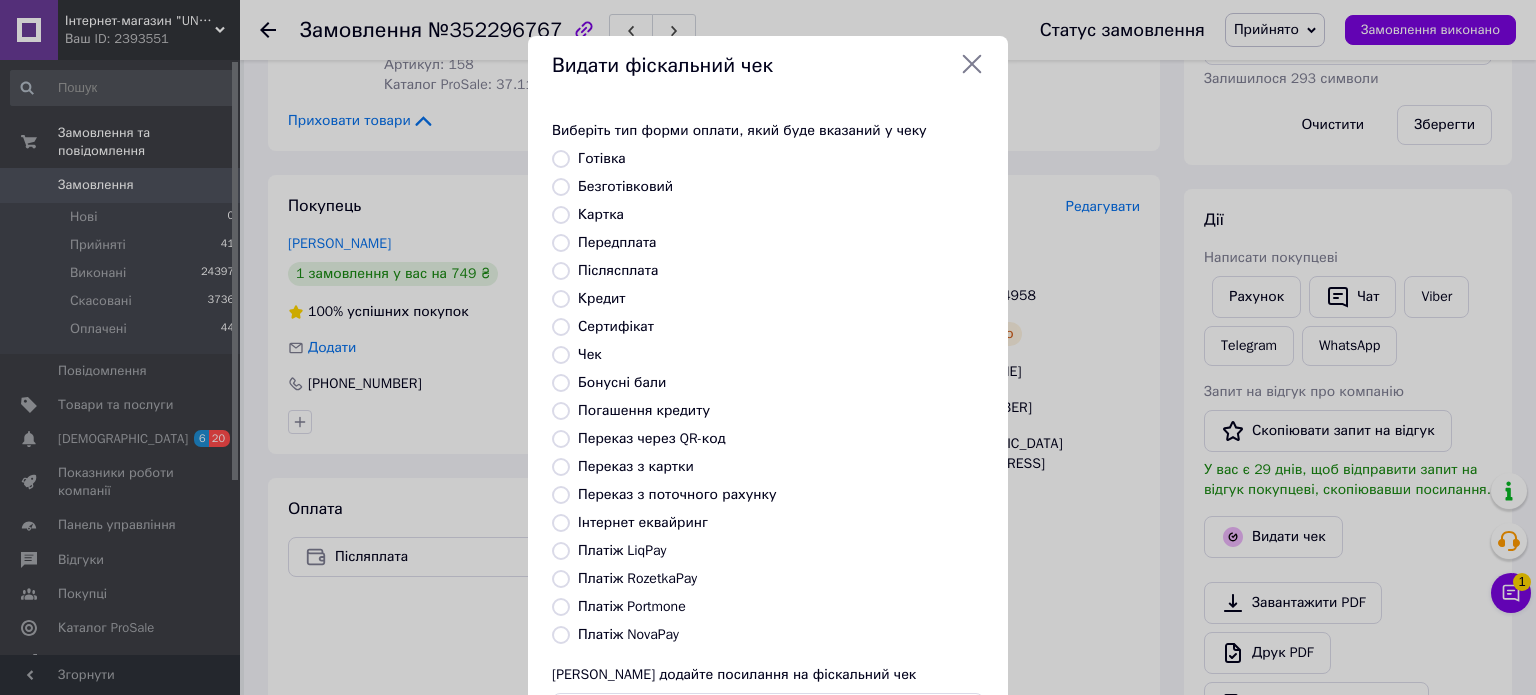 click on "Платіж NovaPay" at bounding box center [561, 635] 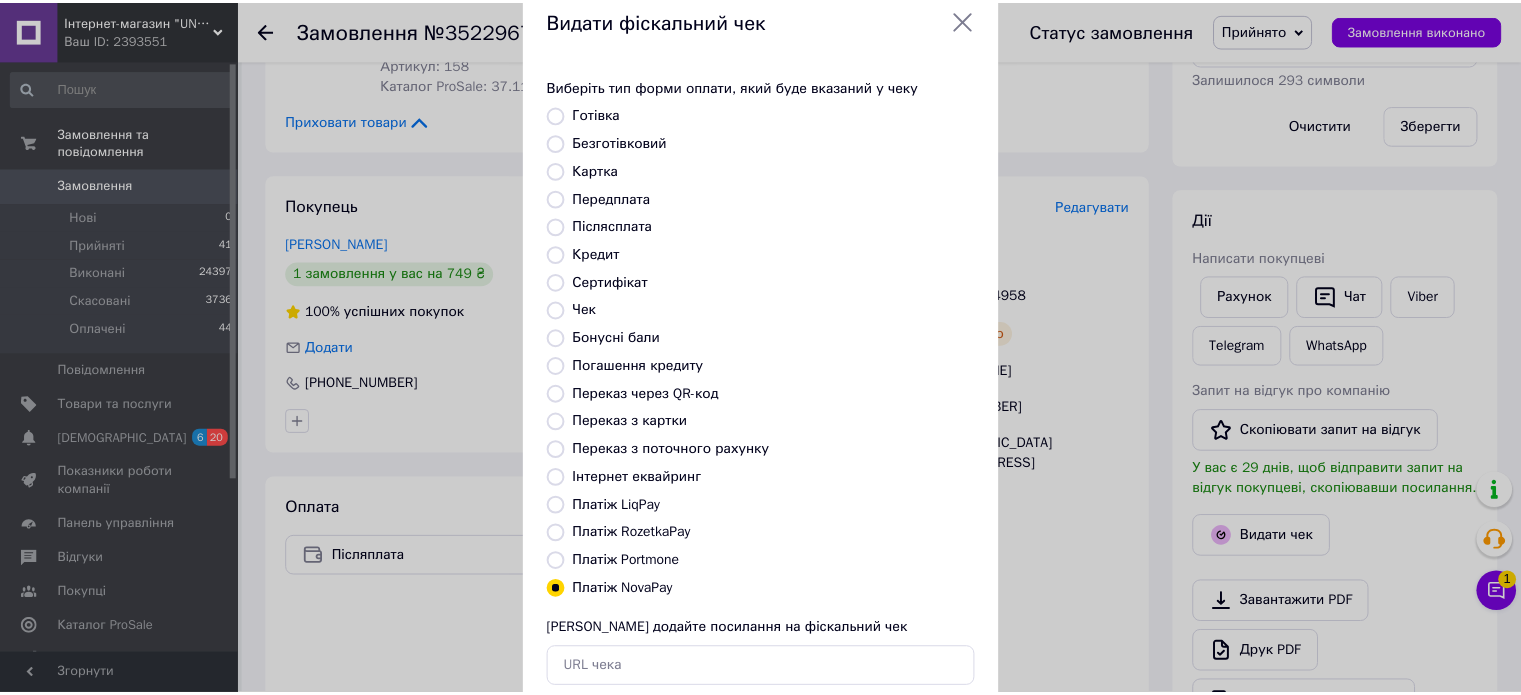 scroll, scrollTop: 163, scrollLeft: 0, axis: vertical 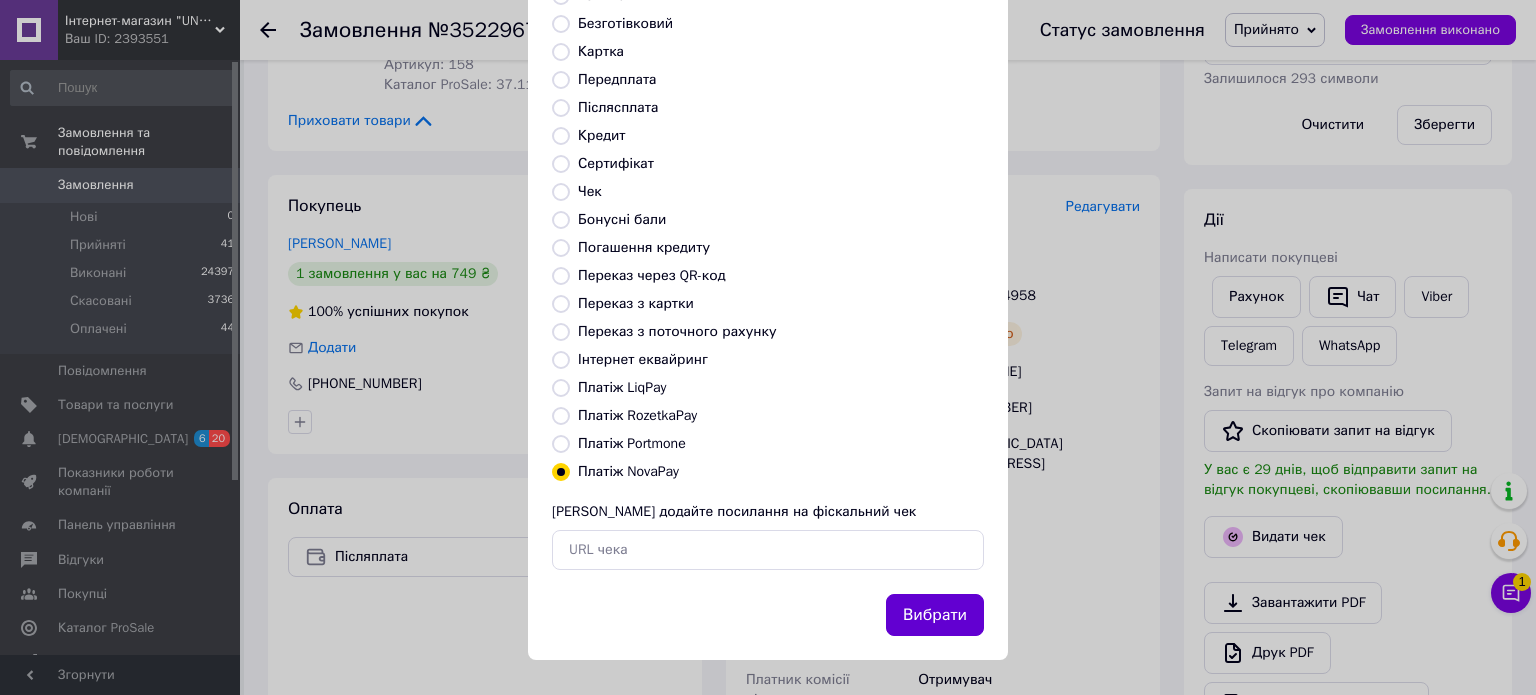 click on "Вибрати" at bounding box center (935, 615) 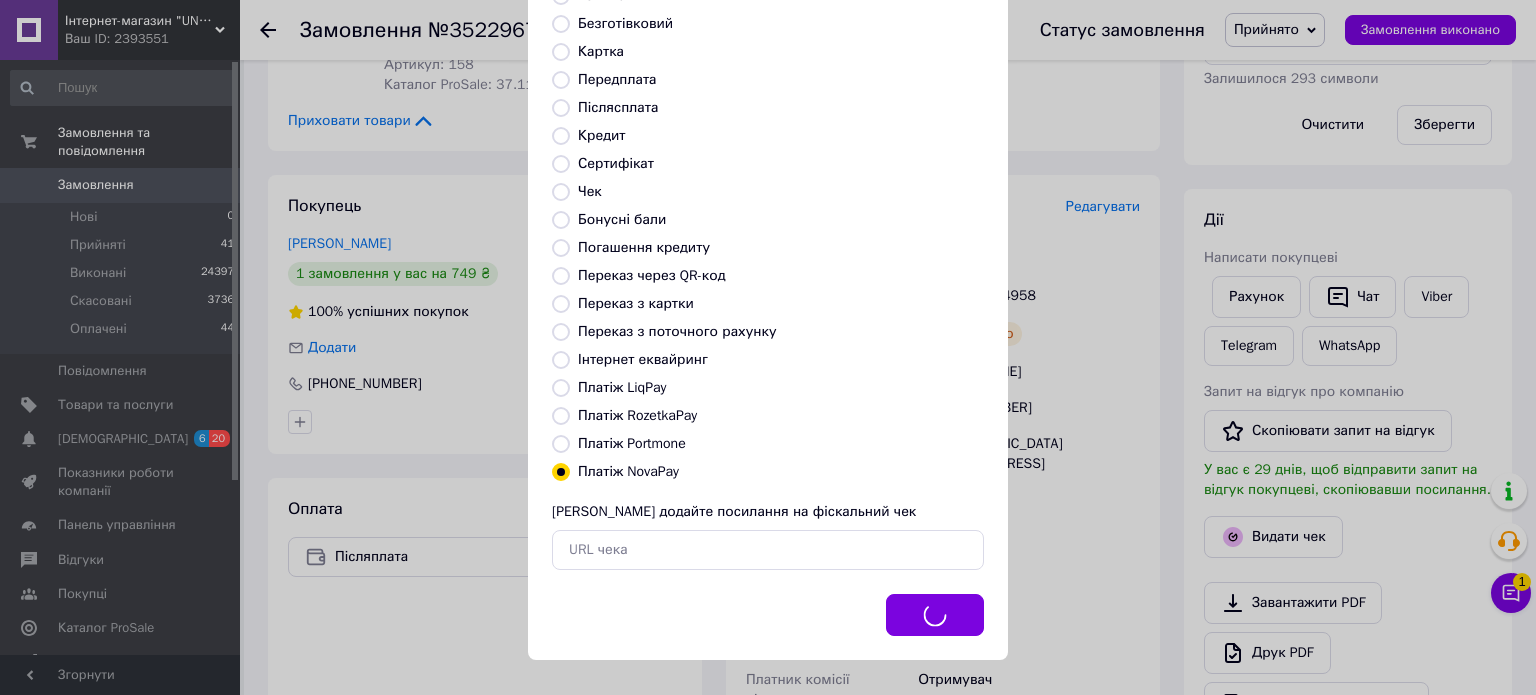 click on "Видати фіскальний чек Виберіть тип форми оплати, який буде вказаний у чеку Готівка Безготівковий Картка Передплата Післясплата Кредит Сертифікат Чек Бонусні бали Погашення кредиту Переказ через QR-код [GEOGRAPHIC_DATA] з картки Переказ з поточного рахунку Інтернет еквайринг Платіж LiqPay Платіж RozetkaPay Платіж Portmone Платіж NovaPay Або додайте посилання на фіскальний чек Вибрати" at bounding box center (768, 266) 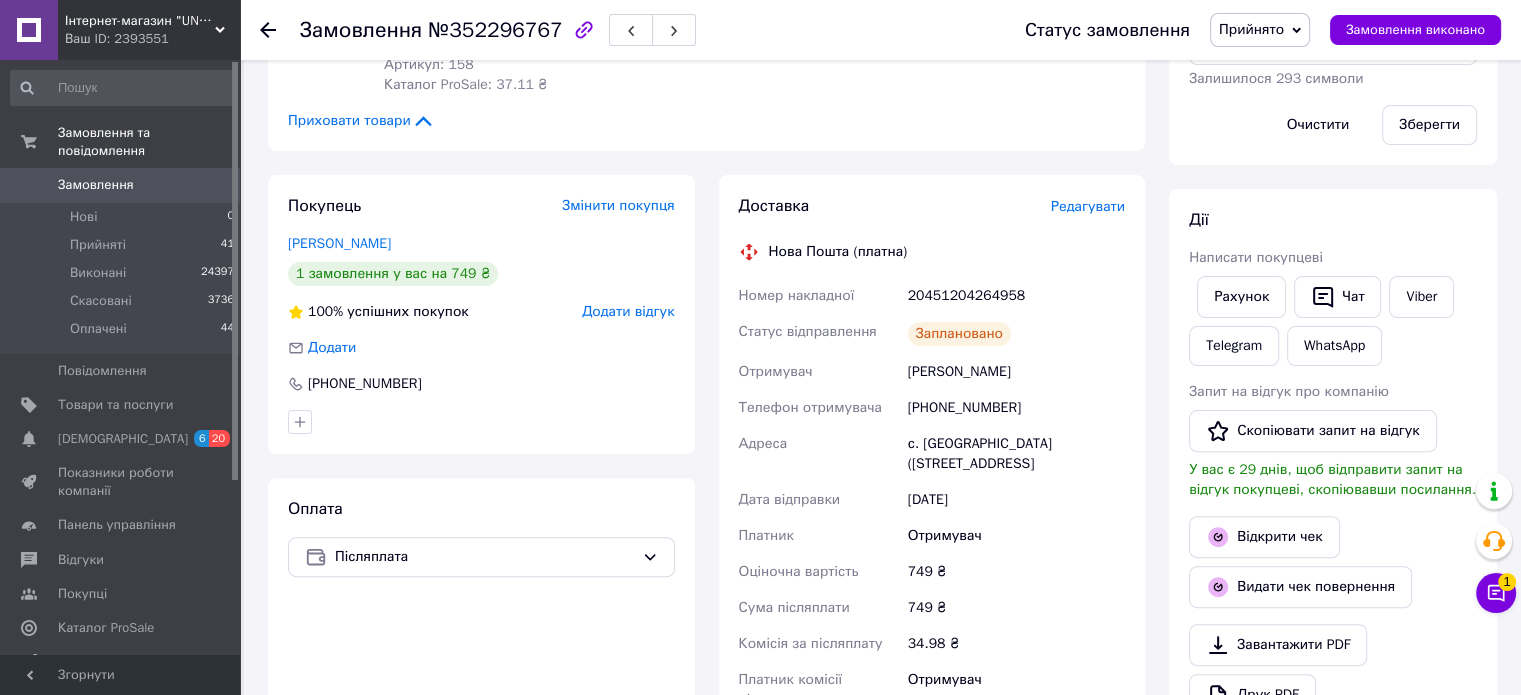 drag, startPoint x: 1470, startPoint y: 236, endPoint x: 1339, endPoint y: 206, distance: 134.39122 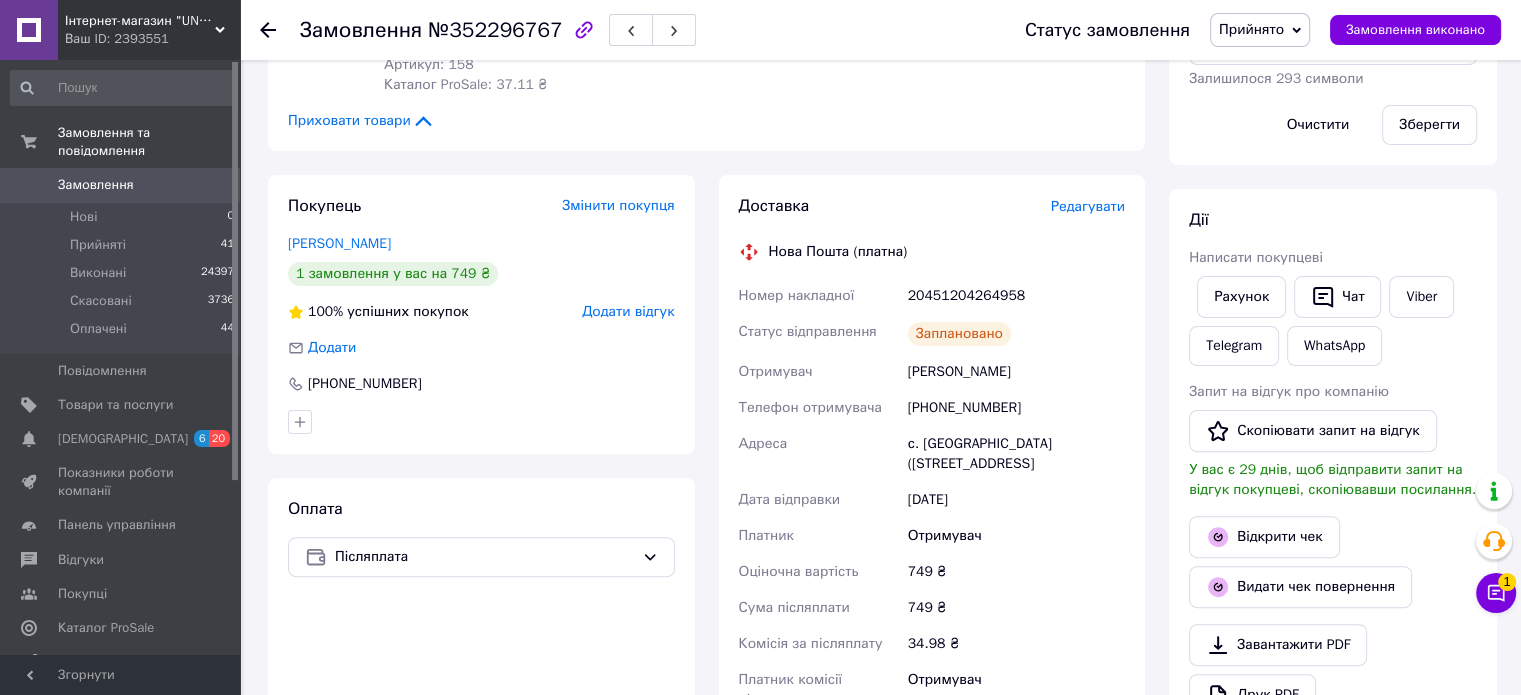 click on "[PERSON_NAME] покупцеві Рахунок   Чат Viber Telegram WhatsApp Запит на відгук про компанію   Скопіювати запит на відгук У вас є 29 днів, щоб відправити запит на відгук покупцеві, скопіювавши посилання.   Відкрити чек   Видати чек повернення   Завантажити PDF   Друк PDF   Дублювати замовлення" at bounding box center (1333, 487) 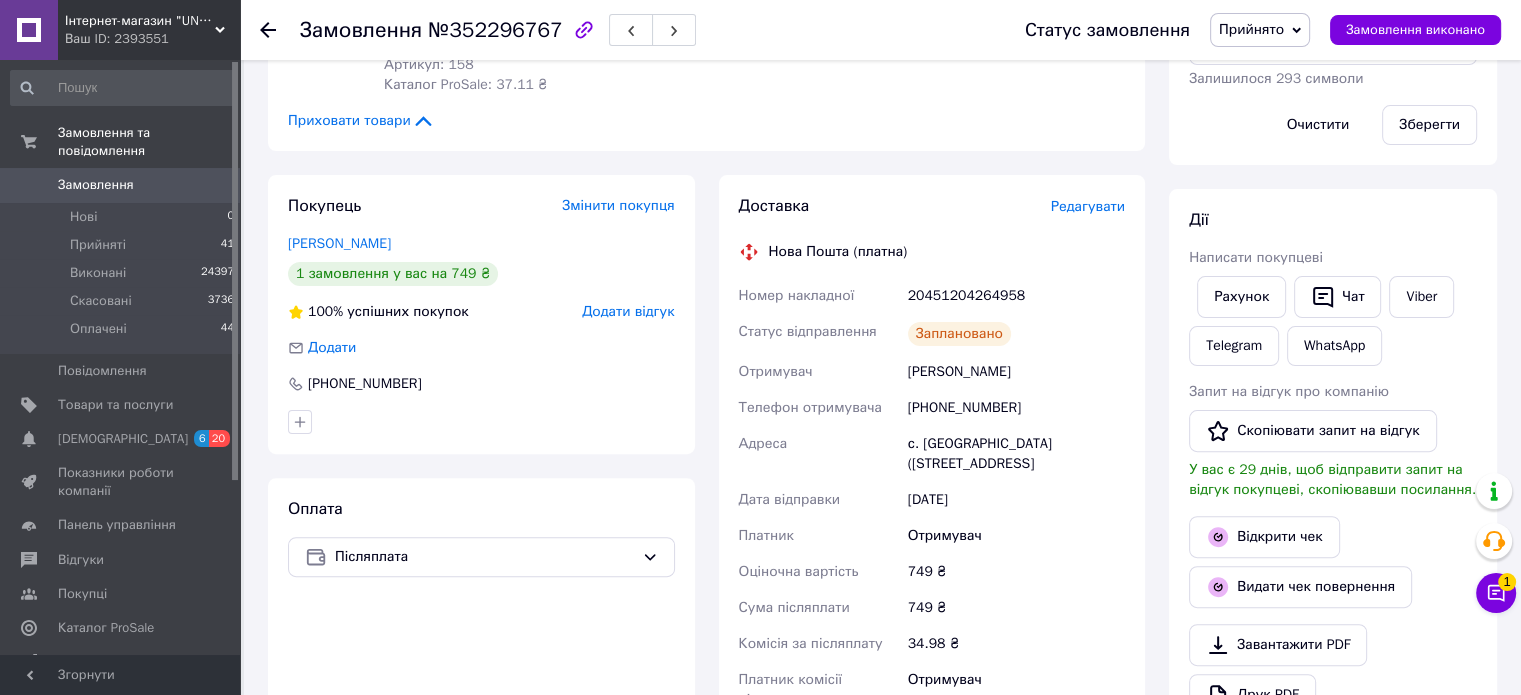 click 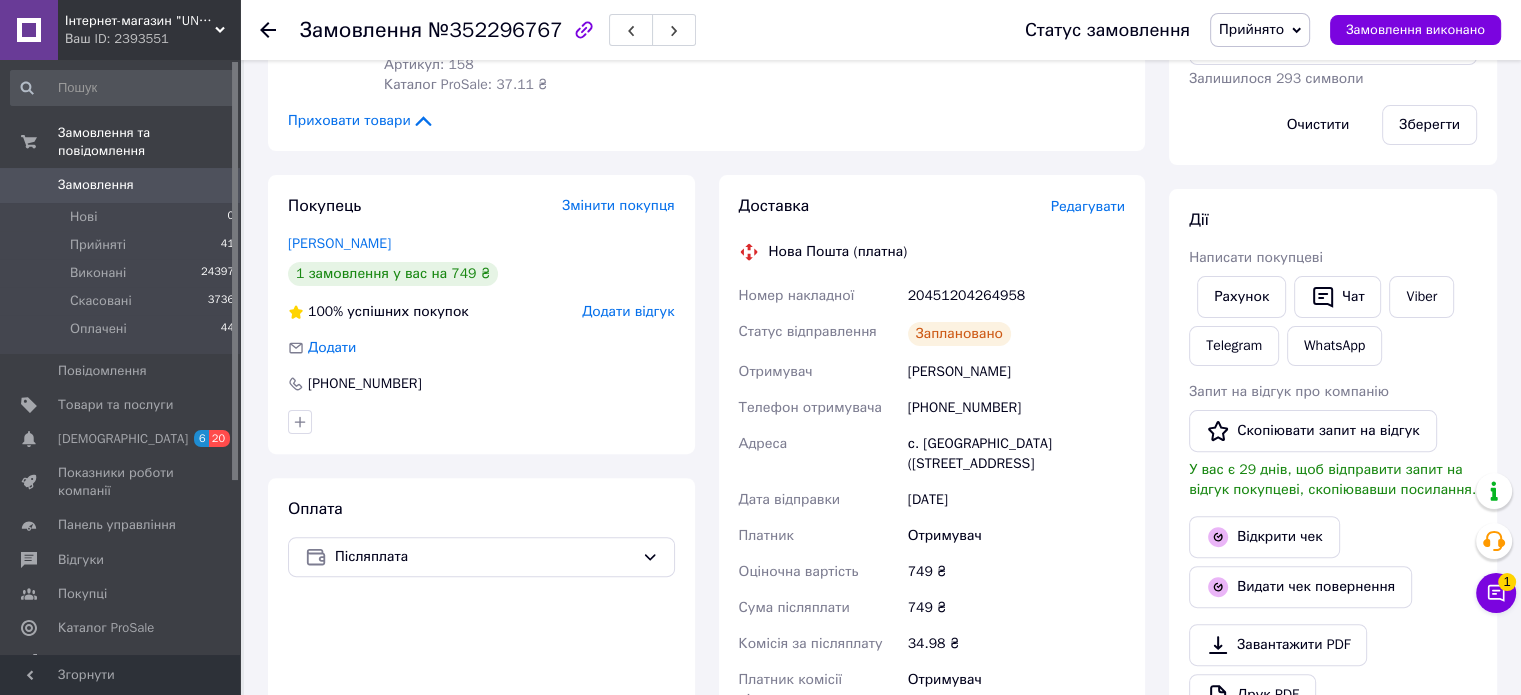 scroll, scrollTop: 0, scrollLeft: 0, axis: both 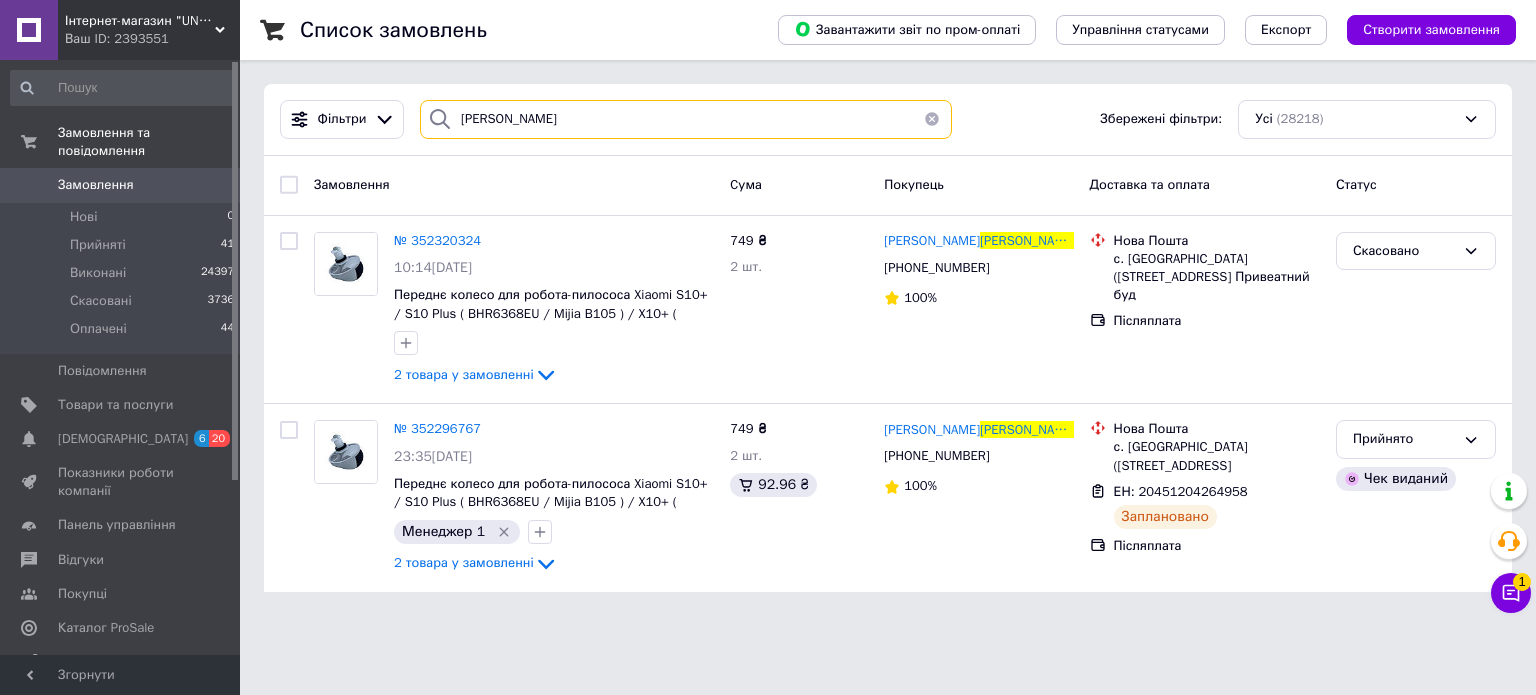 click on "[PERSON_NAME]" at bounding box center [686, 119] 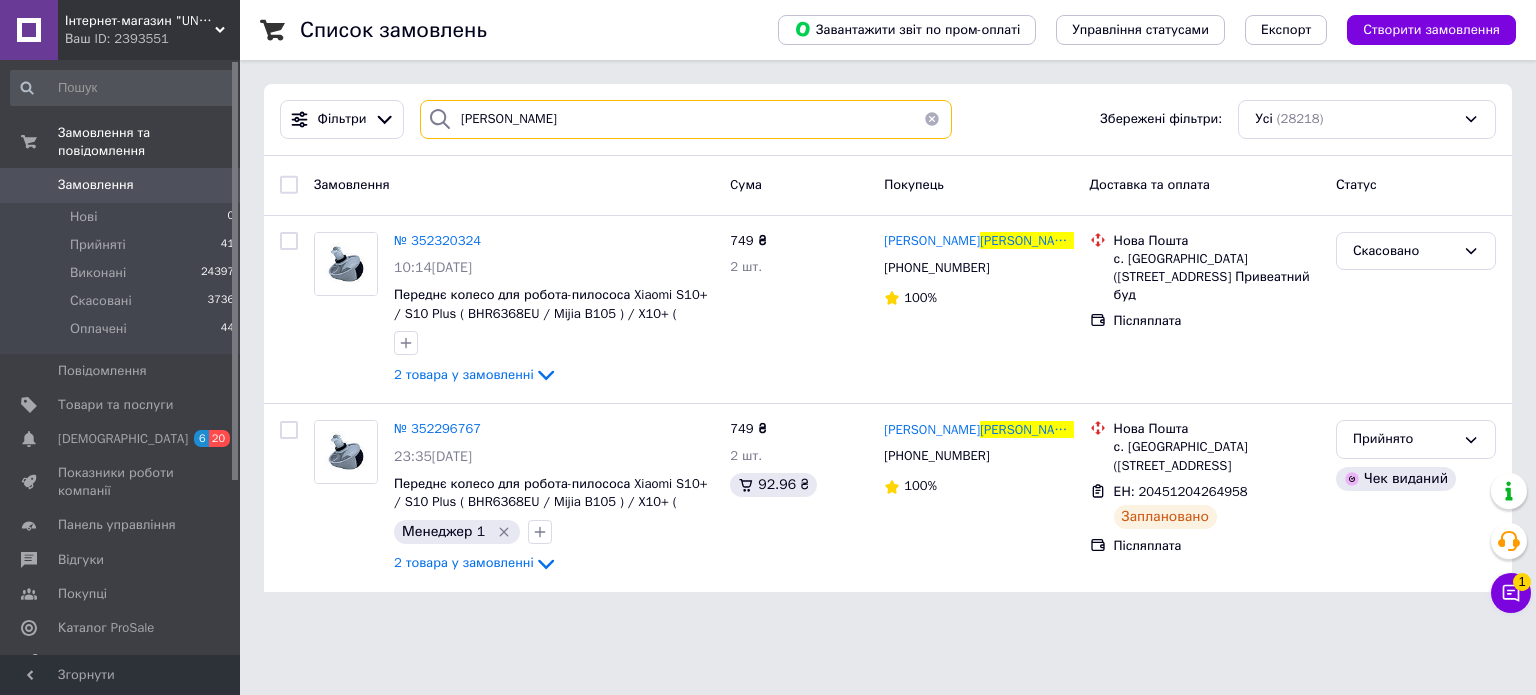 click on "[PERSON_NAME]" at bounding box center [686, 119] 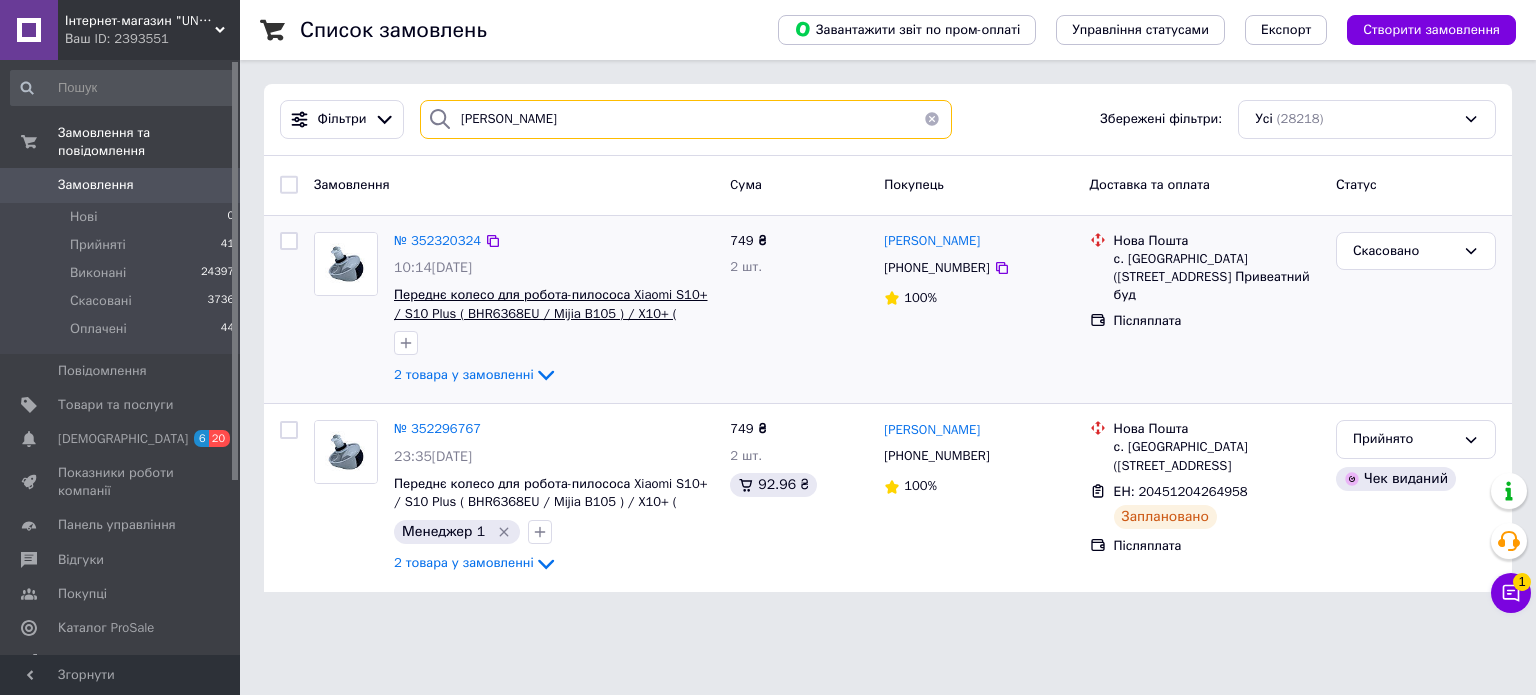 type on "[PERSON_NAME]" 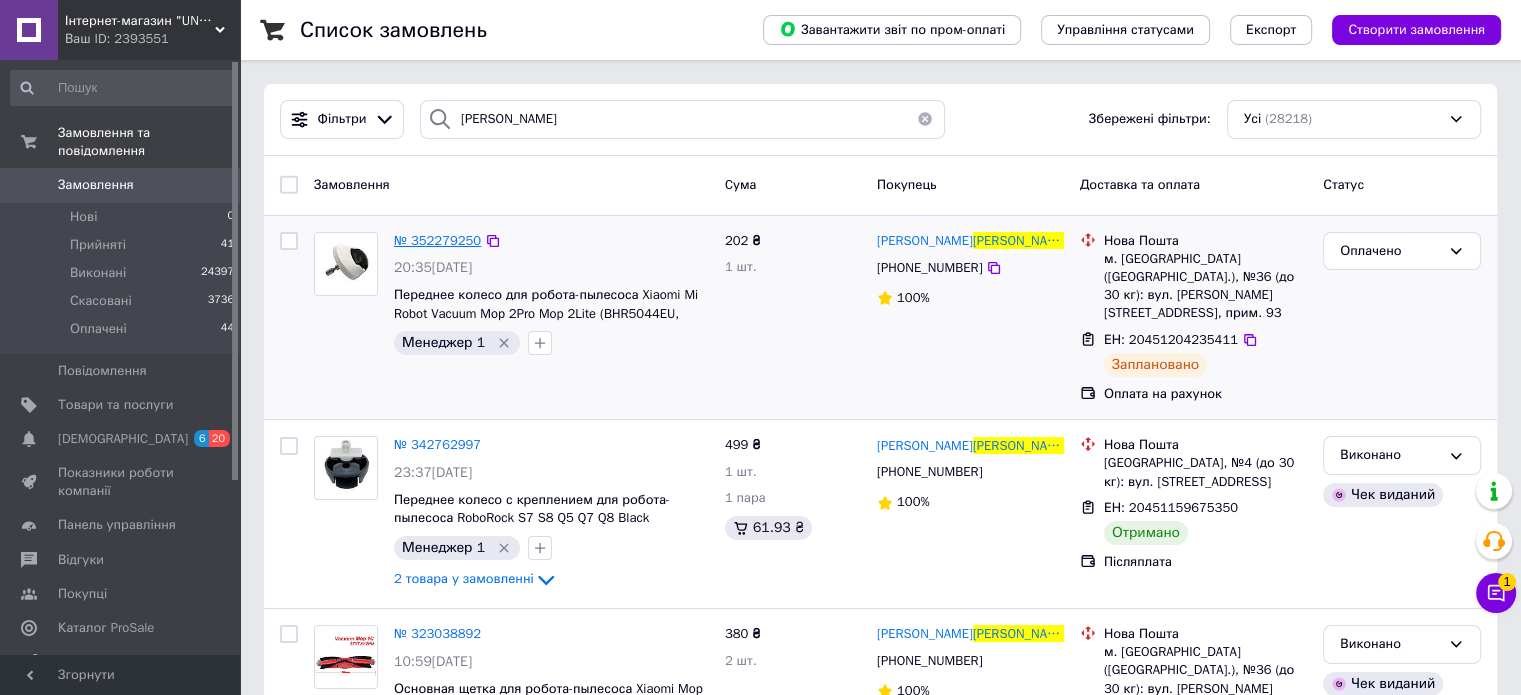 click on "№ 352279250" at bounding box center [437, 240] 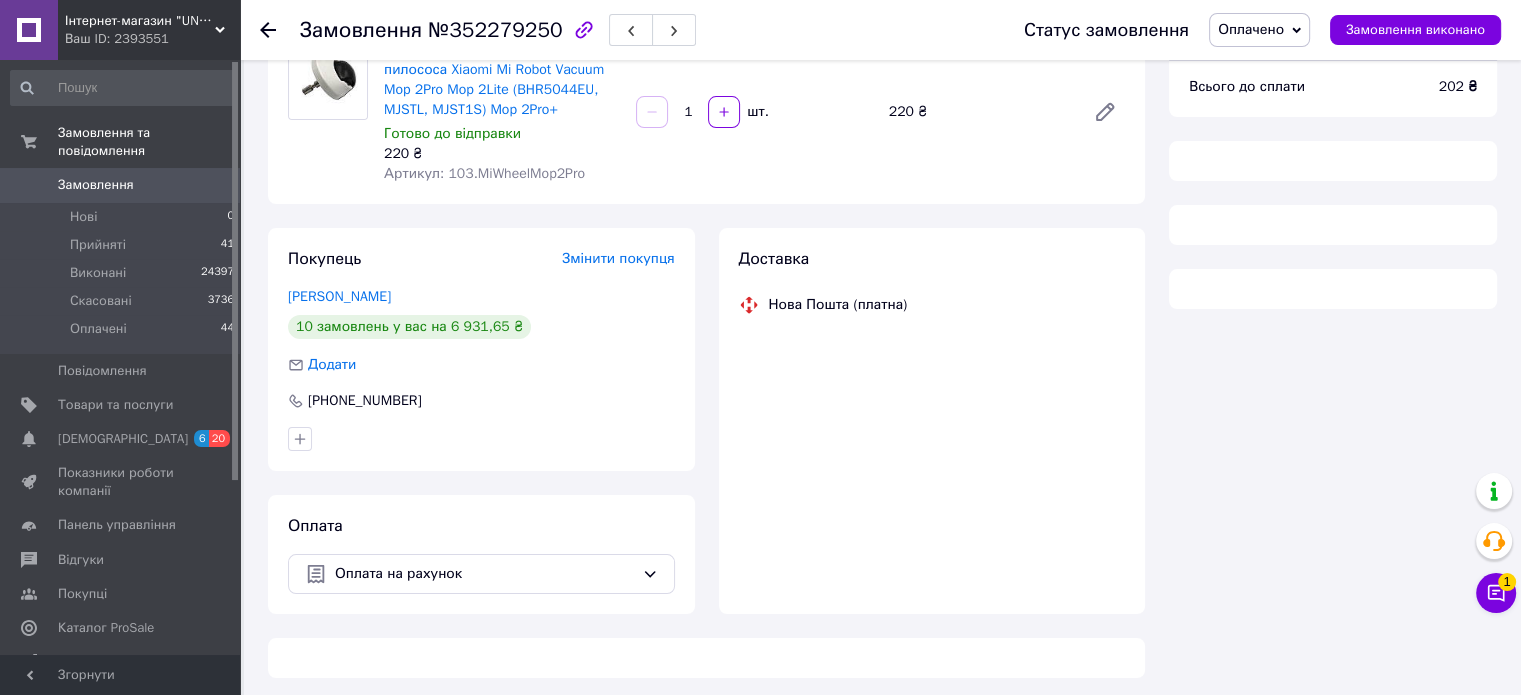 scroll, scrollTop: 198, scrollLeft: 0, axis: vertical 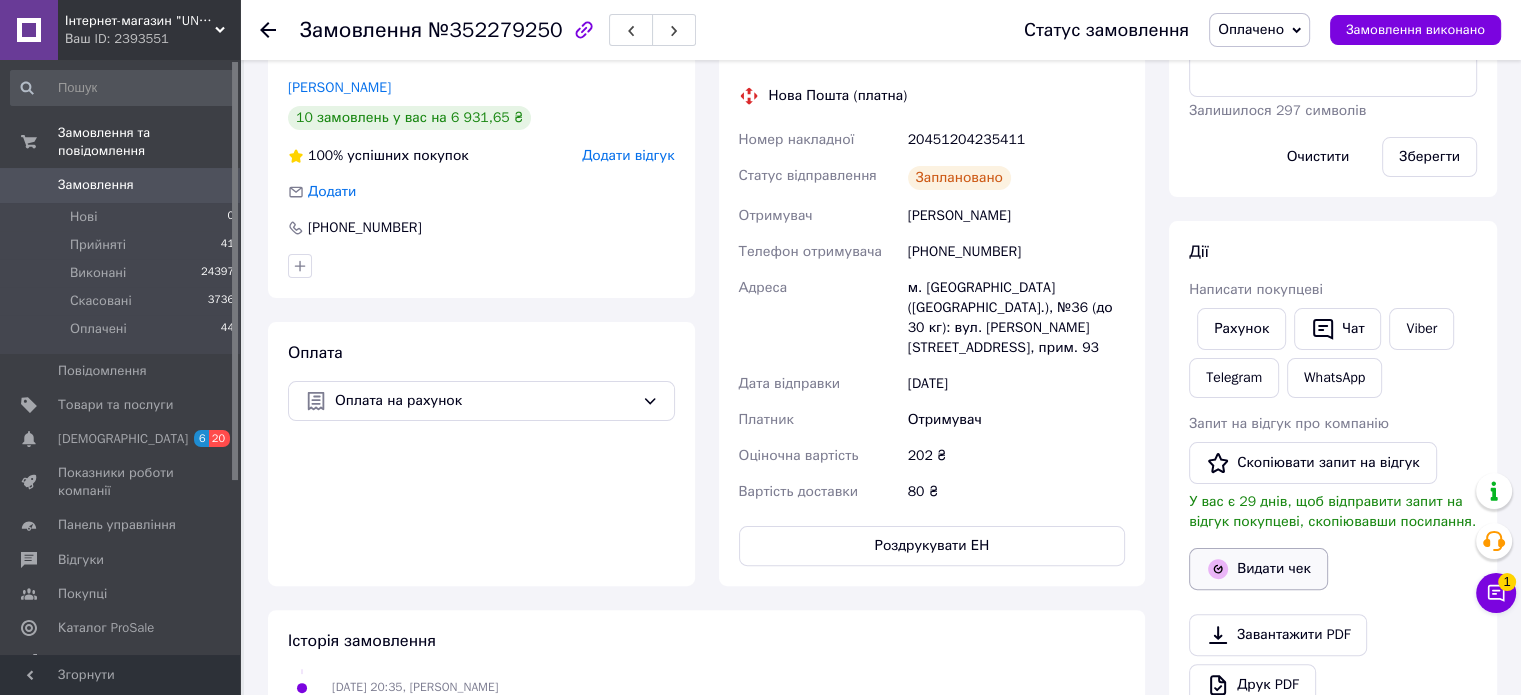click on "Видати чек" at bounding box center [1258, 569] 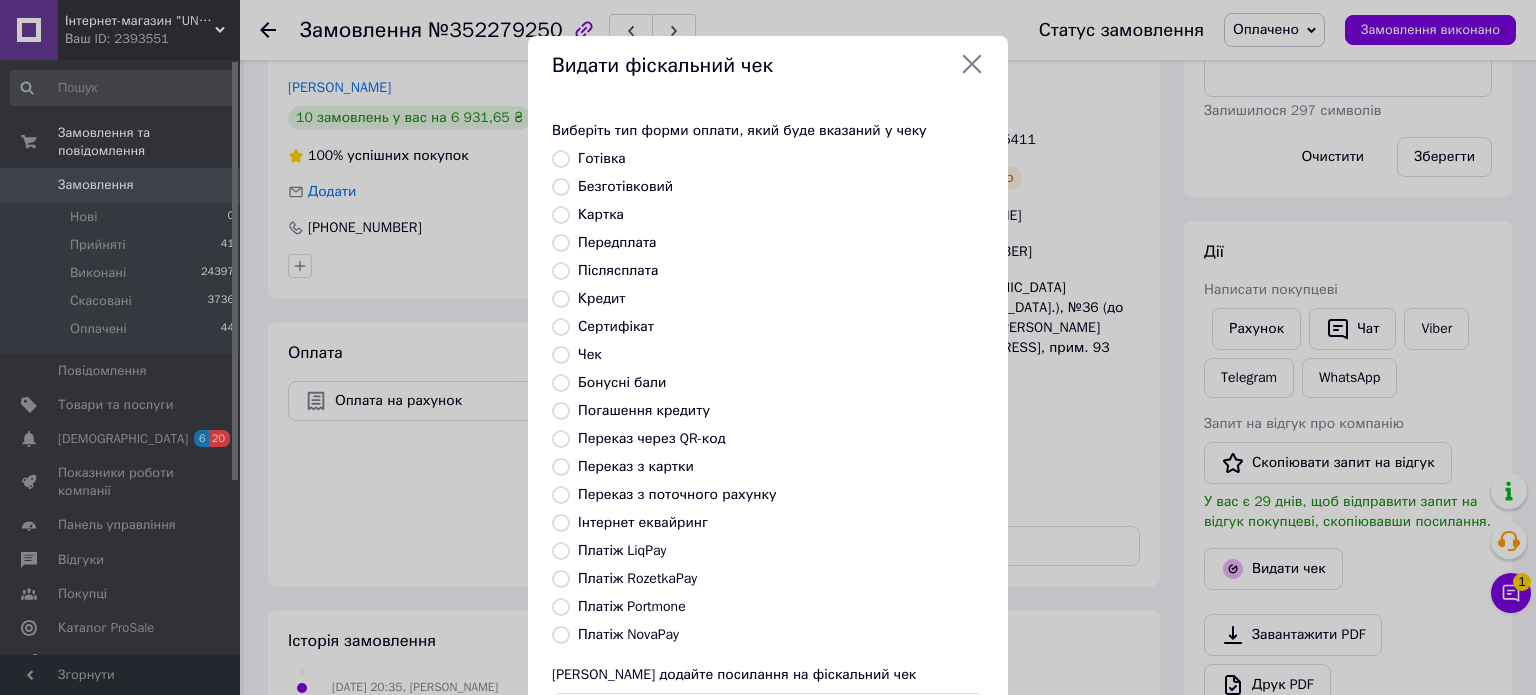 click on "Платіж RozetkaPay" at bounding box center [637, 578] 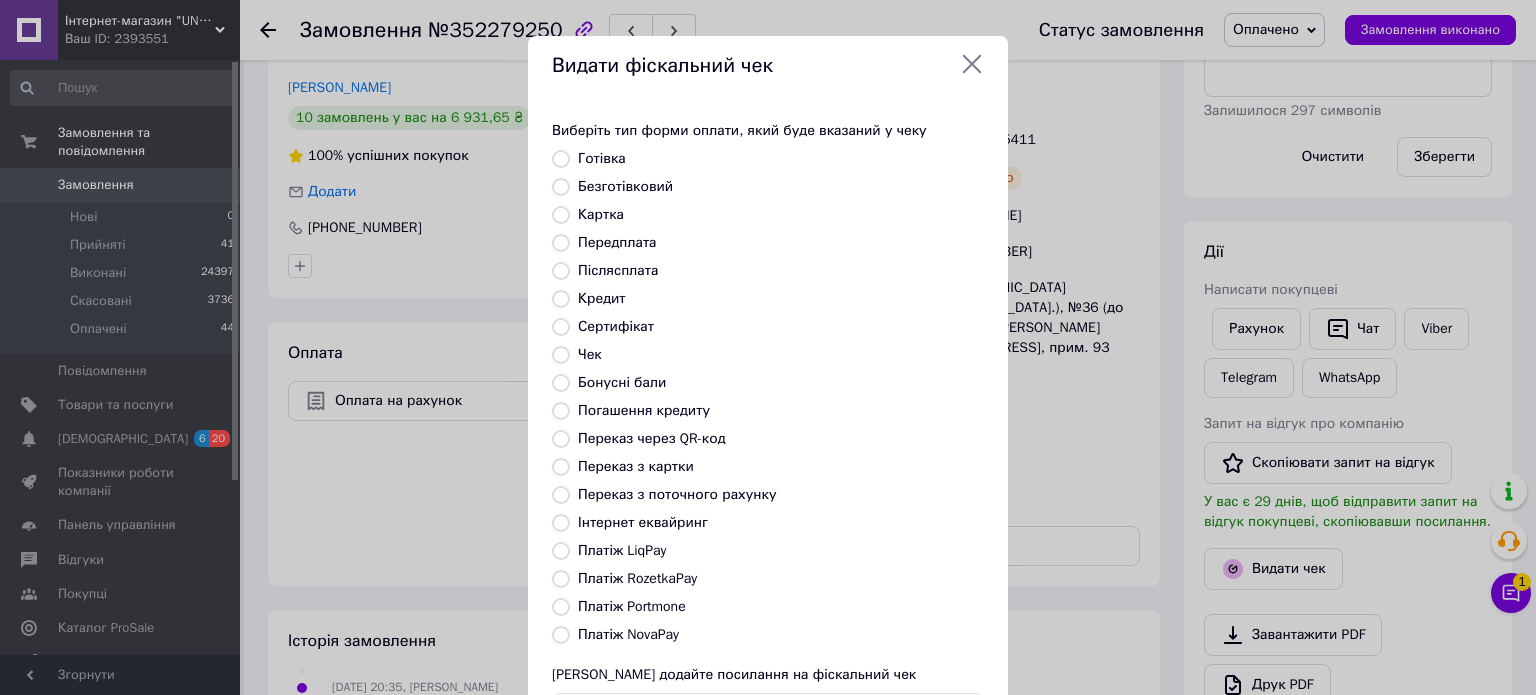 click on "Платіж RozetkaPay" at bounding box center [561, 579] 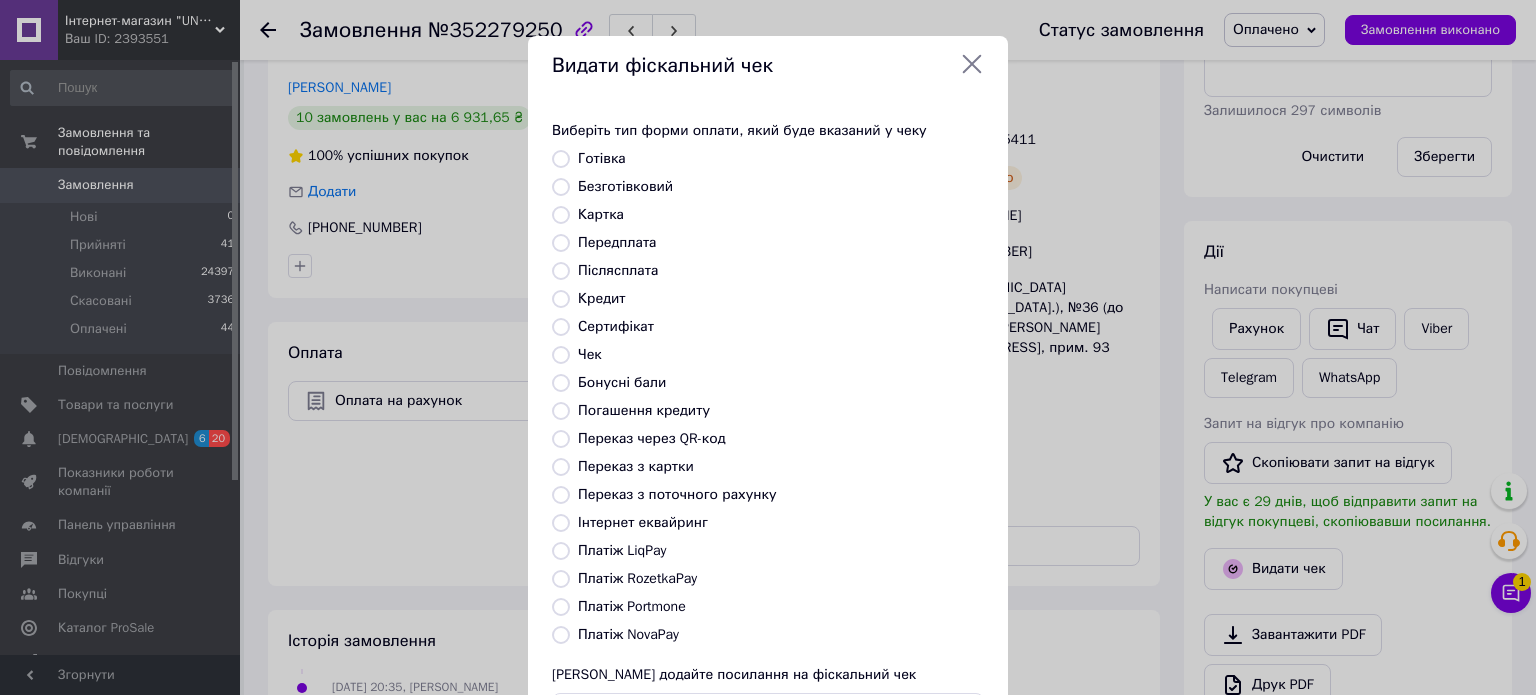 radio on "true" 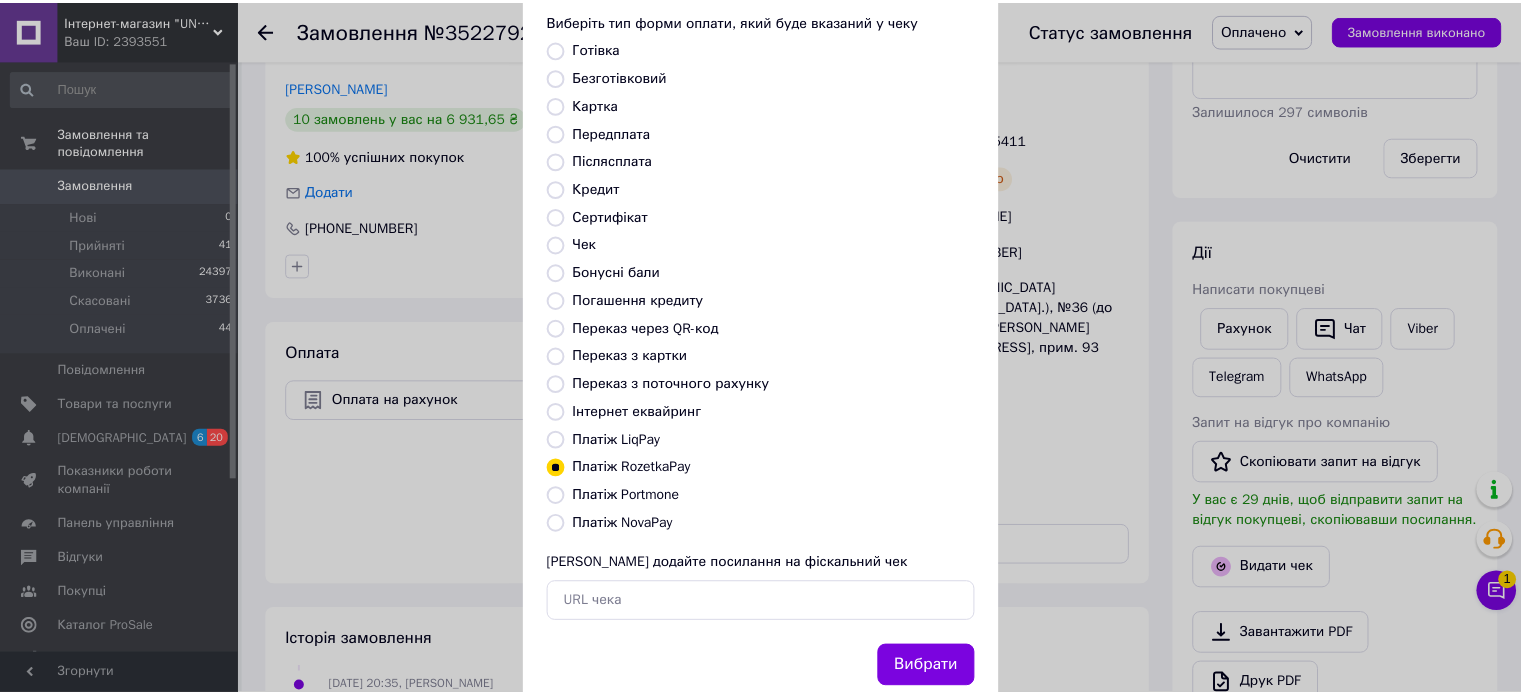 scroll, scrollTop: 163, scrollLeft: 0, axis: vertical 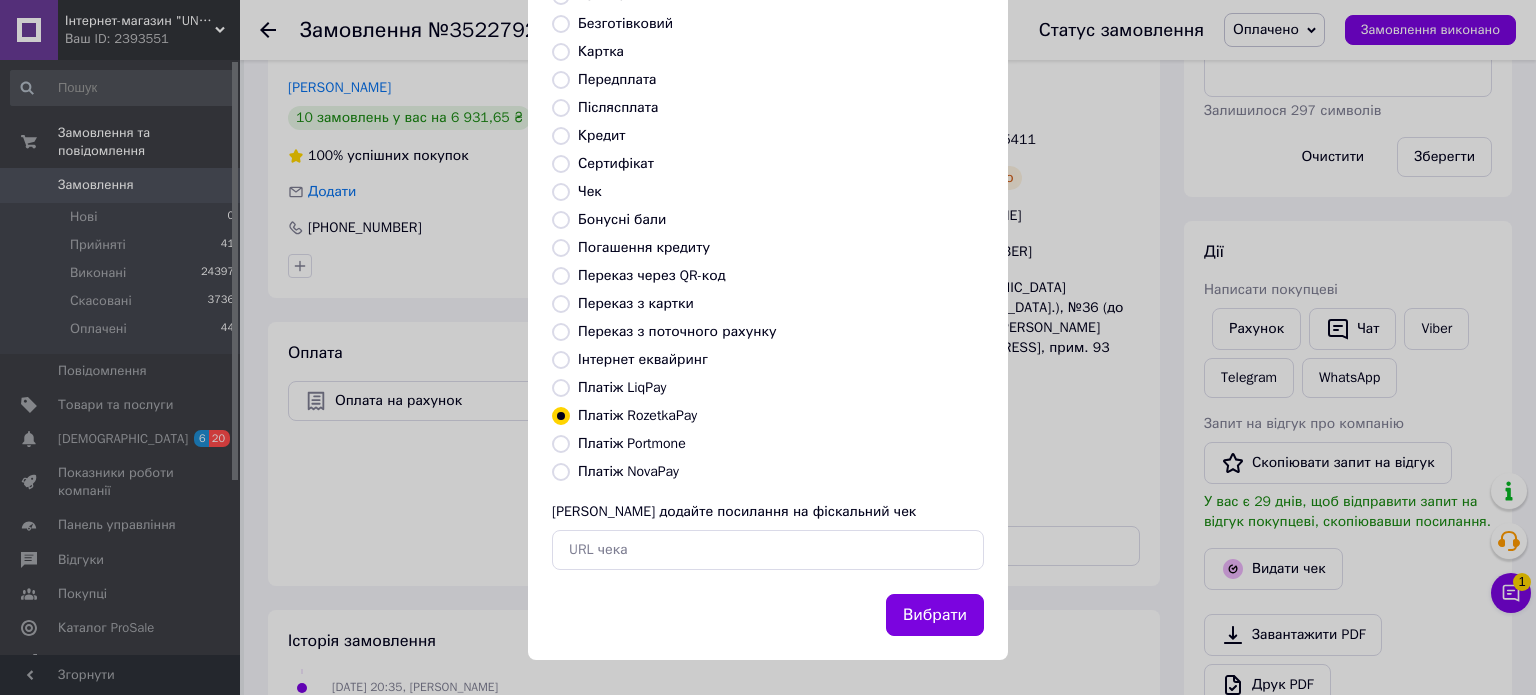 click on "Переказ з картки" at bounding box center [636, 303] 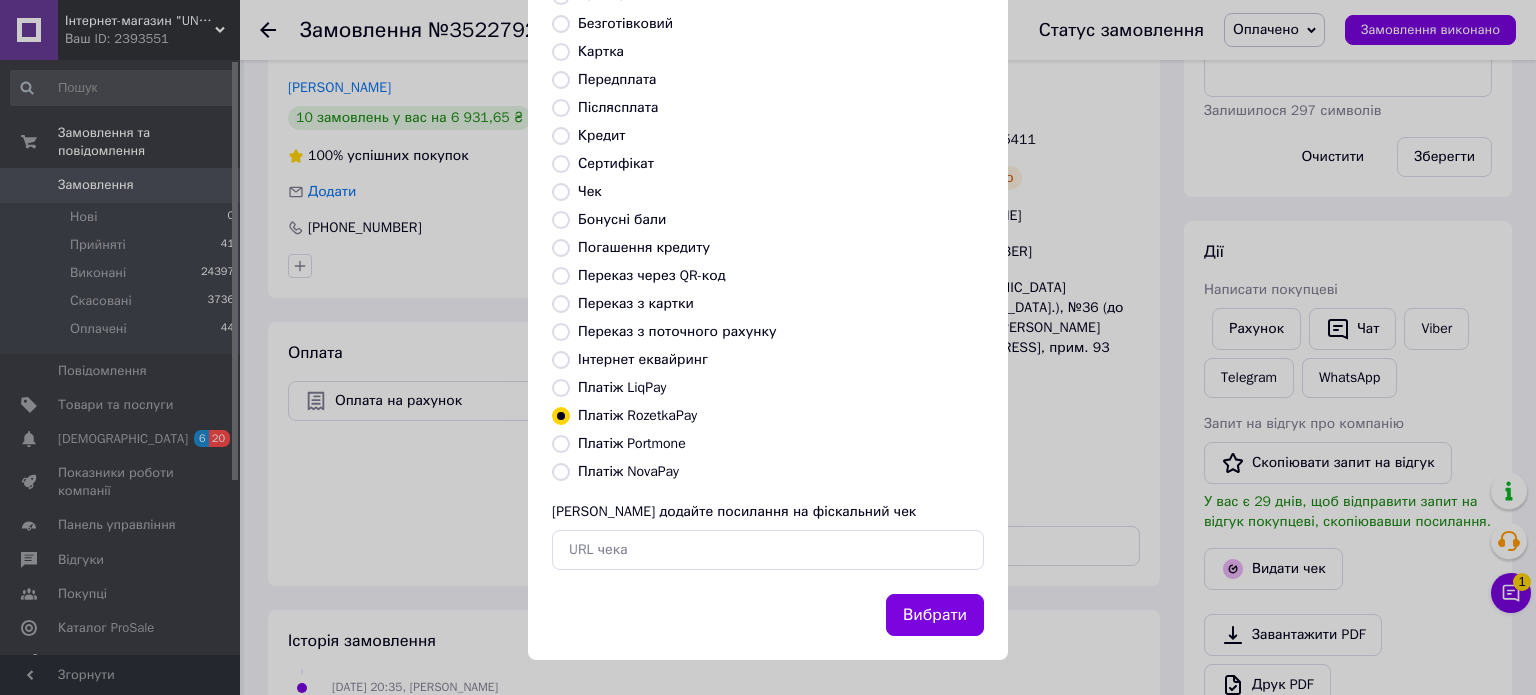 click on "Переказ з картки" at bounding box center (561, 304) 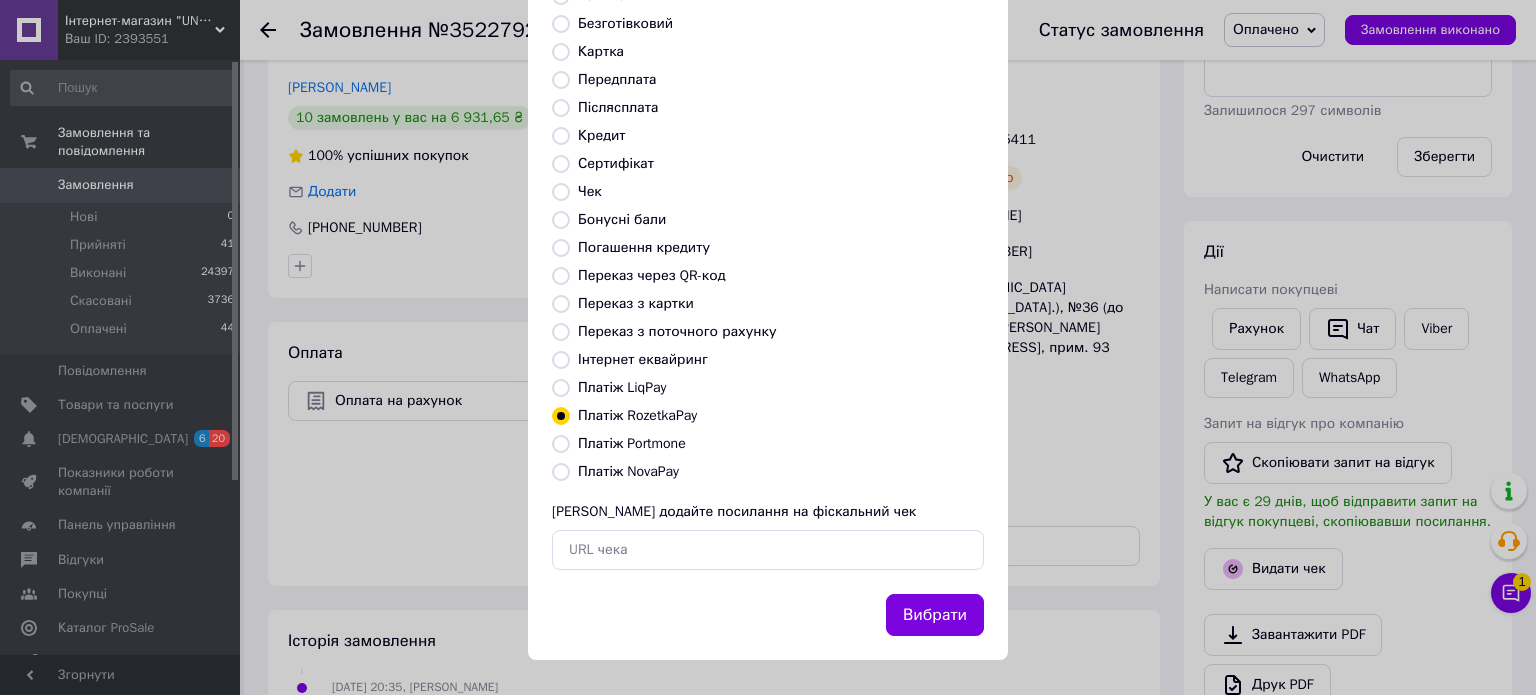 radio on "true" 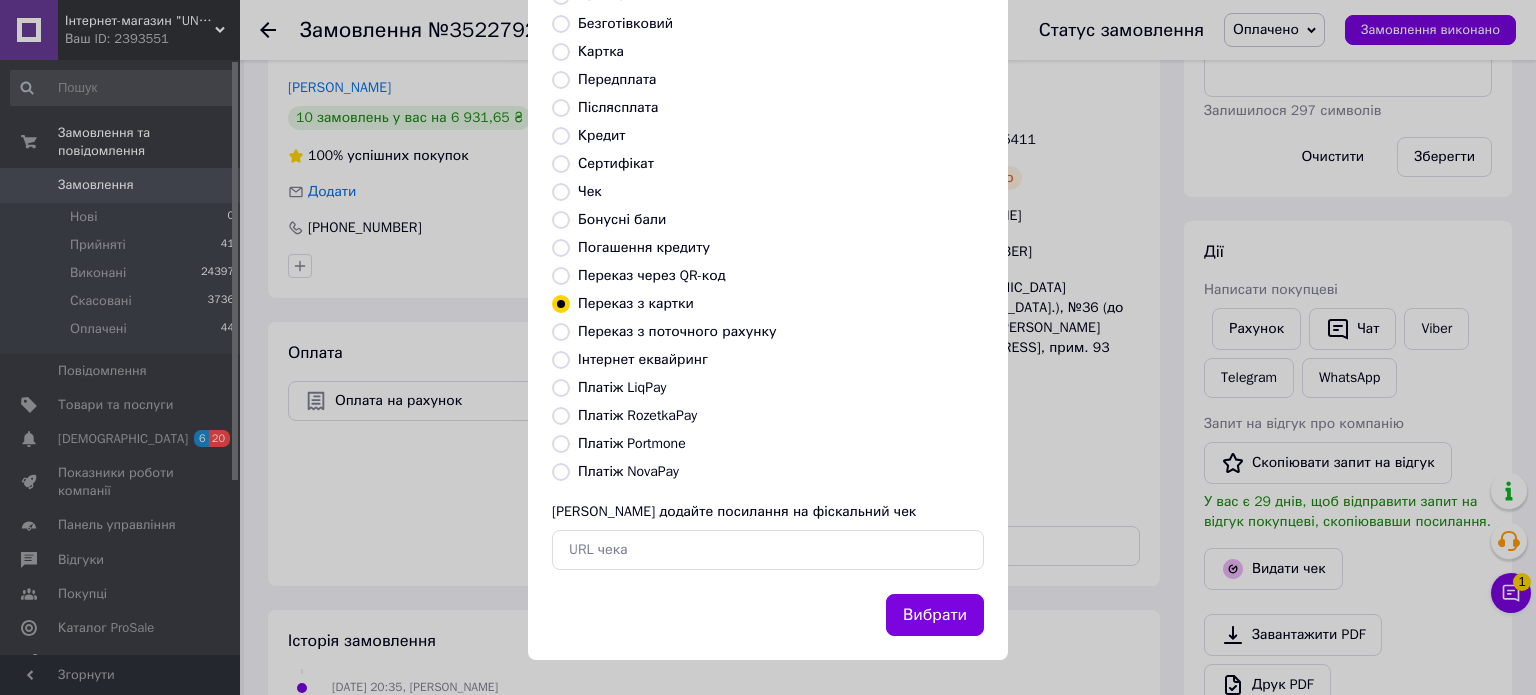 click on "Вибрати" at bounding box center (935, 615) 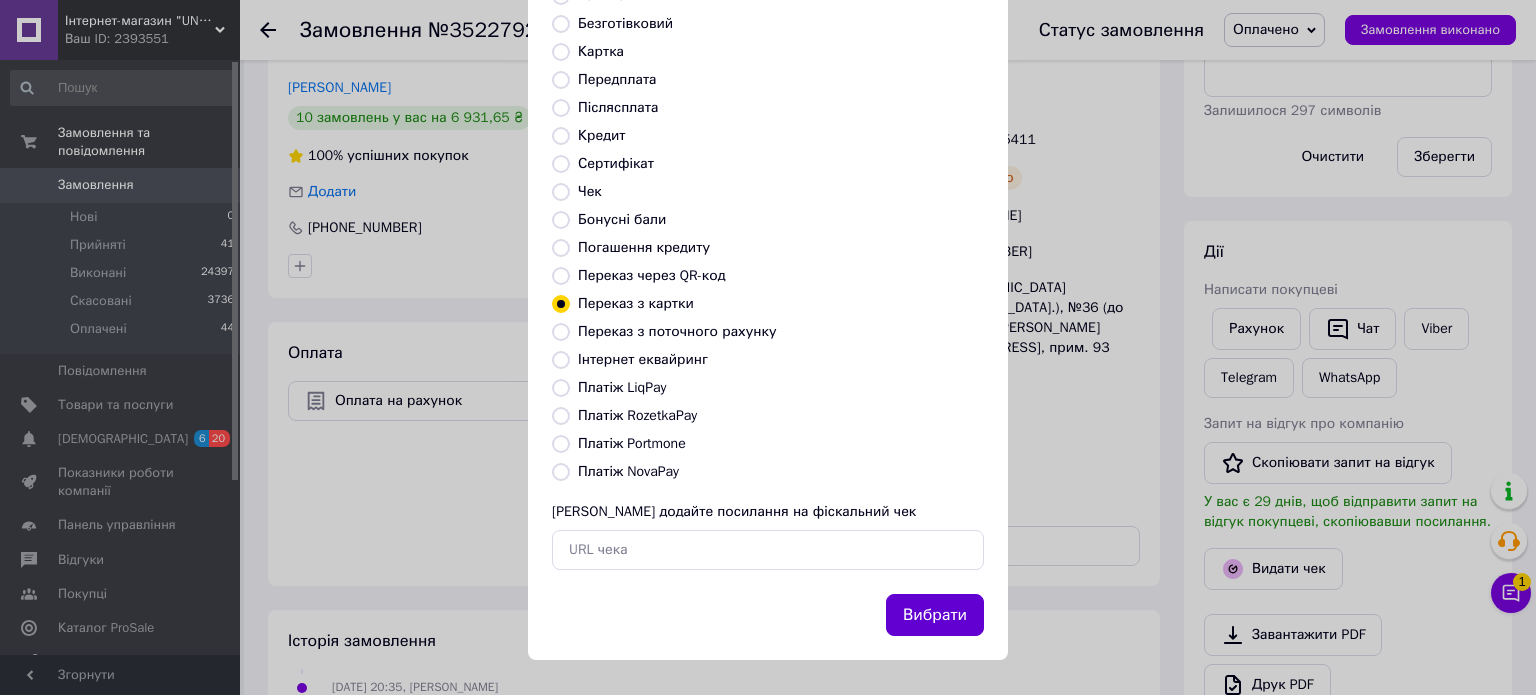 click on "Вибрати" at bounding box center (935, 615) 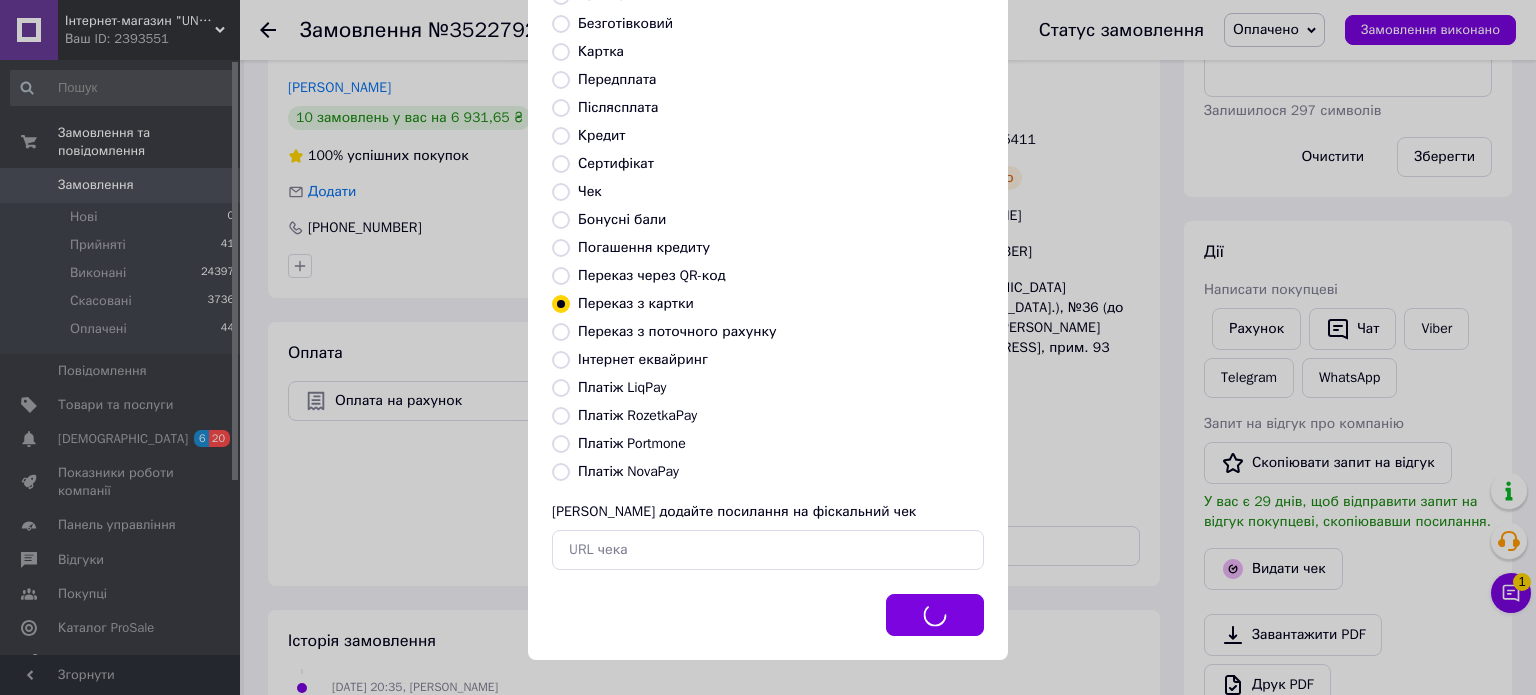 click on "Видати фіскальний чек Виберіть тип форми оплати, який буде вказаний у чеку Готівка Безготівковий Картка Передплата Післясплата Кредит Сертифікат Чек Бонусні бали Погашення кредиту Переказ через QR-код [GEOGRAPHIC_DATA] з картки Переказ з поточного рахунку Інтернет еквайринг Платіж LiqPay Платіж RozetkaPay Платіж Portmone Платіж NovaPay Або додайте посилання на фіскальний чек Вибрати" at bounding box center (768, 266) 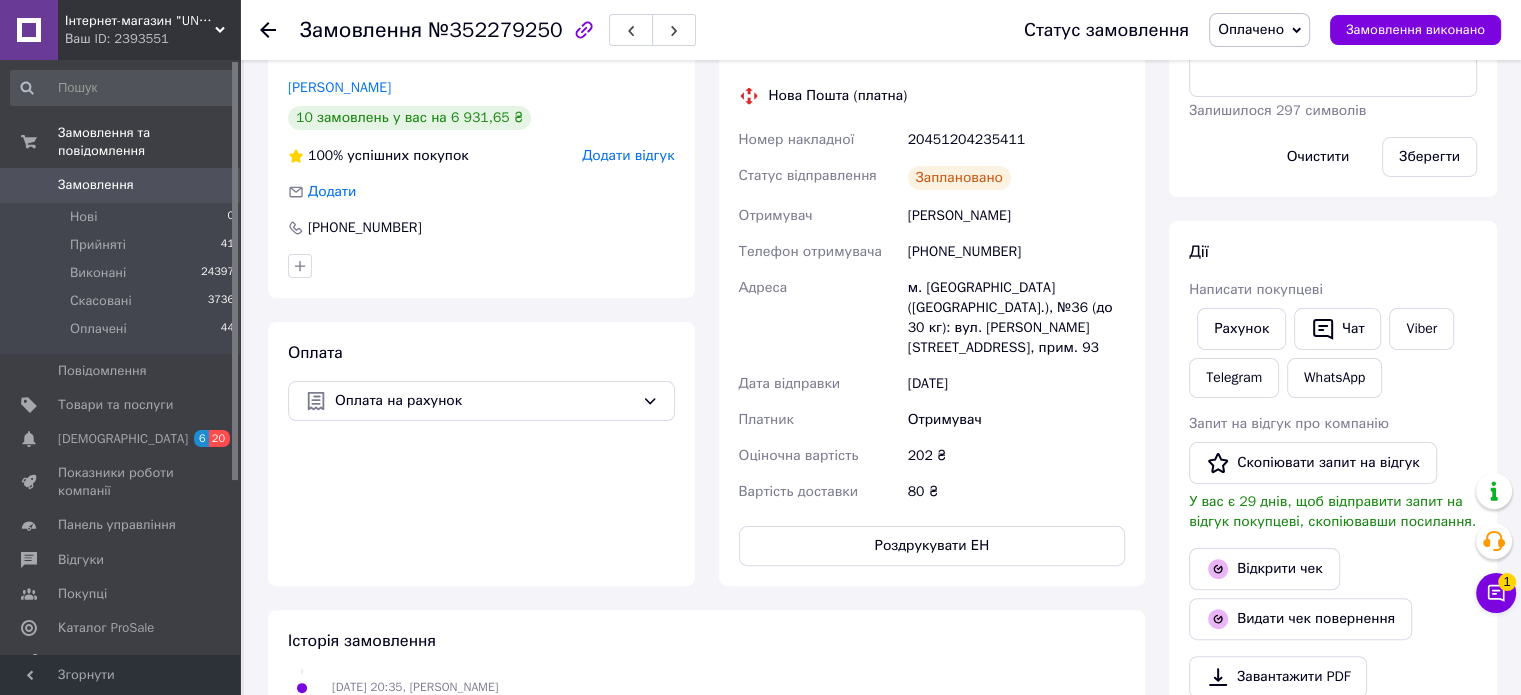 click on "Написати покупцеві" at bounding box center (1333, 290) 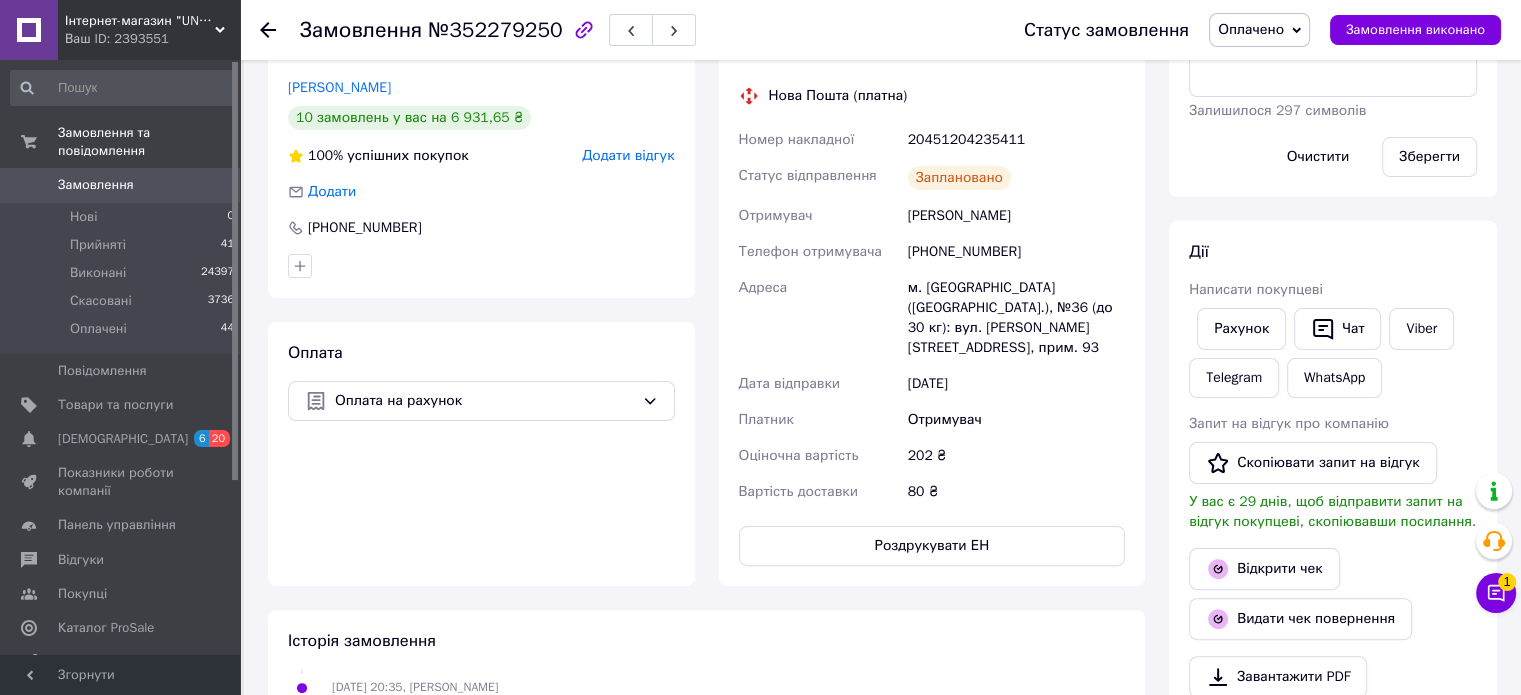 click 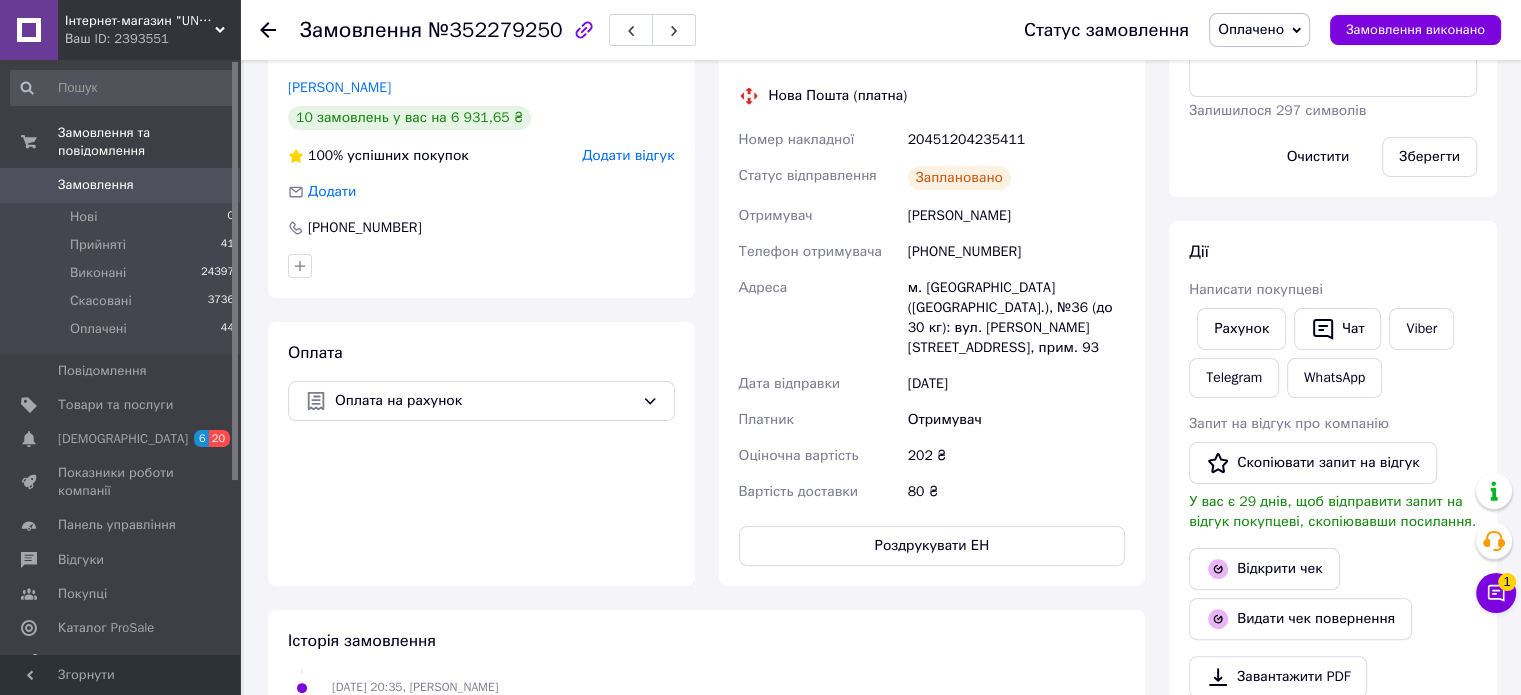 scroll, scrollTop: 0, scrollLeft: 0, axis: both 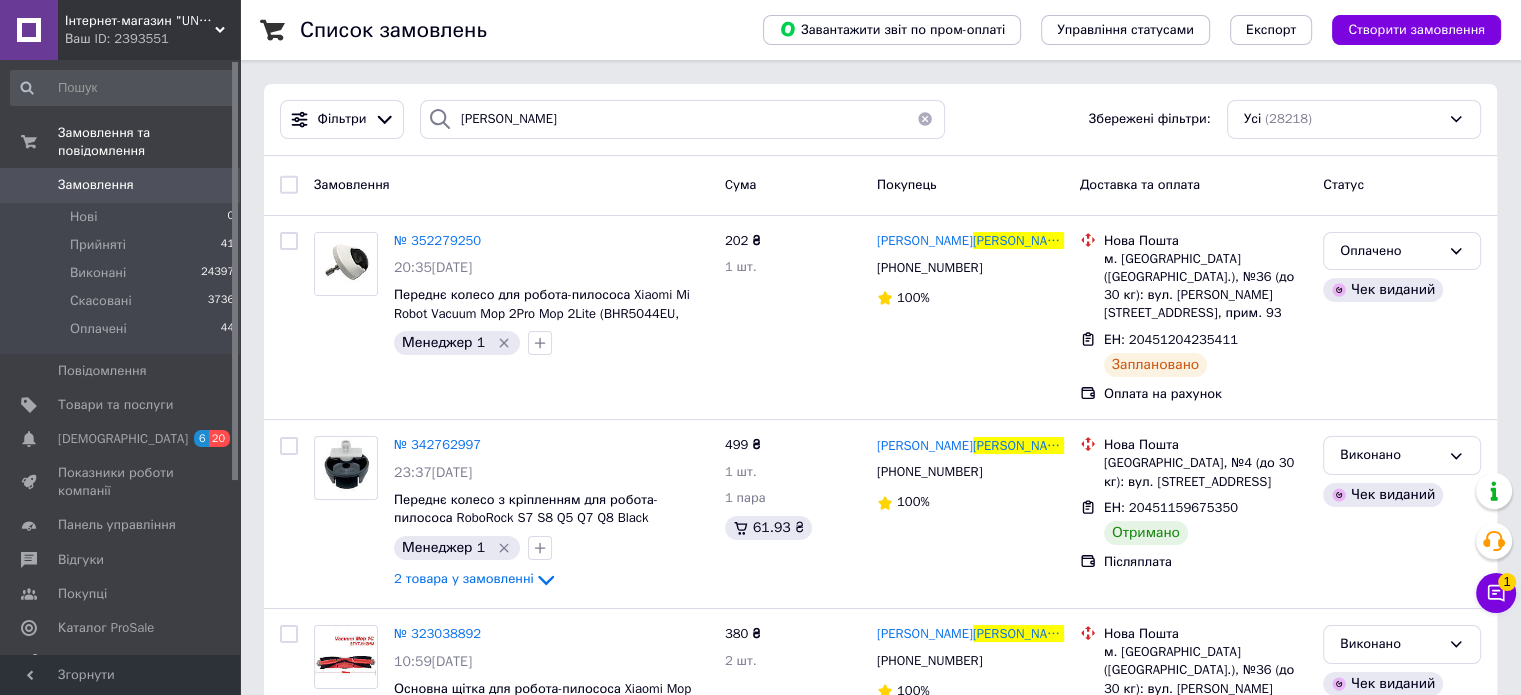 click on "[PERSON_NAME] Збережені фільтри: Усі (28218)" at bounding box center [880, 120] 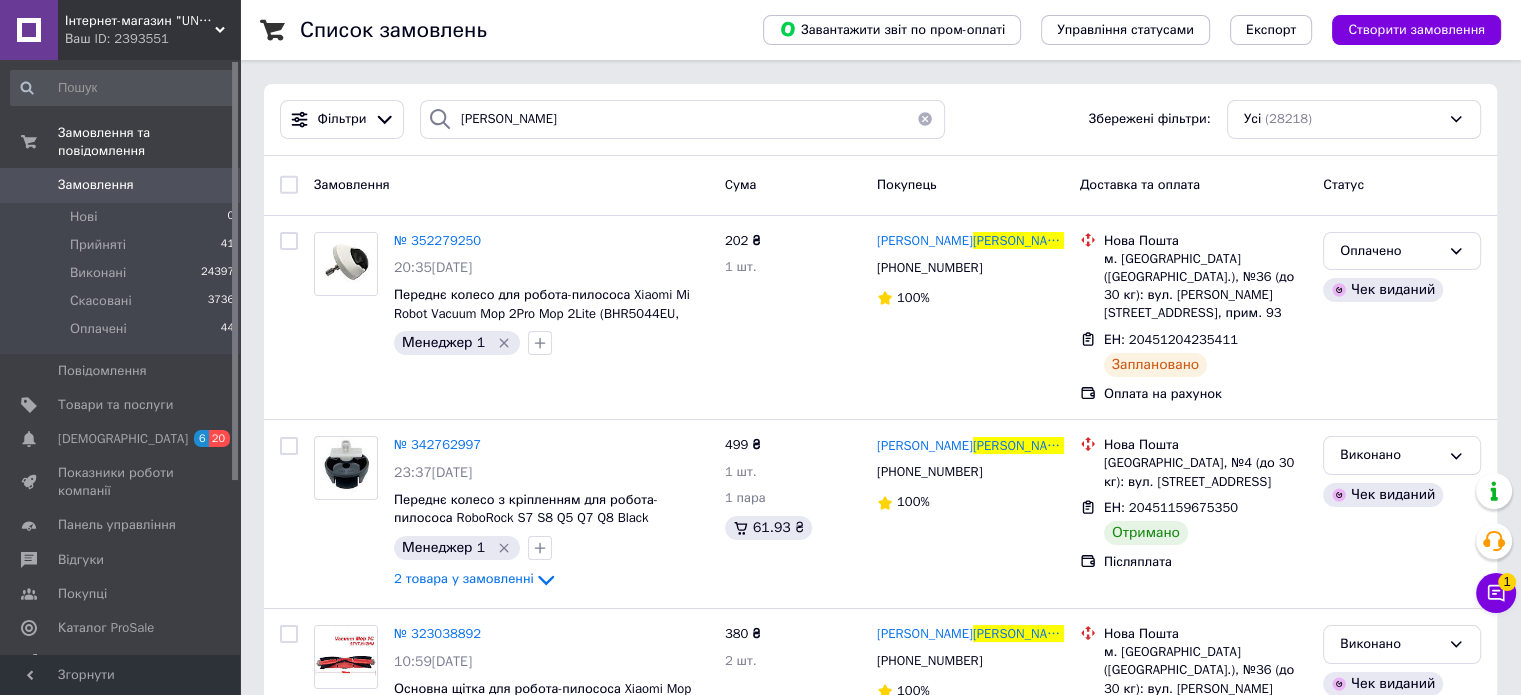click on "[PERSON_NAME] Збережені фільтри: Усі (28218)" at bounding box center [880, 120] 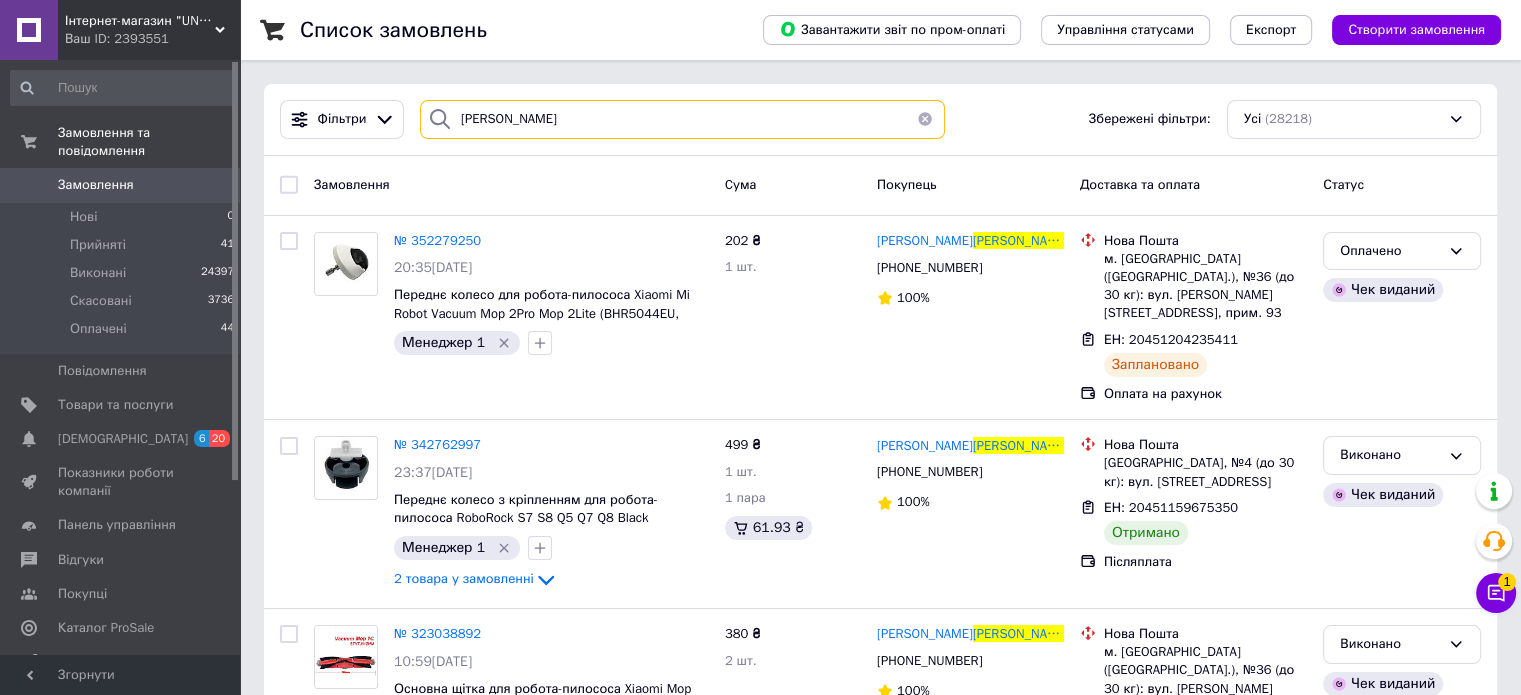 click on "[PERSON_NAME]" at bounding box center [682, 119] 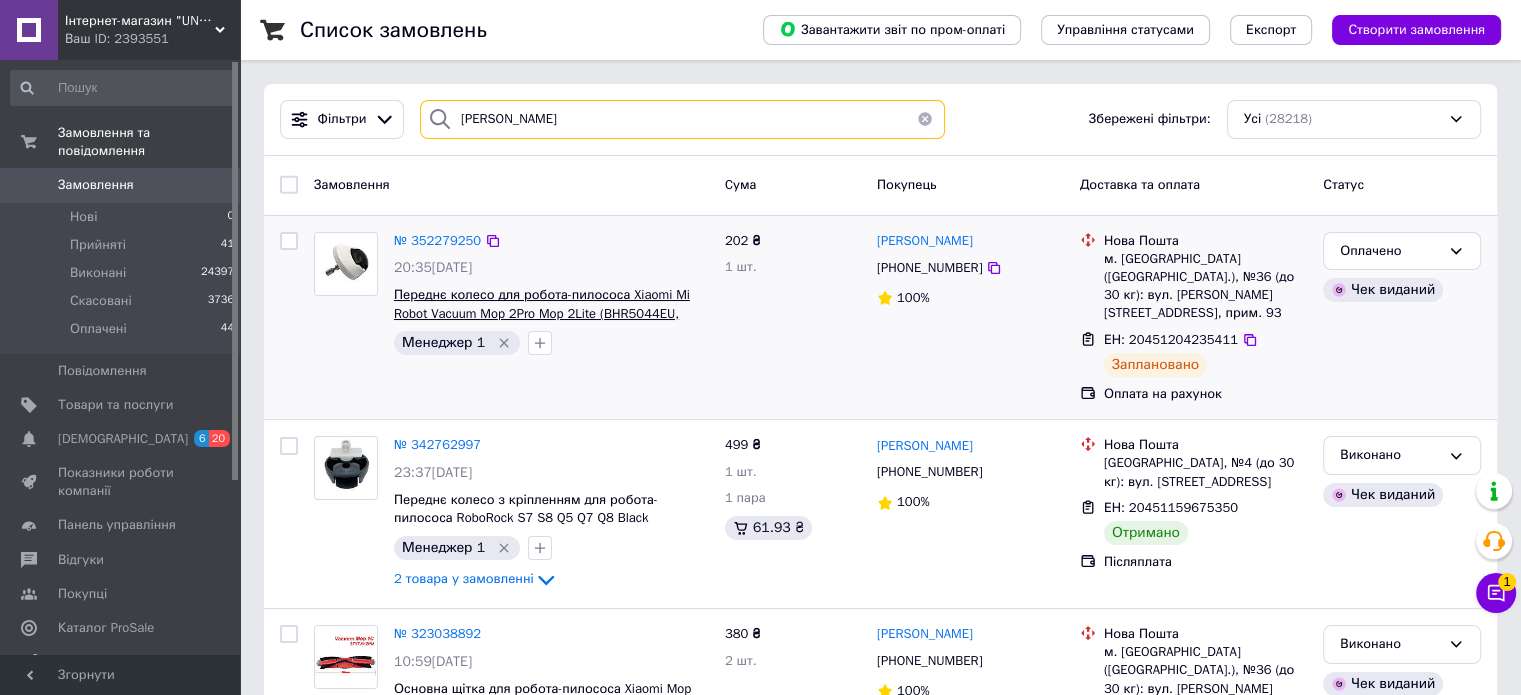 type on "[PERSON_NAME]" 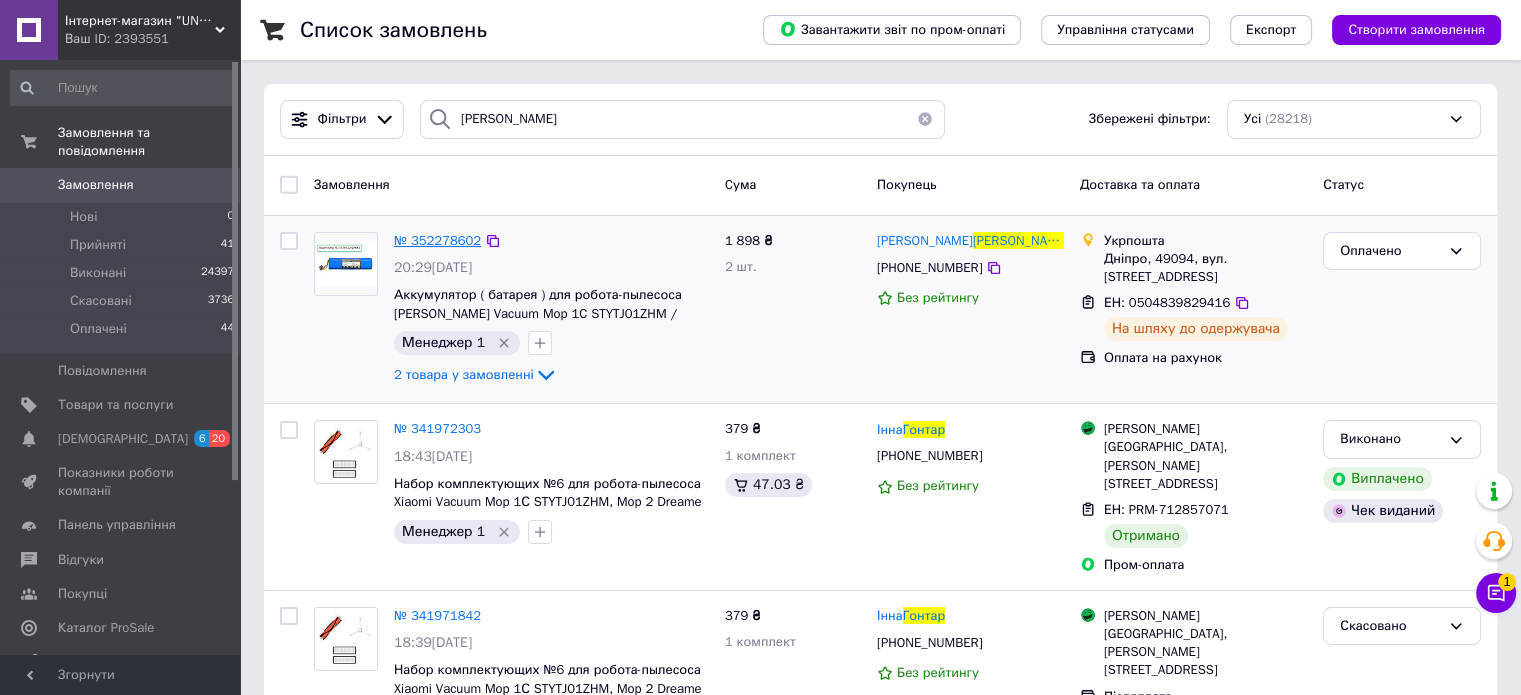 click on "№ 352278602" at bounding box center [437, 240] 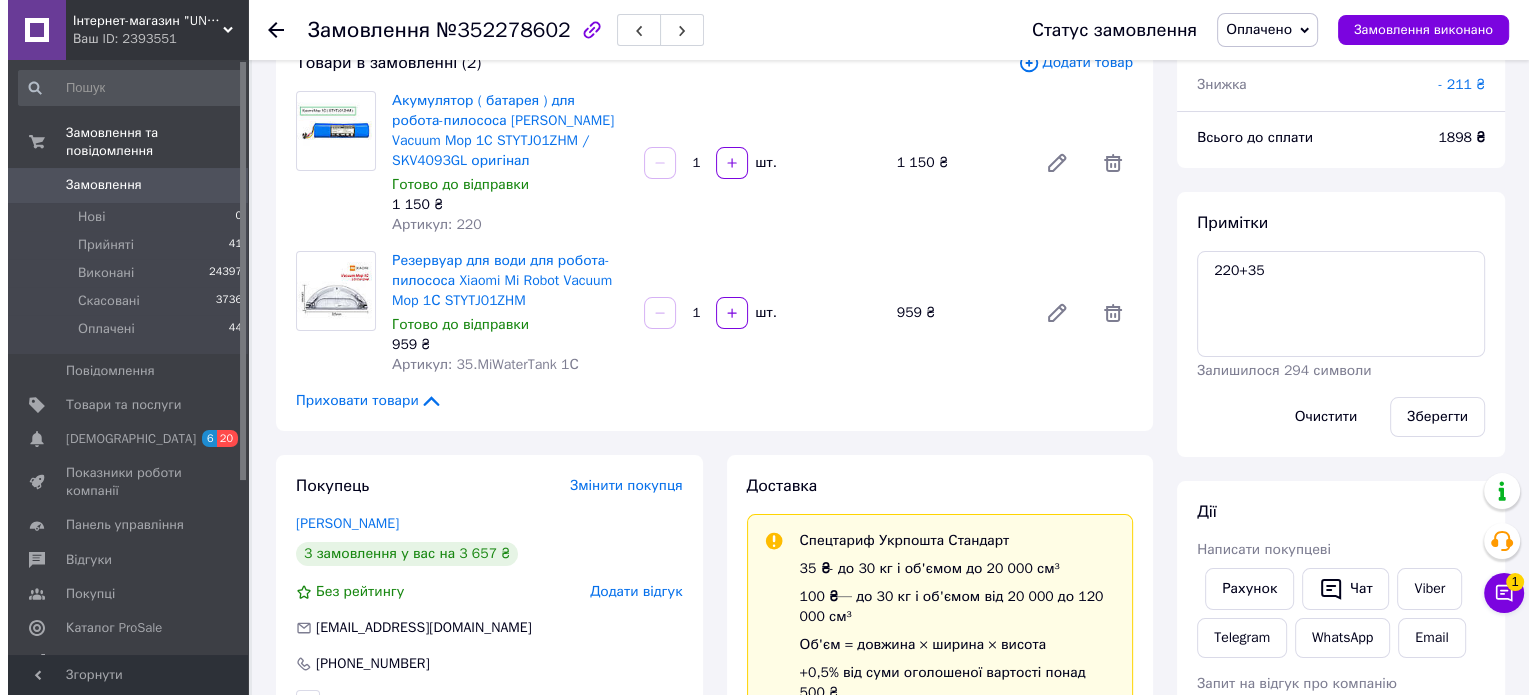 scroll, scrollTop: 500, scrollLeft: 0, axis: vertical 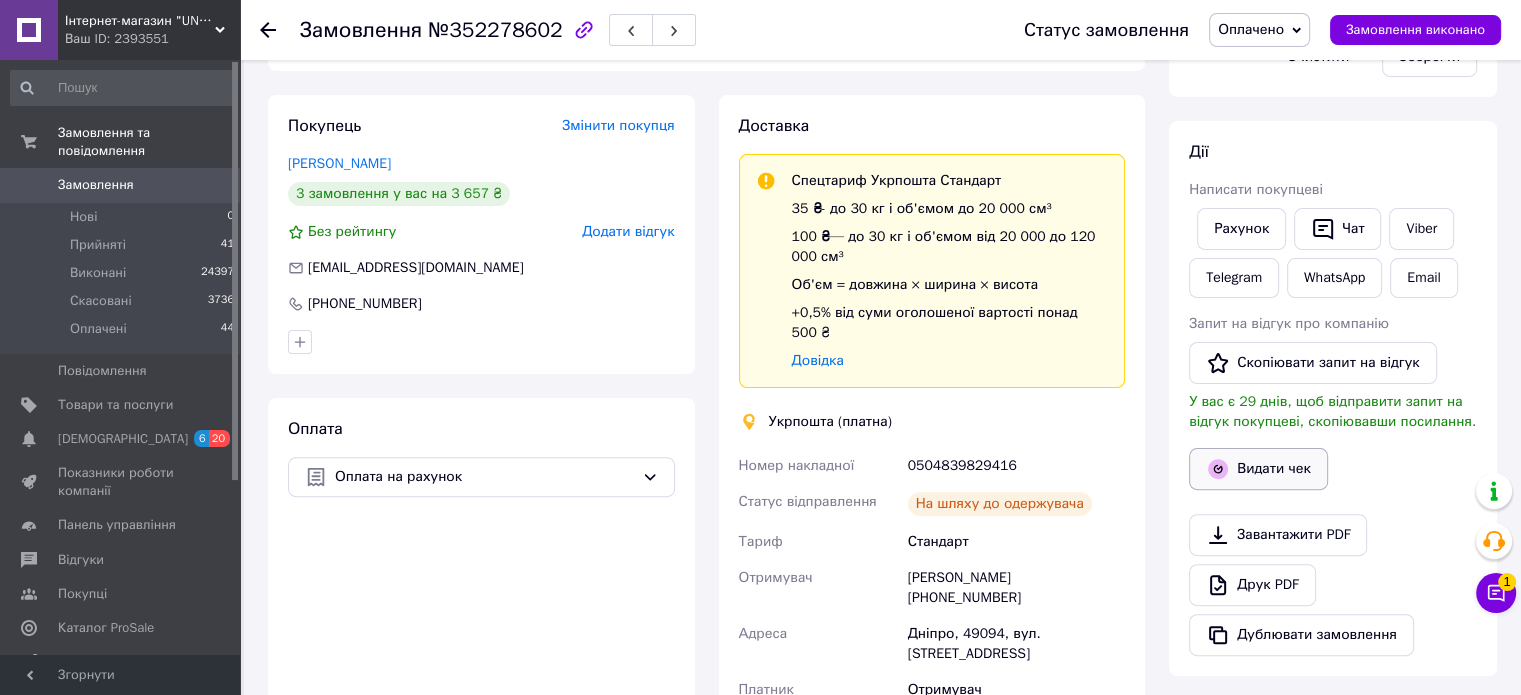 click on "Видати чек" at bounding box center [1258, 469] 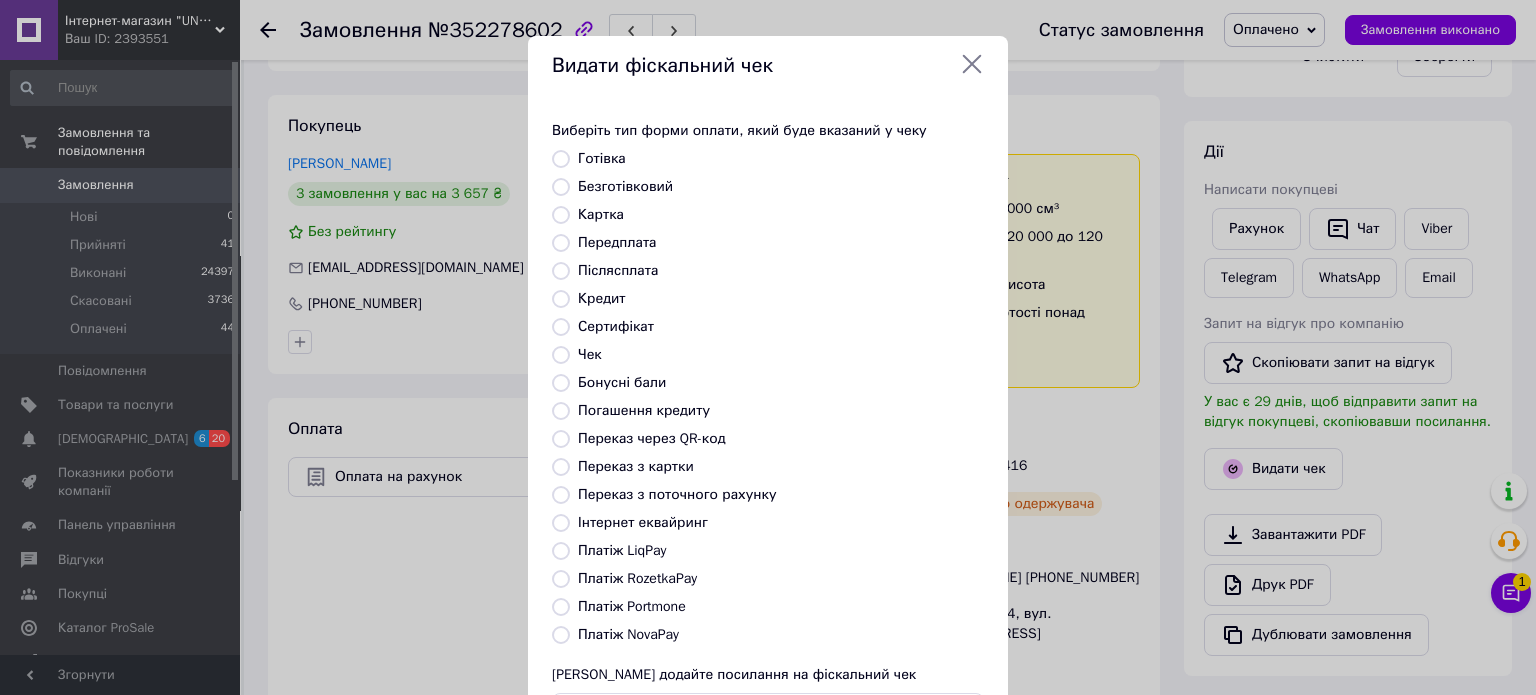 click on "Переказ з картки" at bounding box center (636, 466) 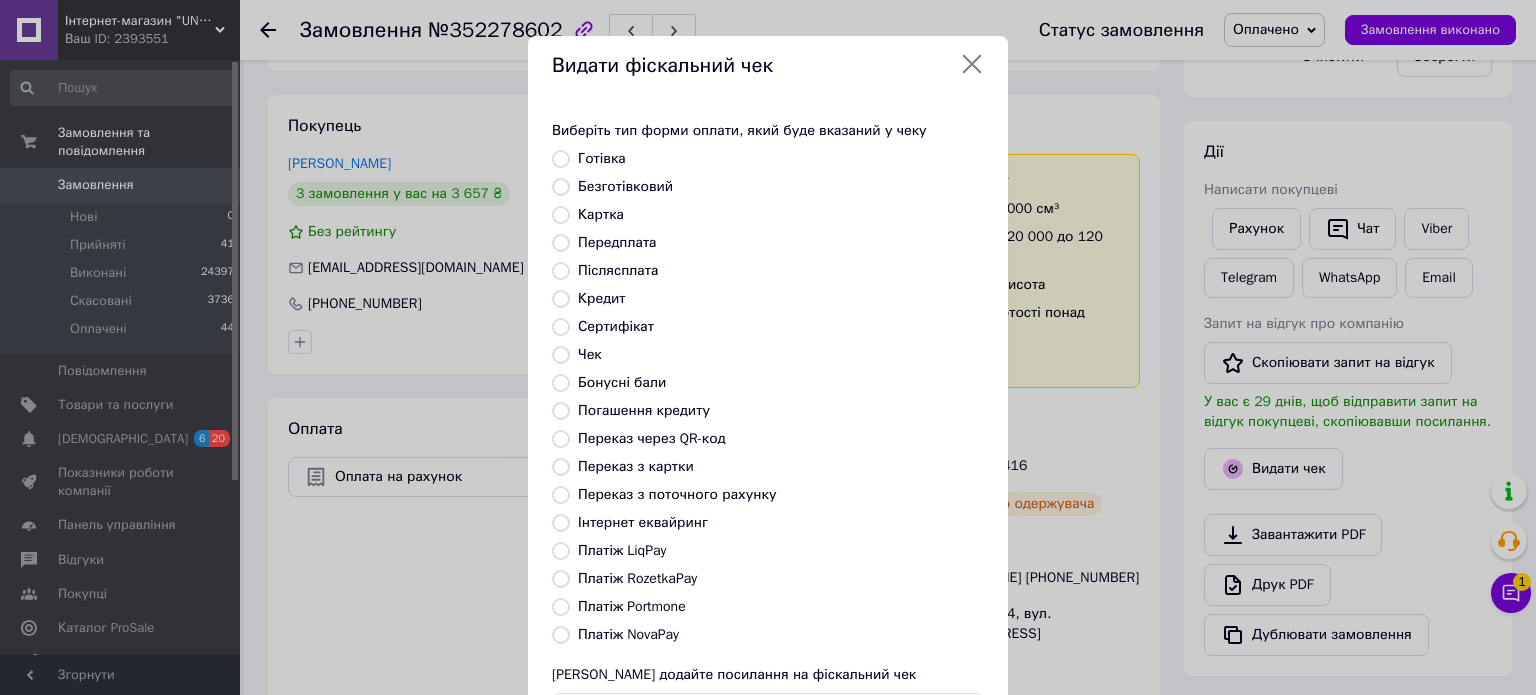 click on "Переказ з картки" at bounding box center [561, 467] 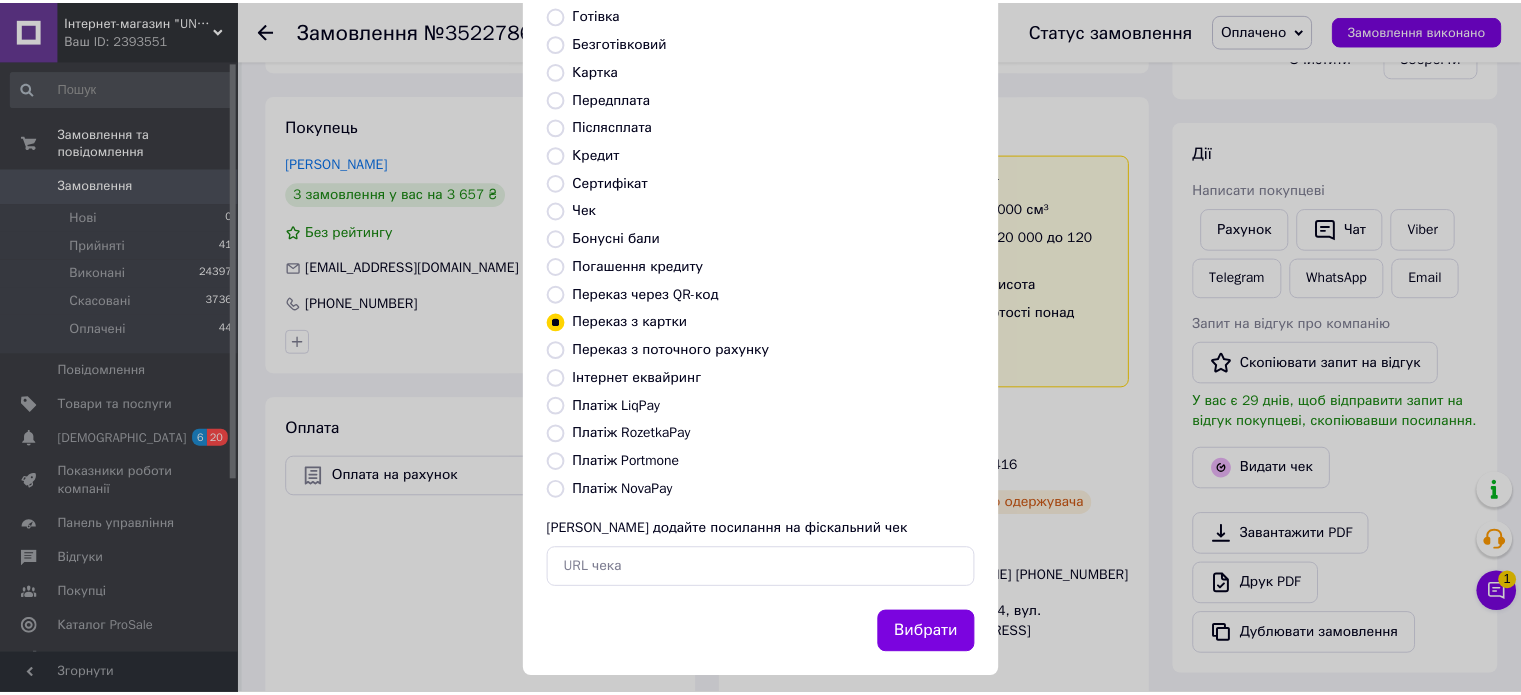 scroll, scrollTop: 163, scrollLeft: 0, axis: vertical 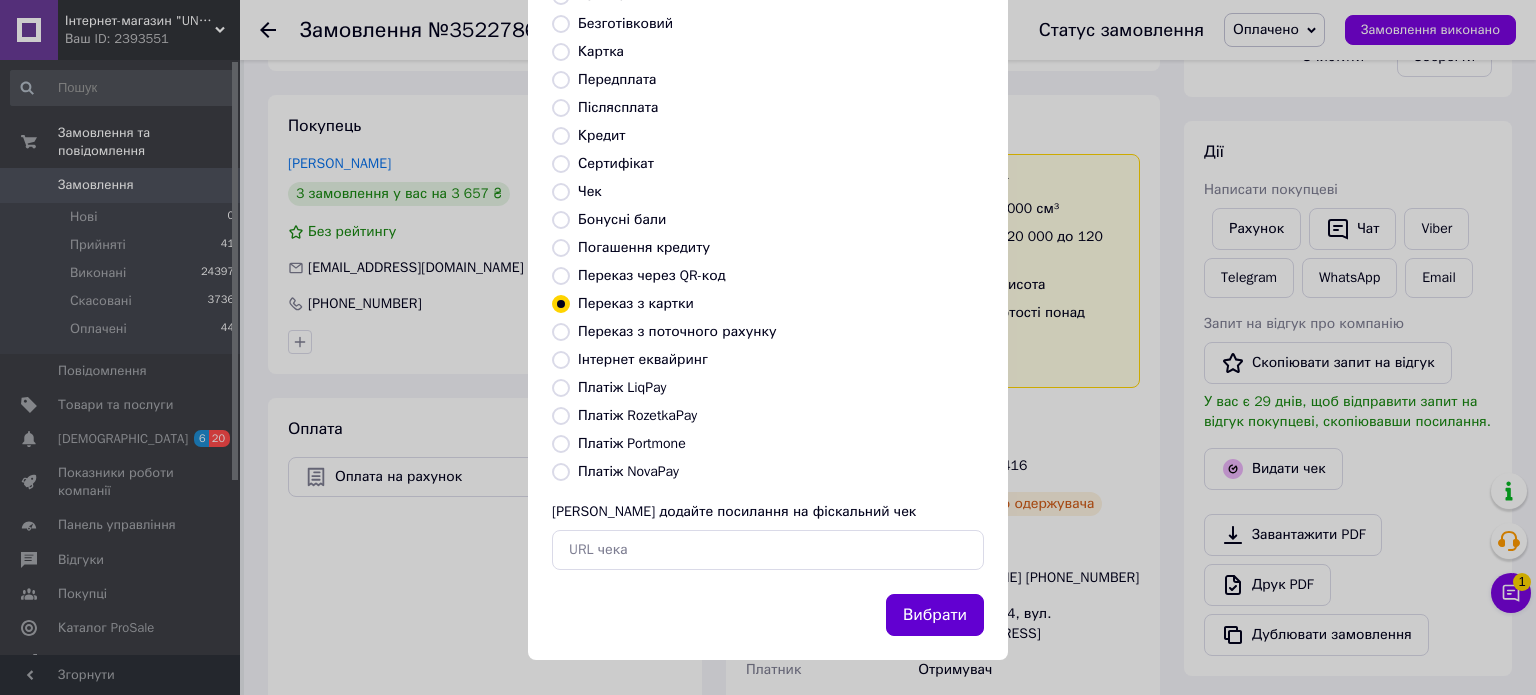 click on "Вибрати" at bounding box center [935, 615] 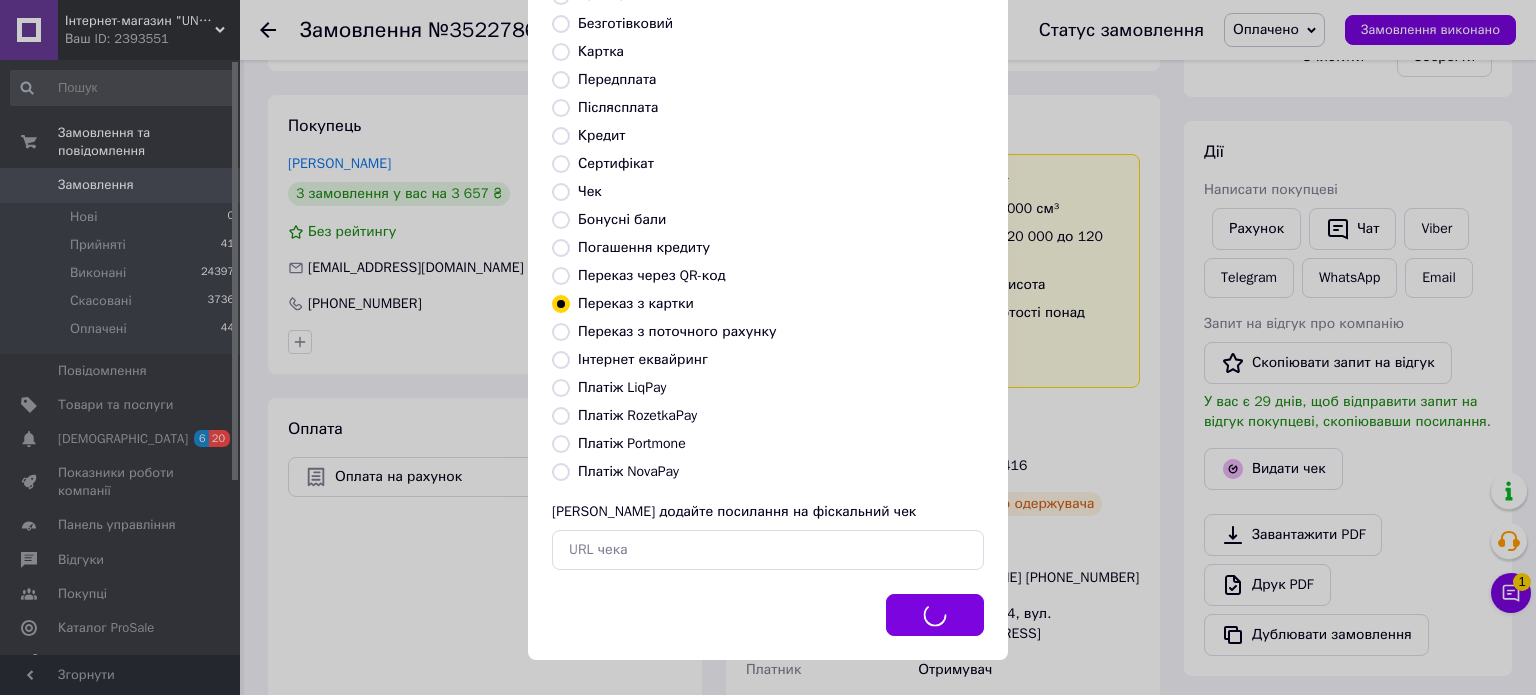 click on "Видати фіскальний чек Виберіть тип форми оплати, який буде вказаний у чеку Готівка Безготівковий Картка Передплата Післясплата Кредит Сертифікат Чек Бонусні бали Погашення кредиту Переказ через QR-код [GEOGRAPHIC_DATA] з картки Переказ з поточного рахунку Інтернет еквайринг Платіж LiqPay Платіж RozetkaPay Платіж Portmone Платіж NovaPay Або додайте посилання на фіскальний чек Вибрати" at bounding box center (768, 266) 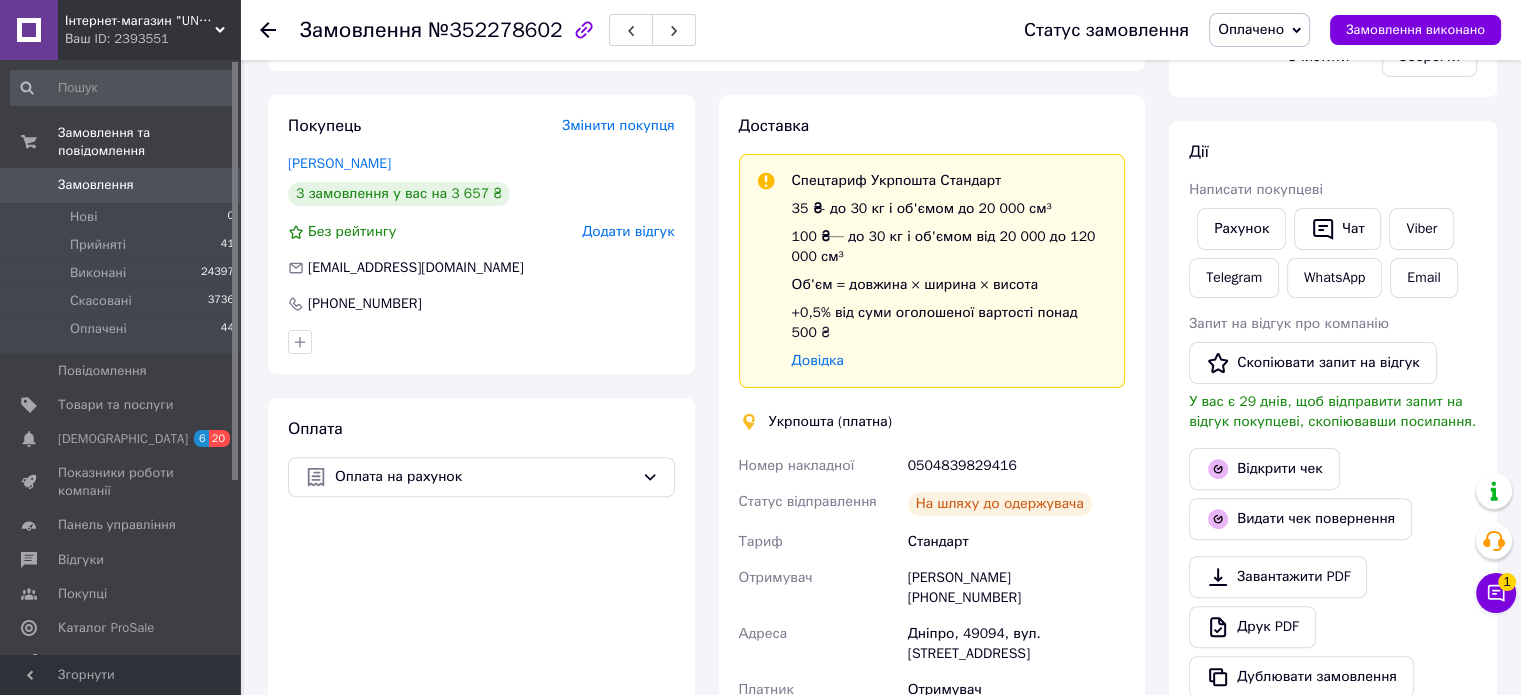 click on "[PERSON_NAME] покупцеві Рахунок   Чат Viber Telegram WhatsApp Email Запит на відгук про компанію   Скопіювати запит на відгук У вас є 29 днів, щоб відправити запит на відгук покупцеві, скопіювавши посилання.   Відкрити чек   Видати чек повернення   Завантажити PDF   Друк PDF   Дублювати замовлення" at bounding box center (1333, 419) 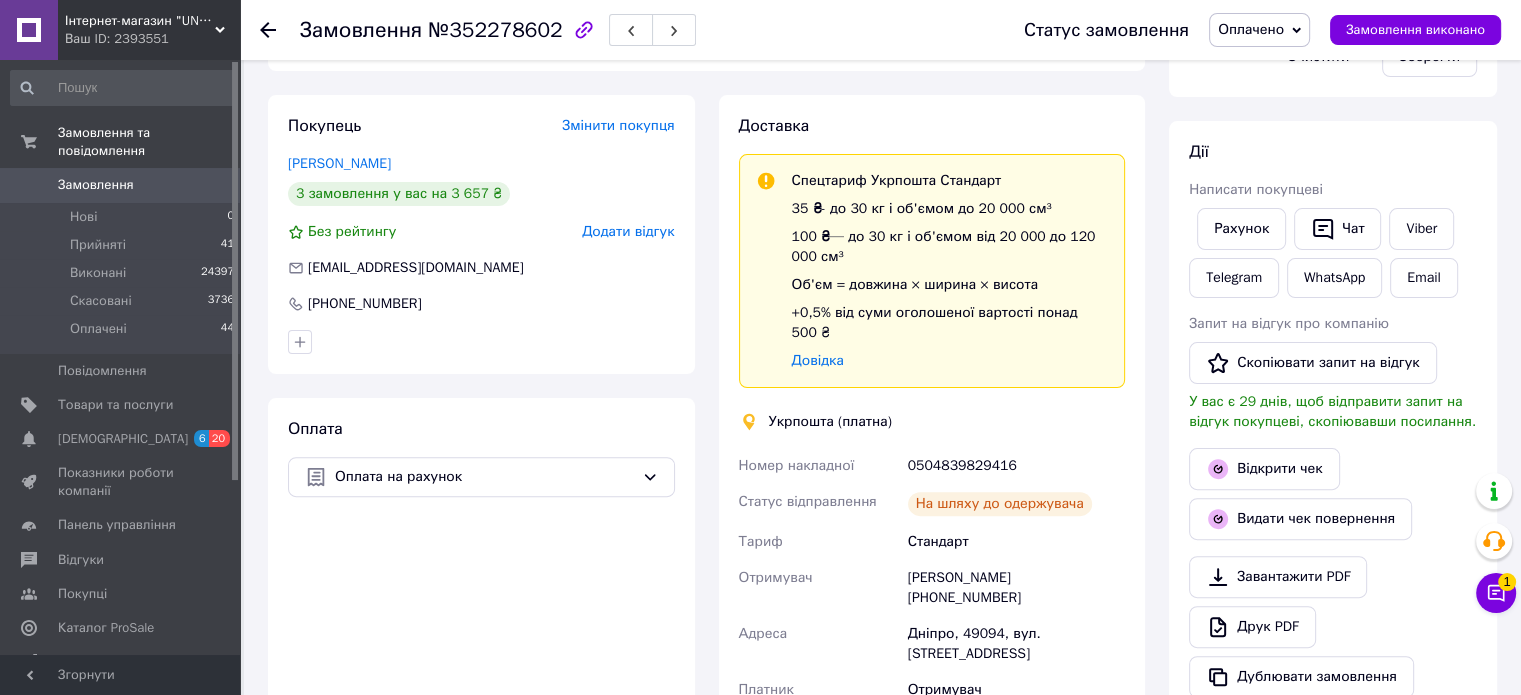 click 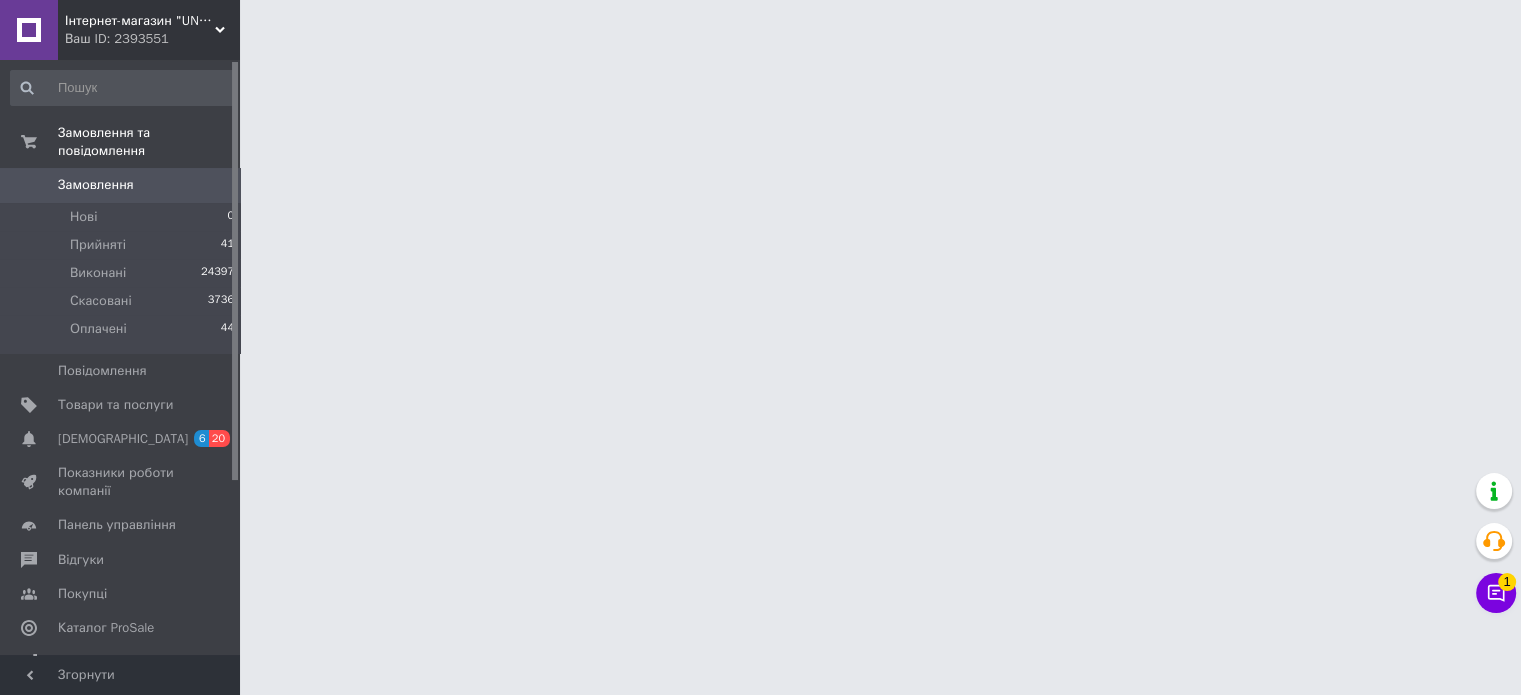 scroll, scrollTop: 0, scrollLeft: 0, axis: both 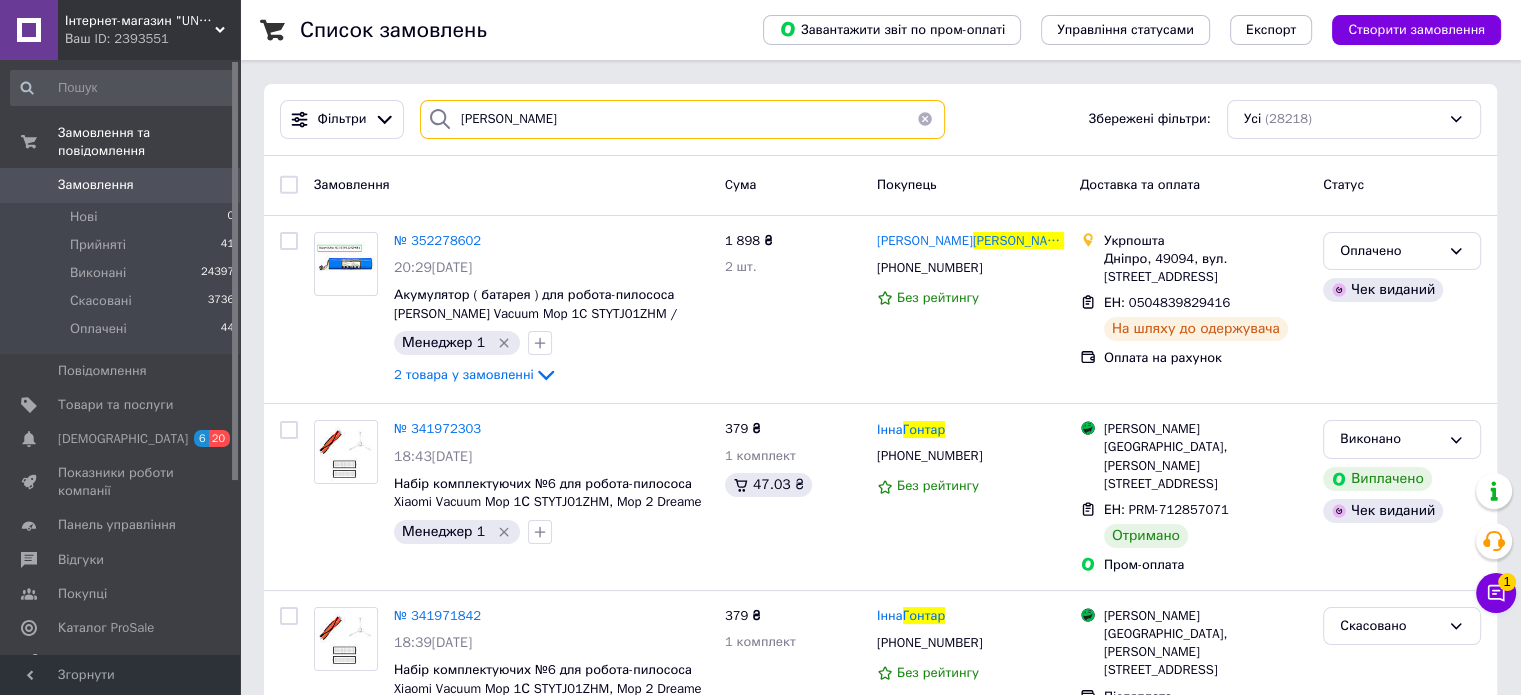 click on "[PERSON_NAME]" at bounding box center [682, 119] 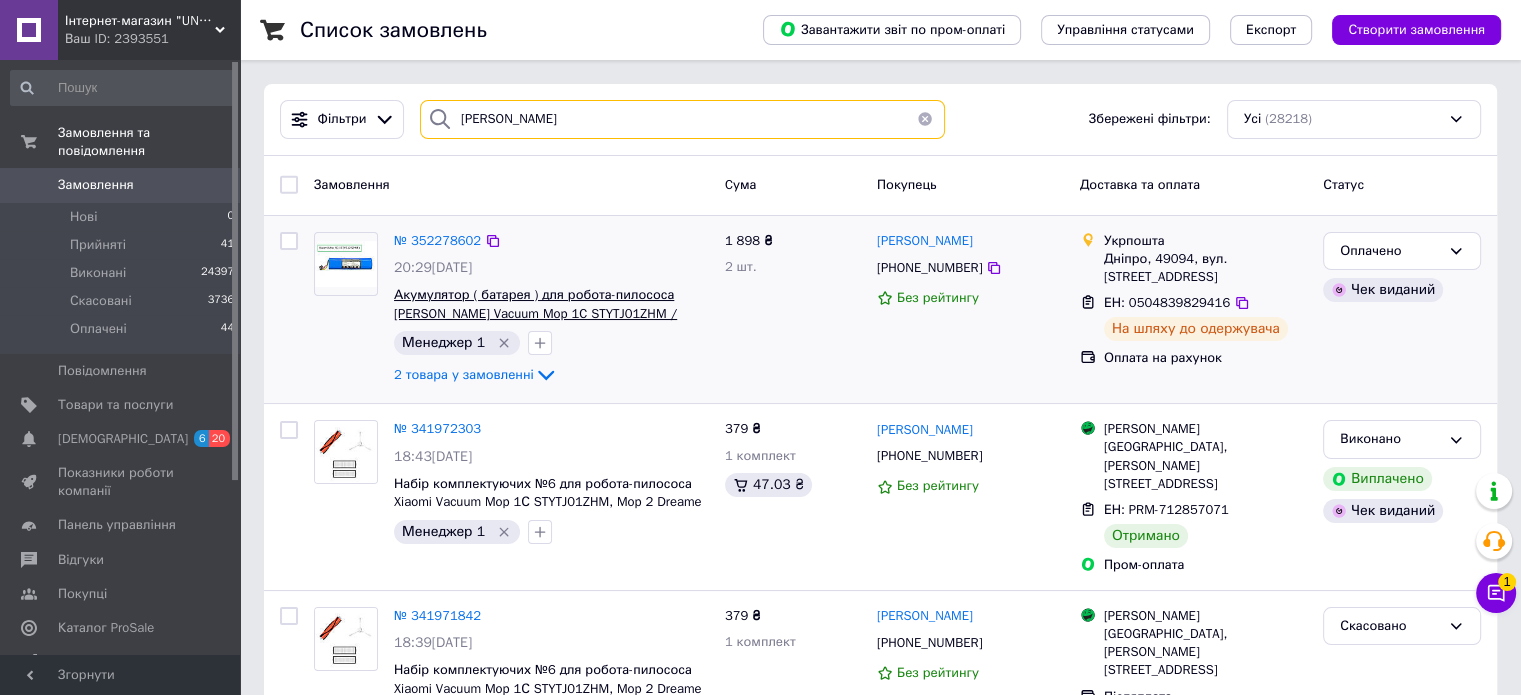 type on "[PERSON_NAME]" 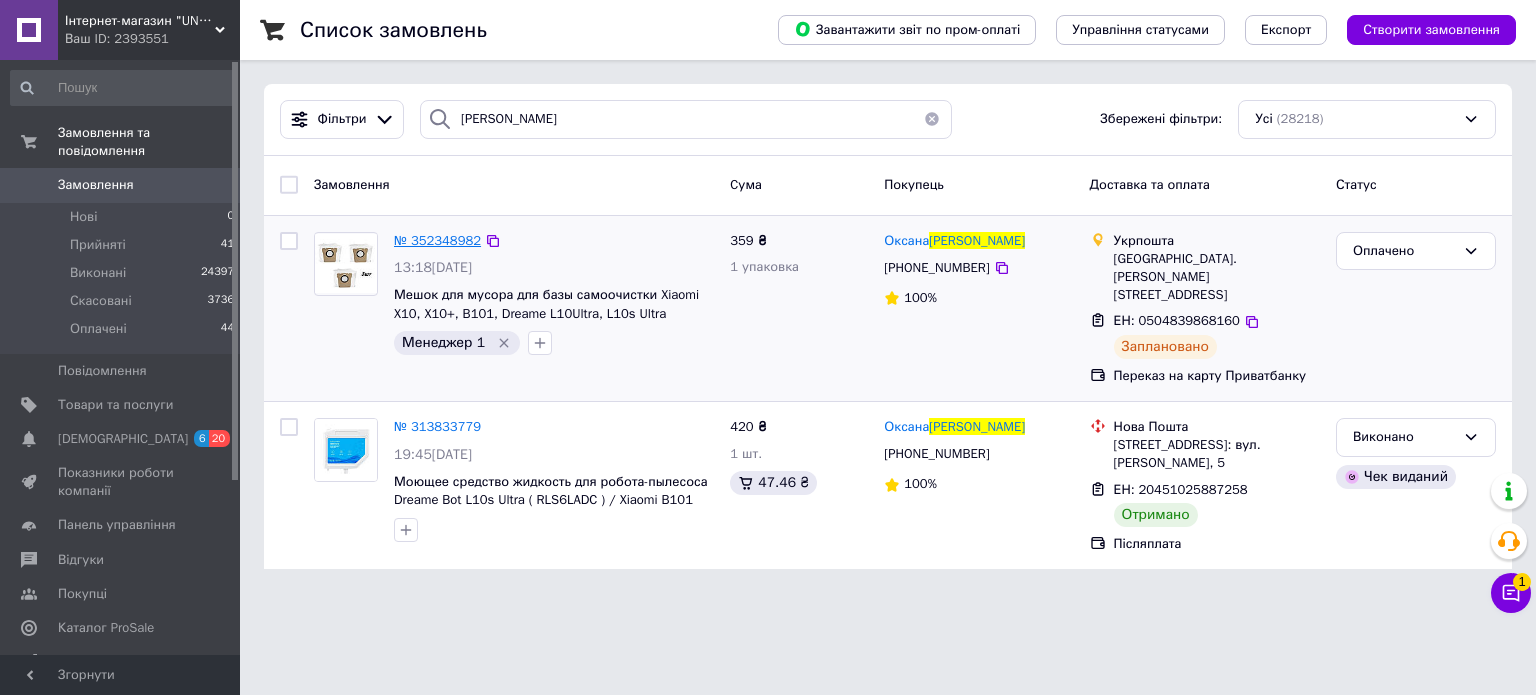 click on "№ 352348982" at bounding box center [437, 240] 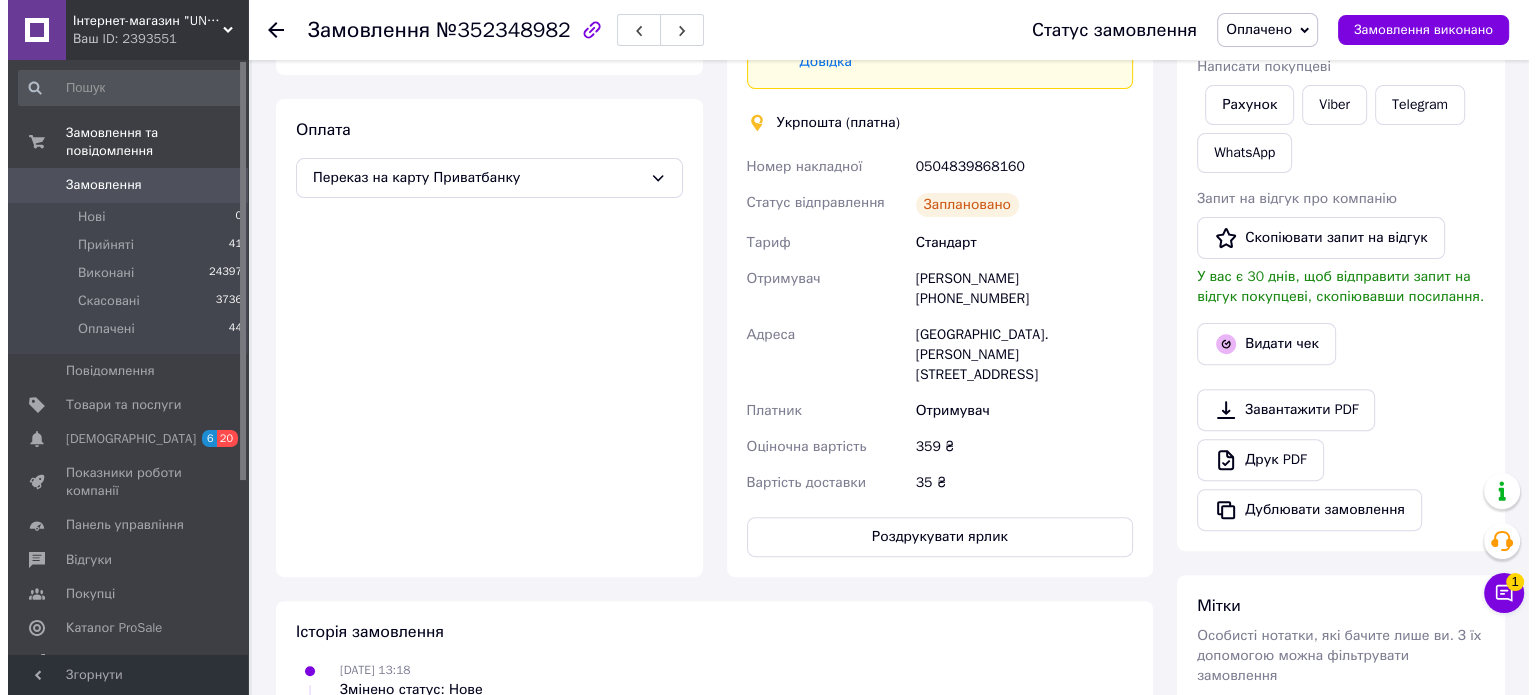 scroll, scrollTop: 800, scrollLeft: 0, axis: vertical 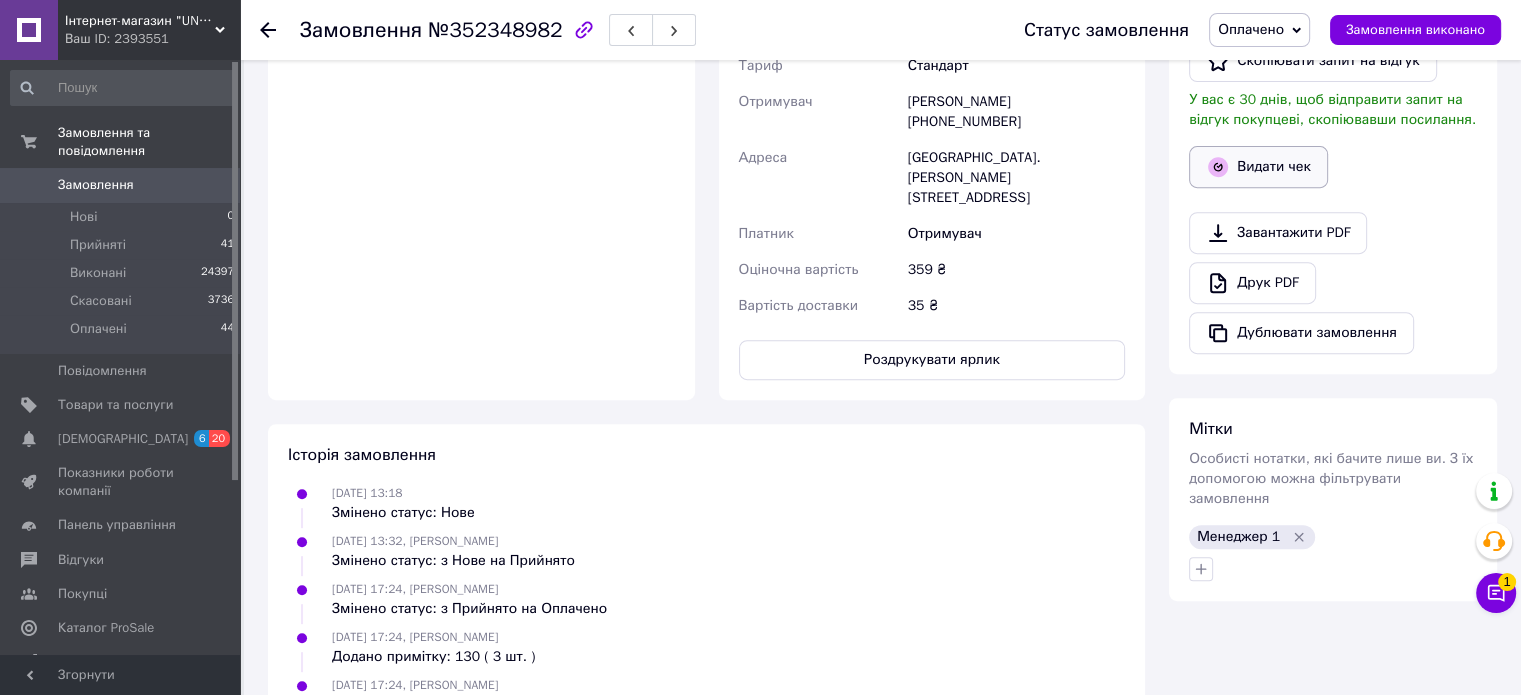 click on "Видати чек" at bounding box center [1258, 167] 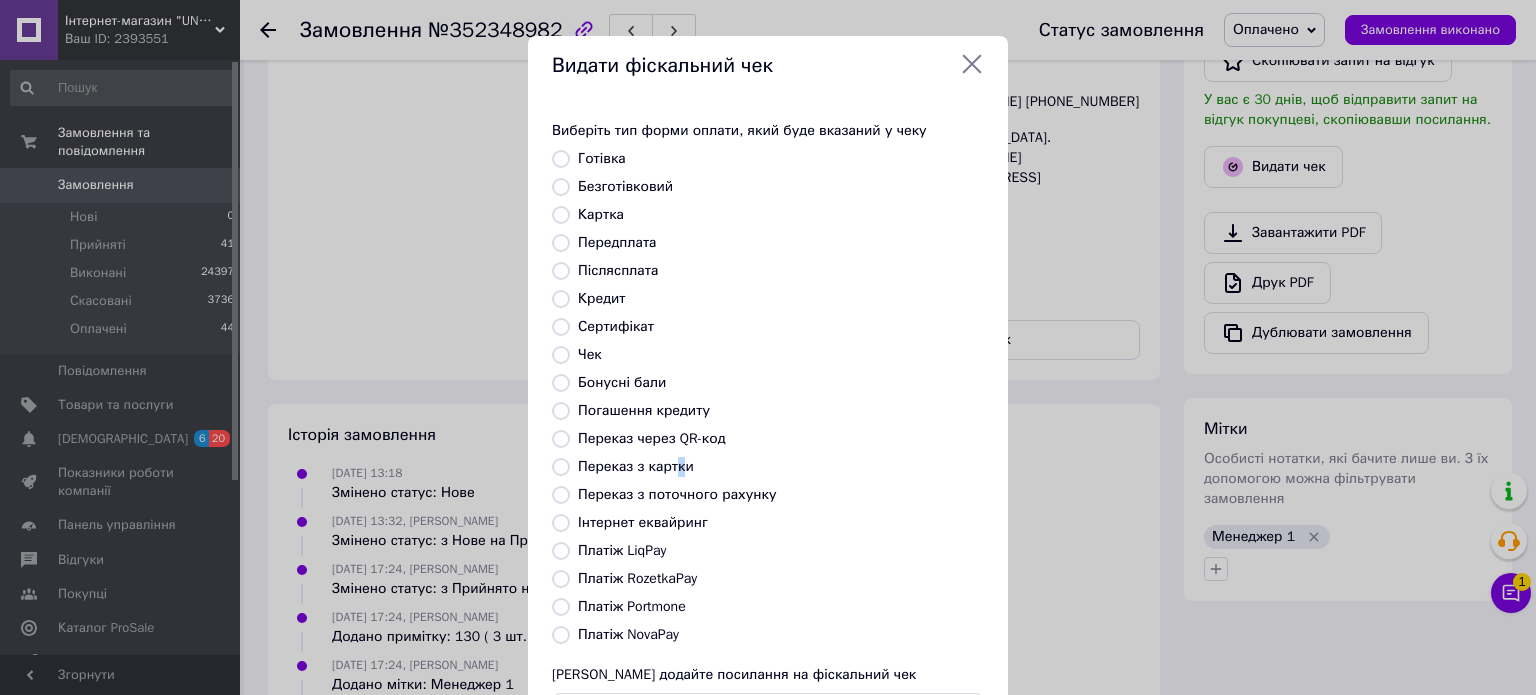 click on "Переказ з картки" at bounding box center (636, 466) 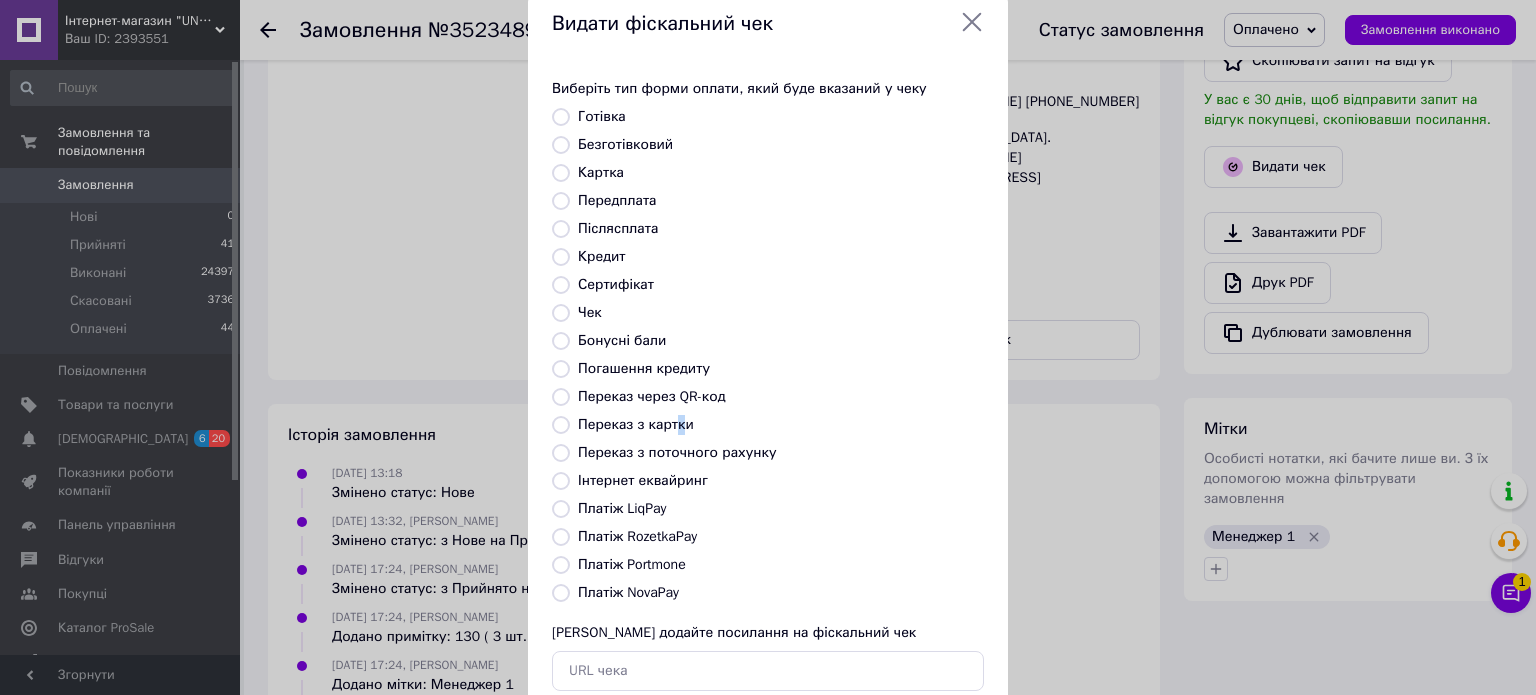 scroll, scrollTop: 100, scrollLeft: 0, axis: vertical 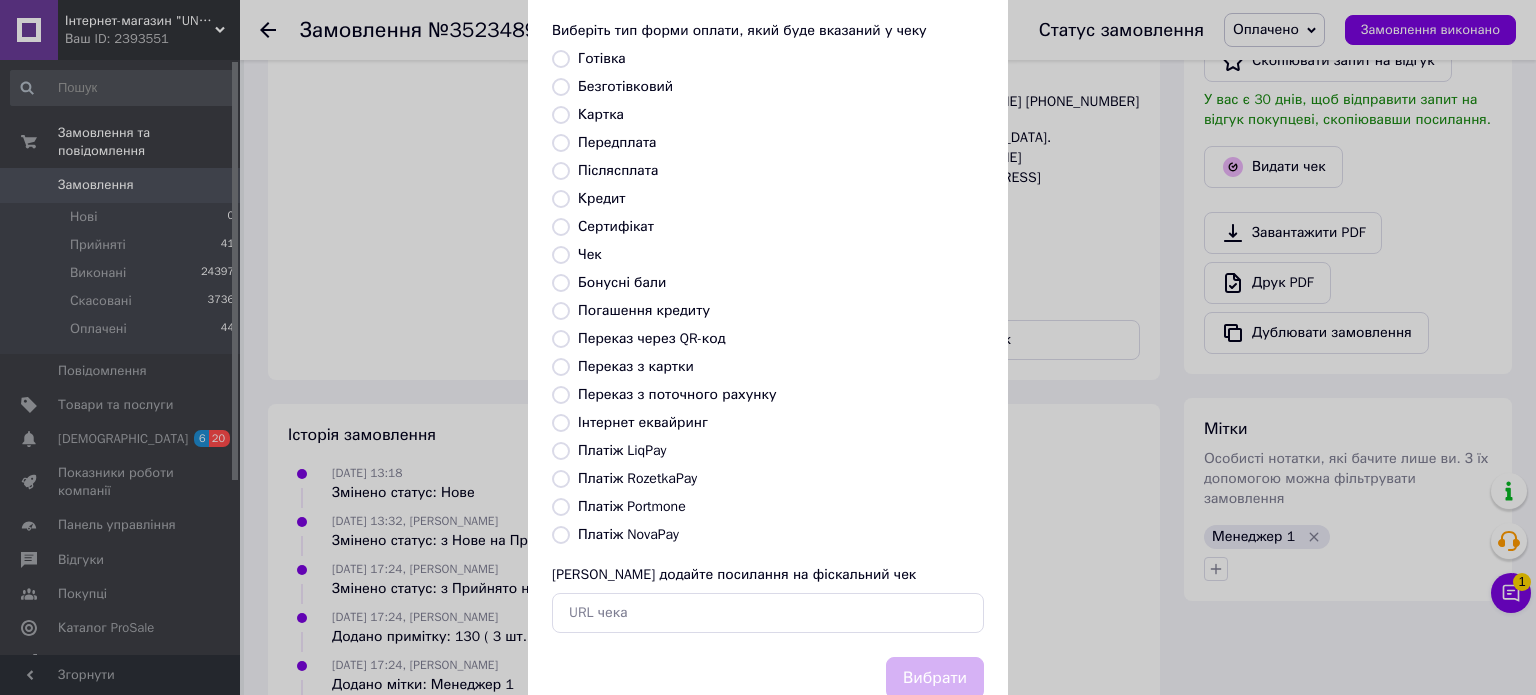 drag, startPoint x: 624, startPoint y: 358, endPoint x: 624, endPoint y: 373, distance: 15 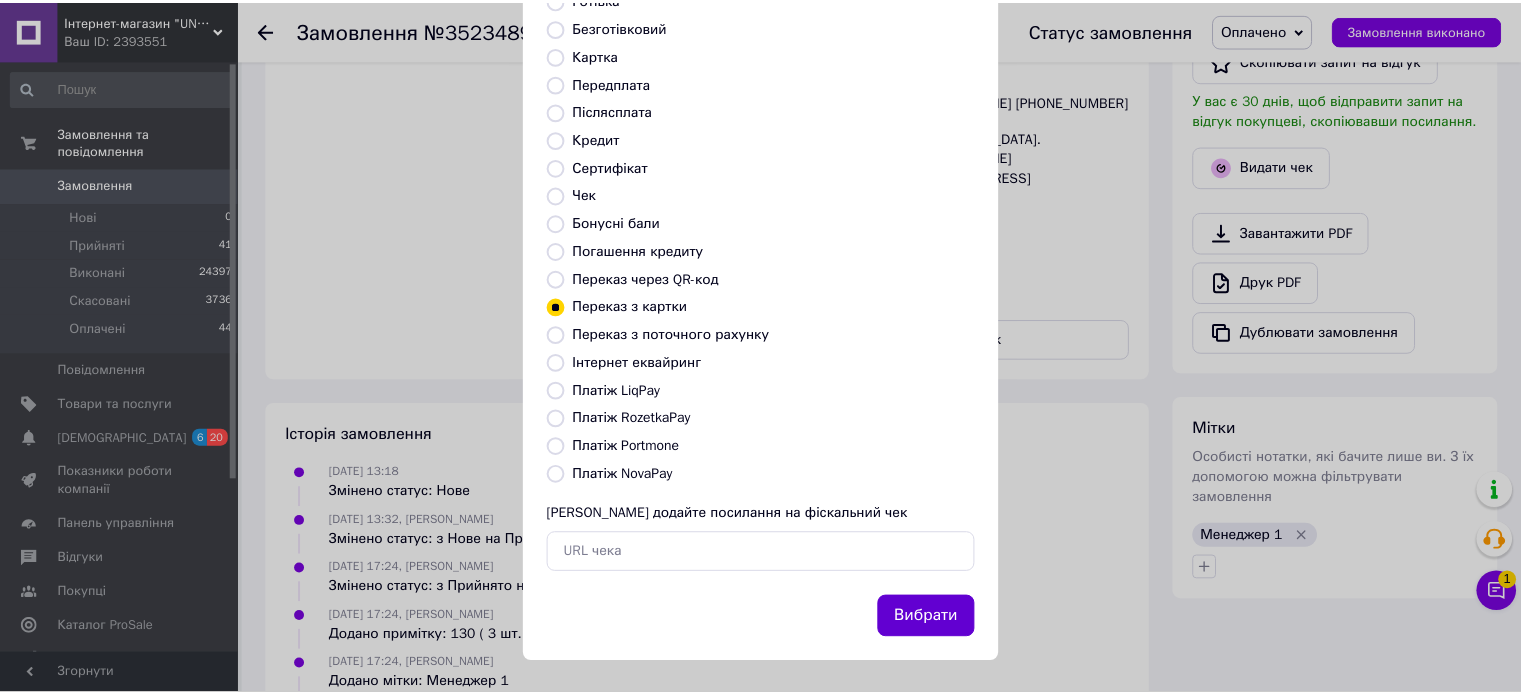 scroll, scrollTop: 163, scrollLeft: 0, axis: vertical 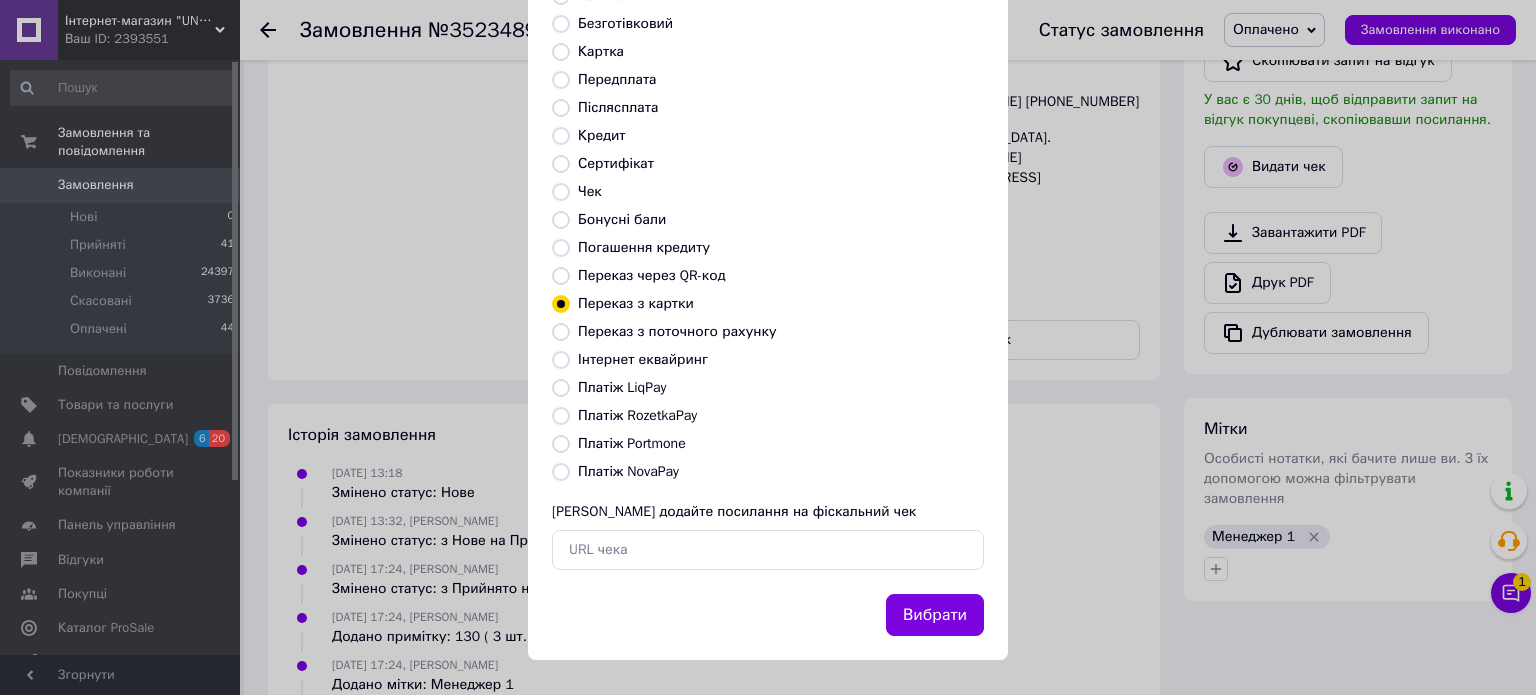 click on "Вибрати" at bounding box center [935, 615] 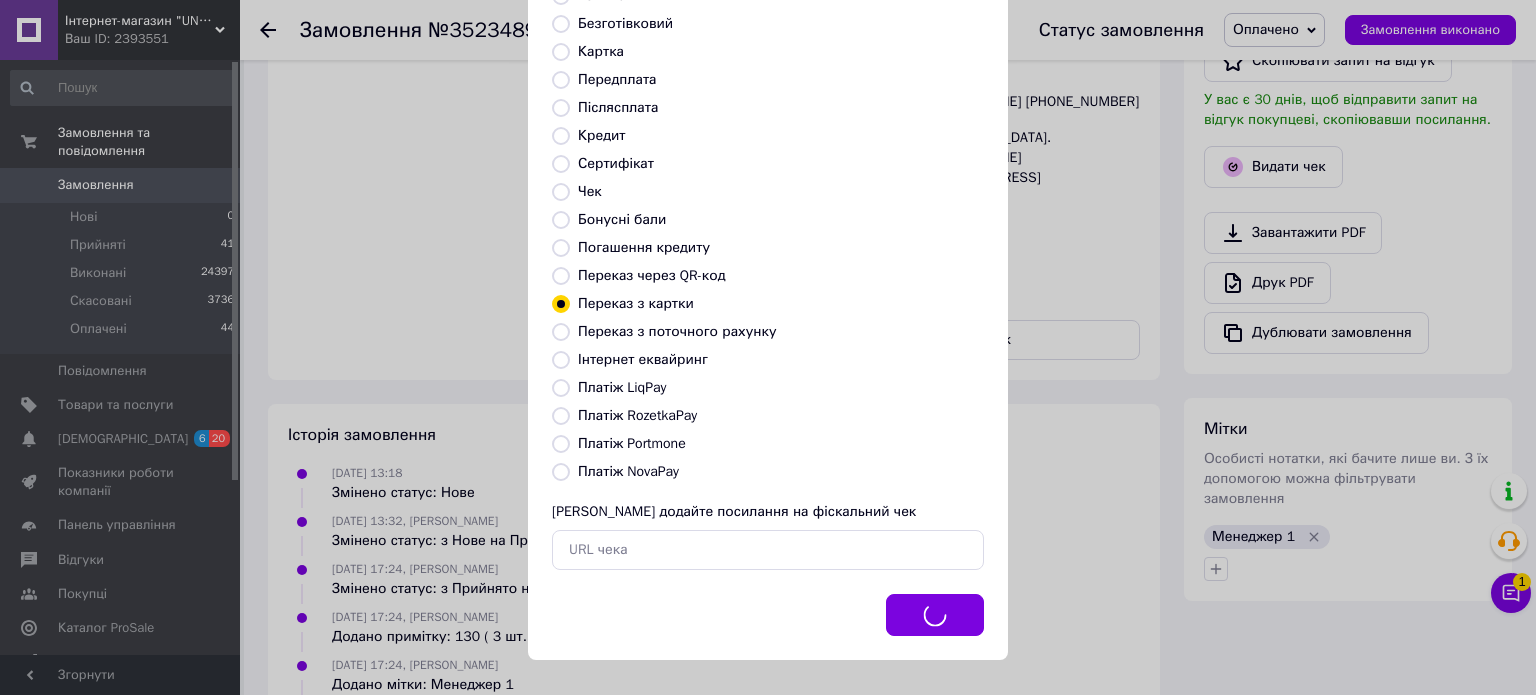 drag, startPoint x: 1124, startPoint y: 338, endPoint x: 676, endPoint y: 608, distance: 523.0717 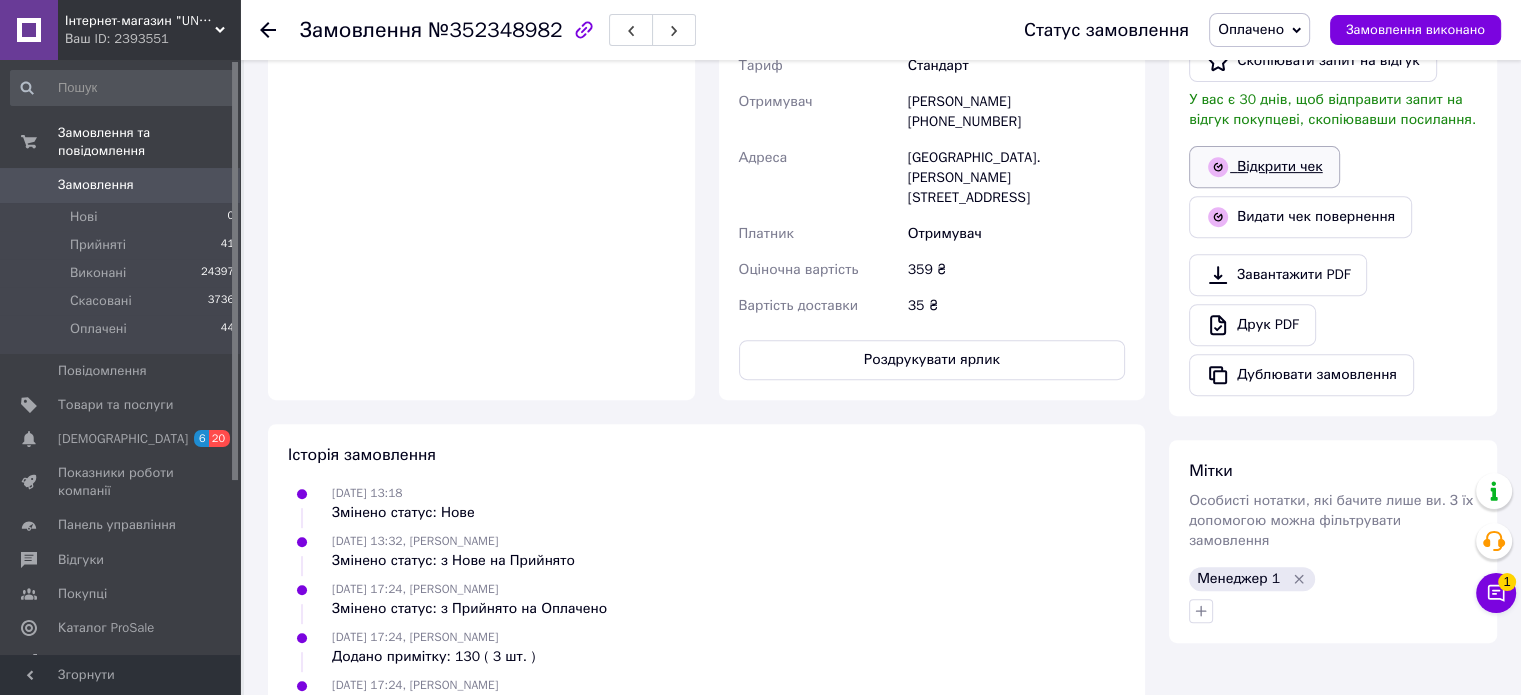 drag, startPoint x: 1470, startPoint y: 251, endPoint x: 1306, endPoint y: 174, distance: 181.17671 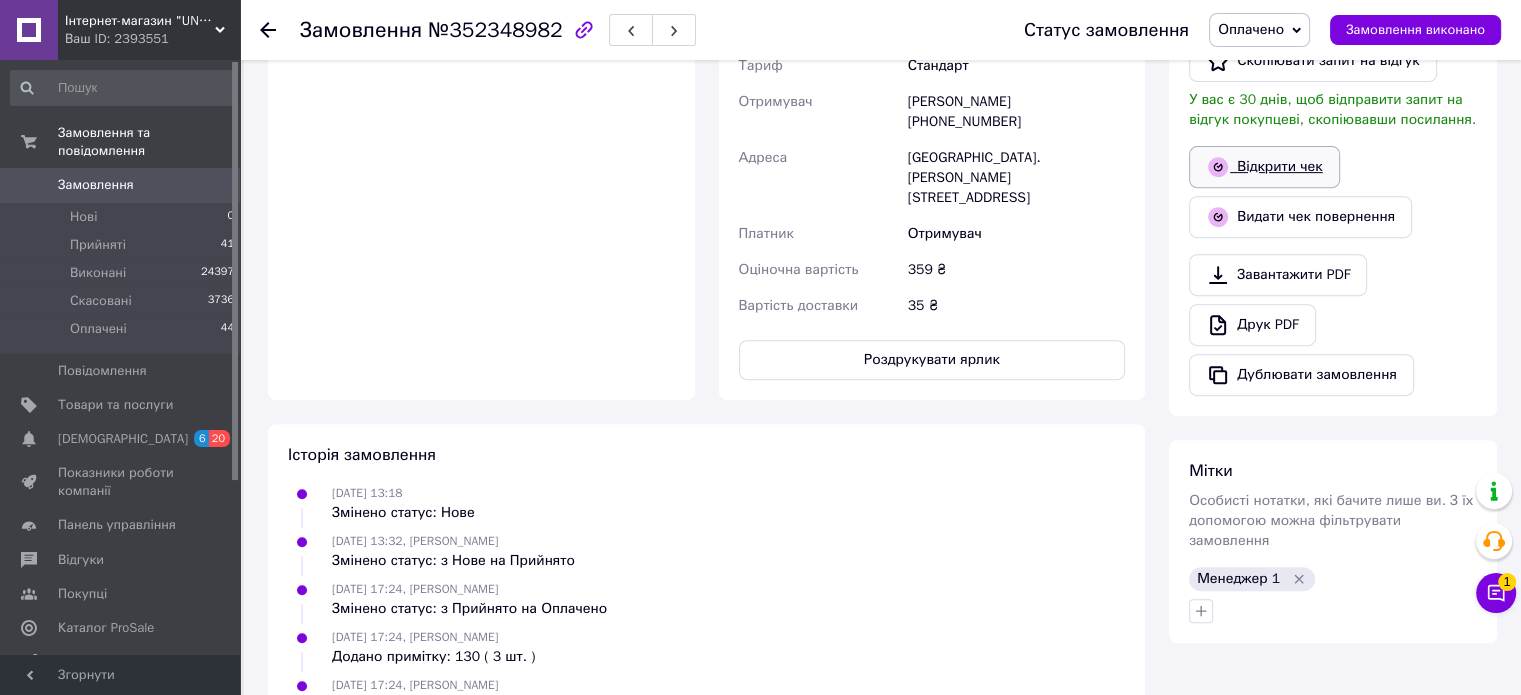 click on "Завантажити PDF   Друк PDF   Дублювати замовлення" at bounding box center (1333, 325) 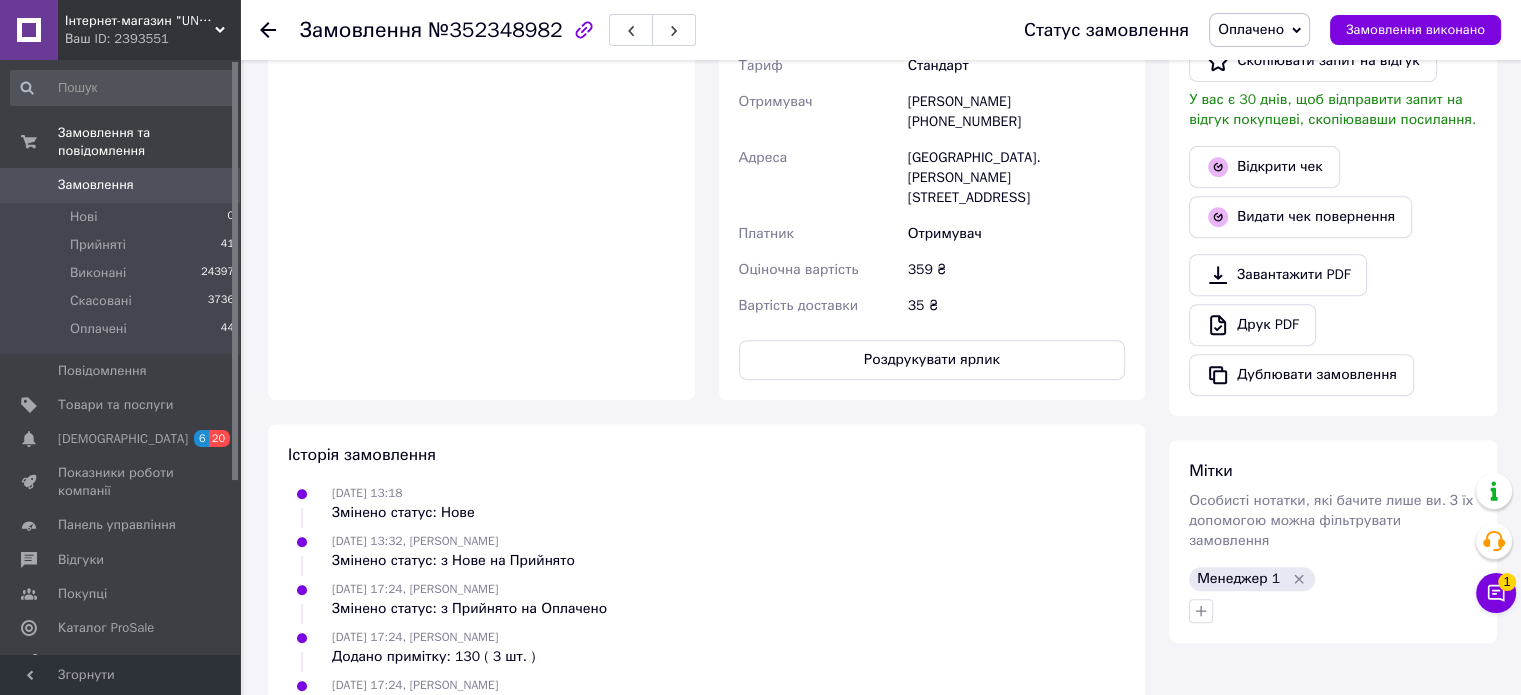 click 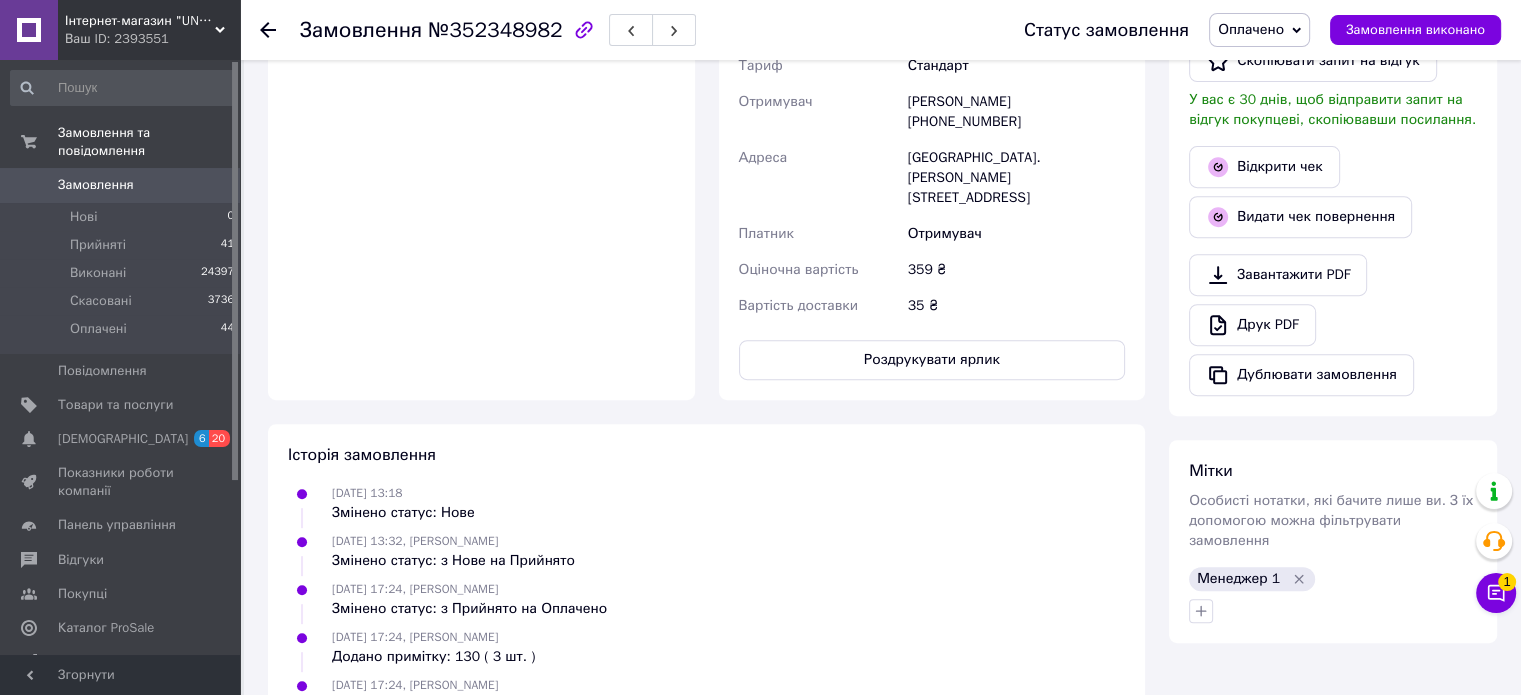 scroll, scrollTop: 0, scrollLeft: 0, axis: both 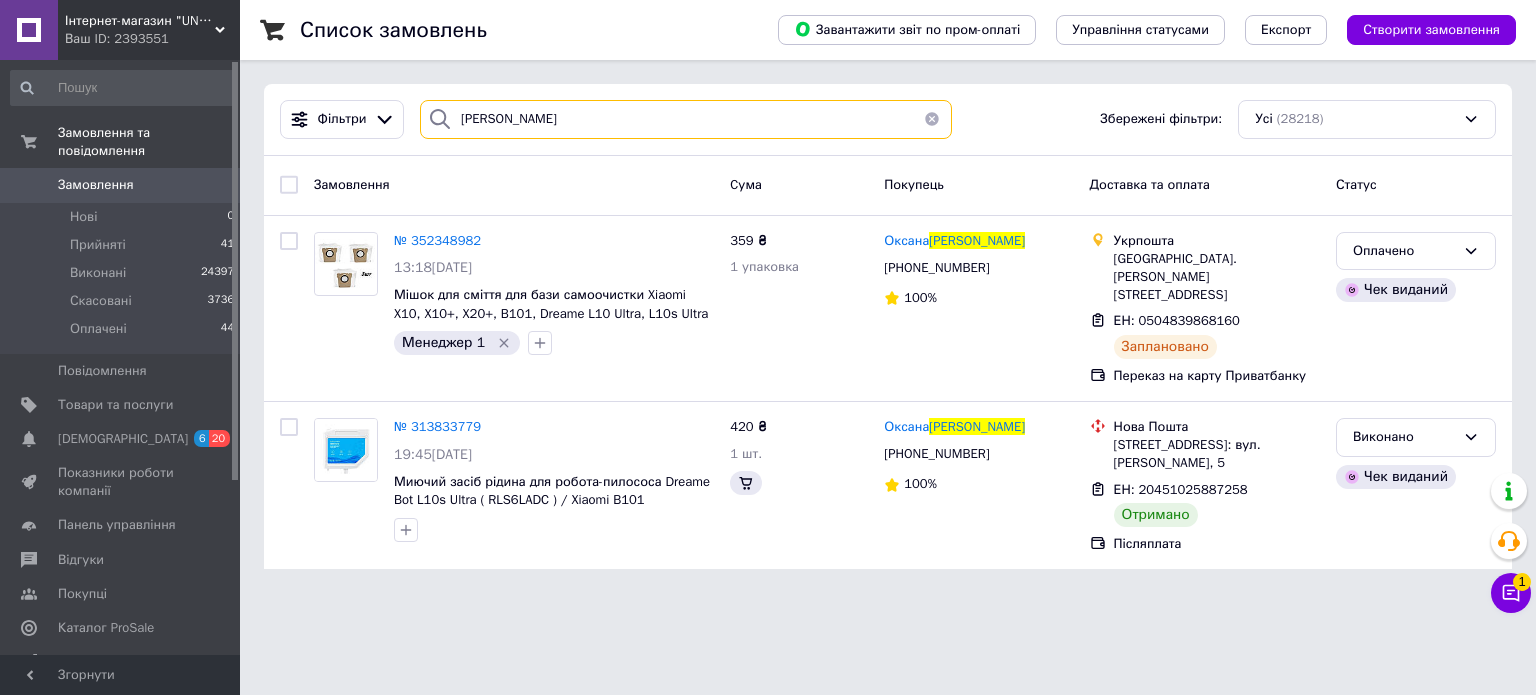 click on "[PERSON_NAME]" at bounding box center [686, 119] 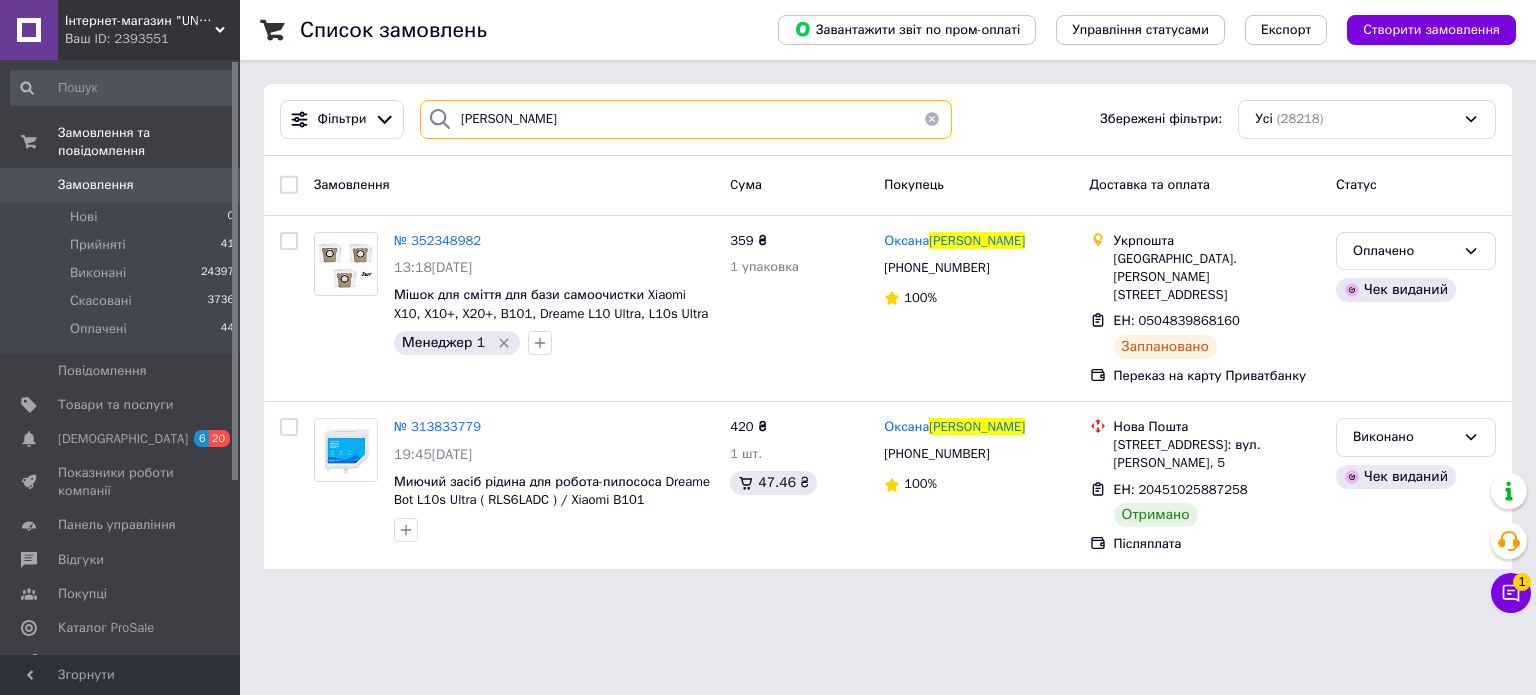 click on "[PERSON_NAME]" at bounding box center (686, 119) 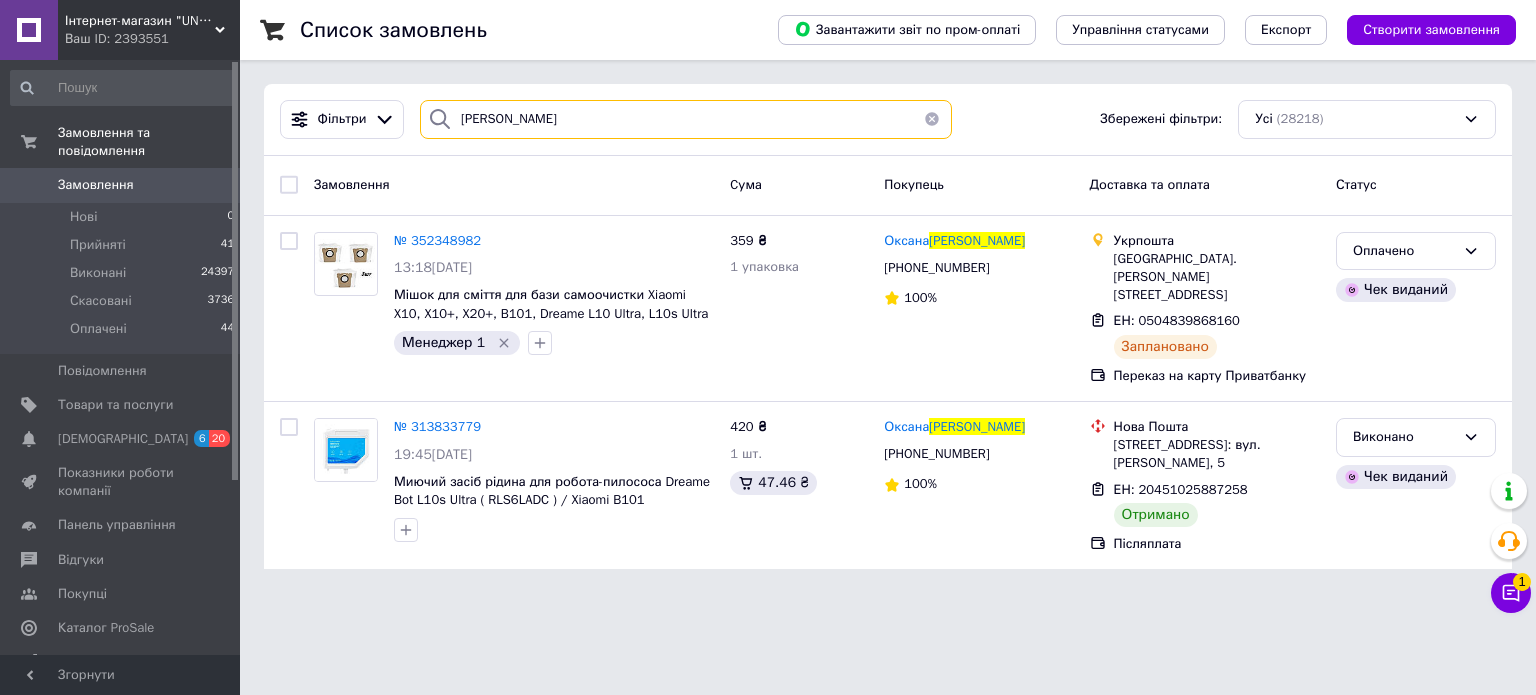 paste on "[PERSON_NAME]" 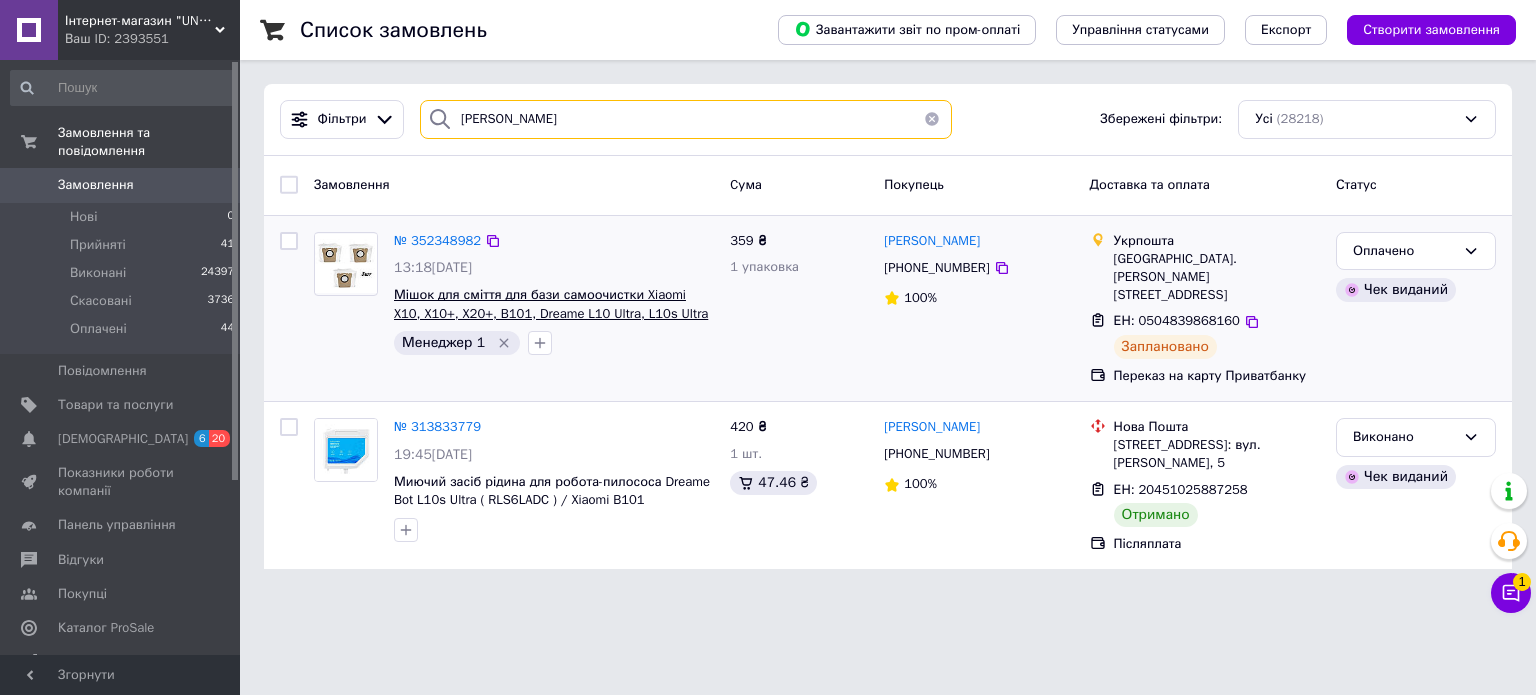 type on "[PERSON_NAME]" 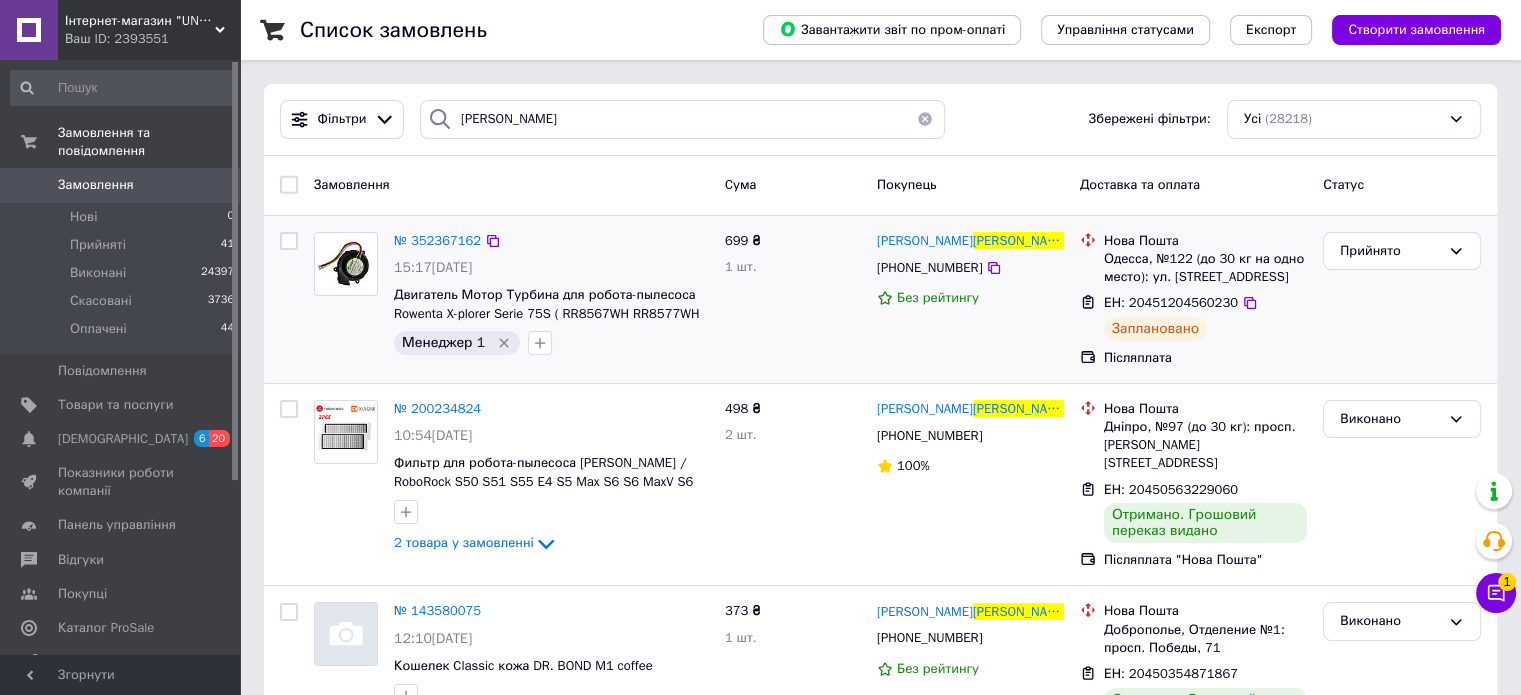 click on "№ 352367162" at bounding box center [437, 241] 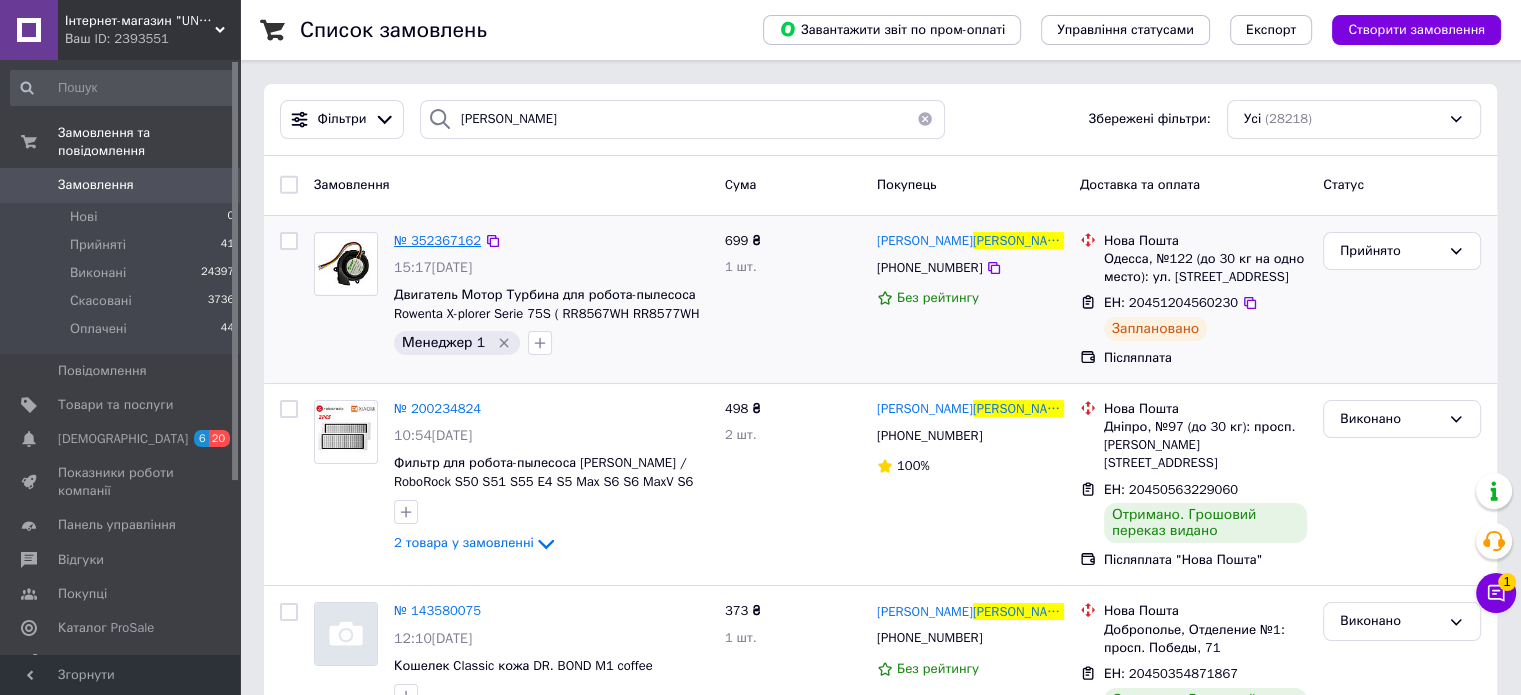 click on "№ 352367162" at bounding box center [437, 240] 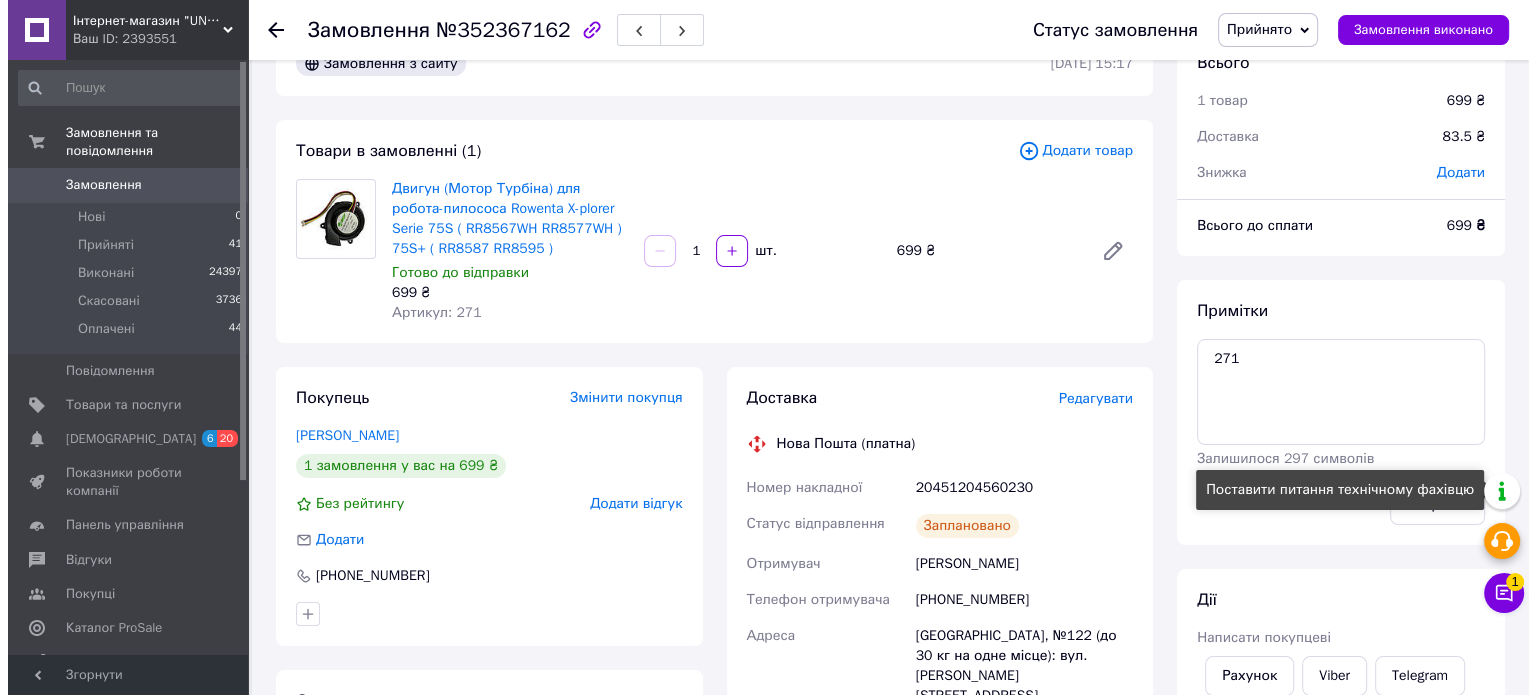 scroll, scrollTop: 300, scrollLeft: 0, axis: vertical 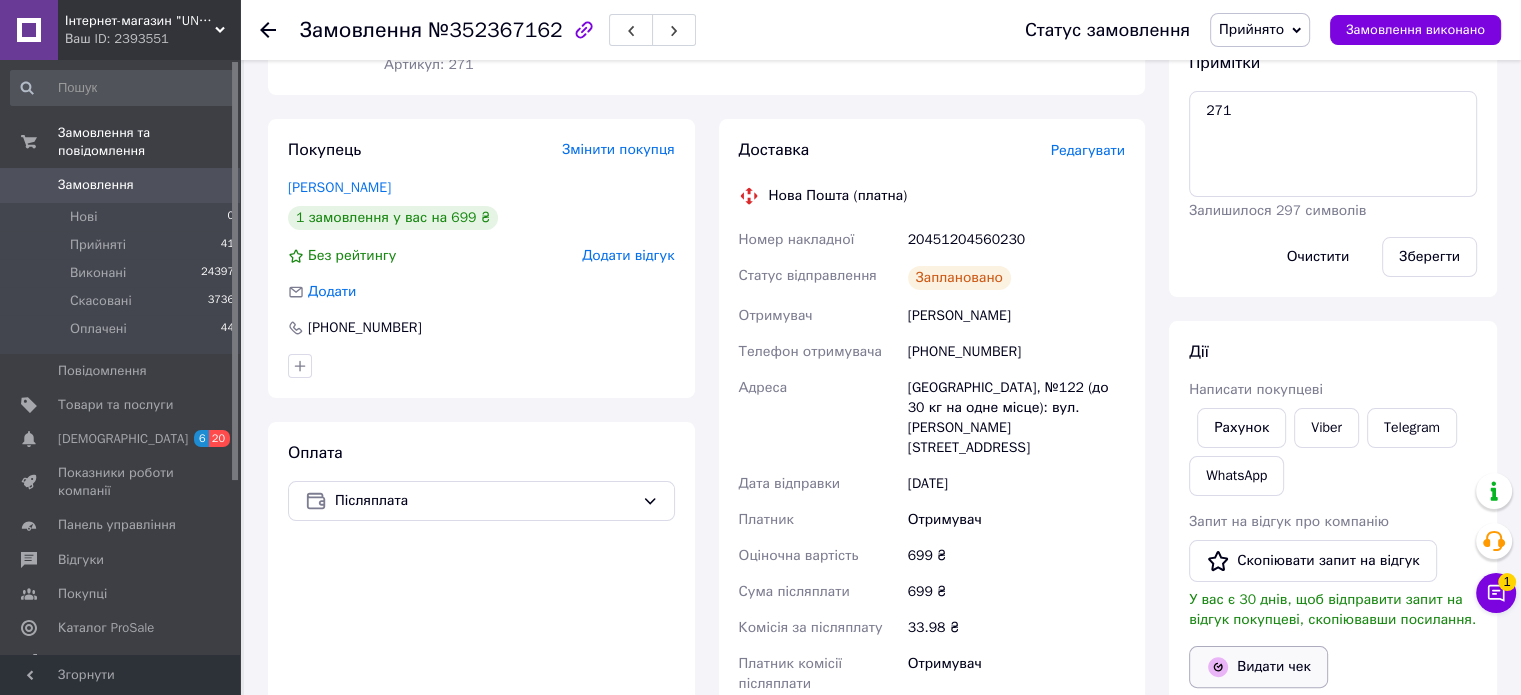 click on "Видати чек" at bounding box center [1258, 667] 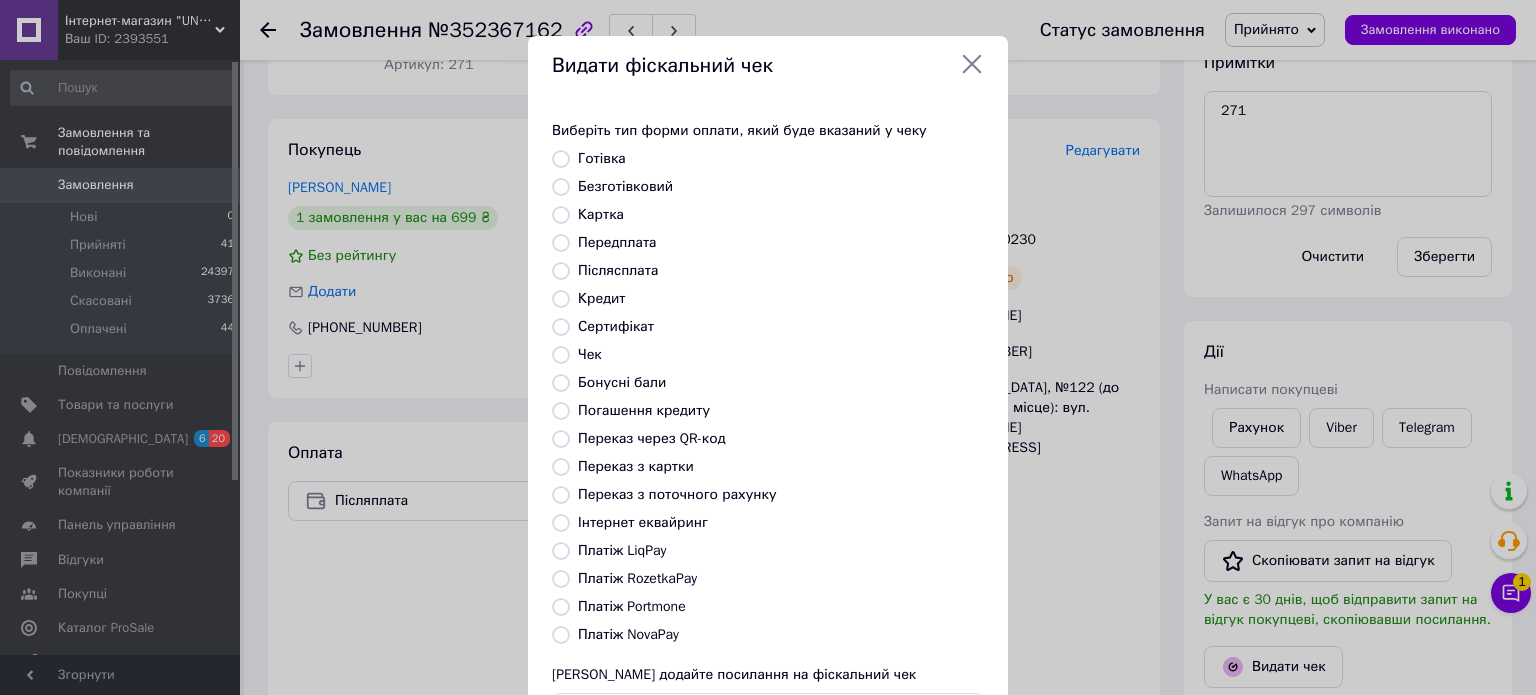 click on "Платіж NovaPay" at bounding box center (628, 634) 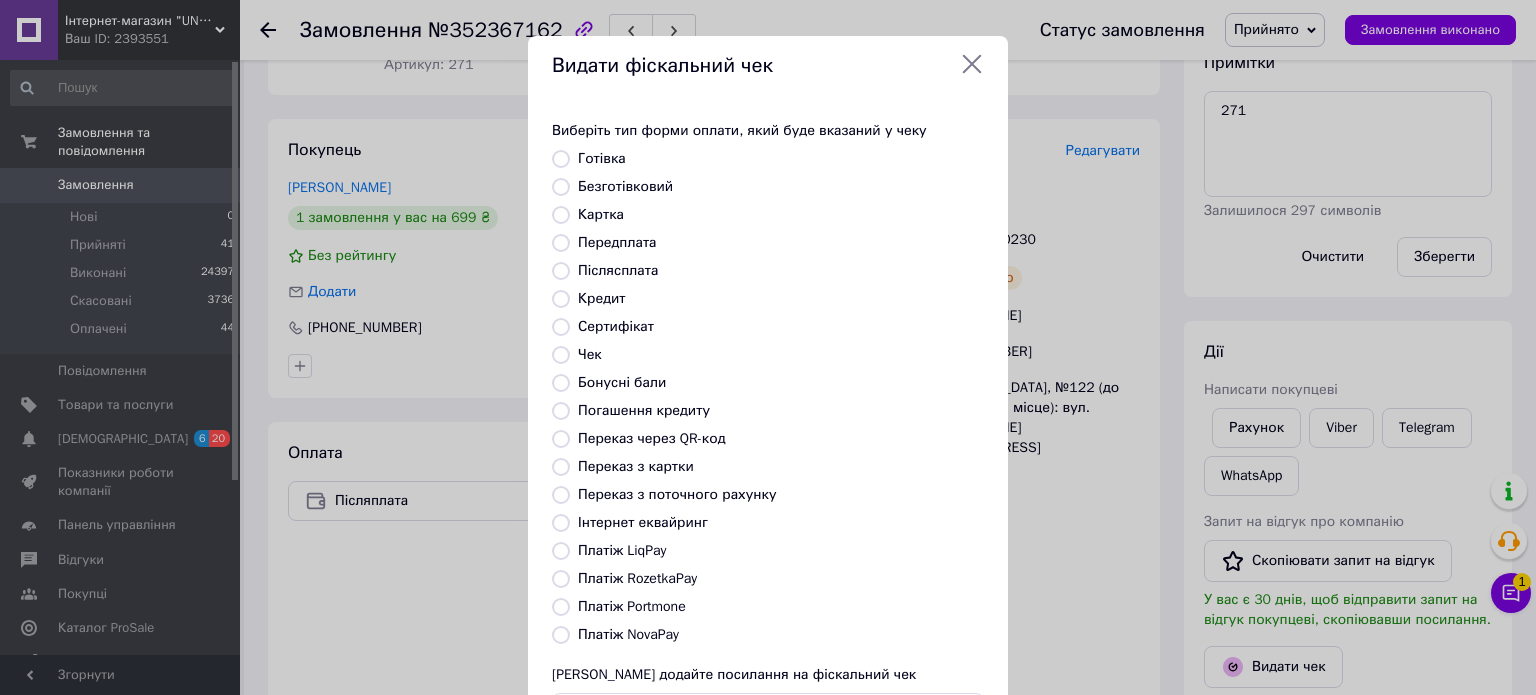 click on "Платіж NovaPay" at bounding box center (561, 635) 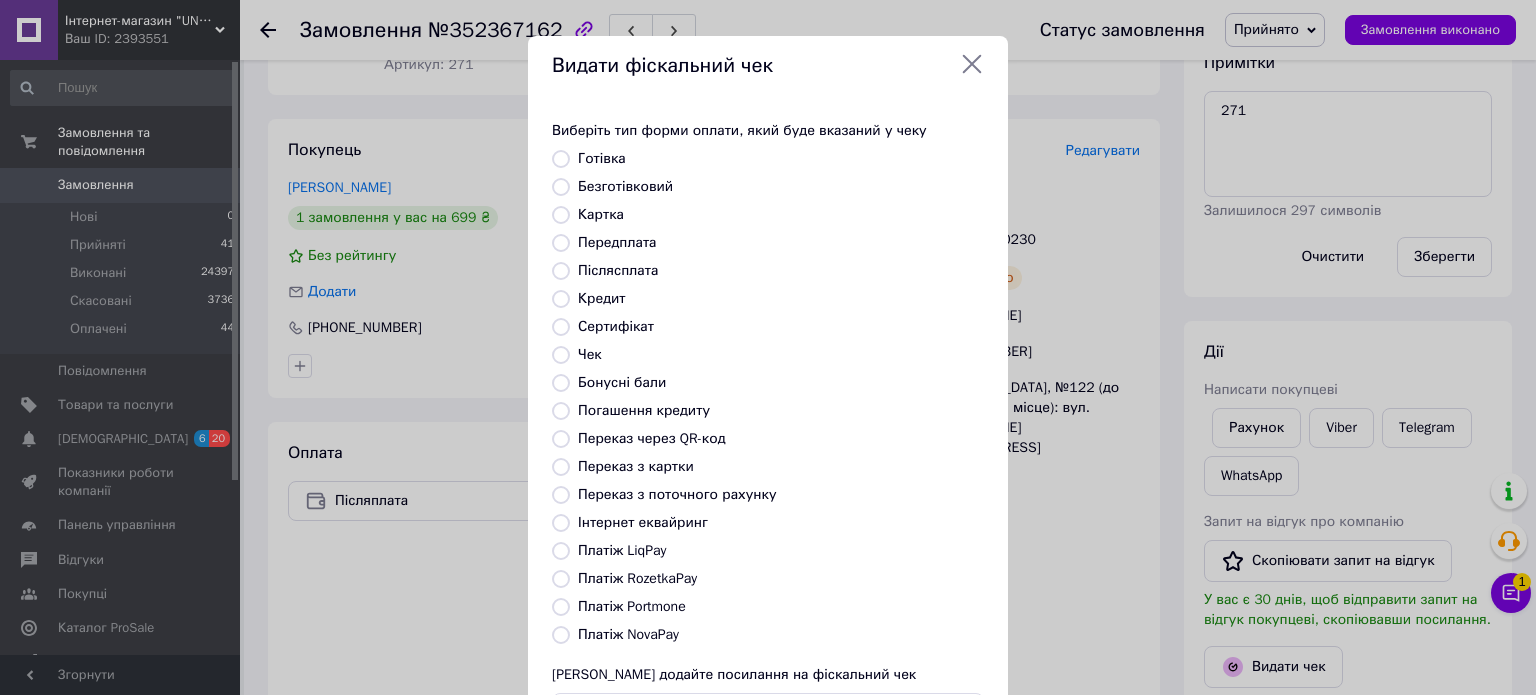 radio on "true" 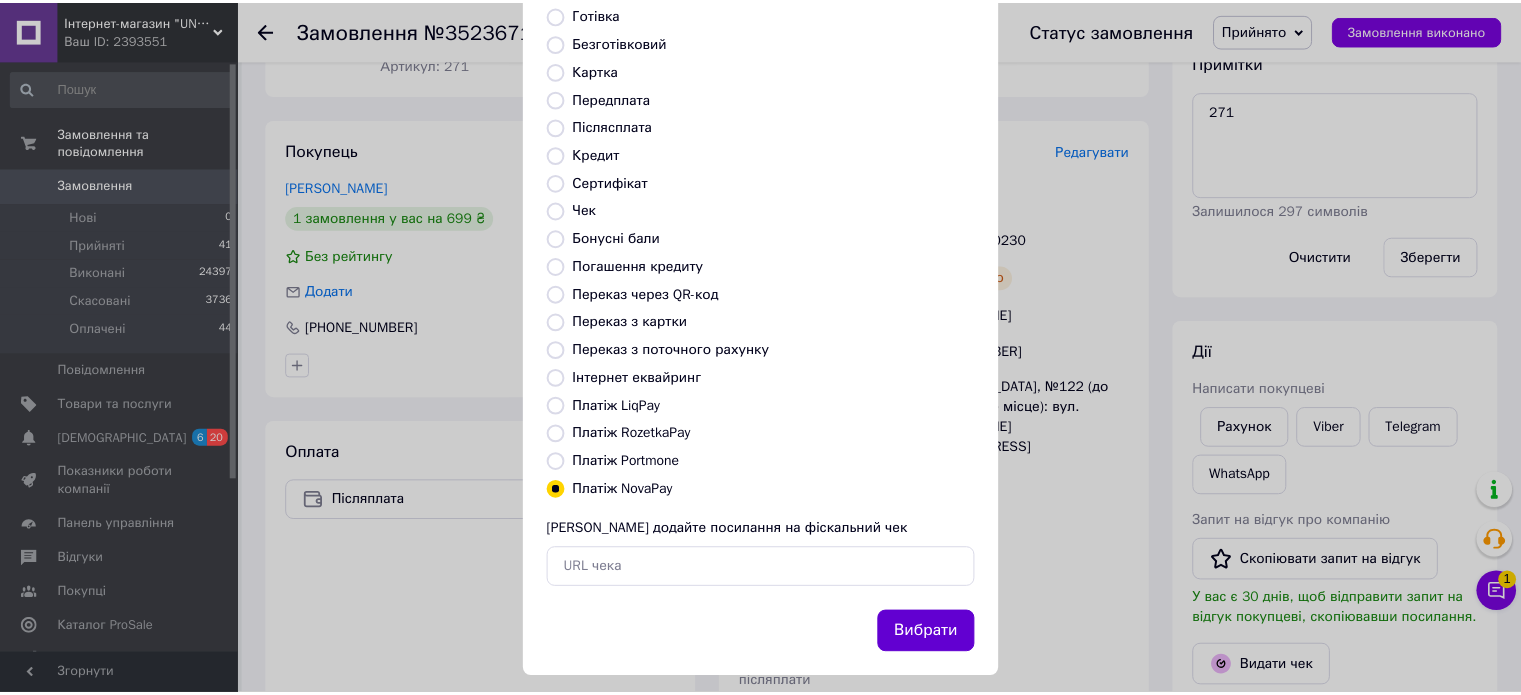 scroll, scrollTop: 163, scrollLeft: 0, axis: vertical 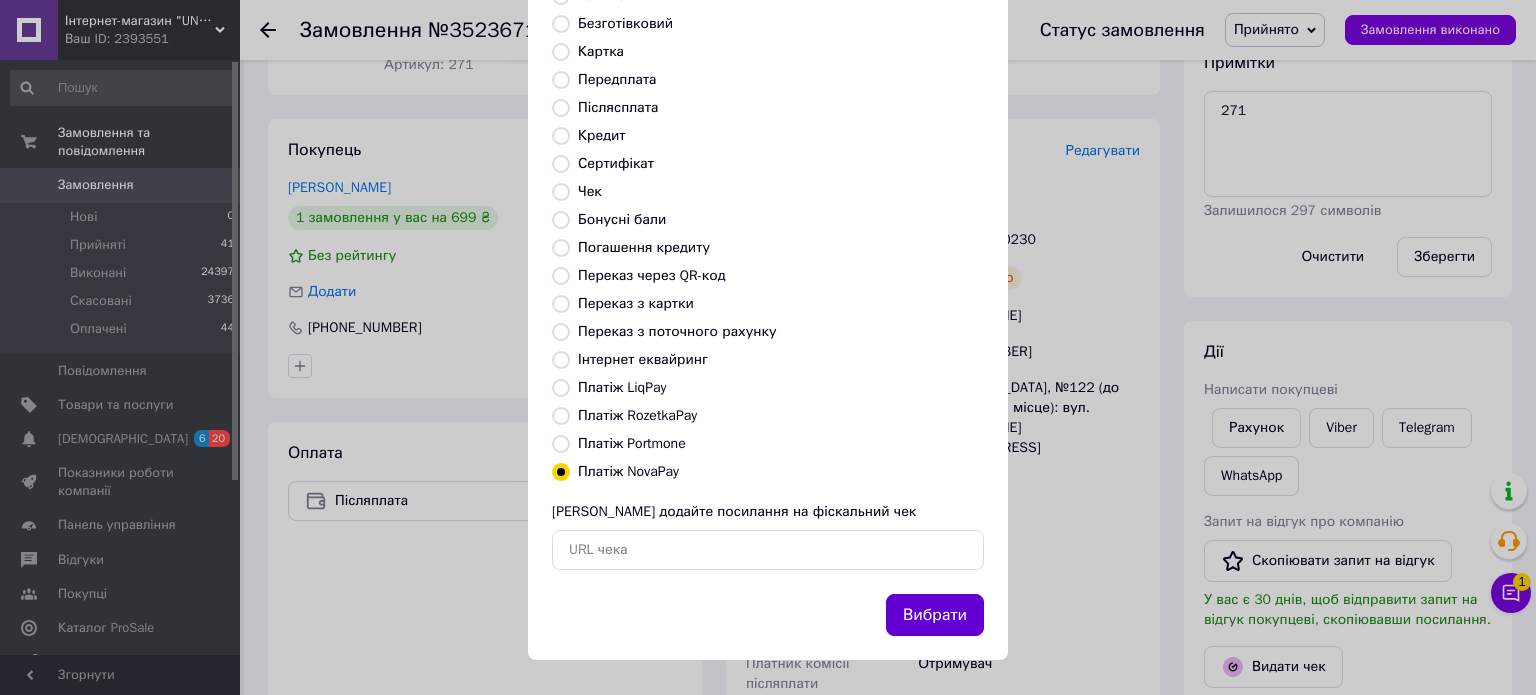 click on "Вибрати" at bounding box center (935, 615) 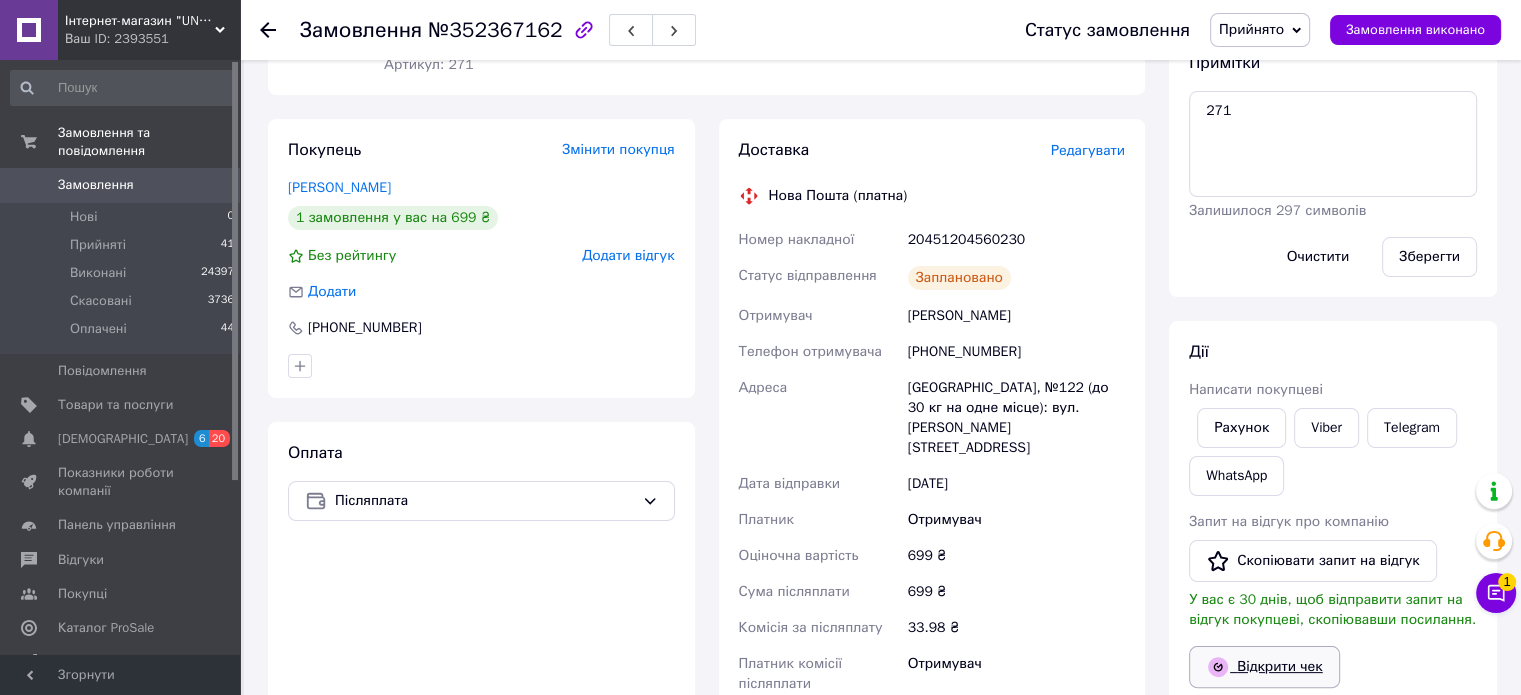 click on "Відкрити чек" at bounding box center [1264, 667] 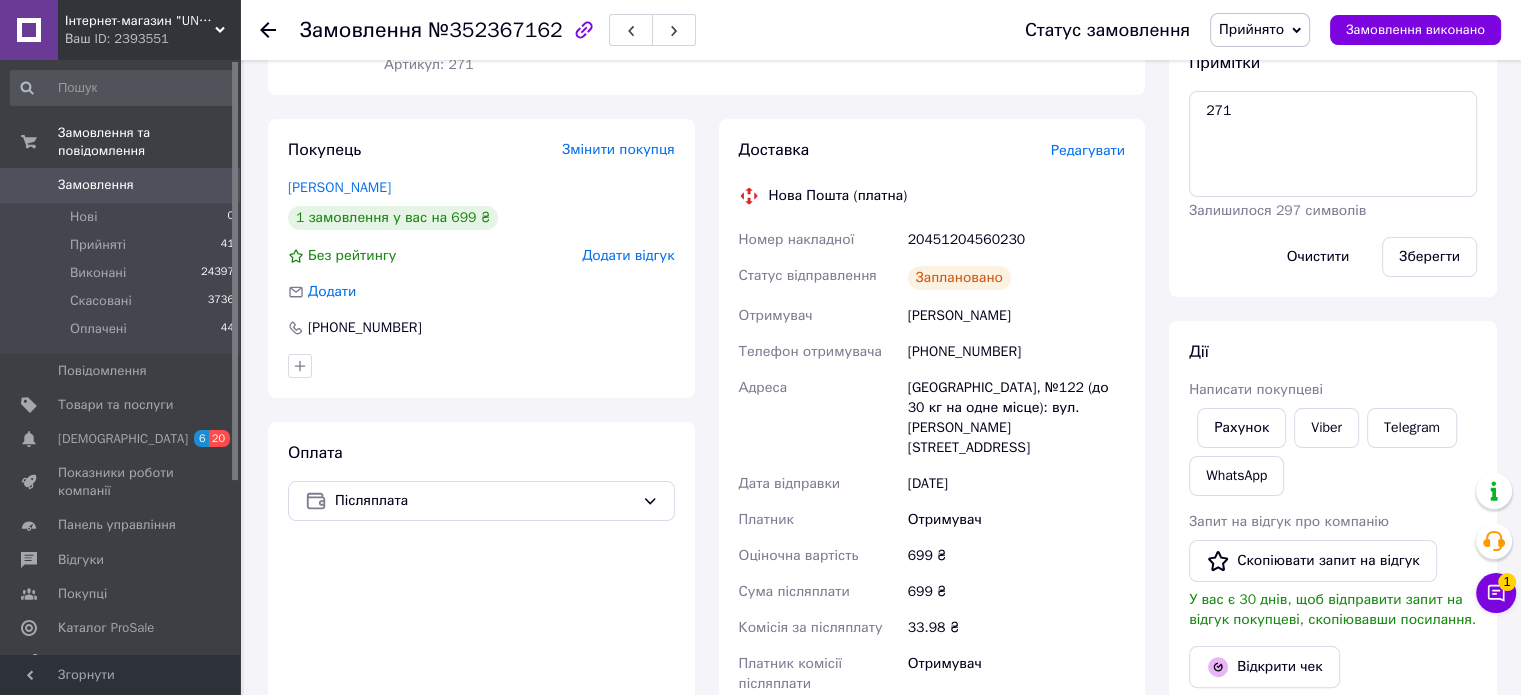 drag, startPoint x: 1500, startPoint y: 306, endPoint x: 1472, endPoint y: 299, distance: 28.86174 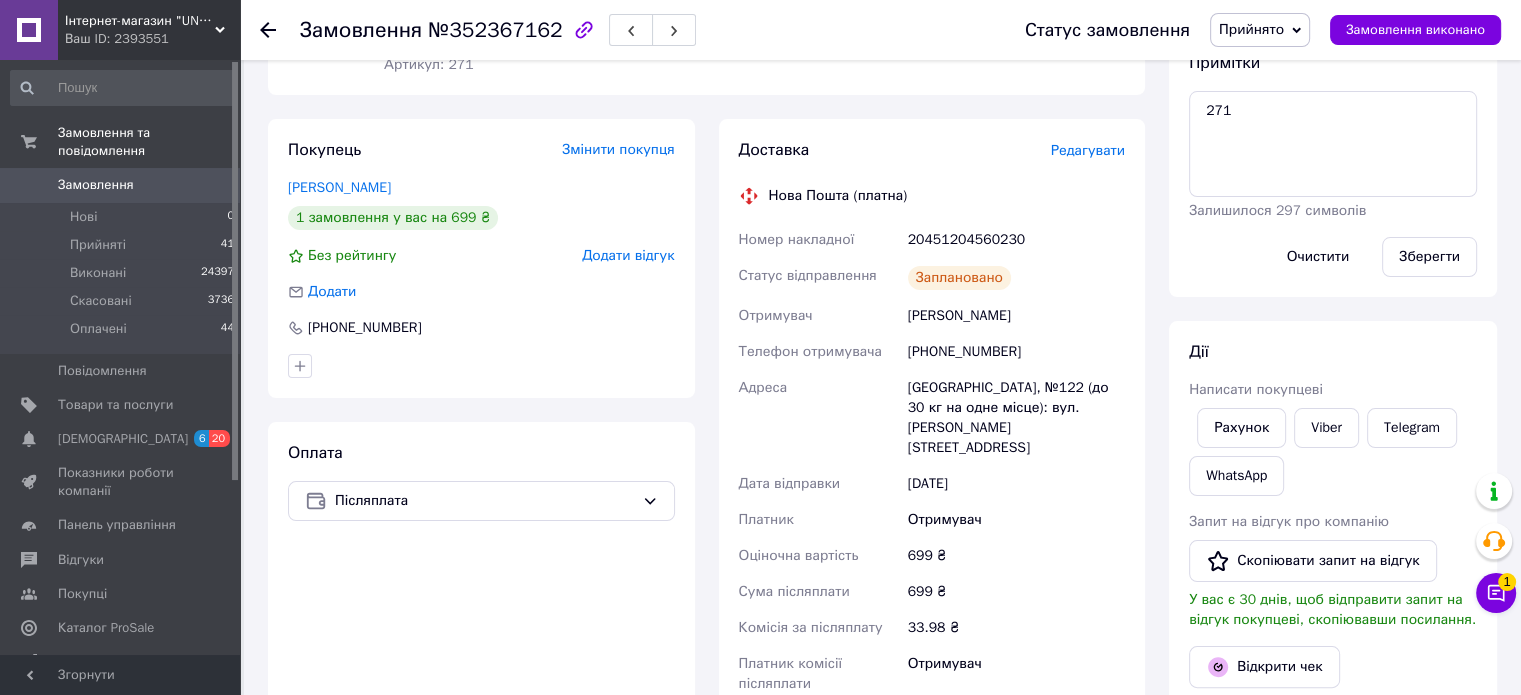 click 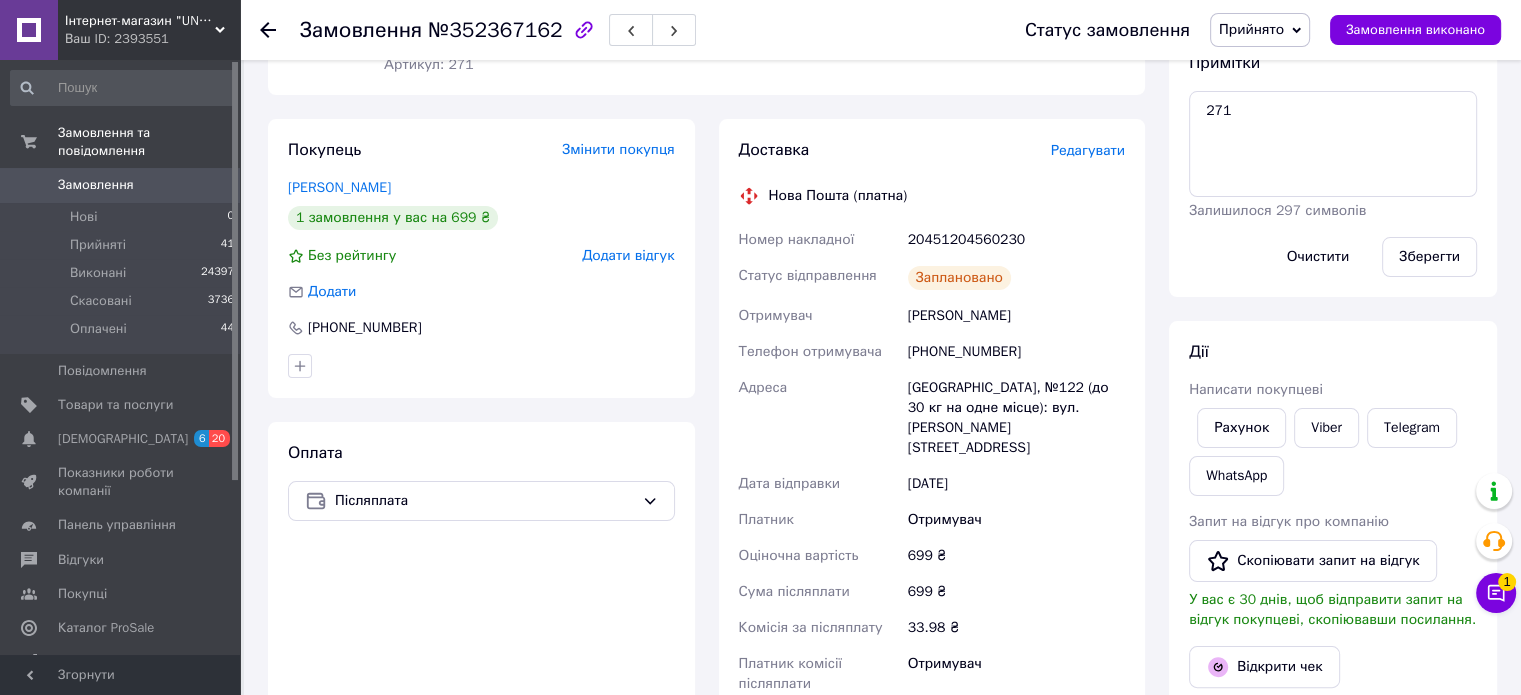 scroll, scrollTop: 0, scrollLeft: 0, axis: both 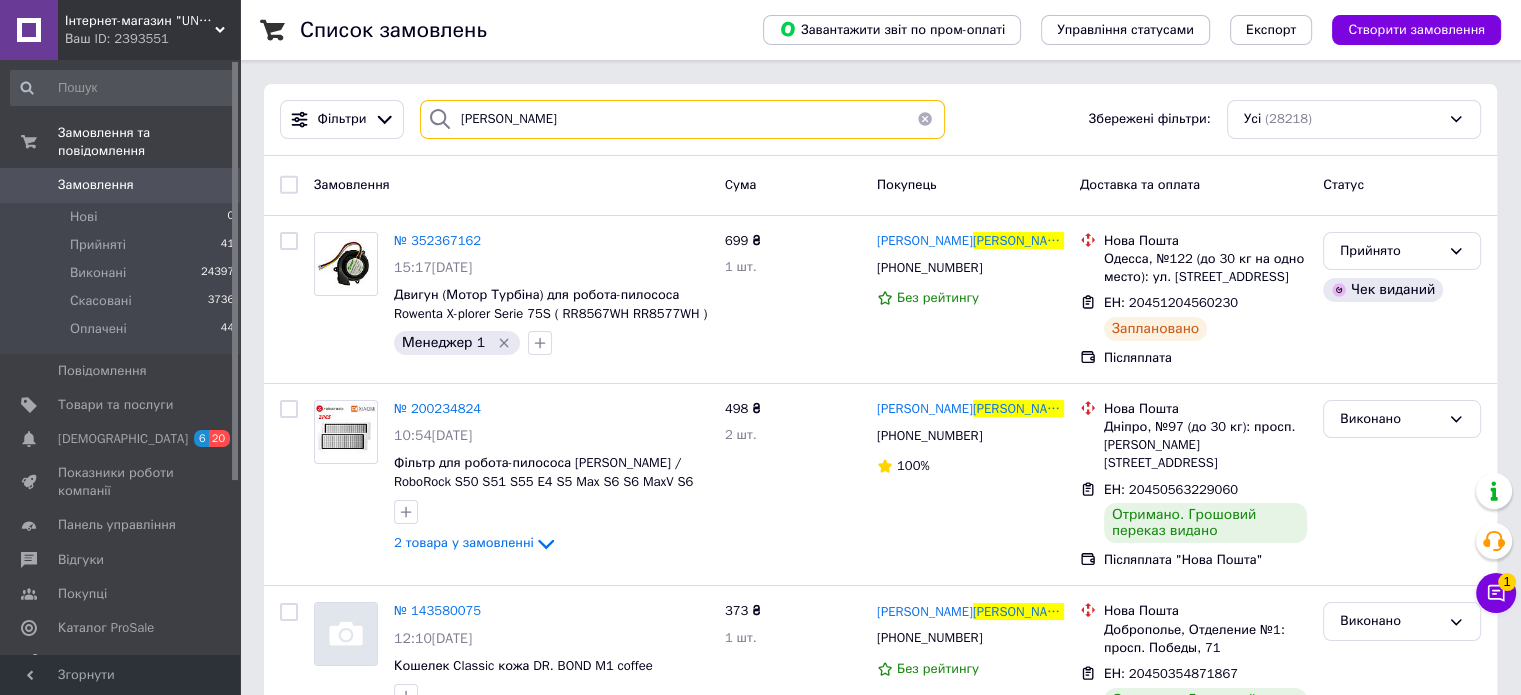 click on "[PERSON_NAME]" at bounding box center (682, 119) 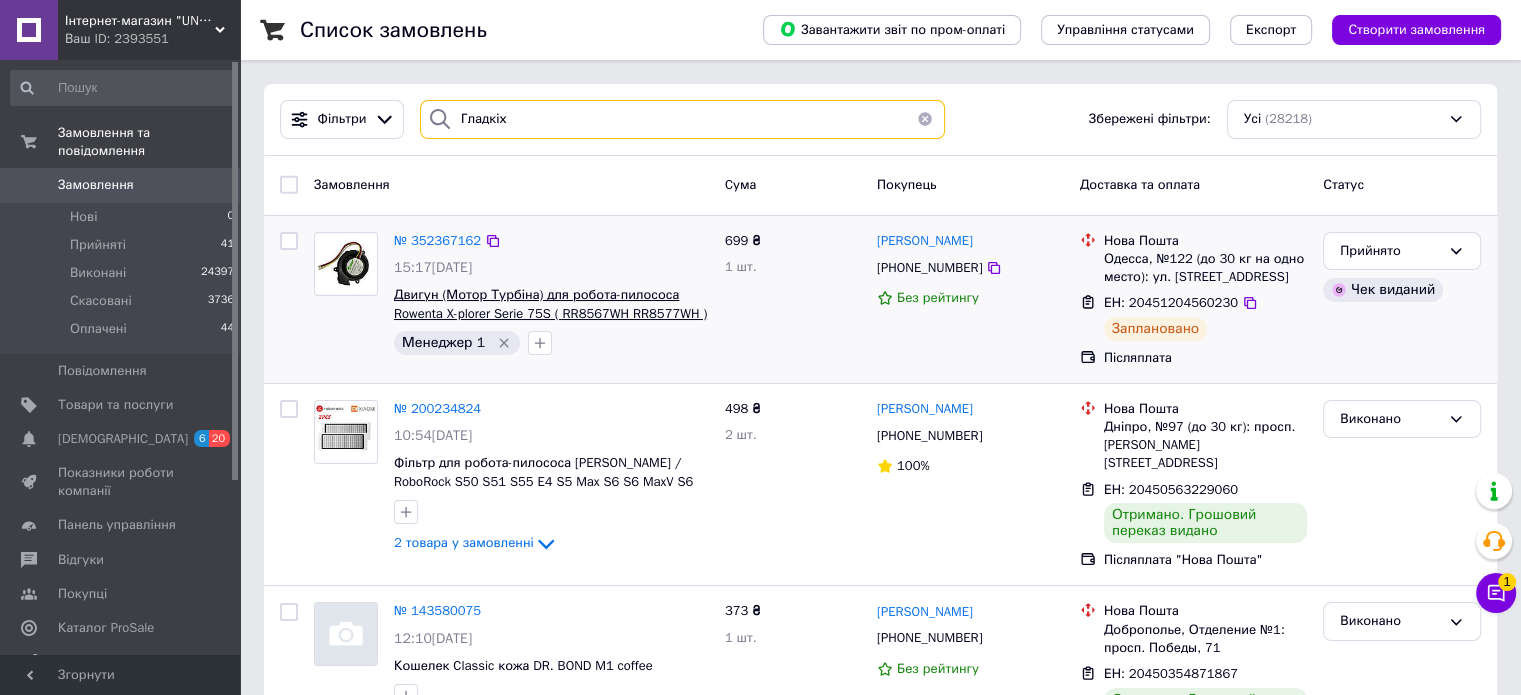 type on "Гладкіх" 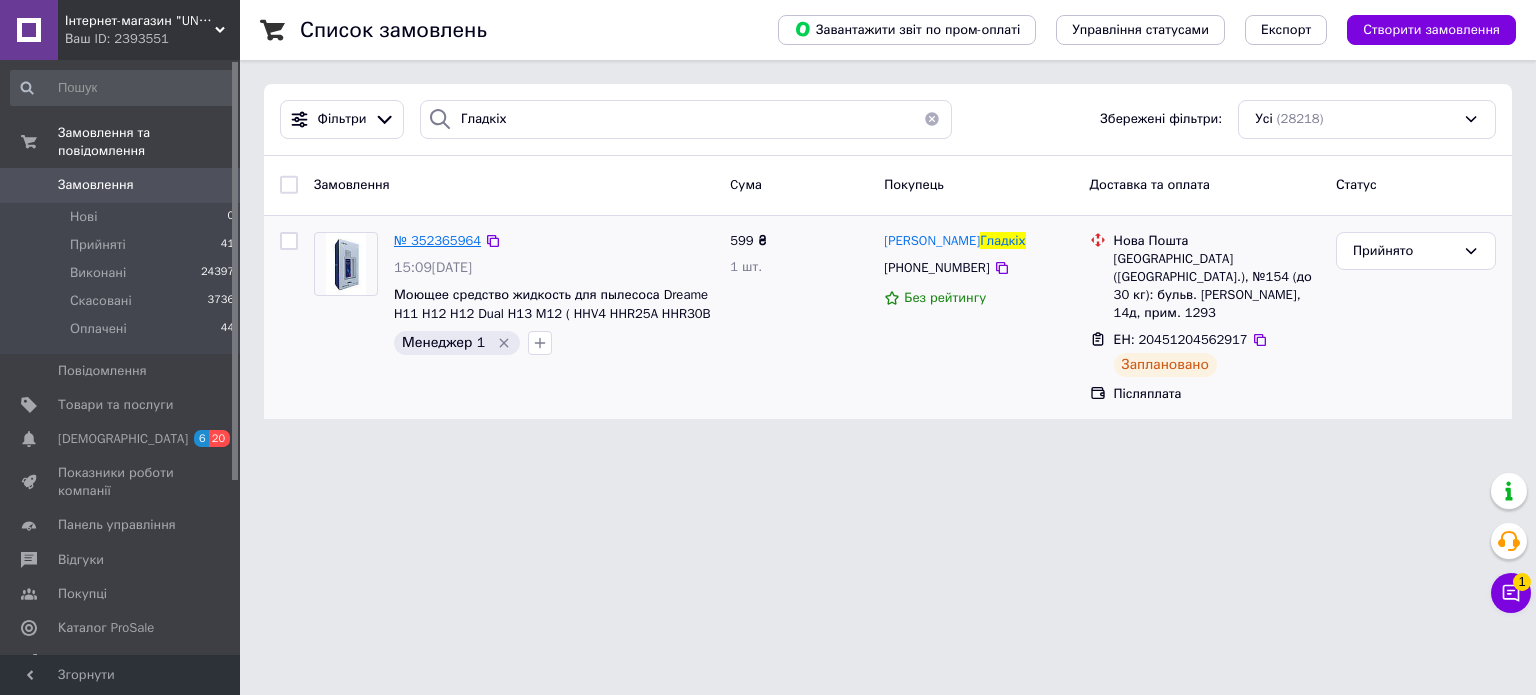 click on "№ 352365964" at bounding box center (437, 240) 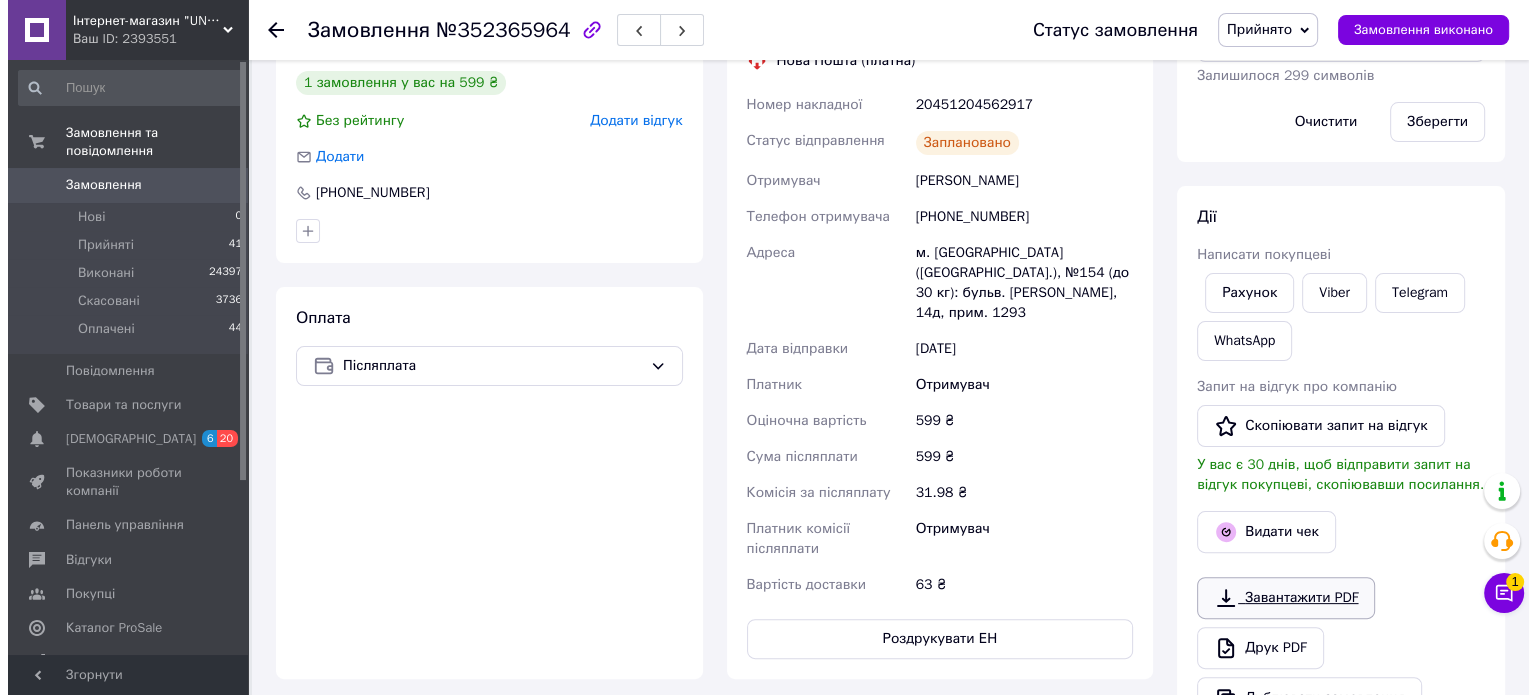 scroll, scrollTop: 498, scrollLeft: 0, axis: vertical 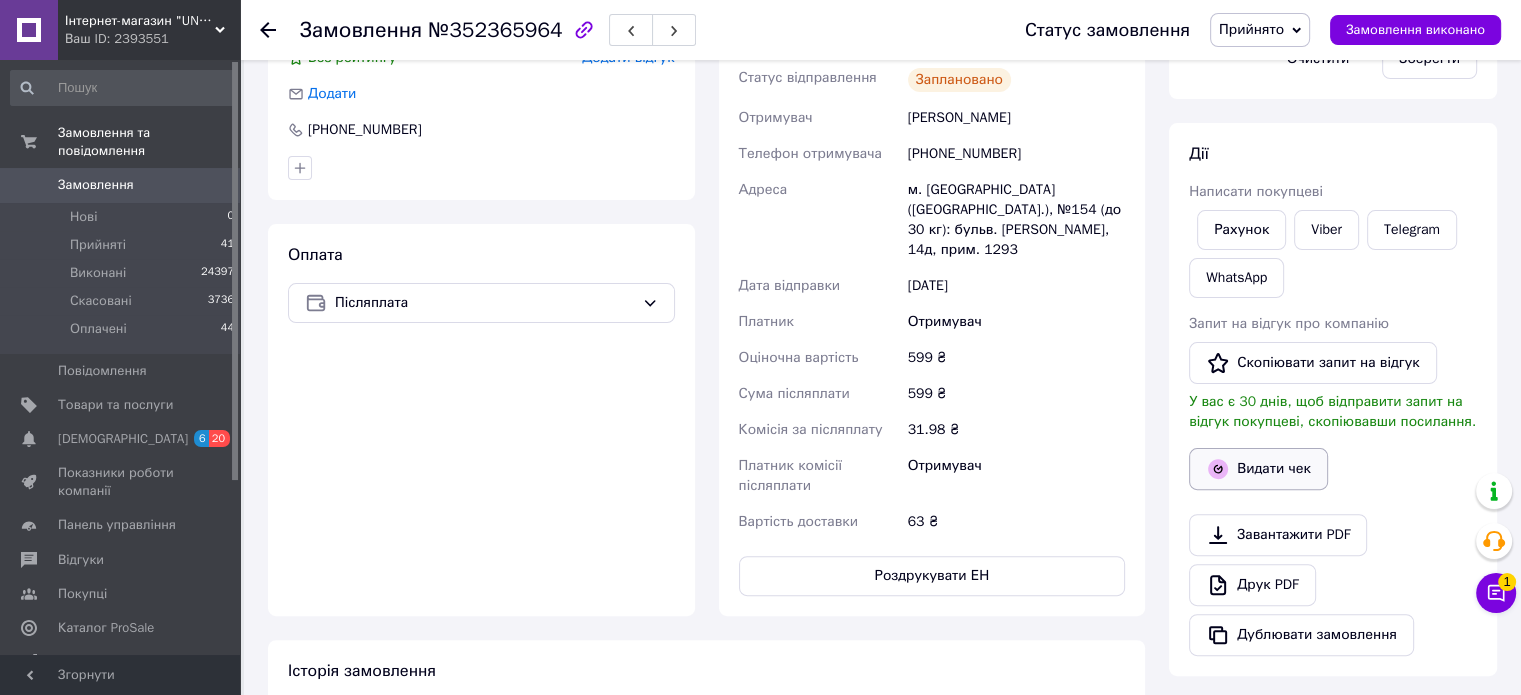 click on "Видати чек" at bounding box center (1258, 469) 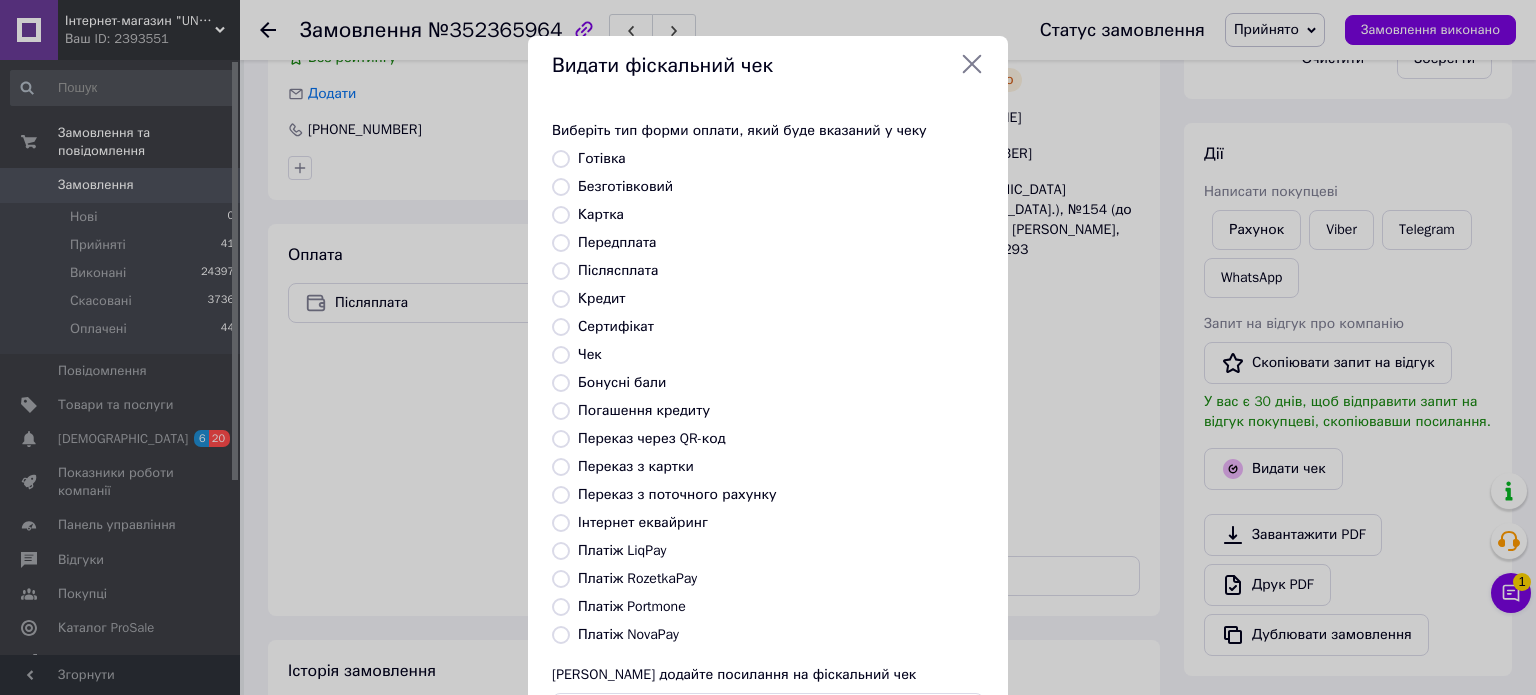 click on "Платіж NovaPay" at bounding box center (628, 634) 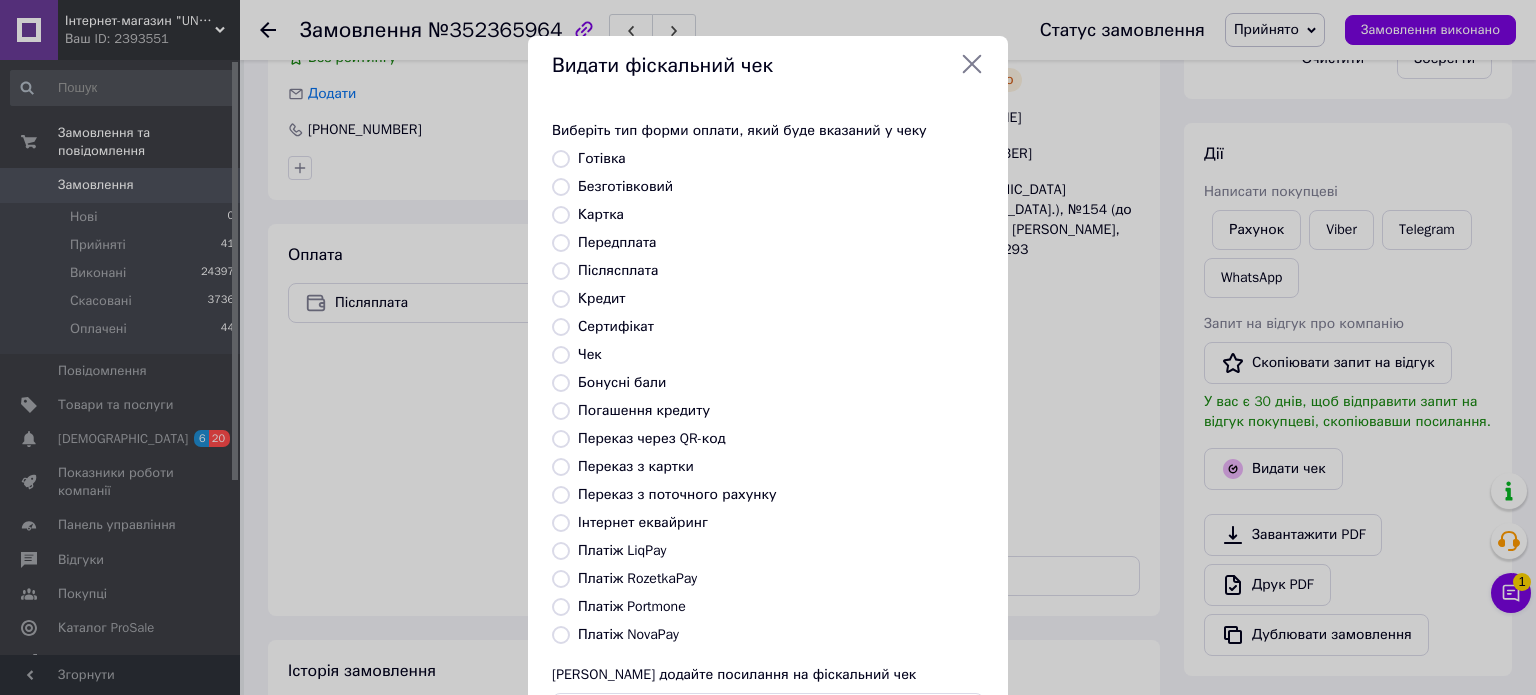 click on "Платіж NovaPay" at bounding box center (561, 635) 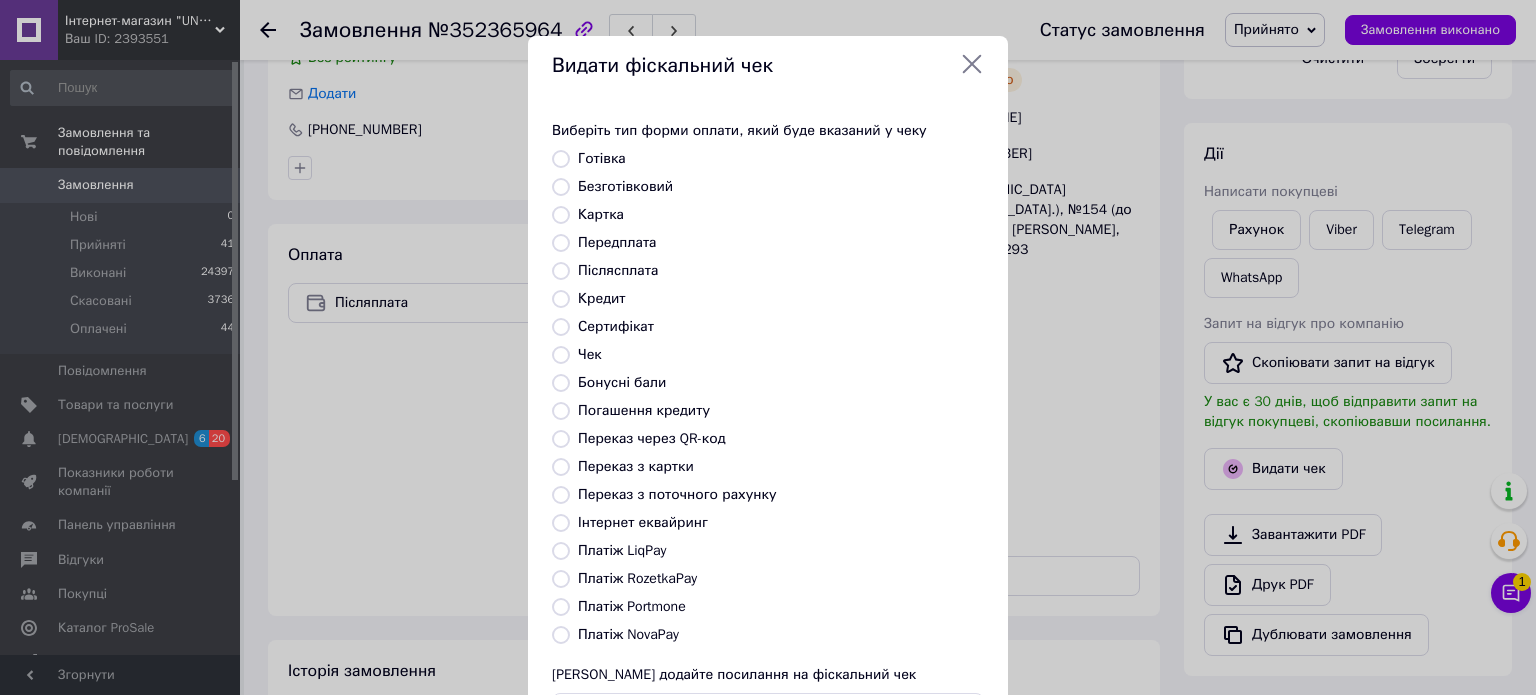 radio on "true" 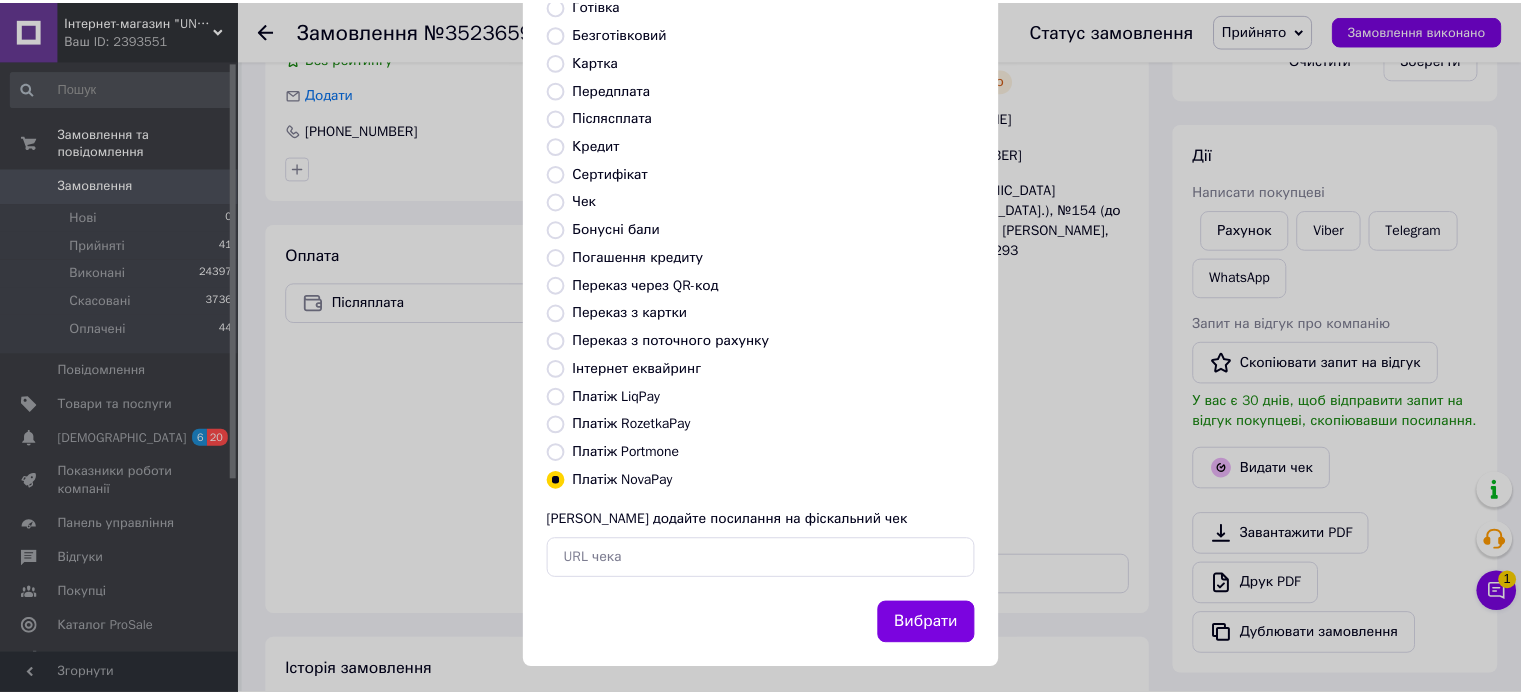 scroll, scrollTop: 163, scrollLeft: 0, axis: vertical 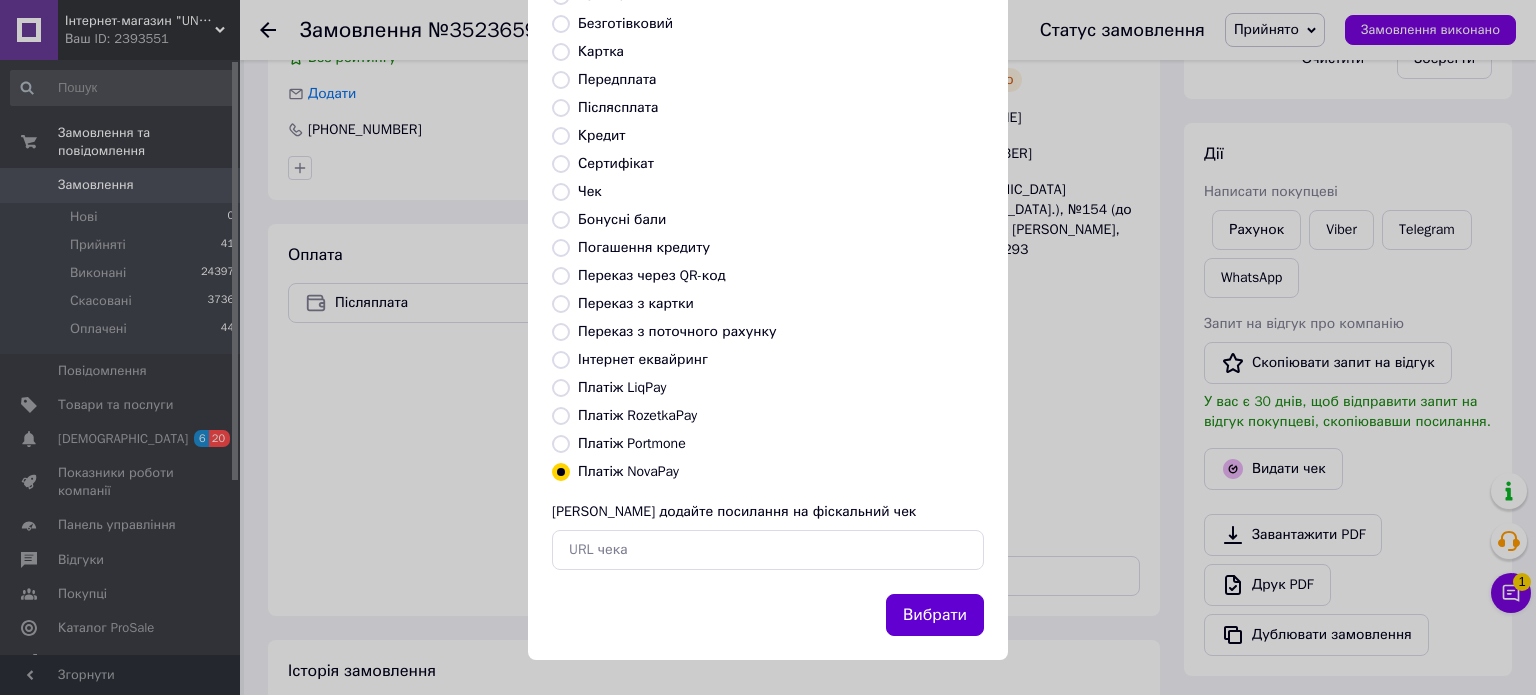 click on "Вибрати" at bounding box center (935, 615) 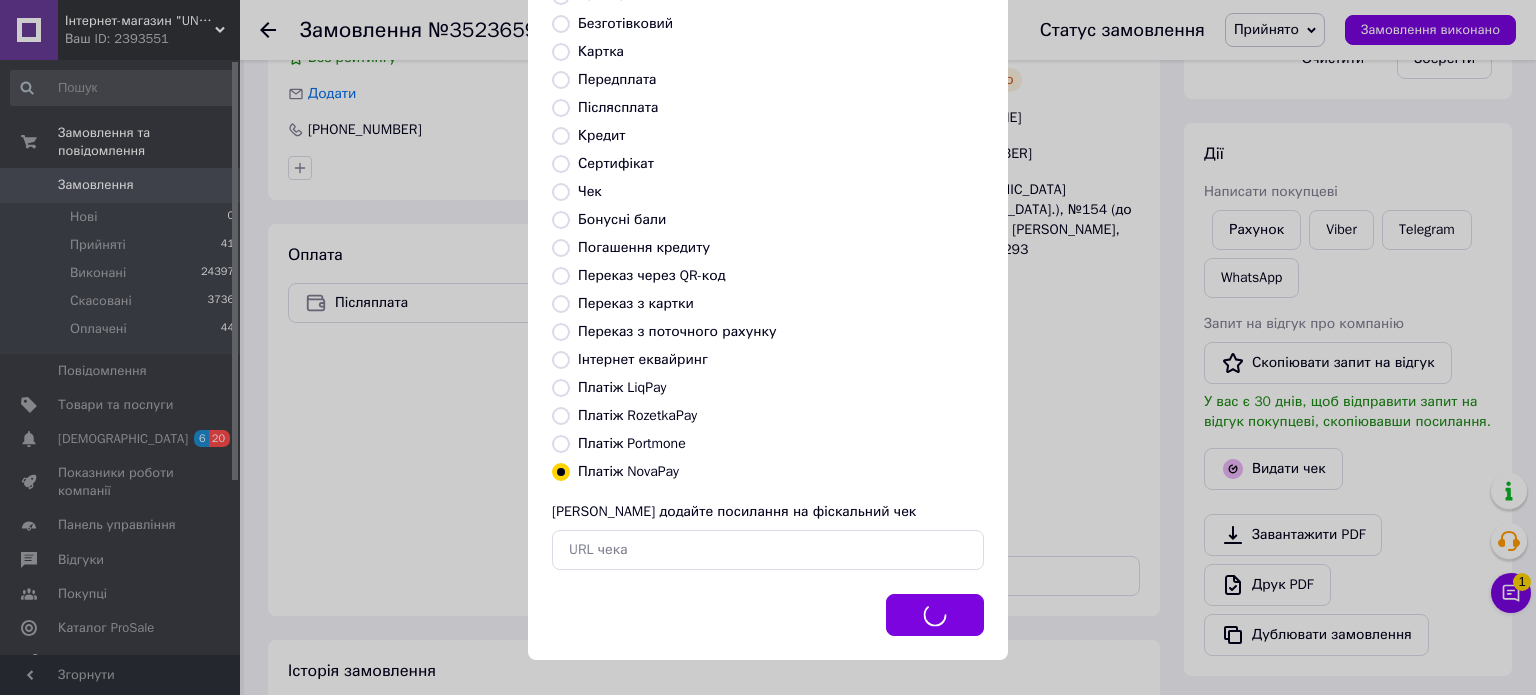 click on "Видати фіскальний чек Виберіть тип форми оплати, який буде вказаний у чеку Готівка Безготівковий Картка Передплата Післясплата Кредит Сертифікат Чек Бонусні бали Погашення кредиту Переказ через QR-код [GEOGRAPHIC_DATA] з картки Переказ з поточного рахунку Інтернет еквайринг Платіж LiqPay Платіж RozetkaPay Платіж Portmone Платіж NovaPay Або додайте посилання на фіскальний чек Вибрати" at bounding box center (768, 266) 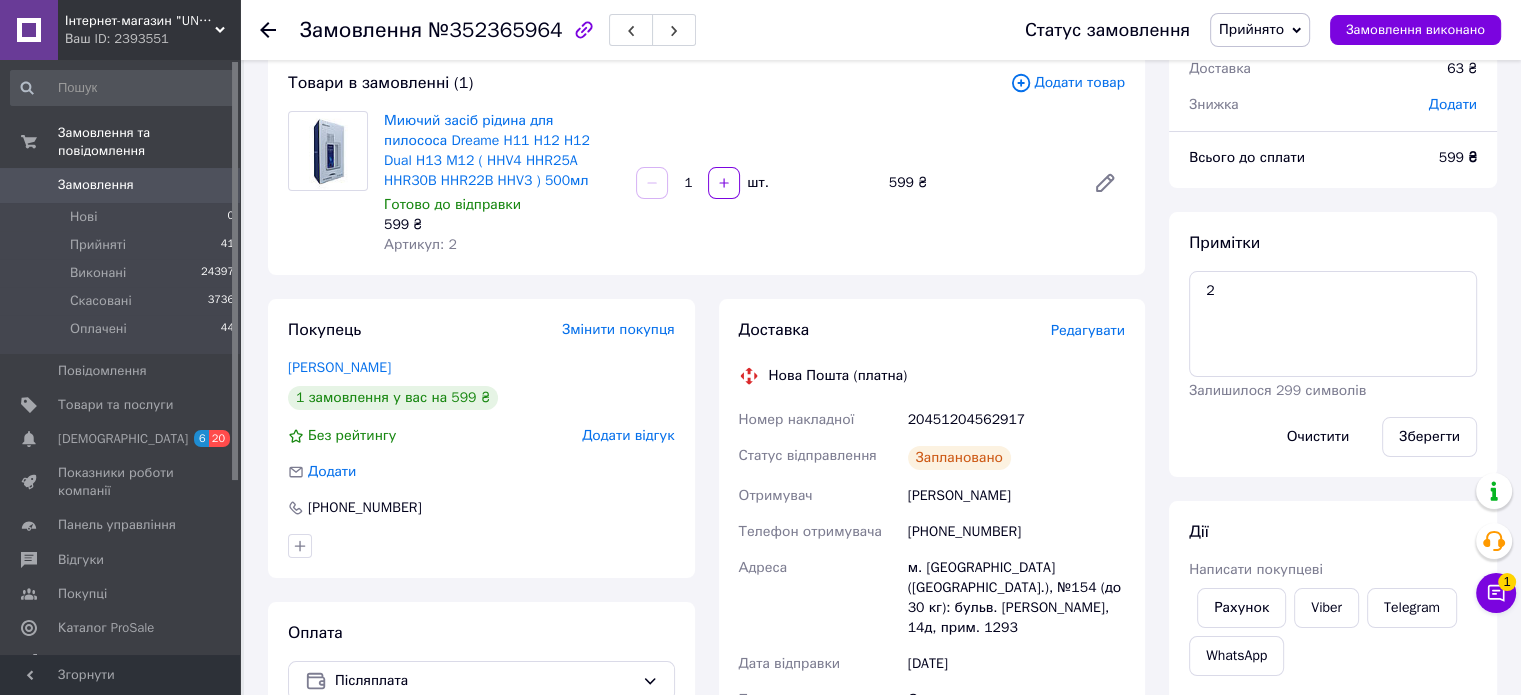 scroll, scrollTop: 98, scrollLeft: 0, axis: vertical 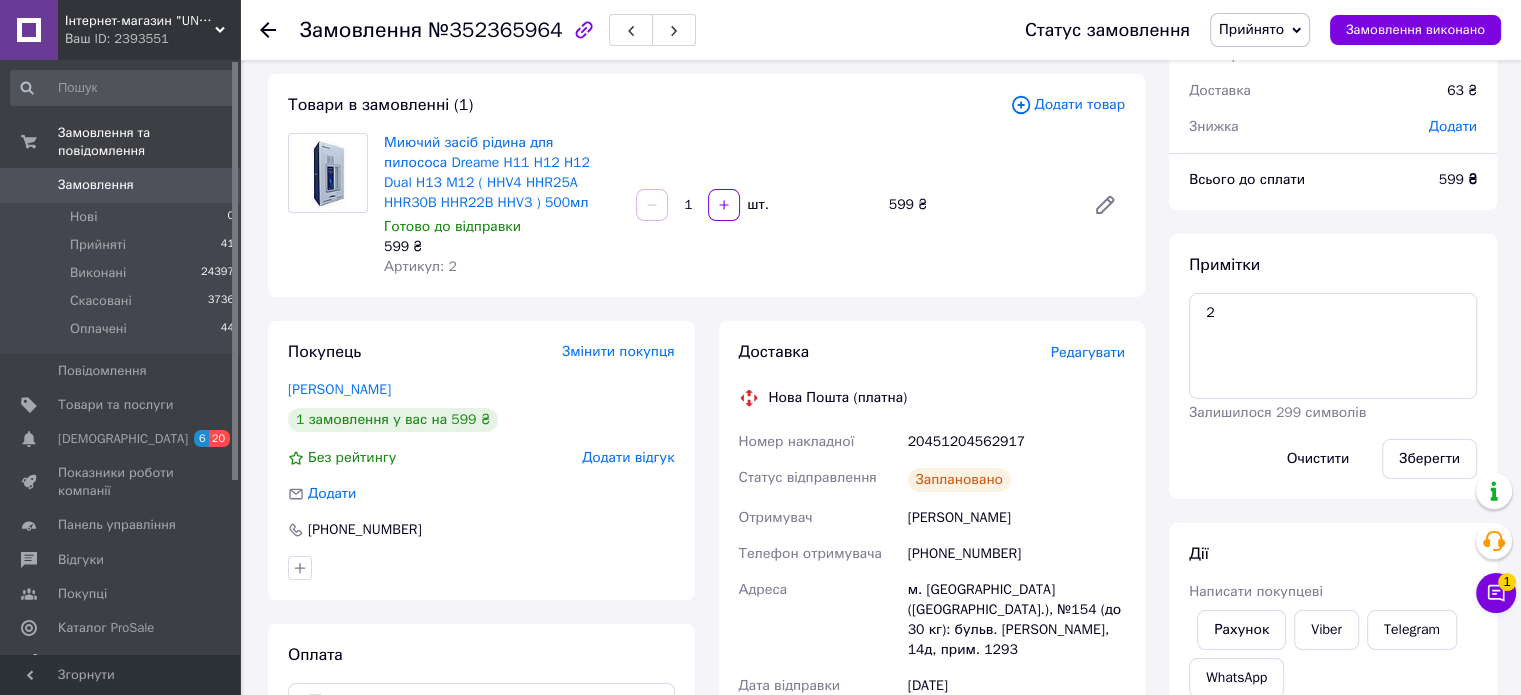 click on "Примітки 2 Залишилося 299 символів Очистити Зберегти" at bounding box center (1333, 366) 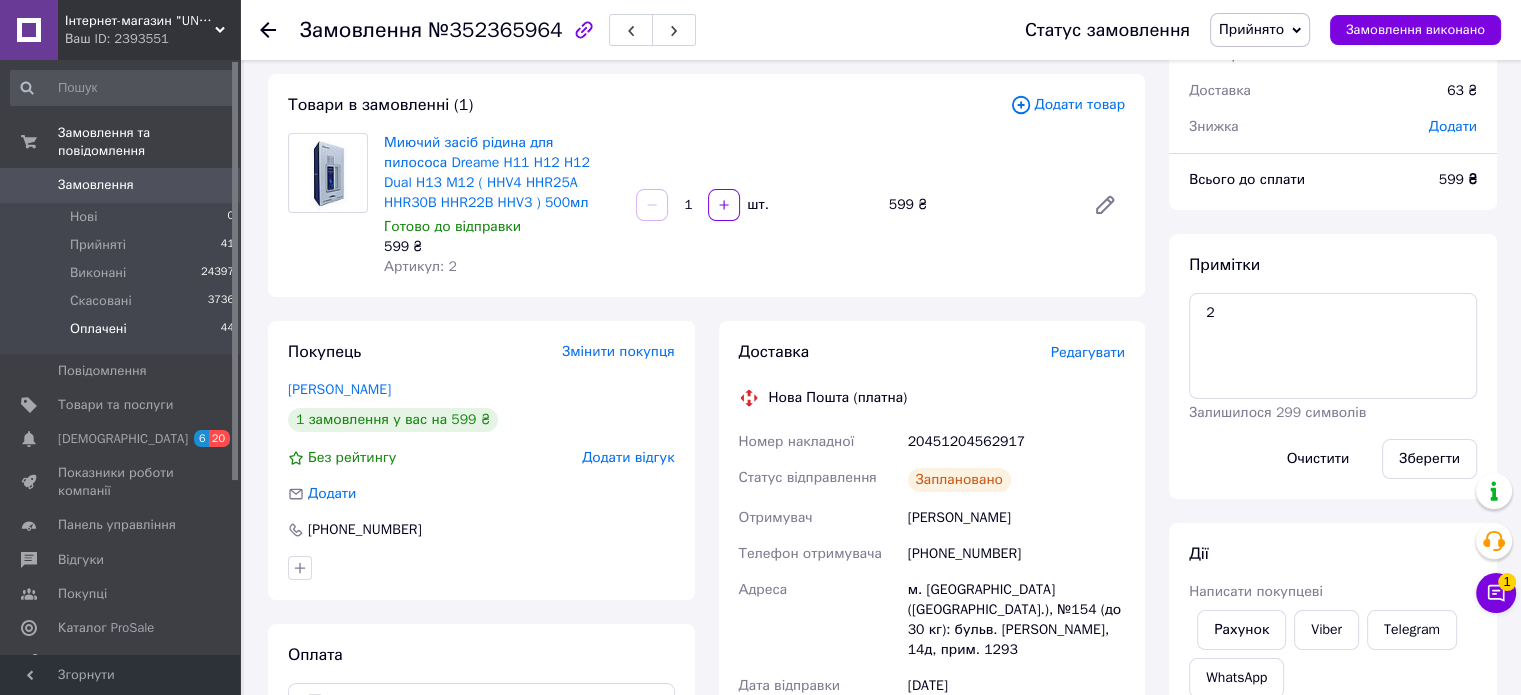 click on "Оплачені 44" at bounding box center [123, 334] 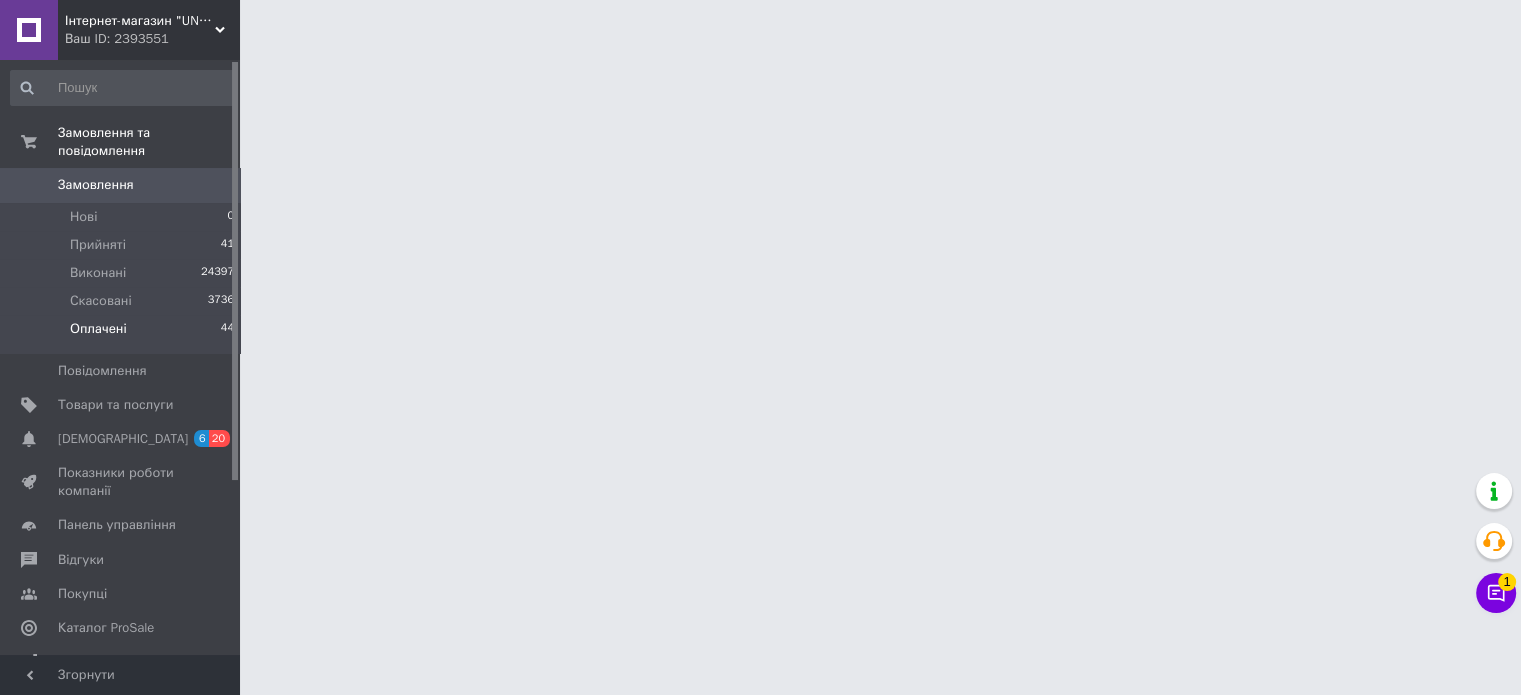 scroll, scrollTop: 0, scrollLeft: 0, axis: both 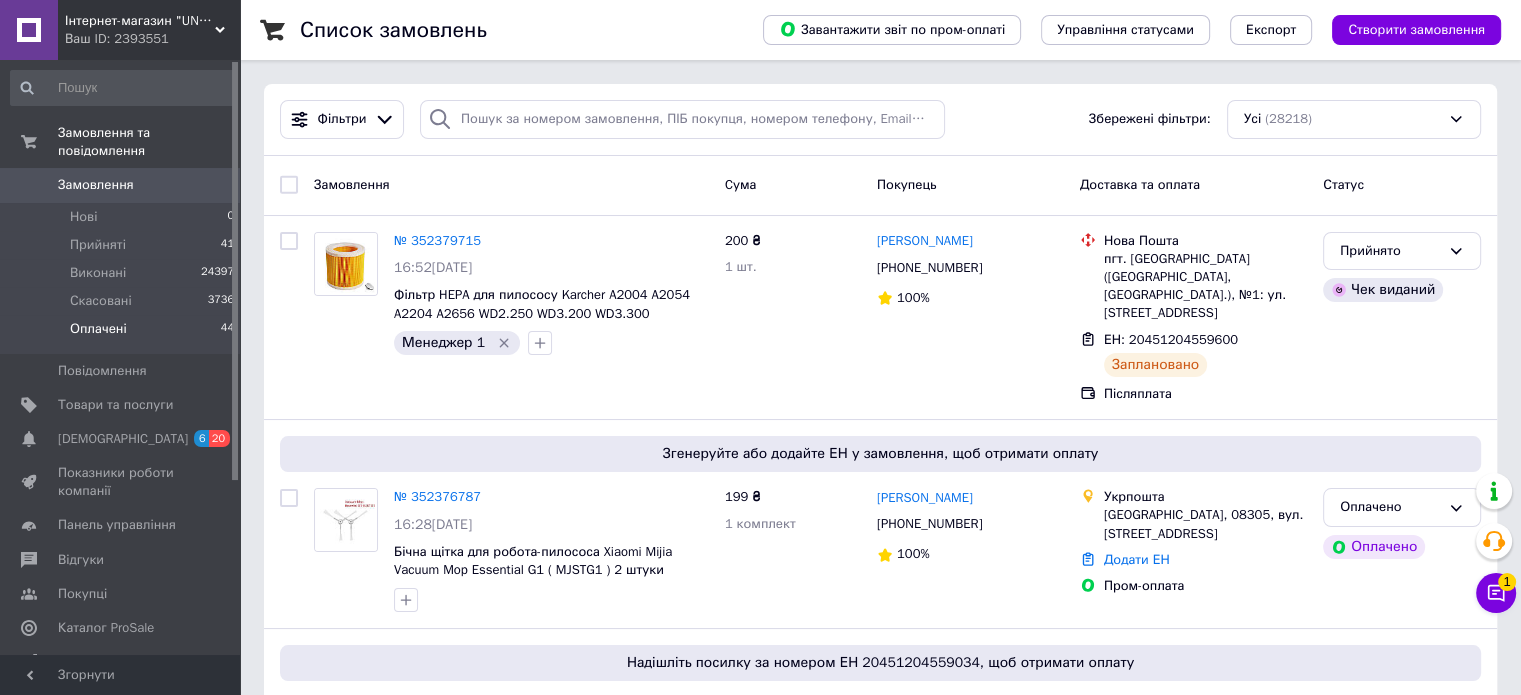click on "Оплачені" at bounding box center [98, 329] 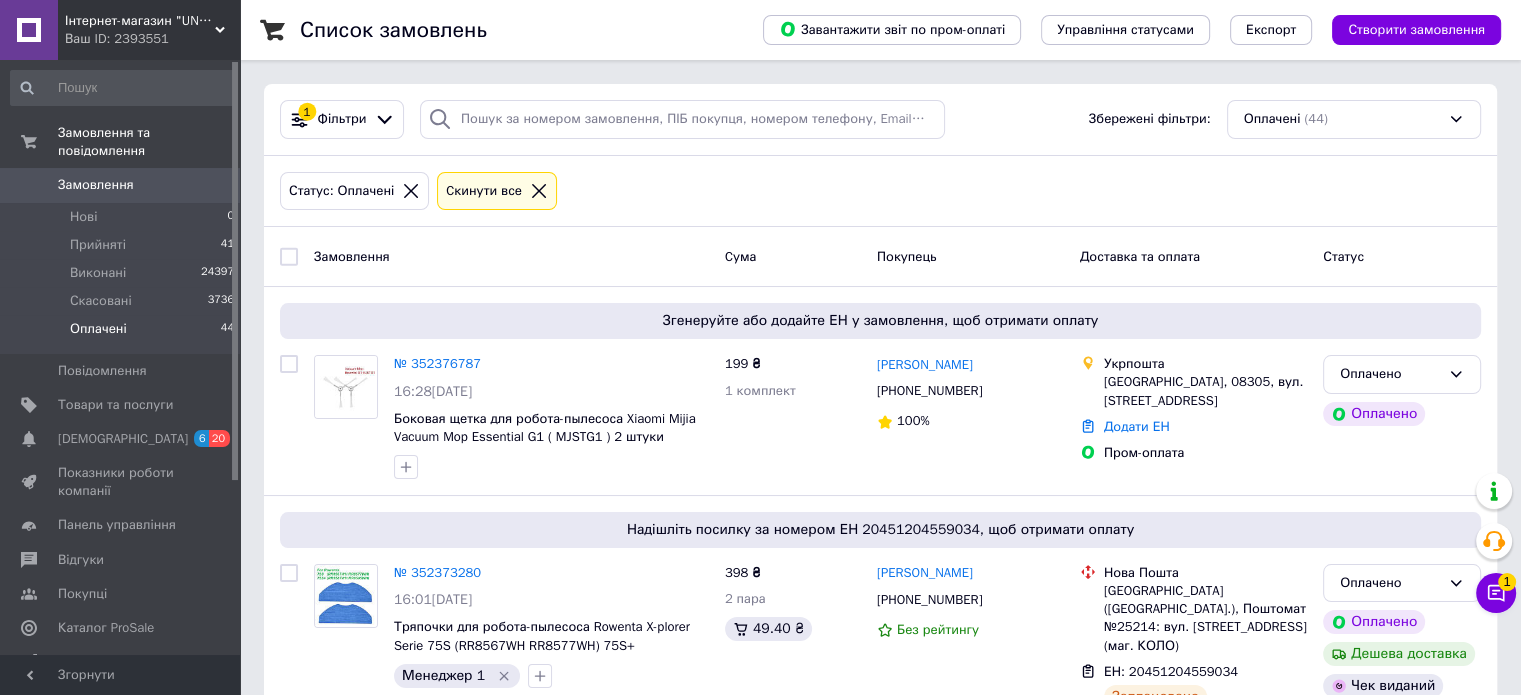 click on "Статус: Оплачені Cкинути все" at bounding box center (880, 191) 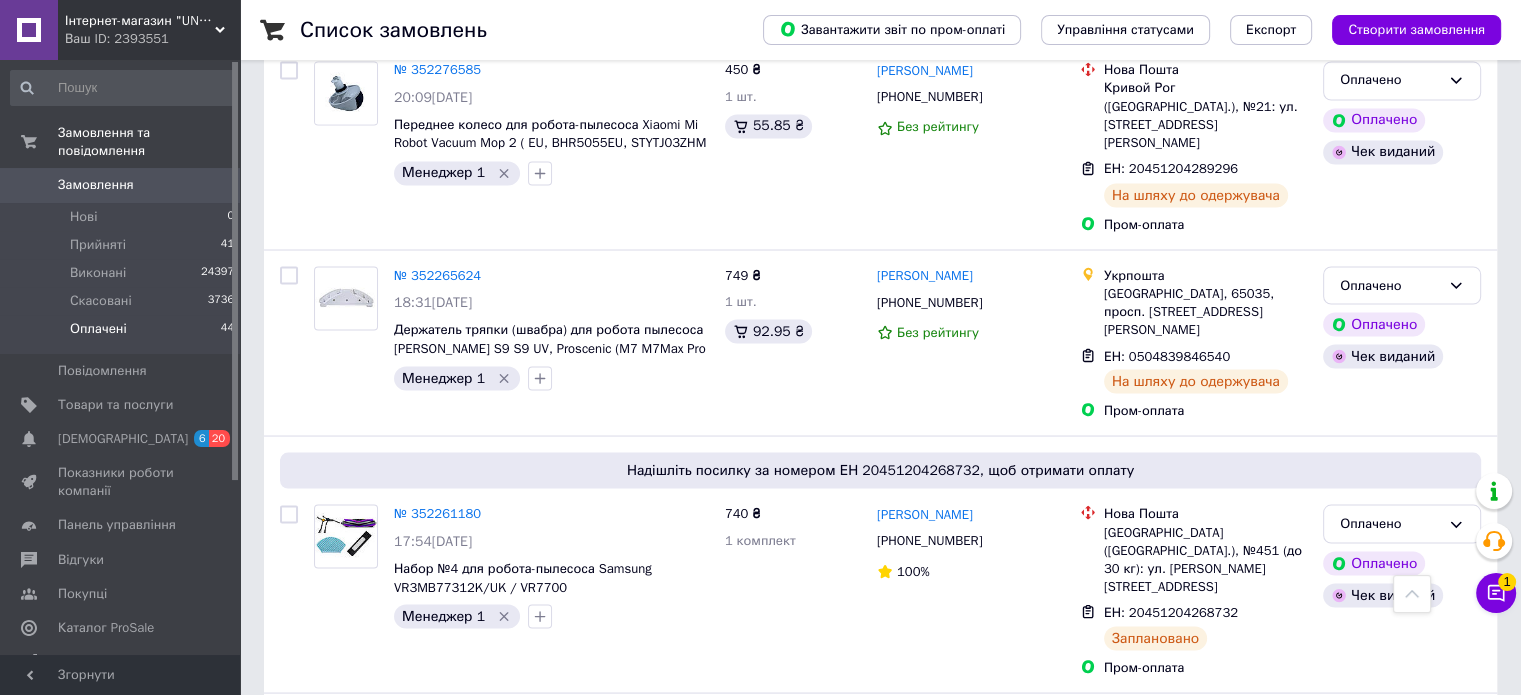 scroll, scrollTop: 3891, scrollLeft: 0, axis: vertical 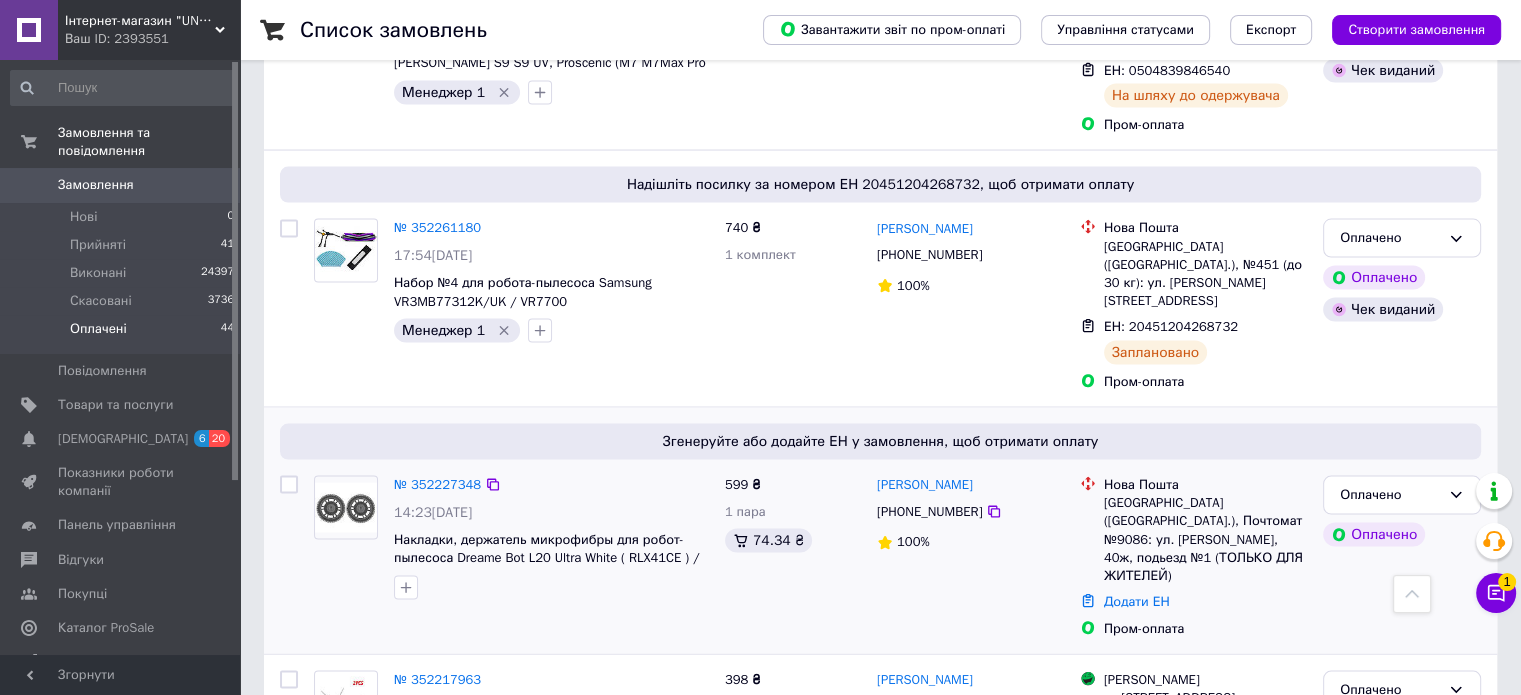 click on "Оплачено Оплачено" at bounding box center (1402, 557) 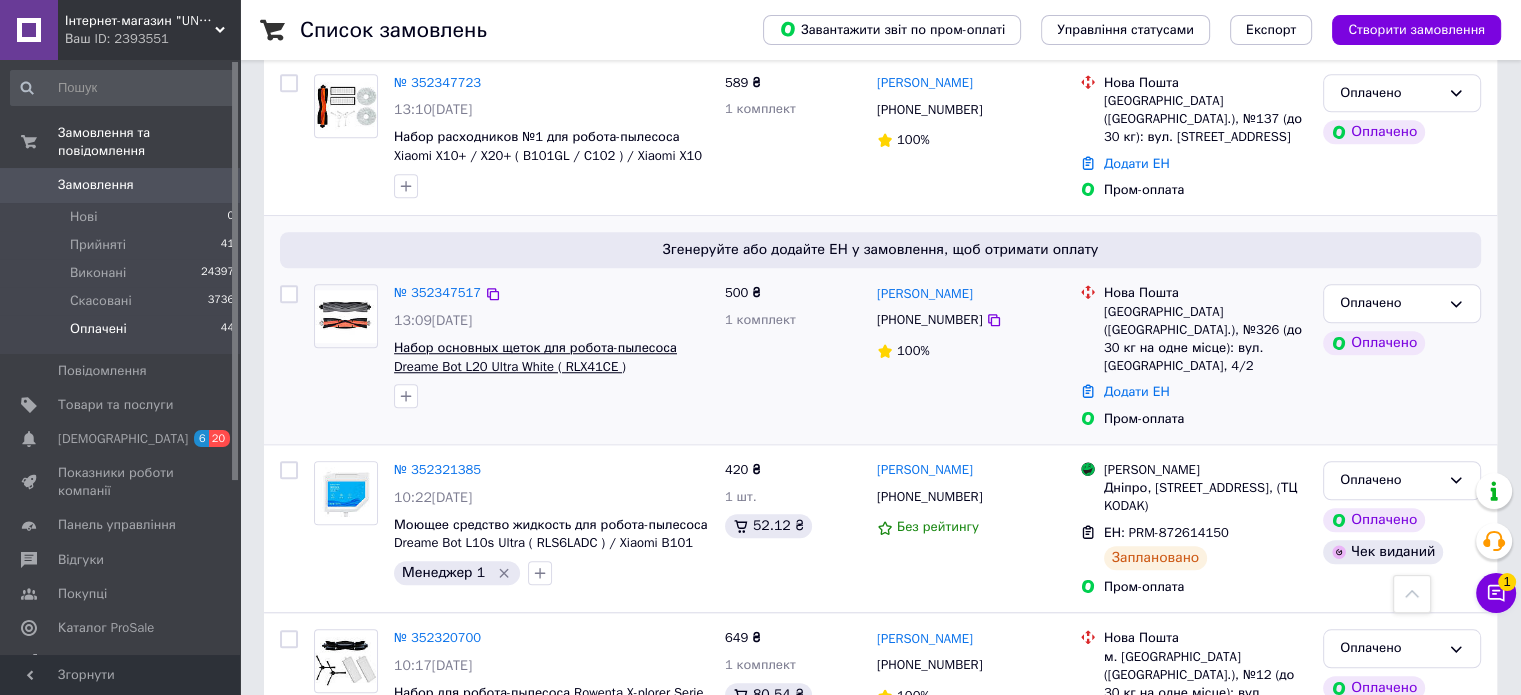 scroll, scrollTop: 991, scrollLeft: 0, axis: vertical 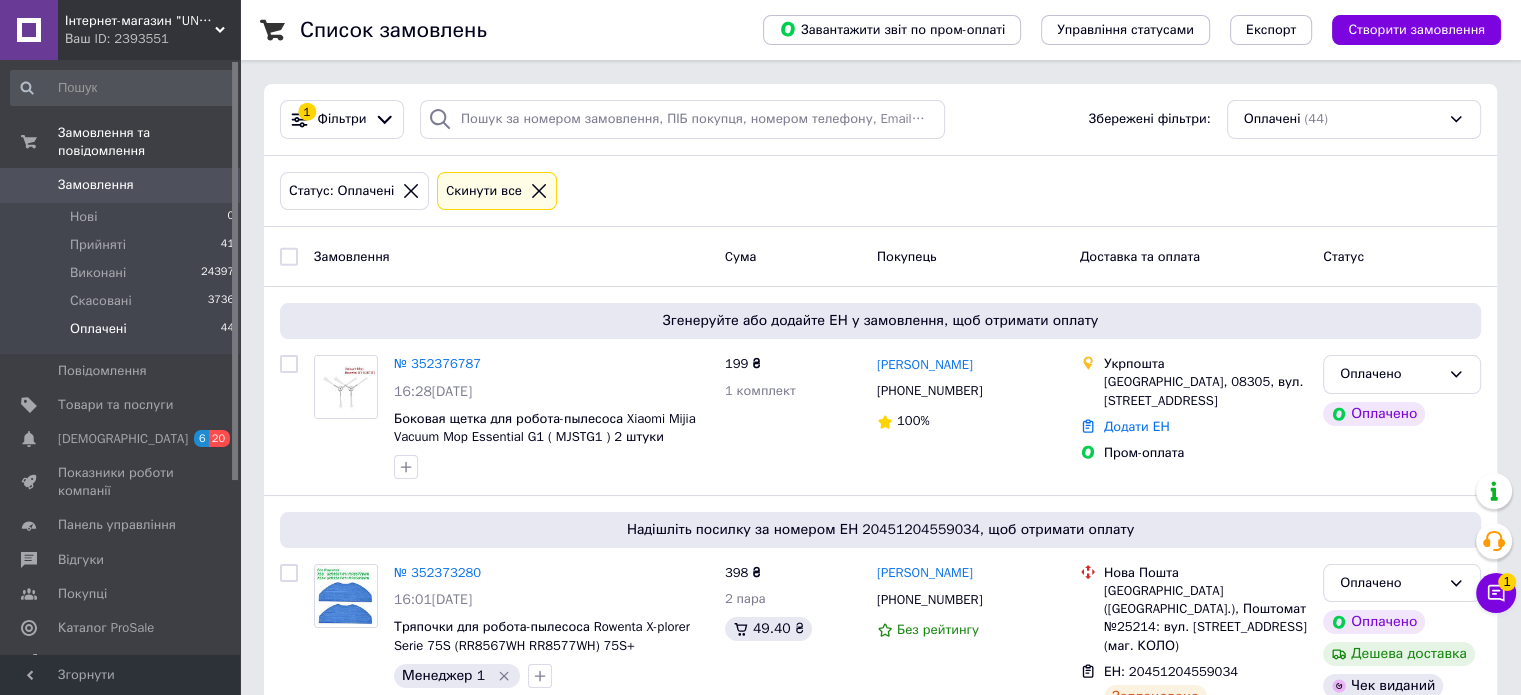 drag, startPoint x: 537, startPoint y: 115, endPoint x: 526, endPoint y: 186, distance: 71.84706 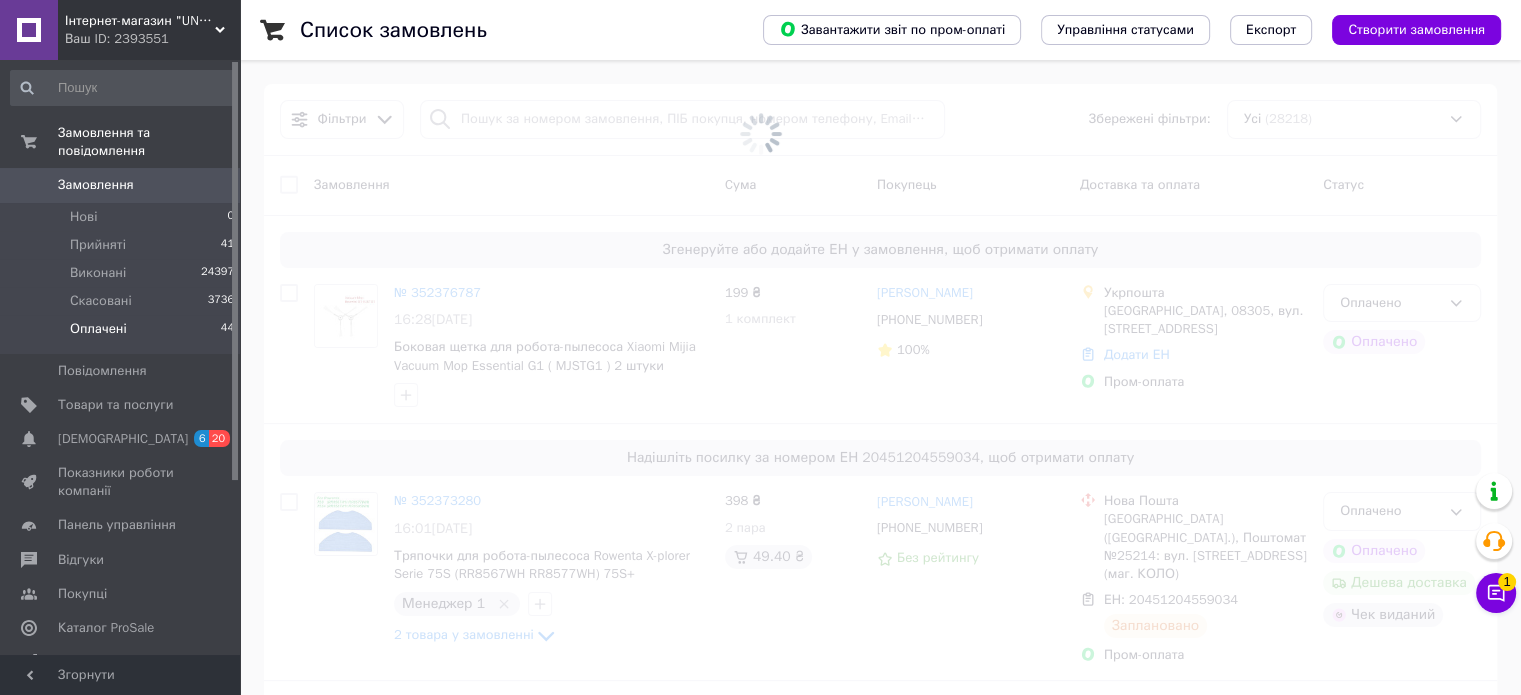 drag, startPoint x: 504, startPoint y: 121, endPoint x: 483, endPoint y: 115, distance: 21.84033 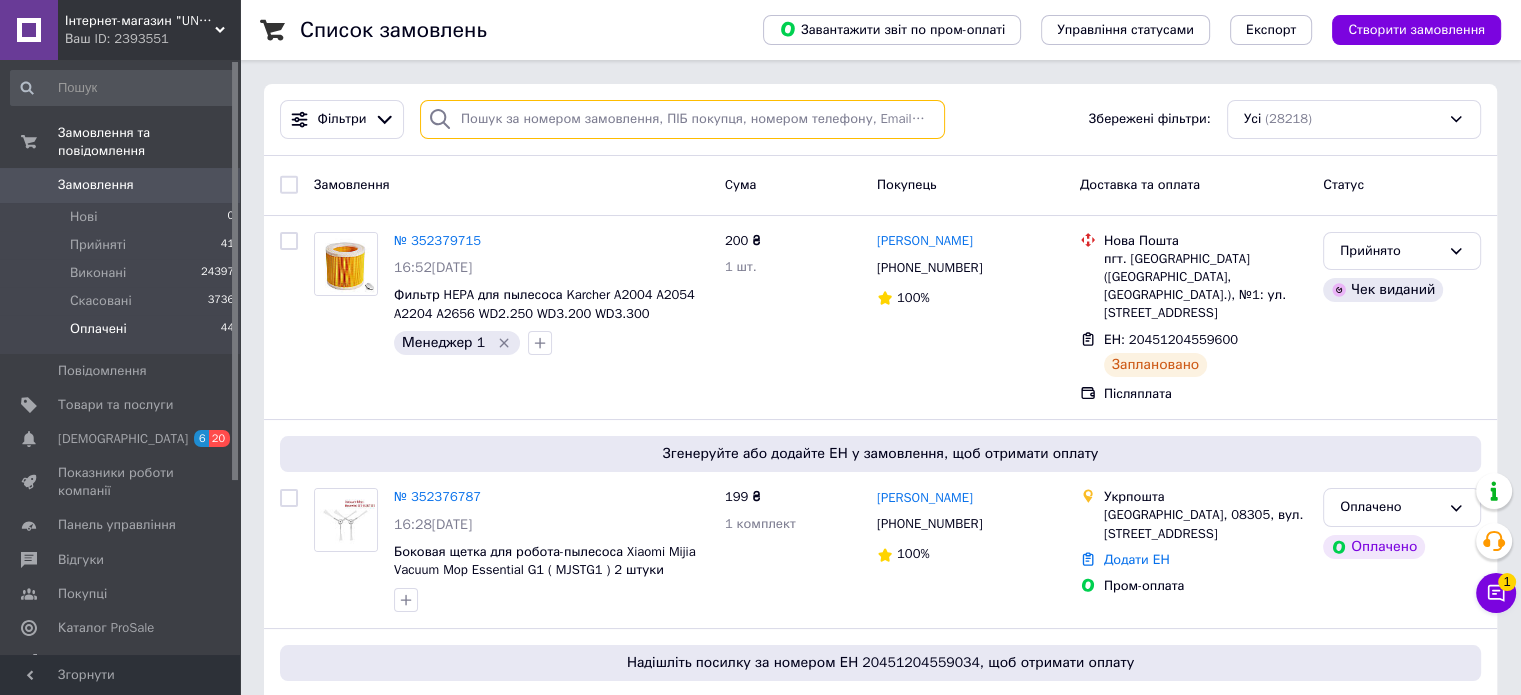 drag, startPoint x: 483, startPoint y: 115, endPoint x: 468, endPoint y: 122, distance: 16.552946 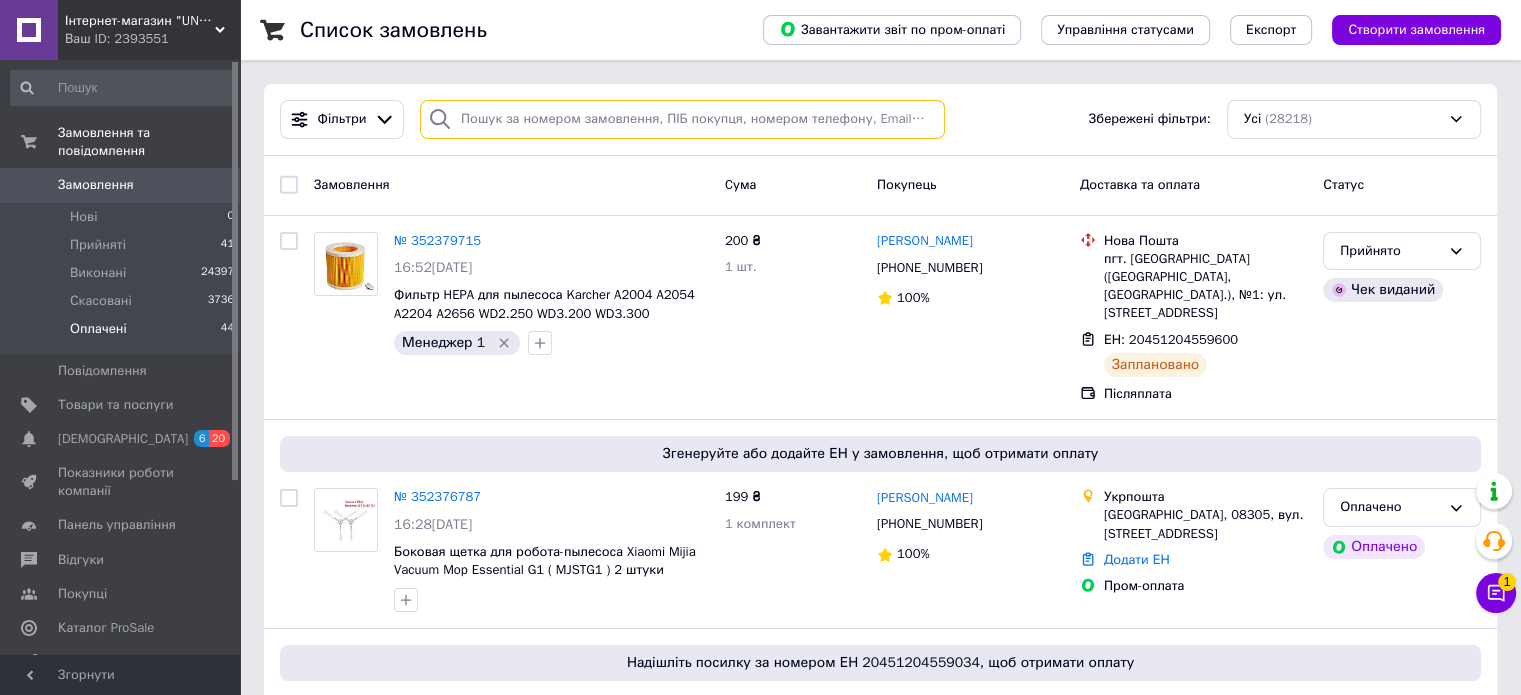 paste on "Басова" 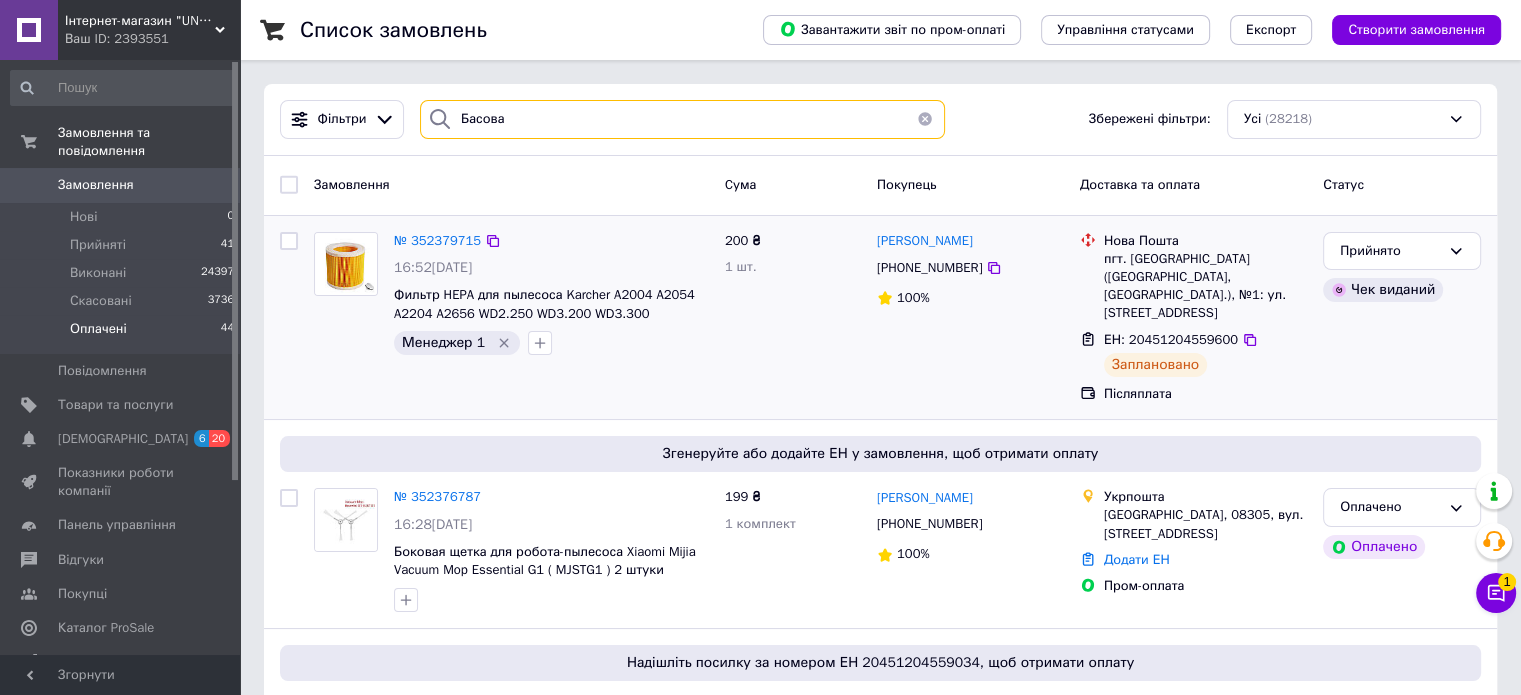 type on "Басова" 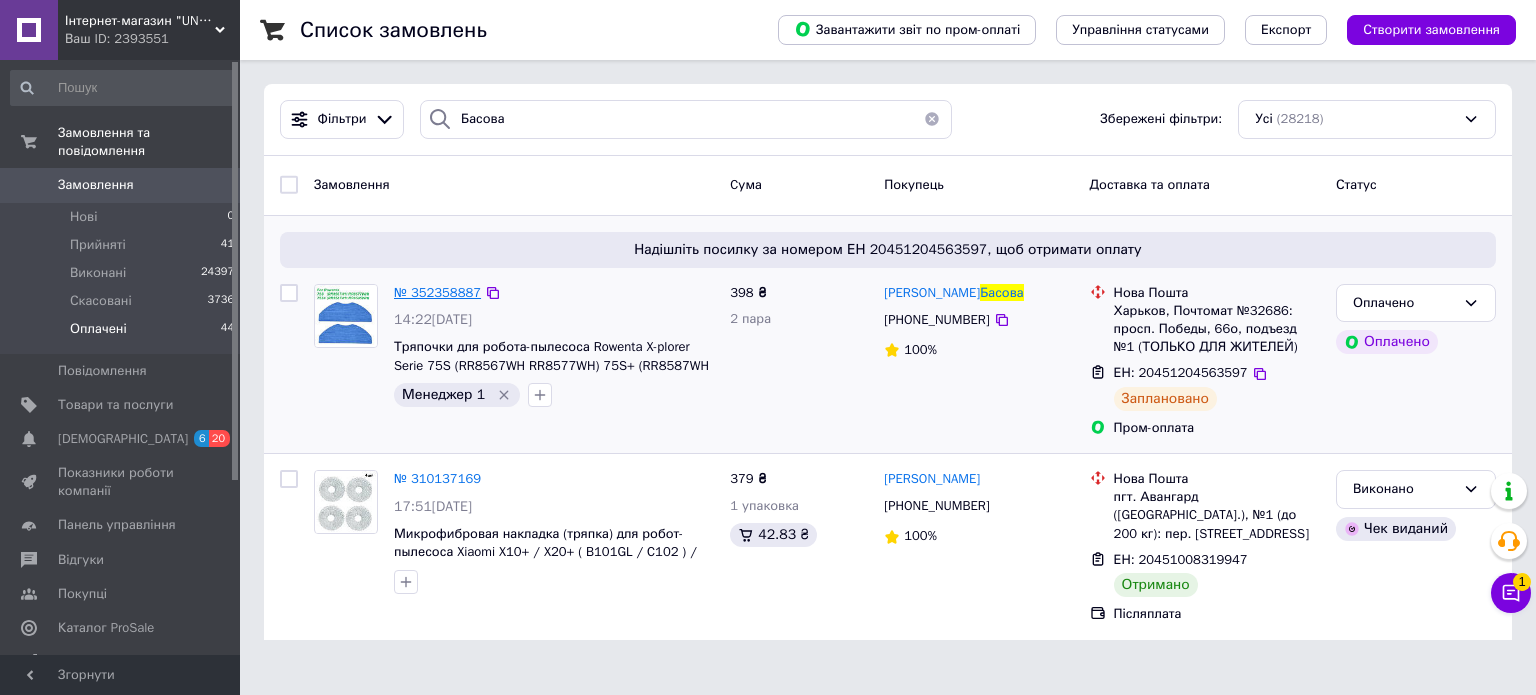 click on "№ 352358887" at bounding box center [437, 292] 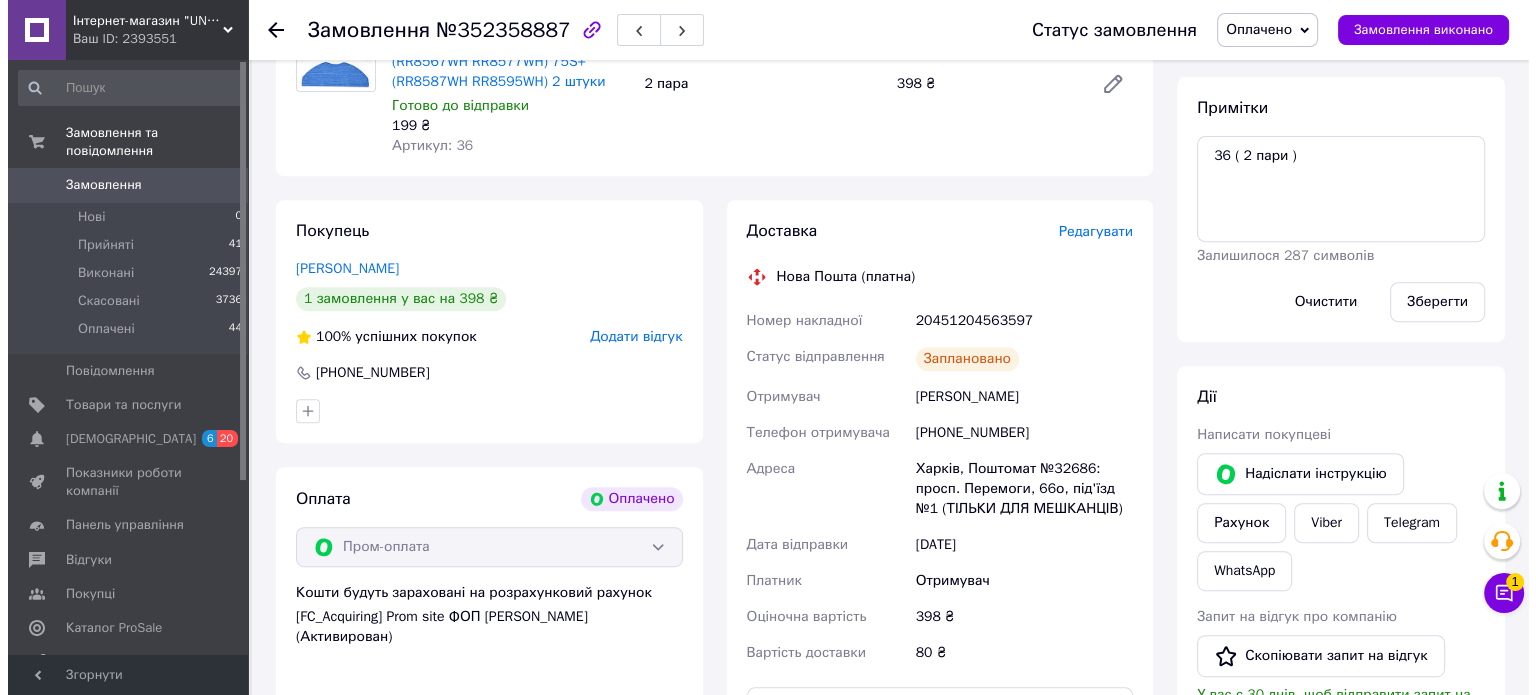 scroll, scrollTop: 1000, scrollLeft: 0, axis: vertical 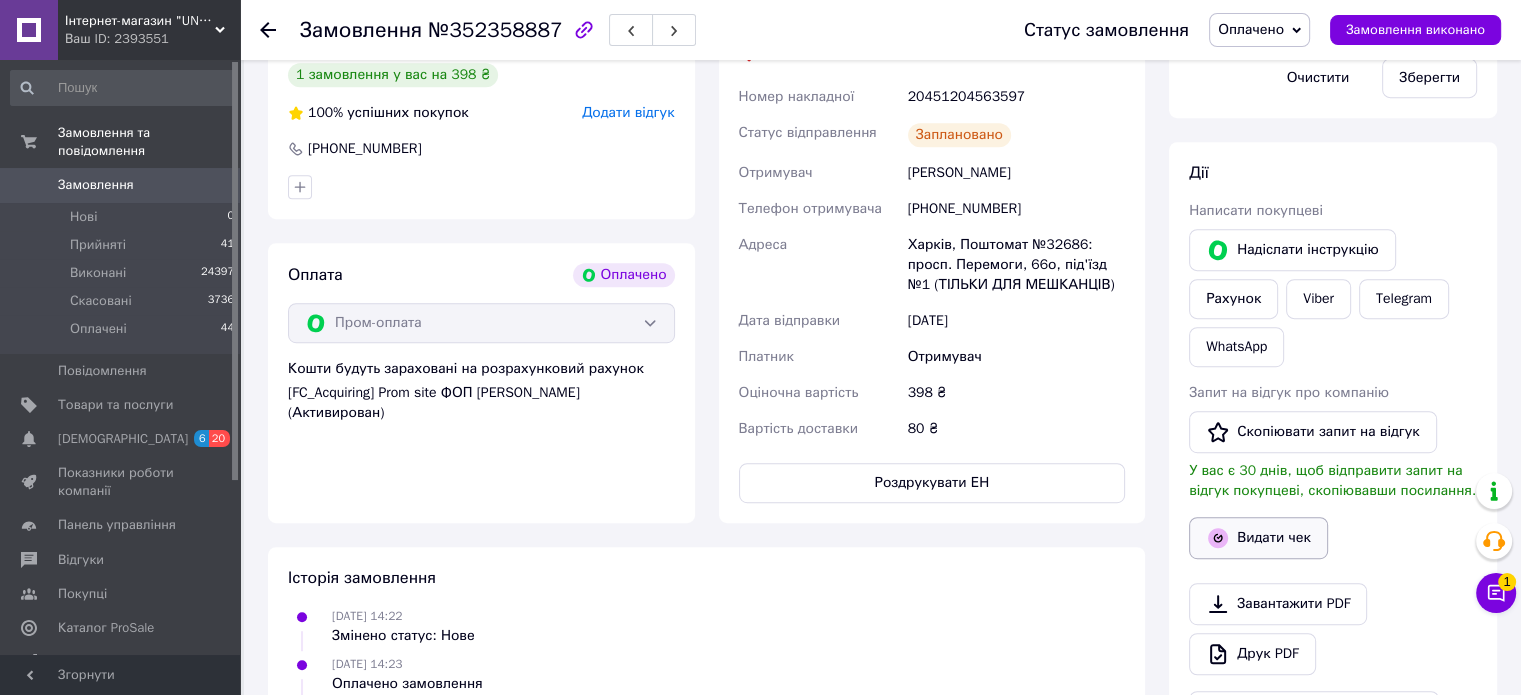 click on "Видати чек" at bounding box center (1258, 538) 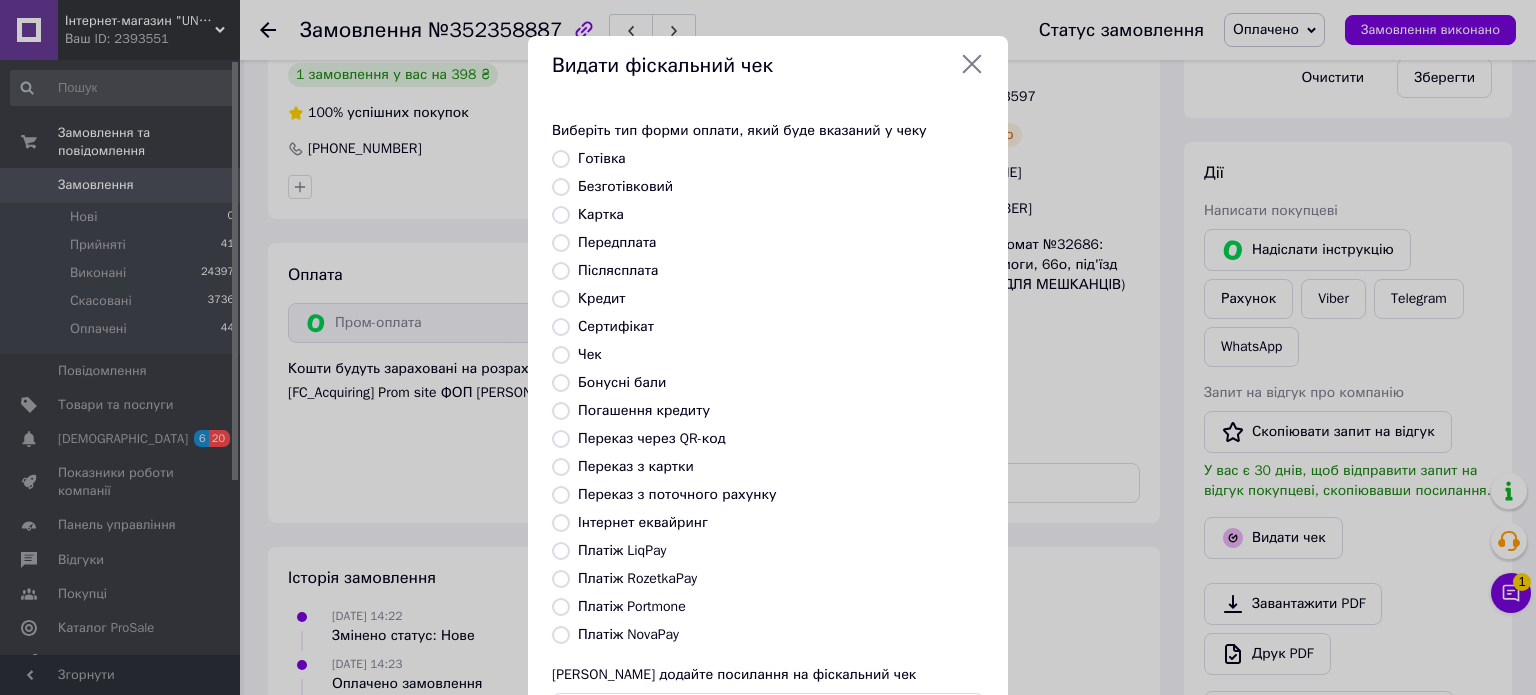 click on "Платіж RozetkaPay" at bounding box center [637, 578] 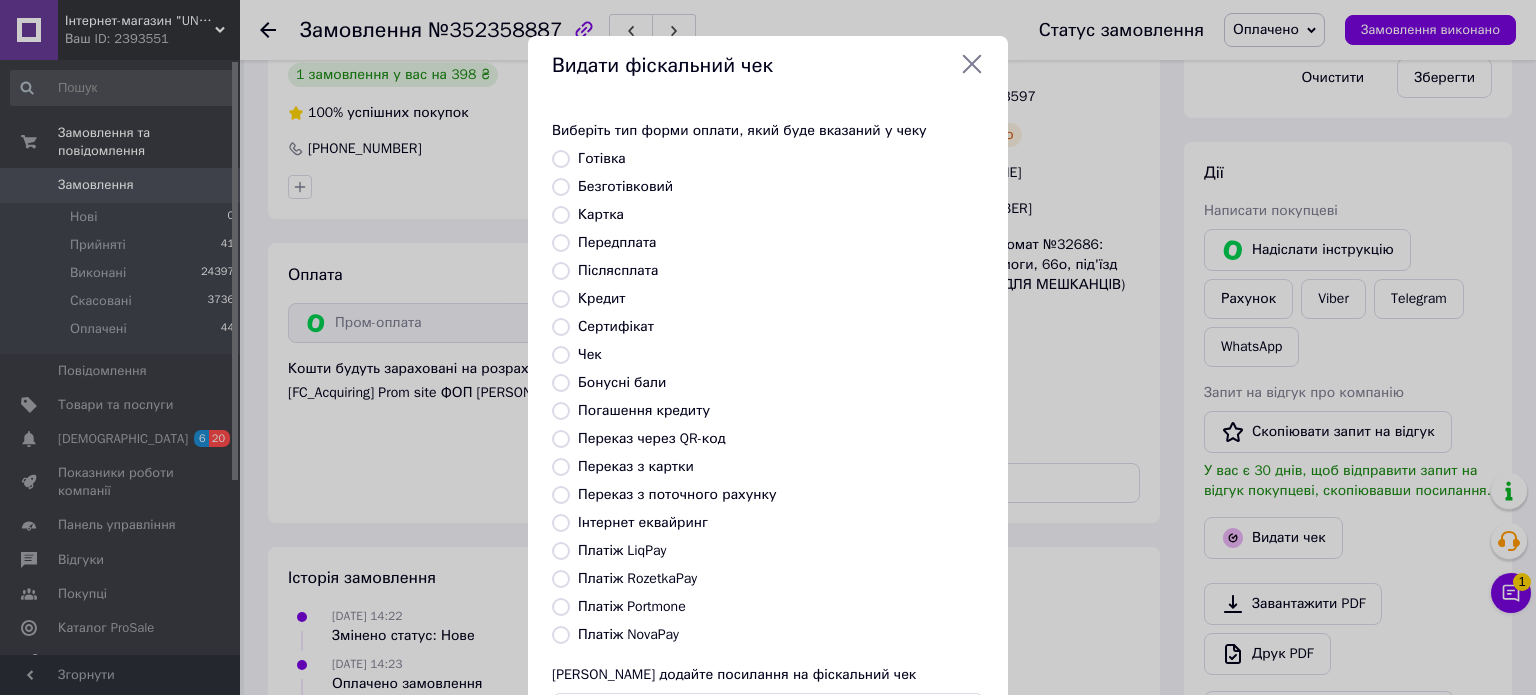radio on "true" 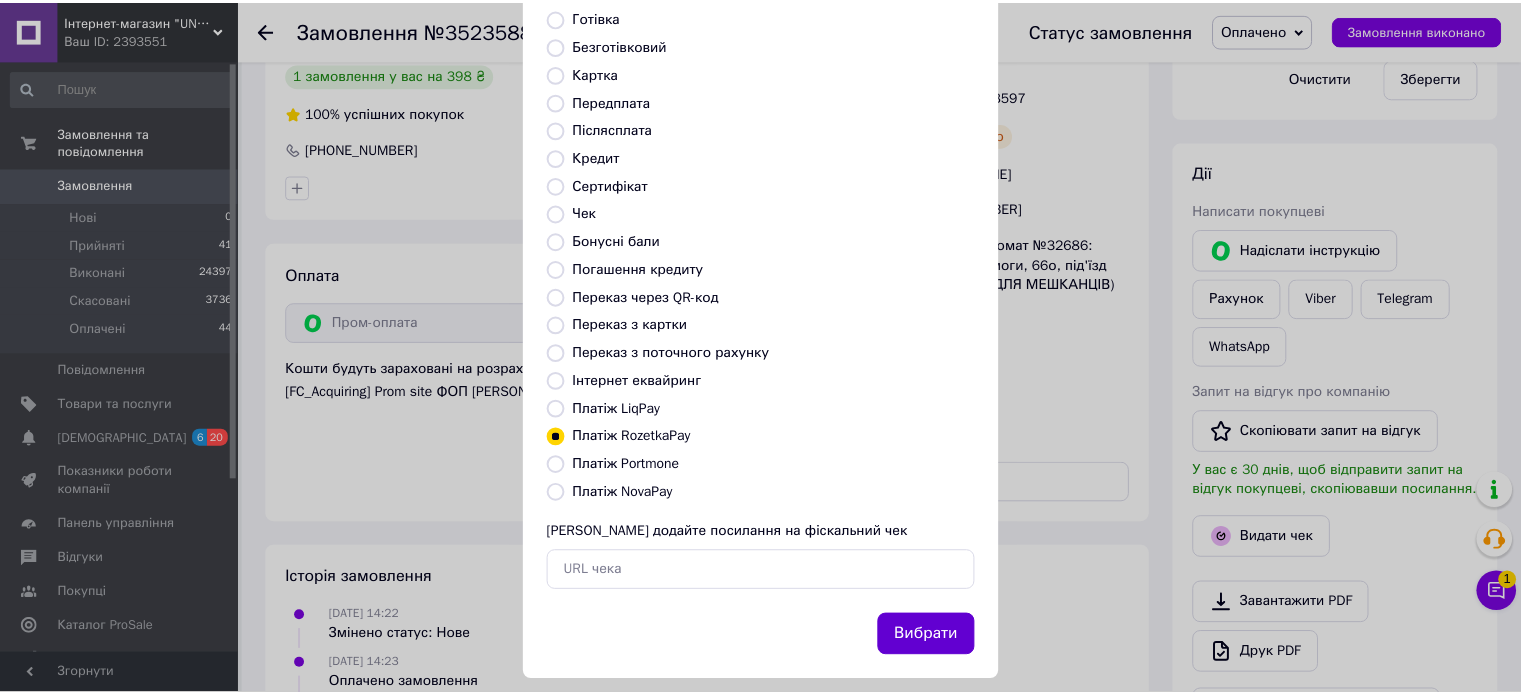 scroll, scrollTop: 163, scrollLeft: 0, axis: vertical 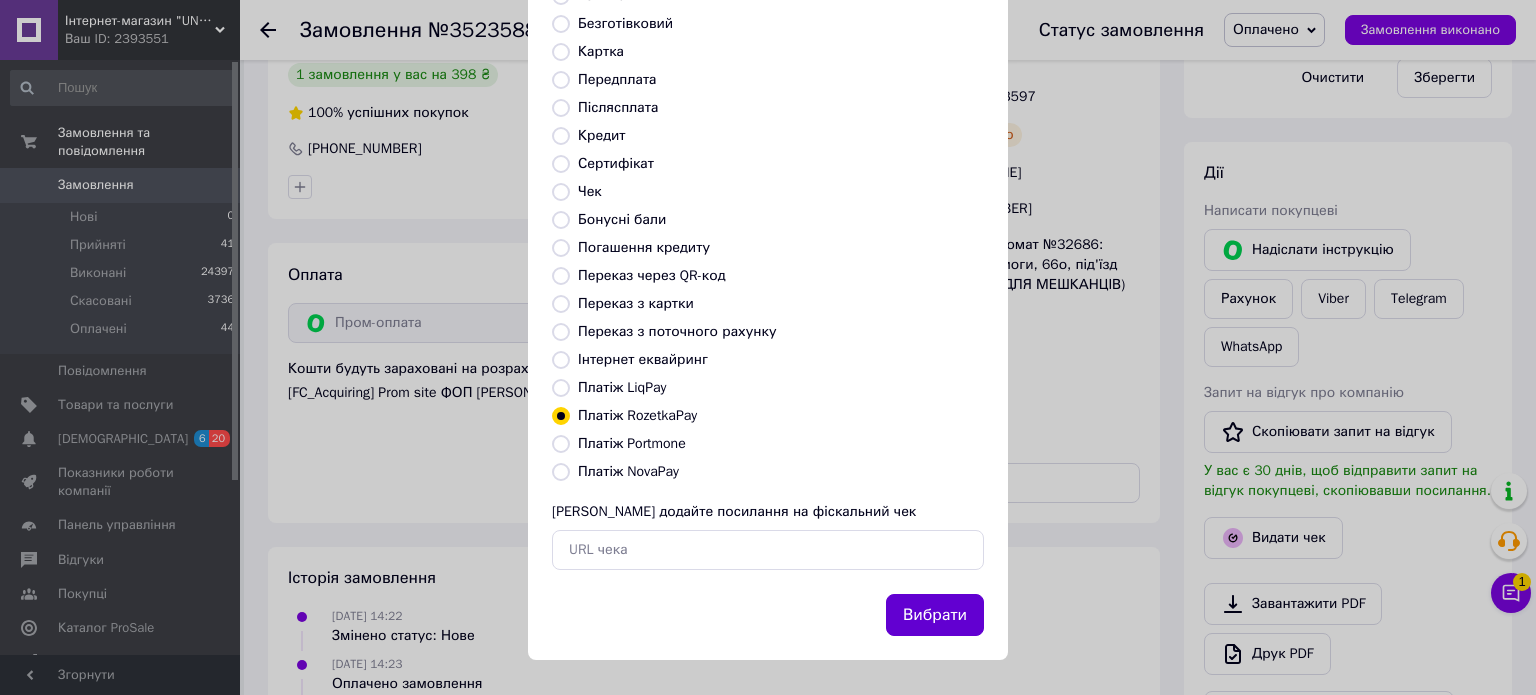 click on "Вибрати" at bounding box center (935, 615) 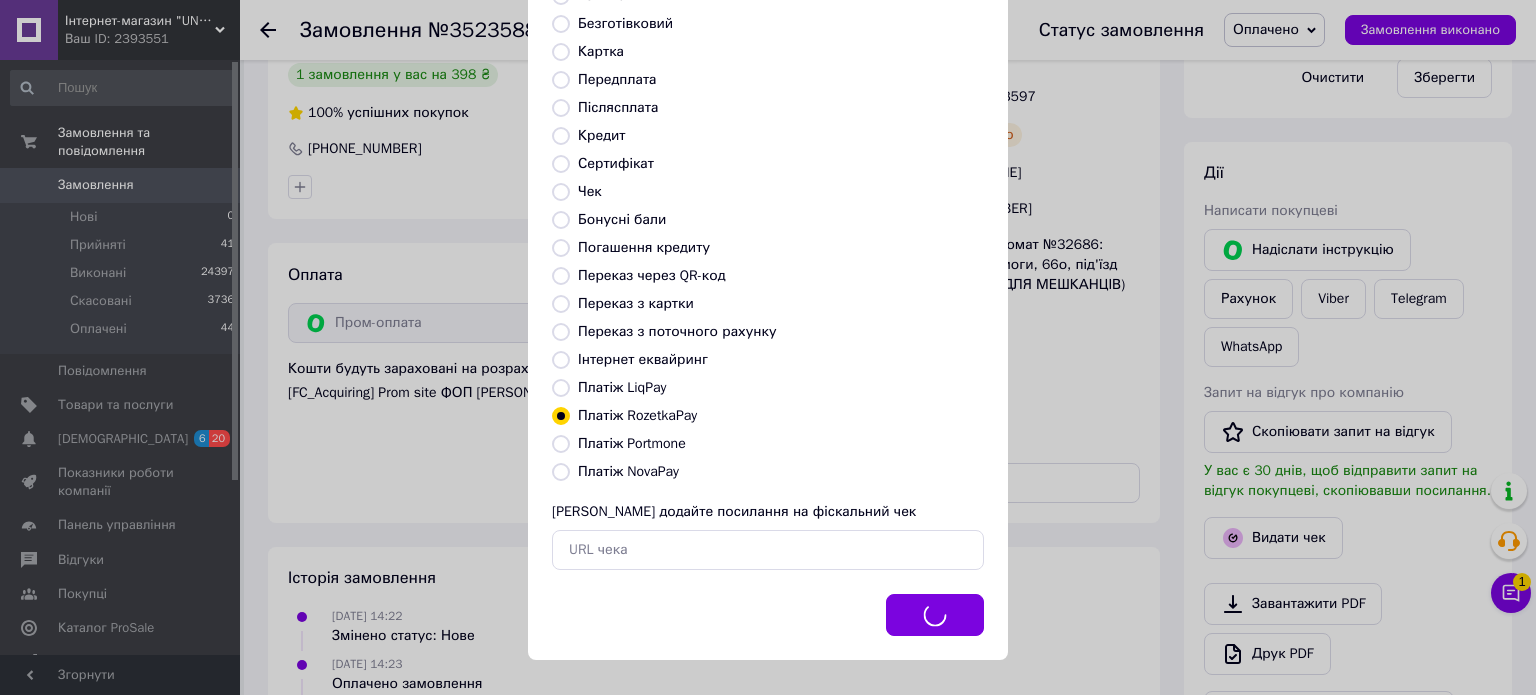 click on "Видати фіскальний чек Виберіть тип форми оплати, який буде вказаний у чеку Готівка Безготівковий Картка Передплата Післясплата Кредит Сертифікат Чек Бонусні бали Погашення кредиту Переказ через QR-код [GEOGRAPHIC_DATA] з картки Переказ з поточного рахунку Інтернет еквайринг Платіж LiqPay Платіж RozetkaPay Платіж Portmone Платіж NovaPay Або додайте посилання на фіскальний чек Вибрати" at bounding box center [768, 266] 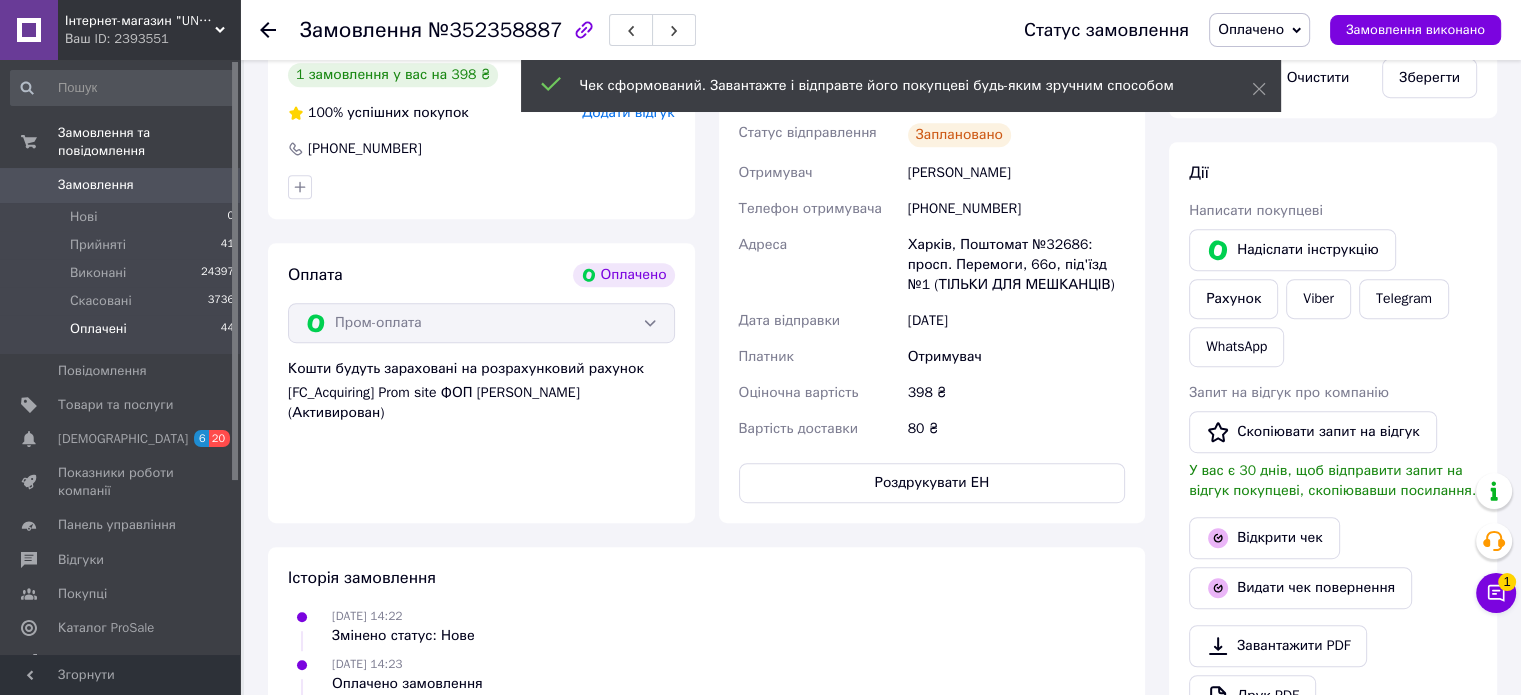 click on "Оплачені" at bounding box center [98, 329] 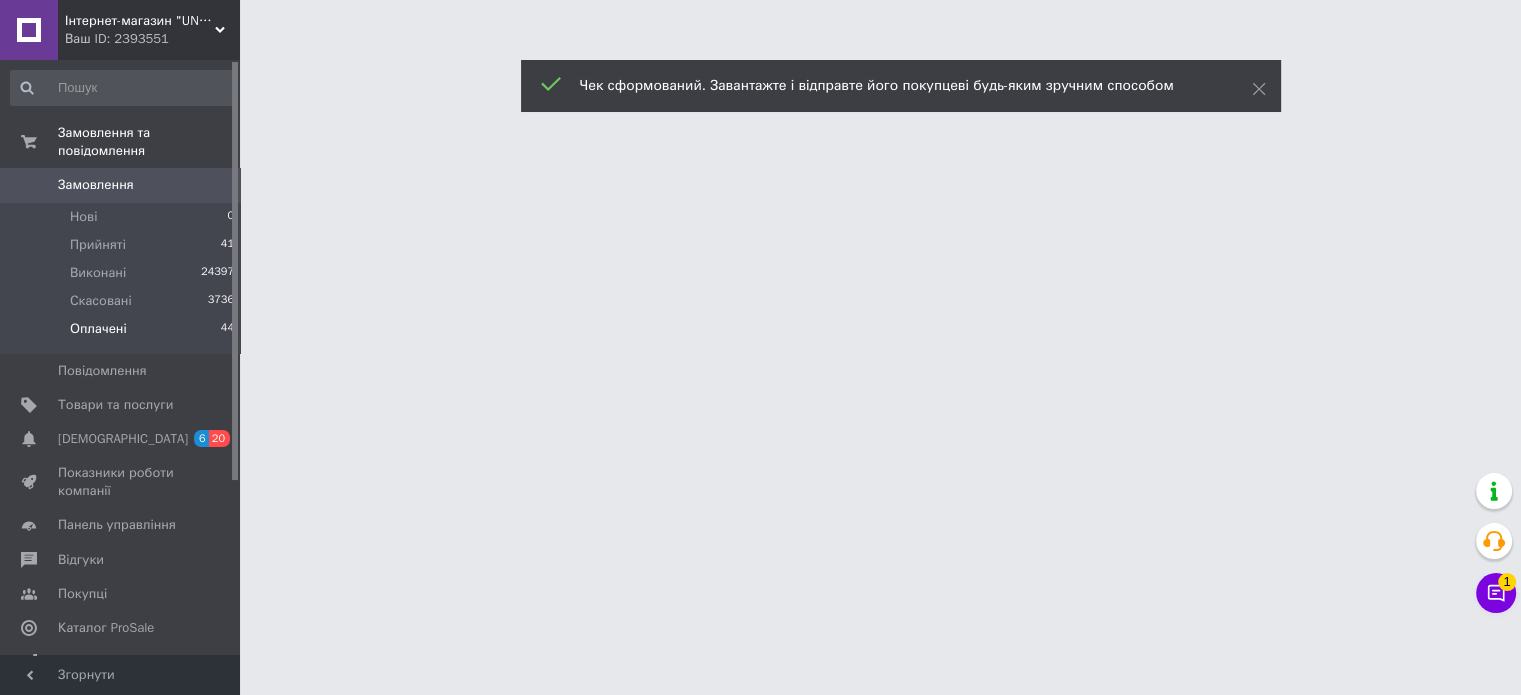 scroll, scrollTop: 0, scrollLeft: 0, axis: both 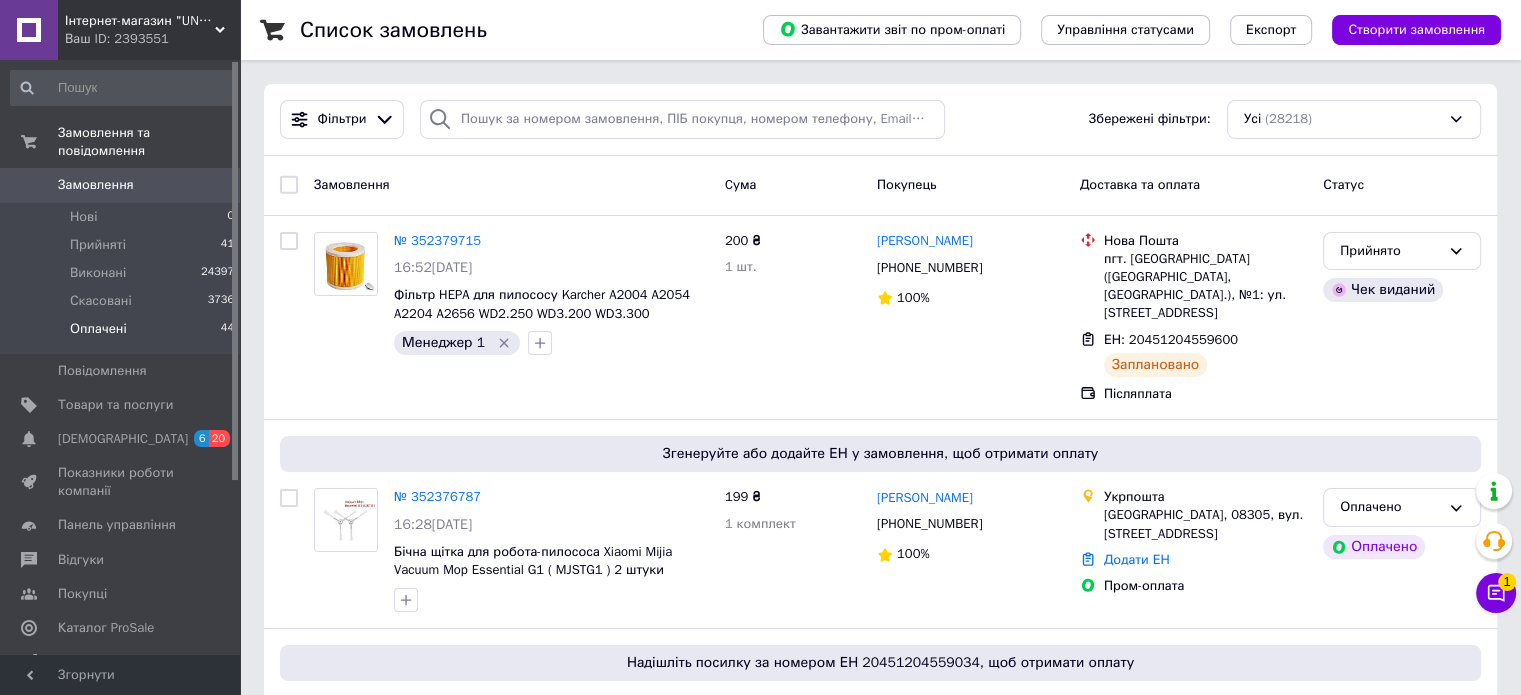 click on "Оплачені" at bounding box center (98, 329) 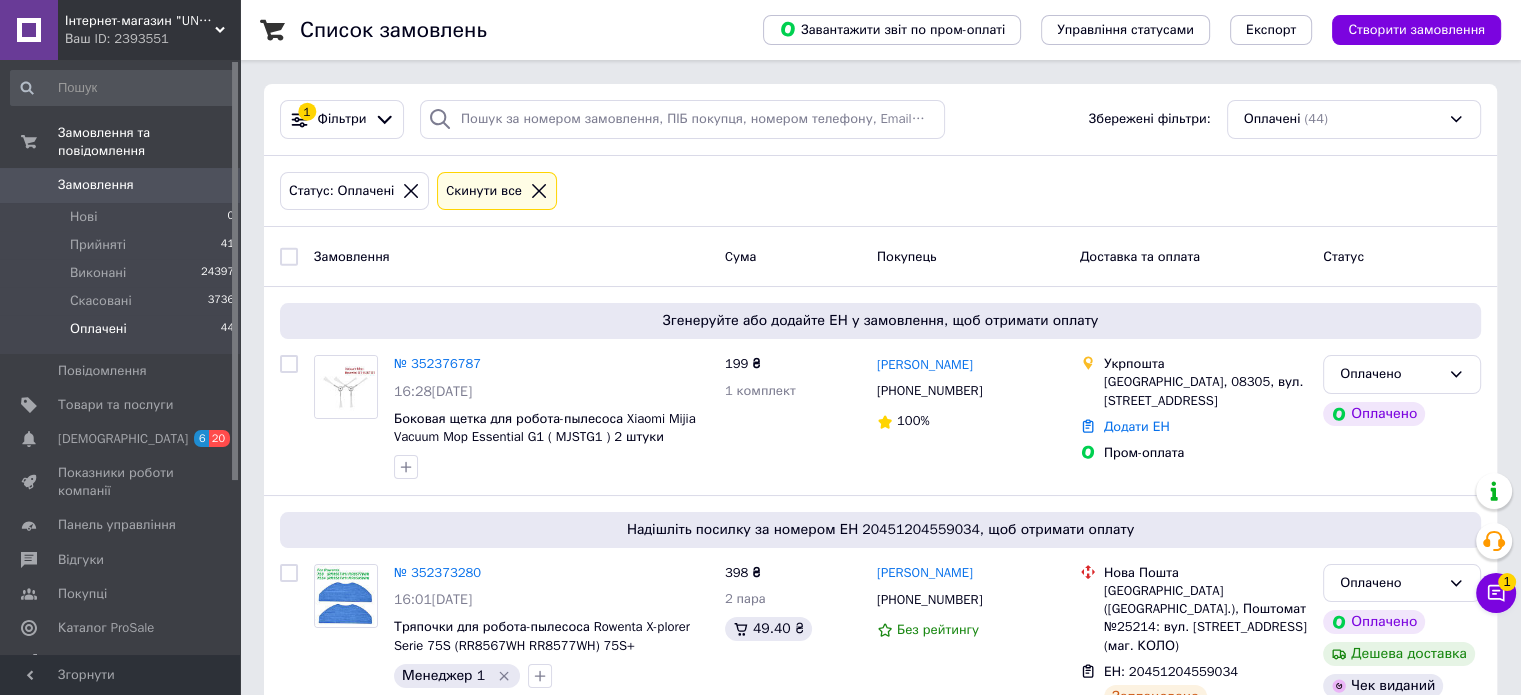 click on "Статус: Оплачені Cкинути все" at bounding box center [880, 191] 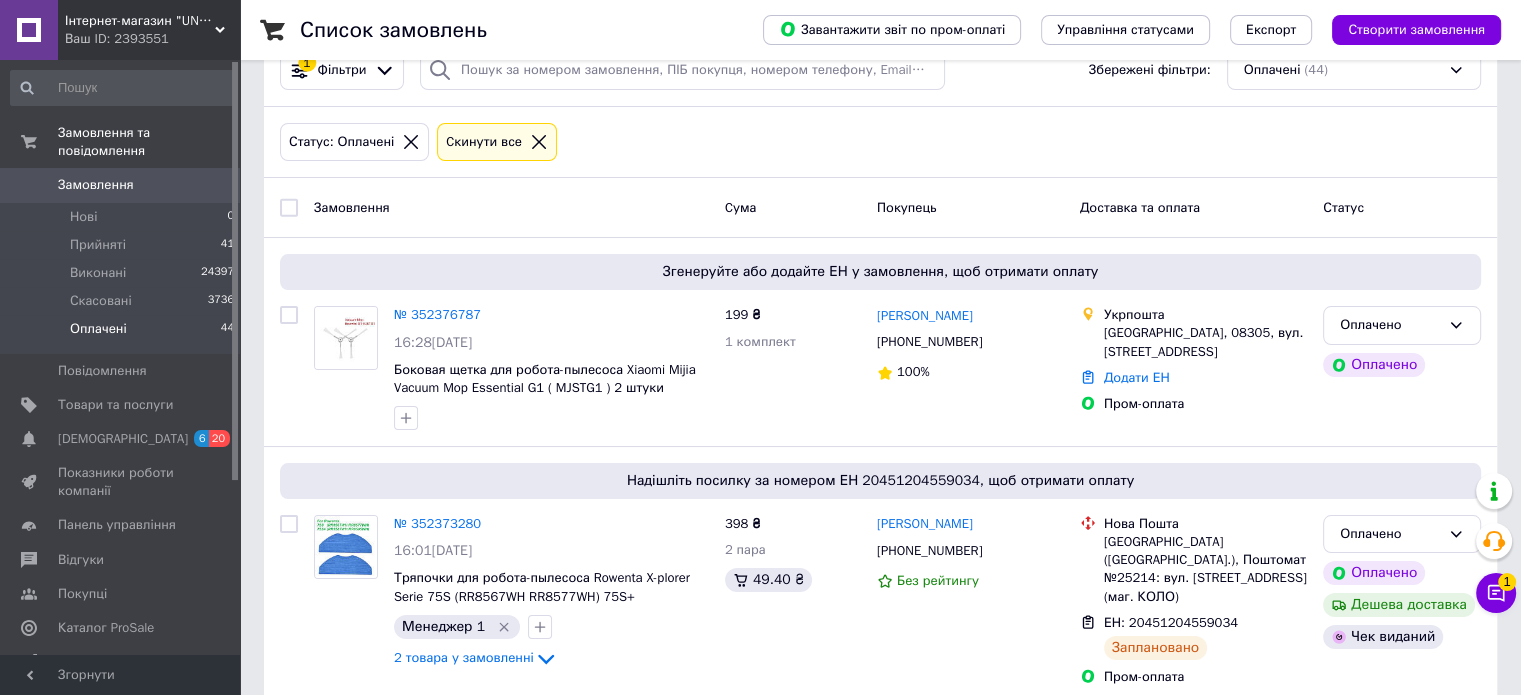 scroll, scrollTop: 0, scrollLeft: 0, axis: both 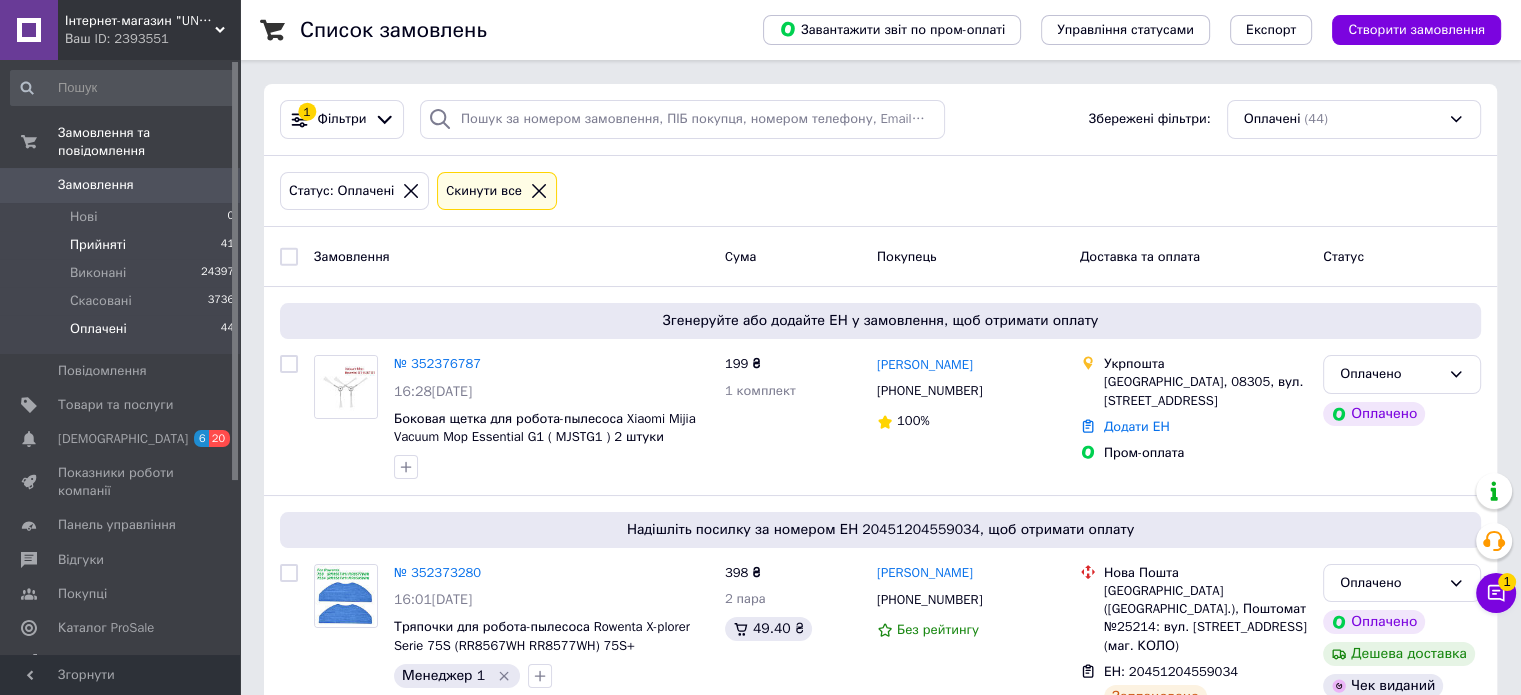 click on "Прийняті" at bounding box center (98, 245) 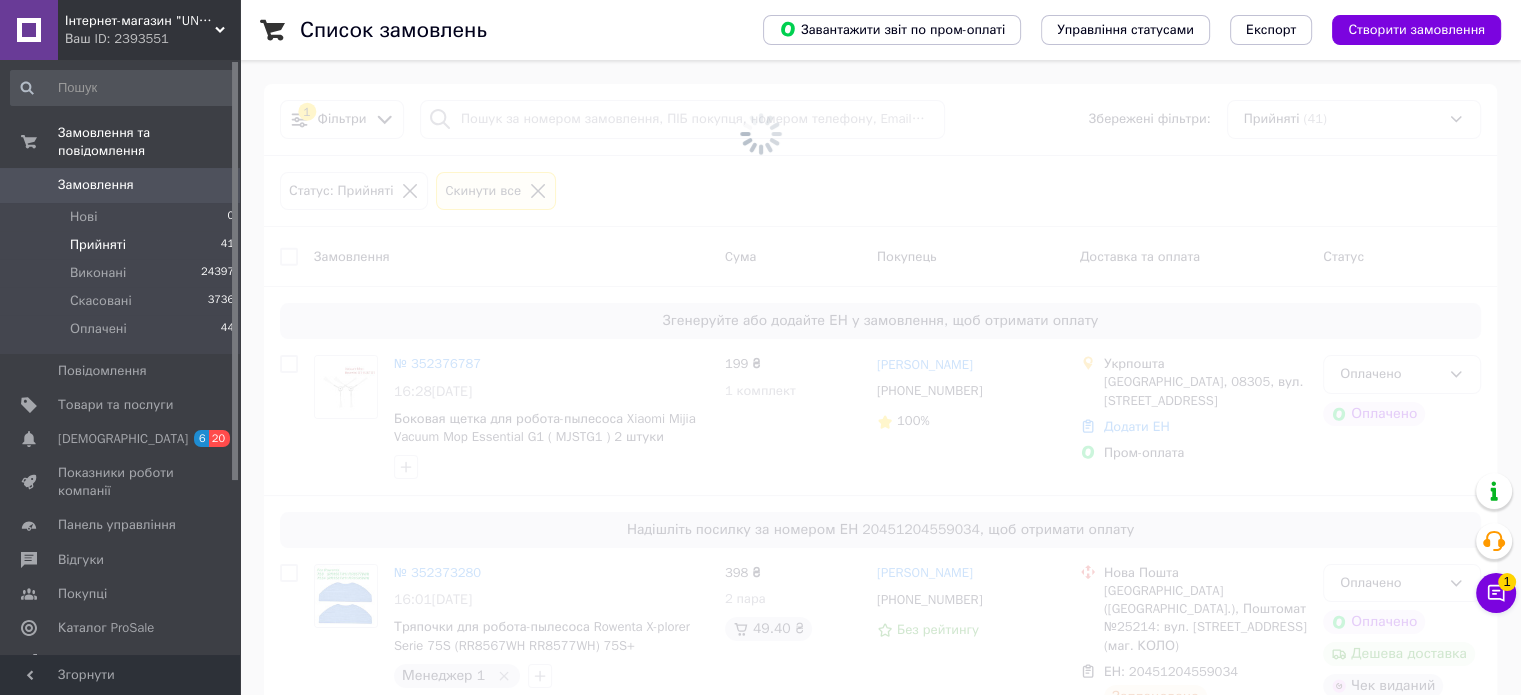 click at bounding box center [760, 134] 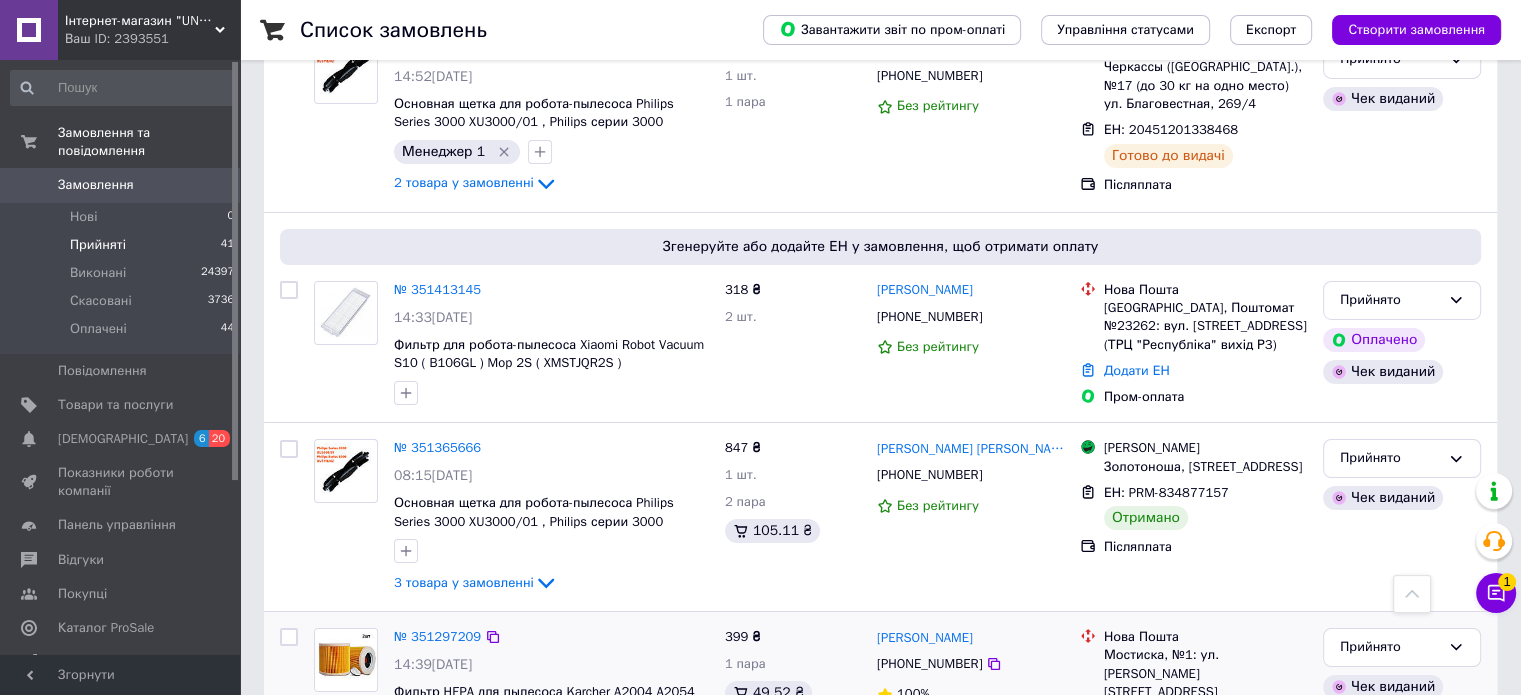 scroll, scrollTop: 6874, scrollLeft: 0, axis: vertical 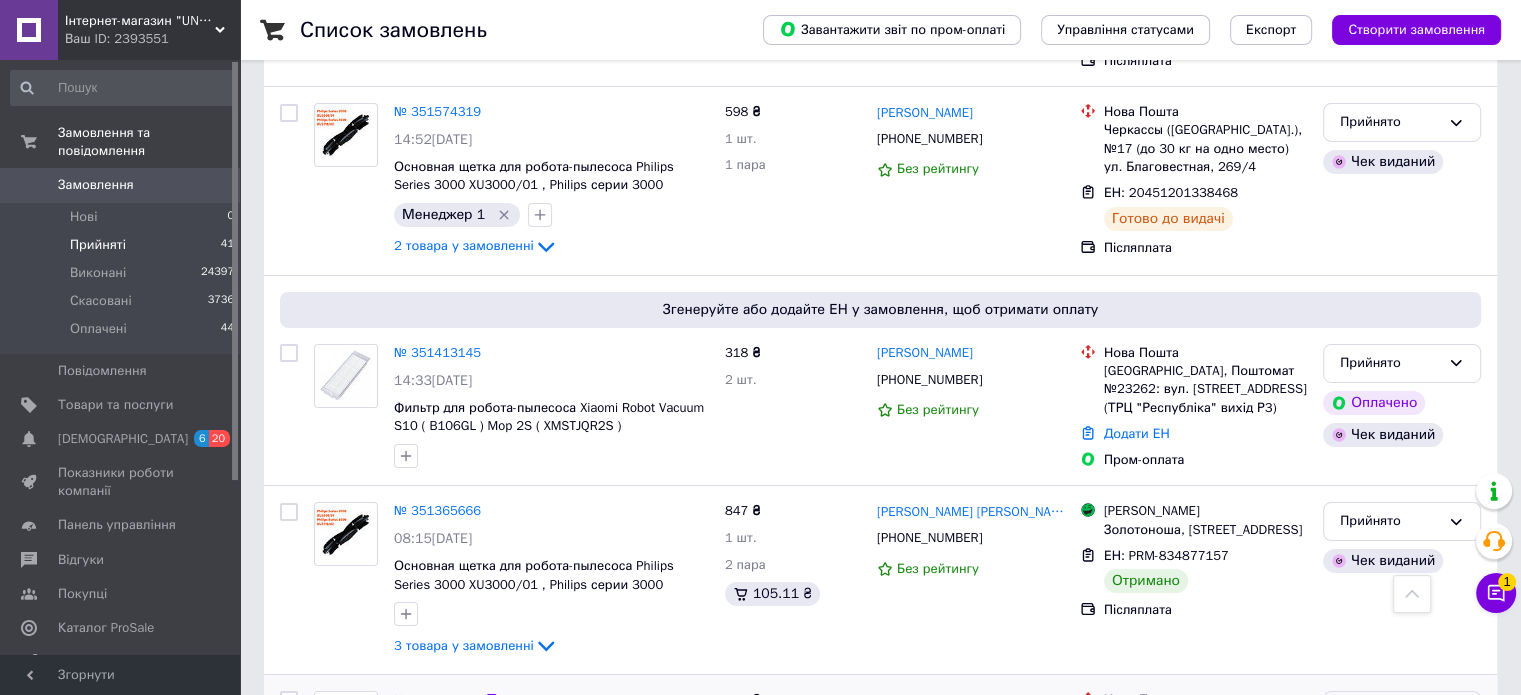 click on "Прийнято" at bounding box center [1402, 710] 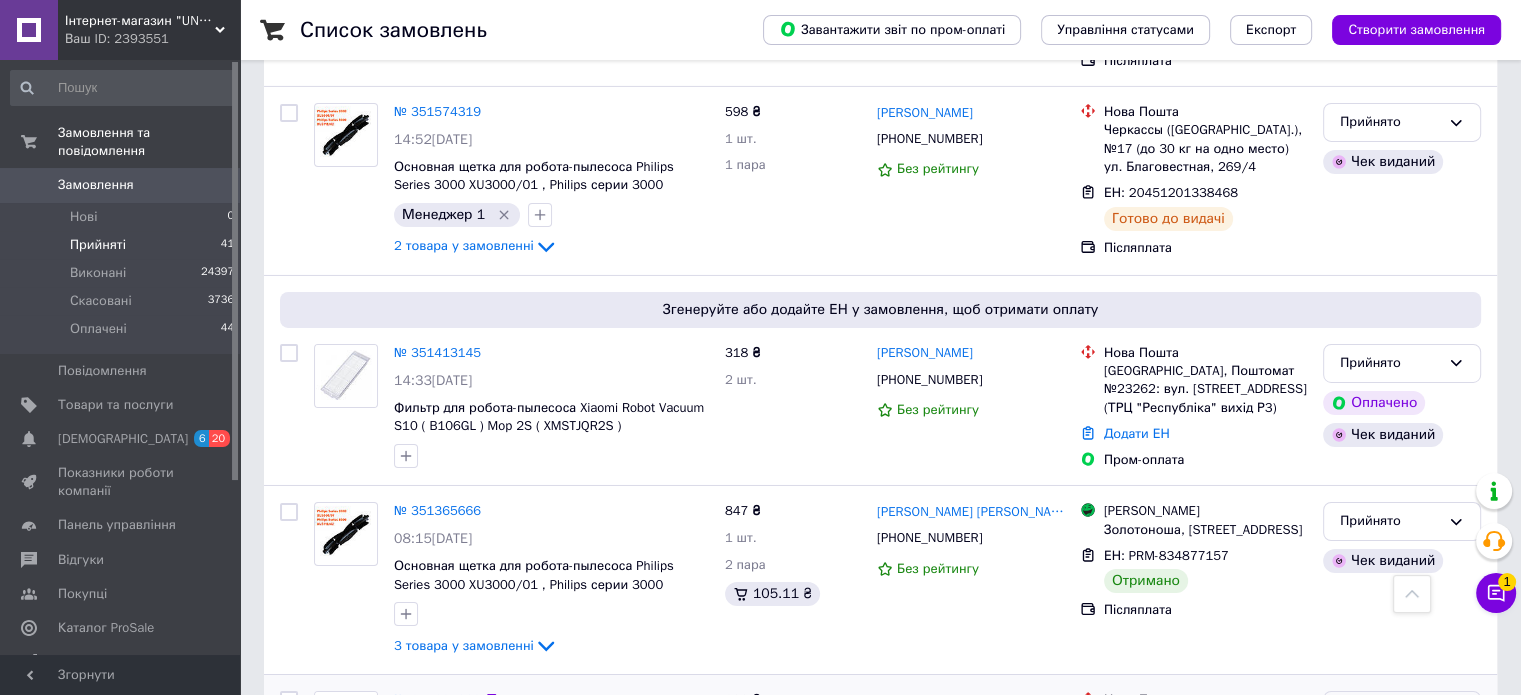 click on "Виконано" at bounding box center (1402, 752) 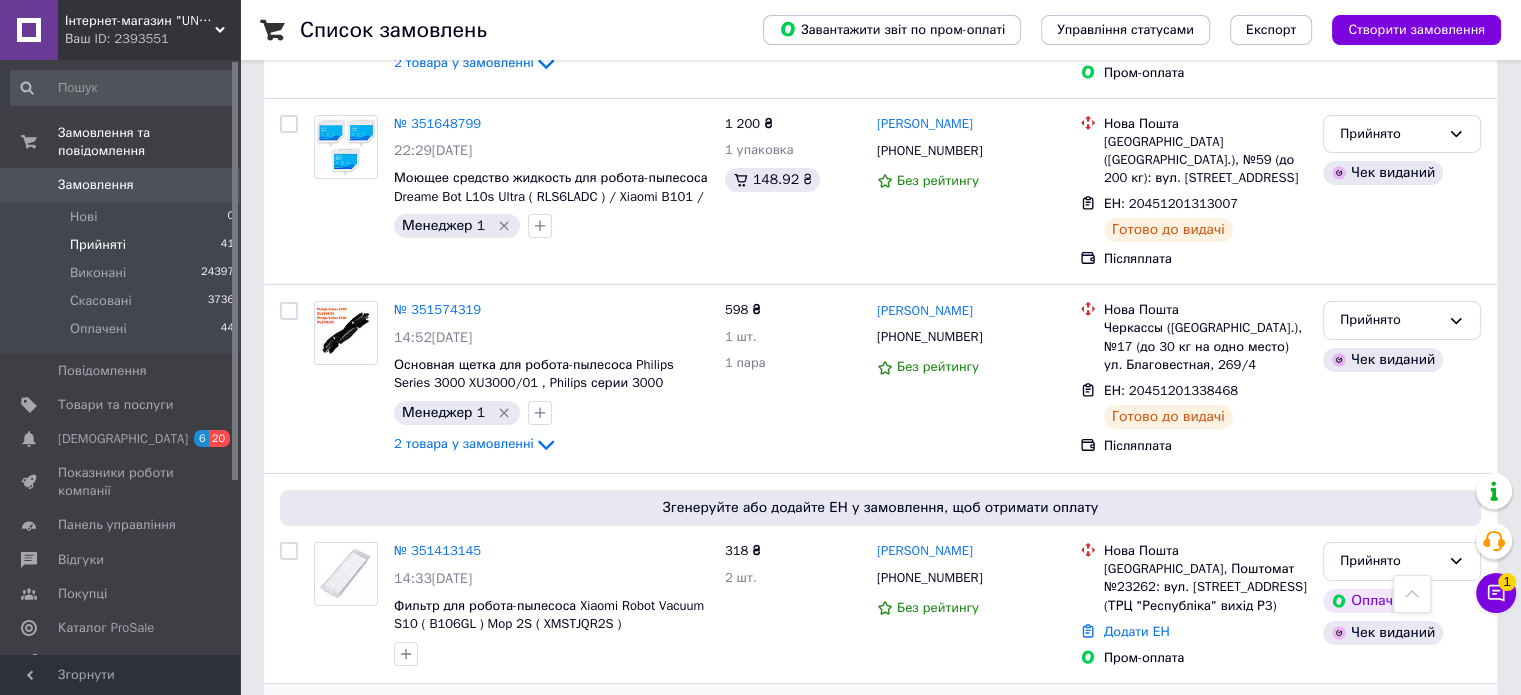 scroll, scrollTop: 6674, scrollLeft: 0, axis: vertical 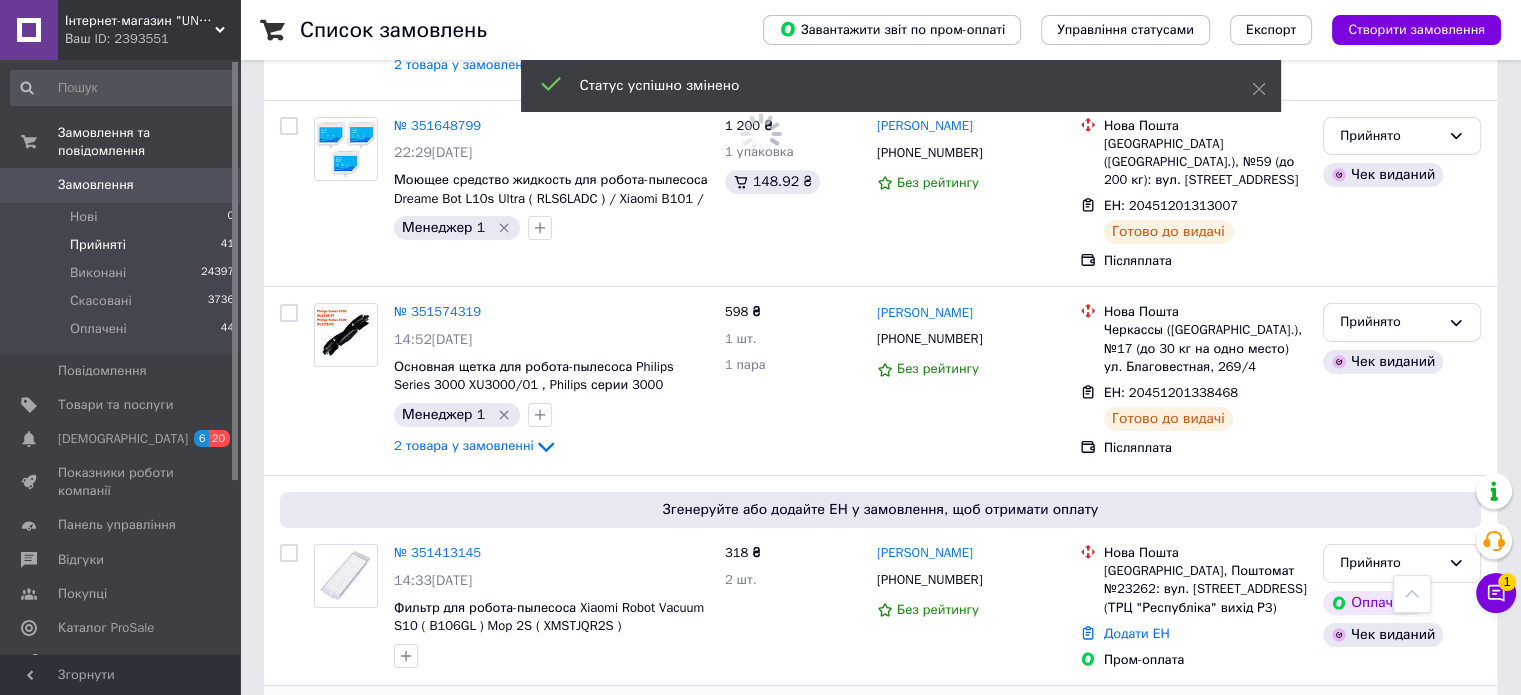 click on "Прийнято" at bounding box center [1402, 721] 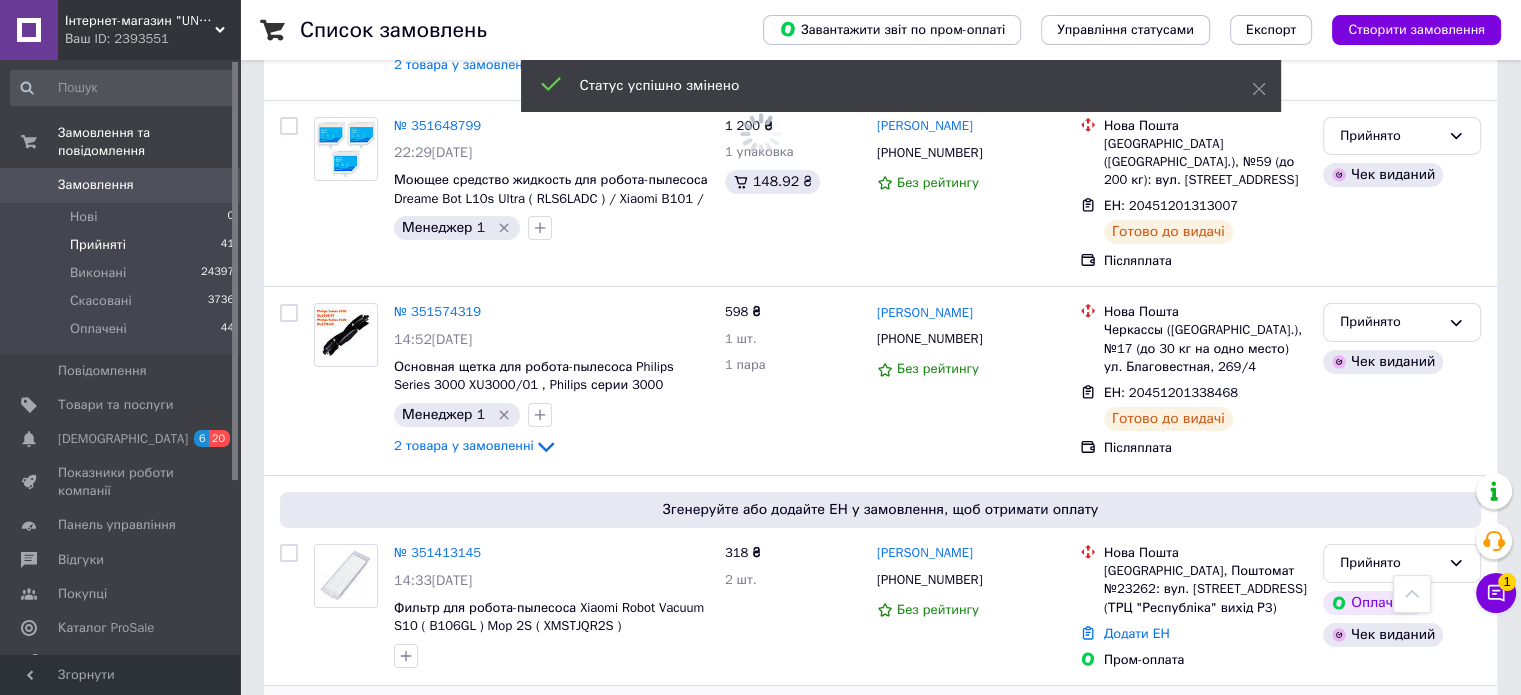 click on "Виконано" at bounding box center (1402, 763) 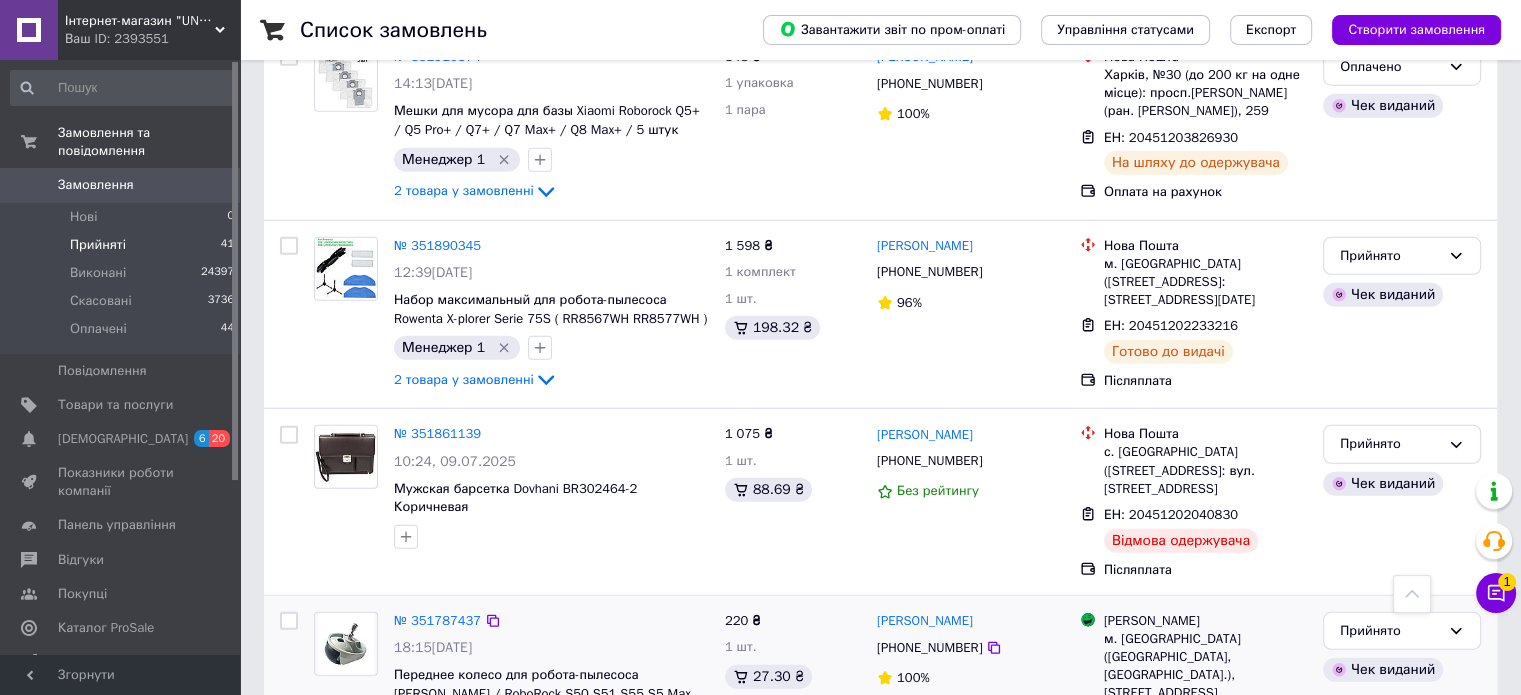 scroll, scrollTop: 5274, scrollLeft: 0, axis: vertical 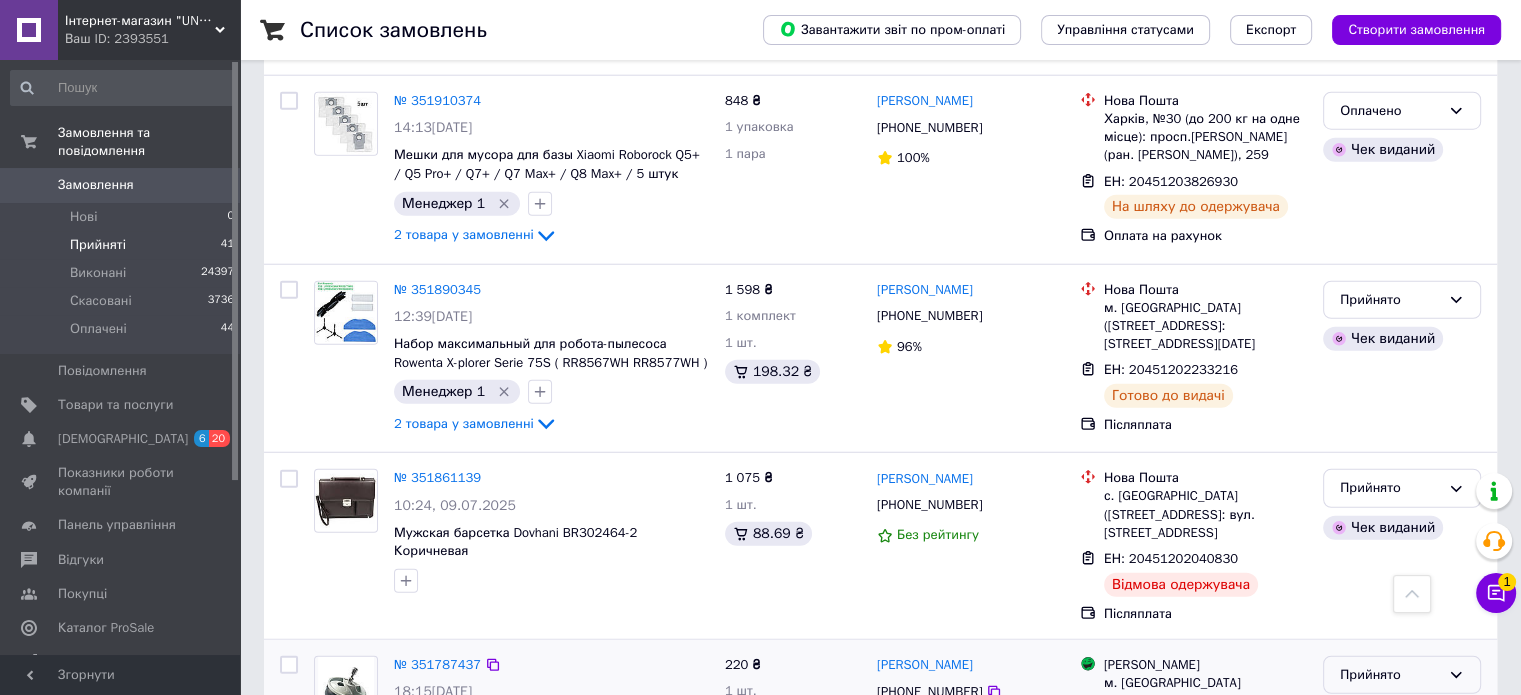 click 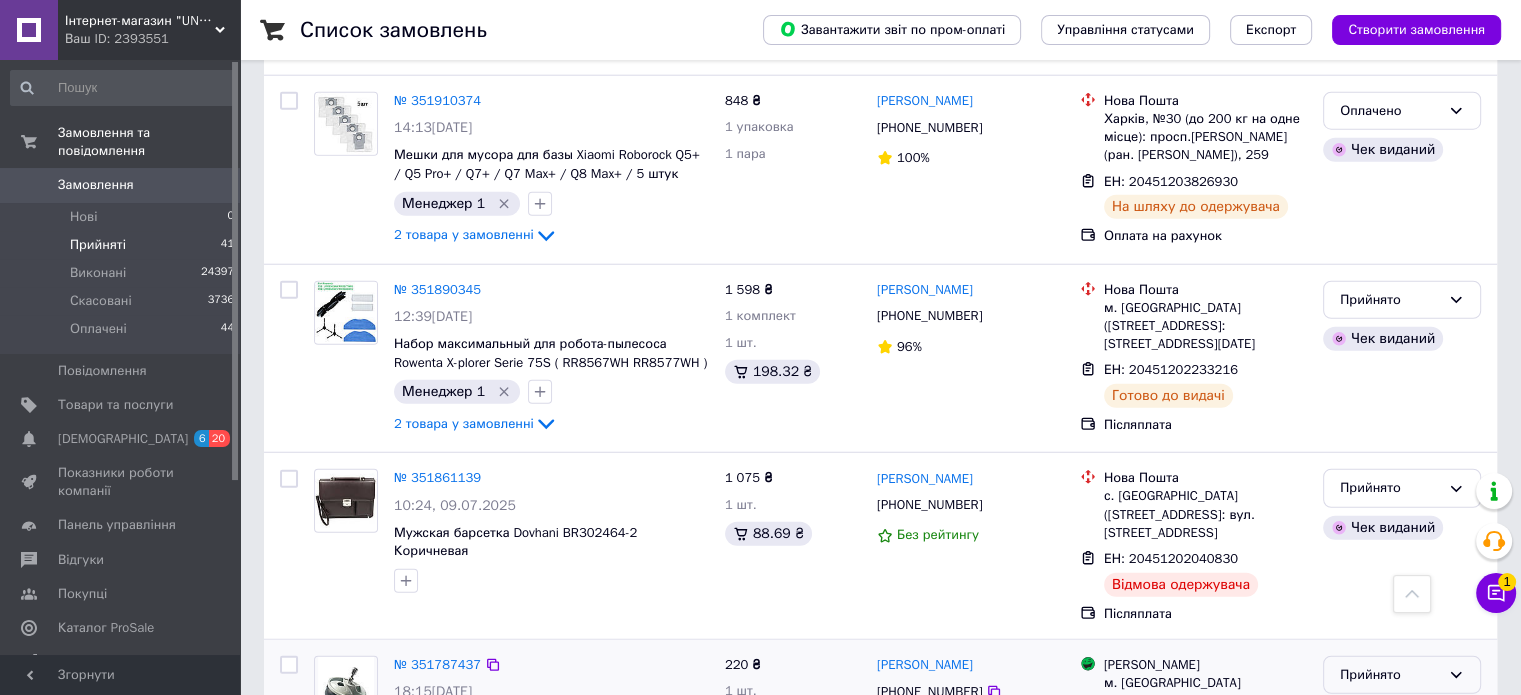 click on "Виконано" at bounding box center [1402, 716] 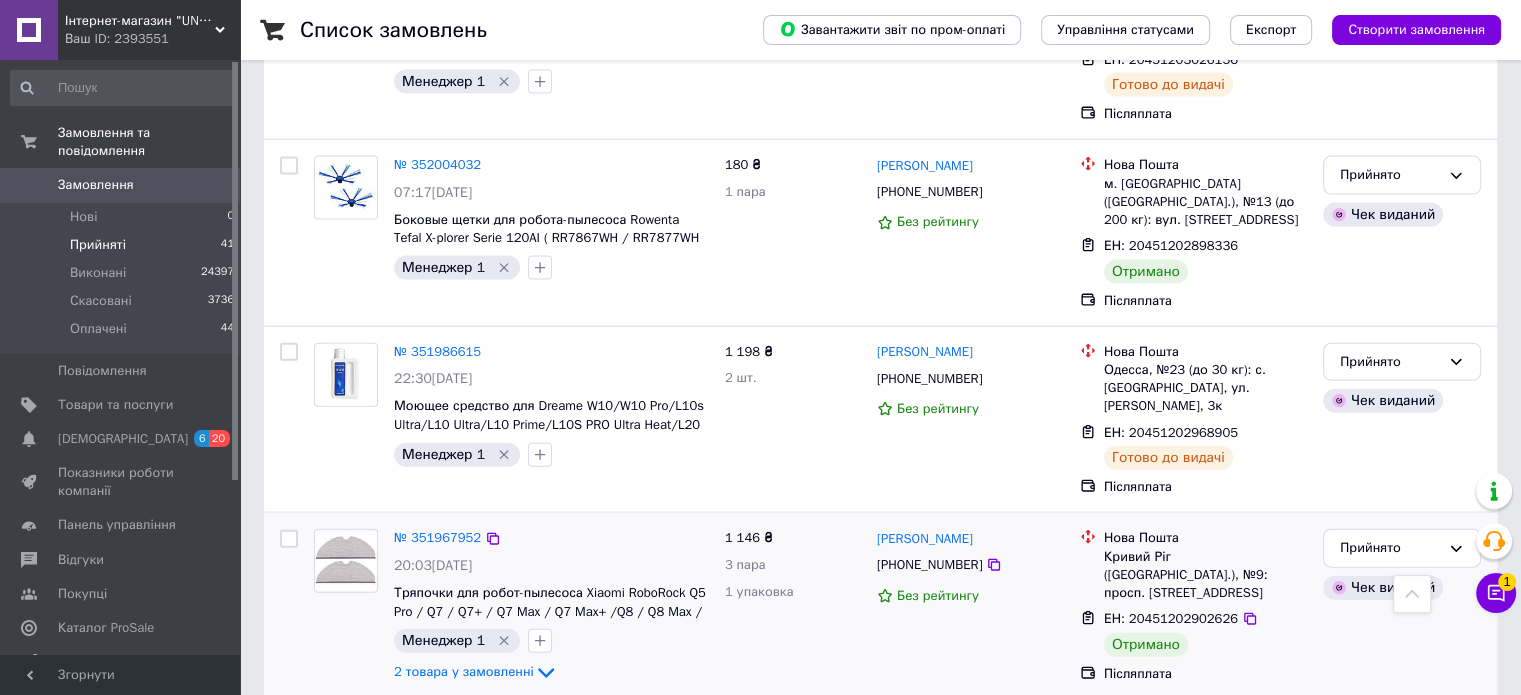 scroll, scrollTop: 4374, scrollLeft: 0, axis: vertical 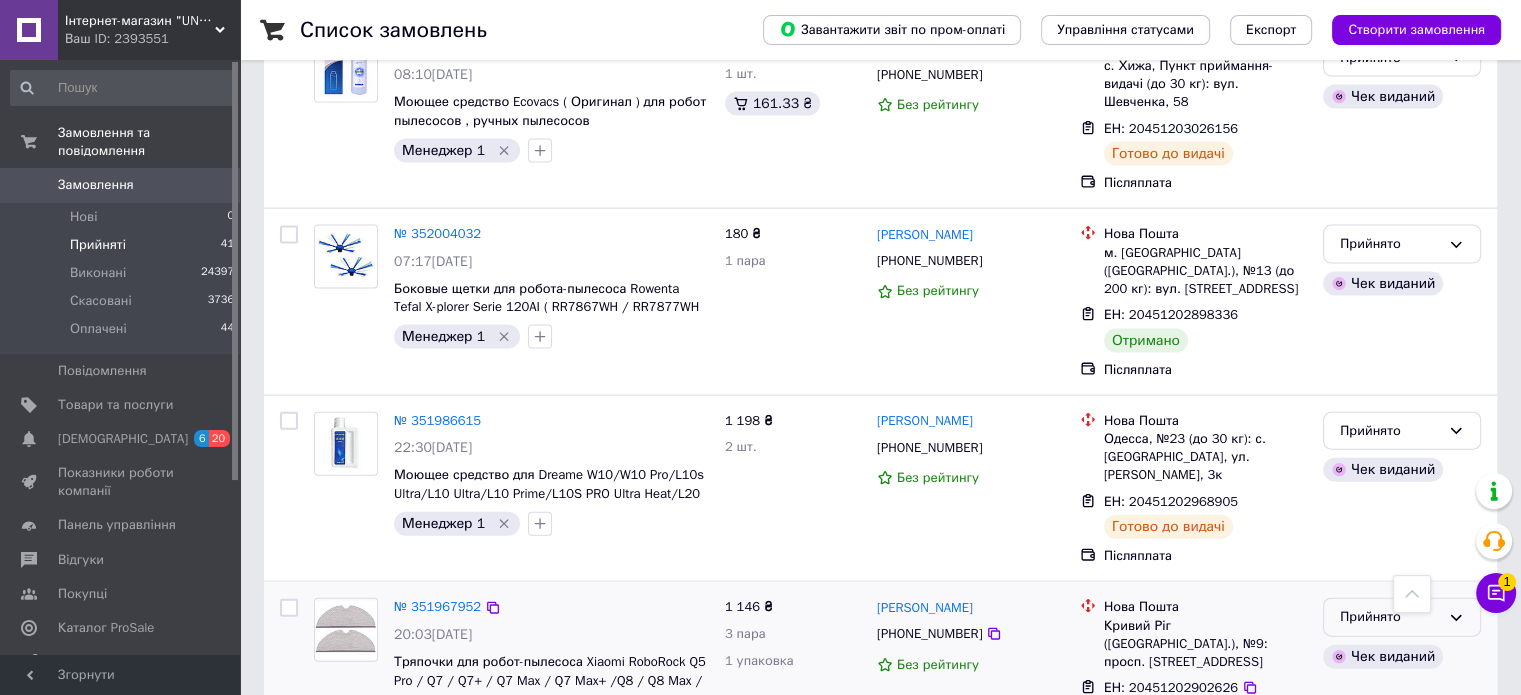 click on "Прийнято" at bounding box center [1390, 617] 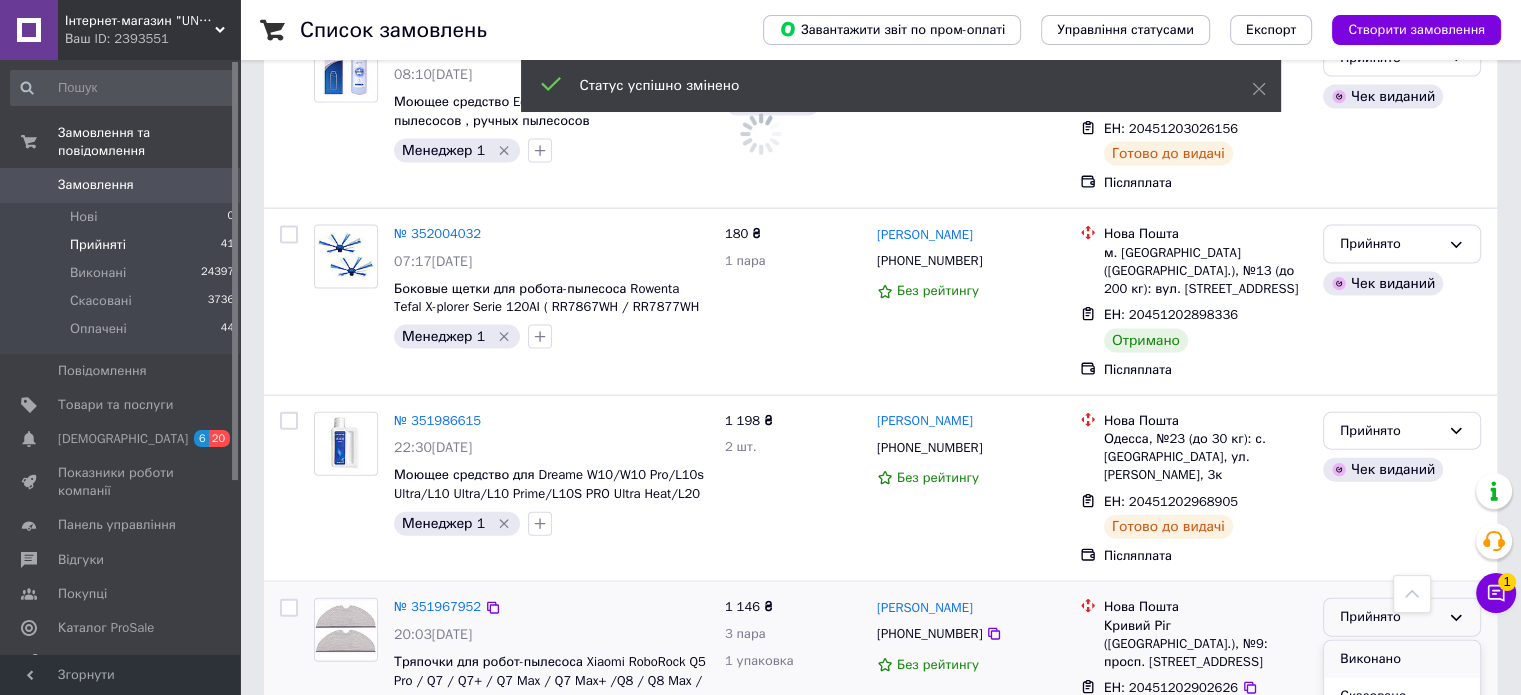 click on "Виконано" at bounding box center [1402, 659] 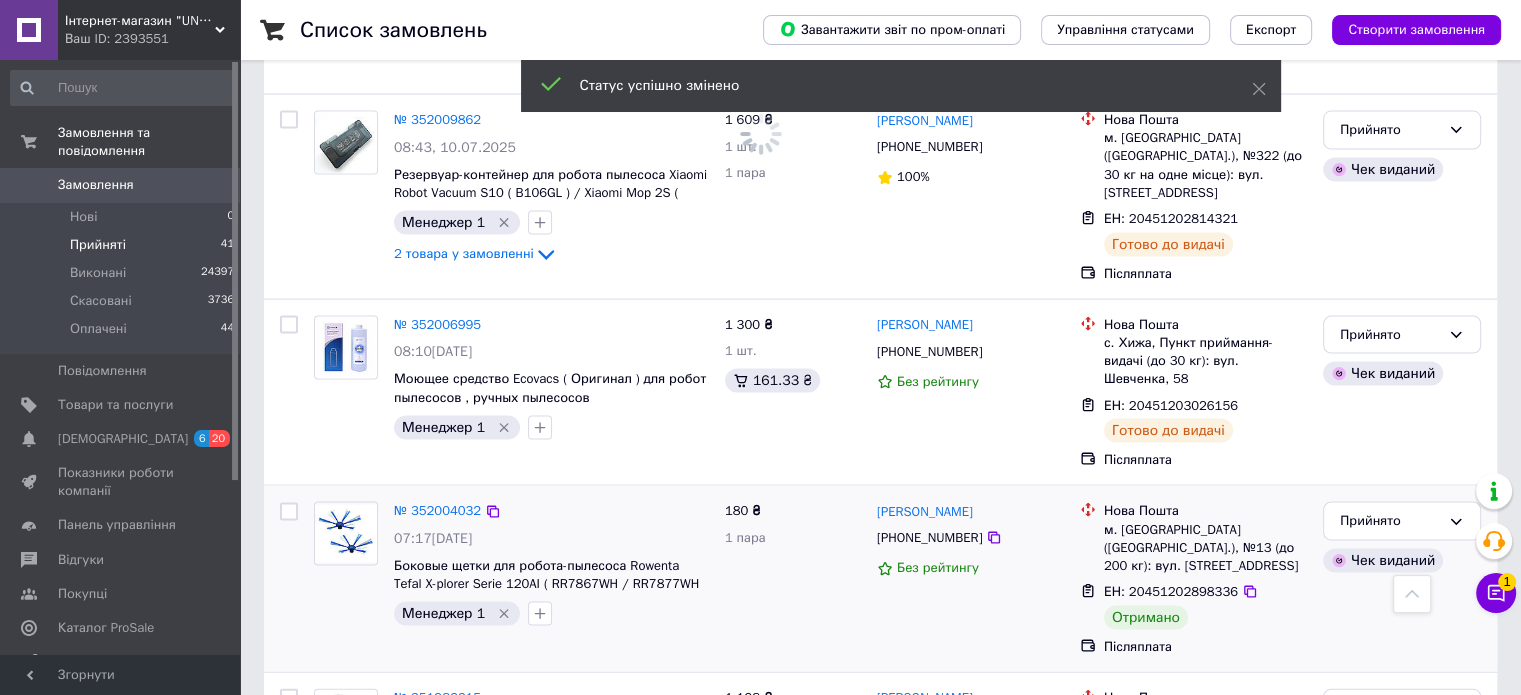 scroll, scrollTop: 3974, scrollLeft: 0, axis: vertical 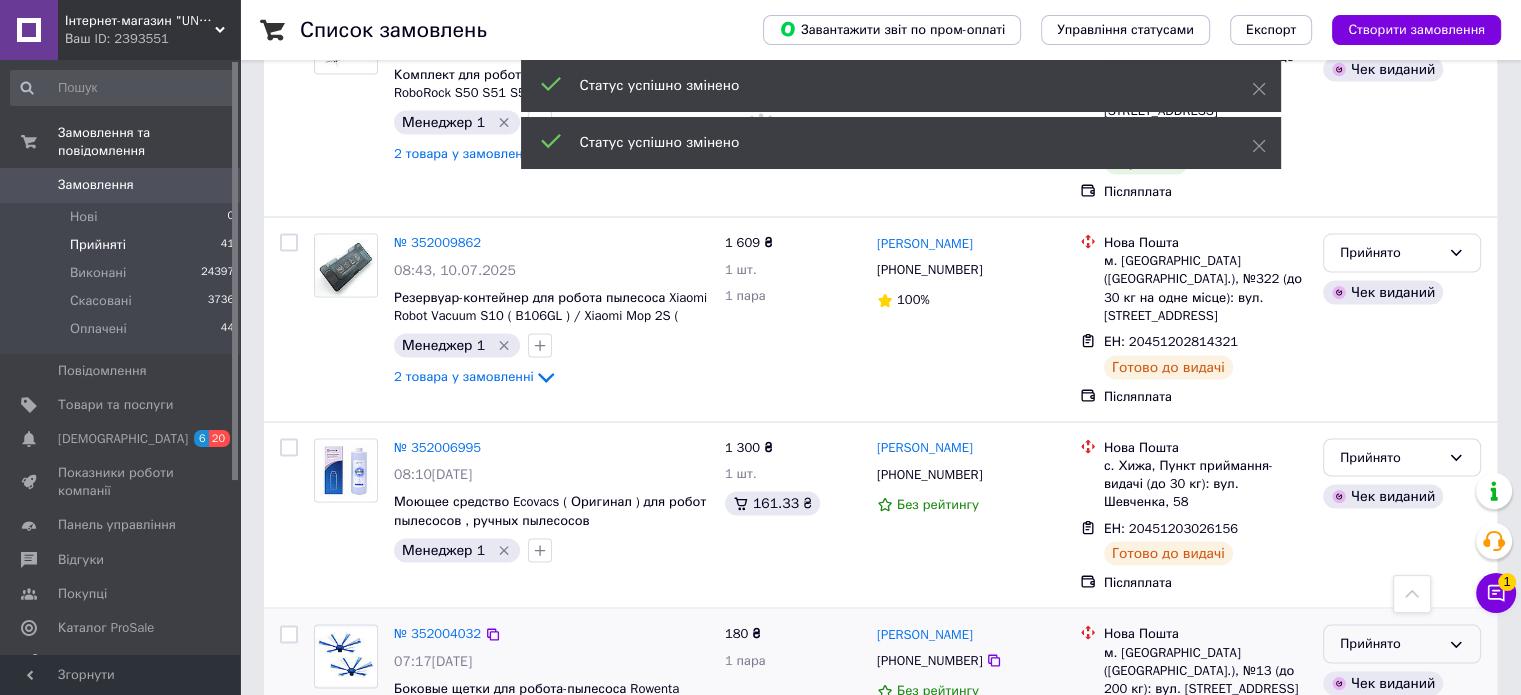 click on "Прийнято" at bounding box center (1390, 644) 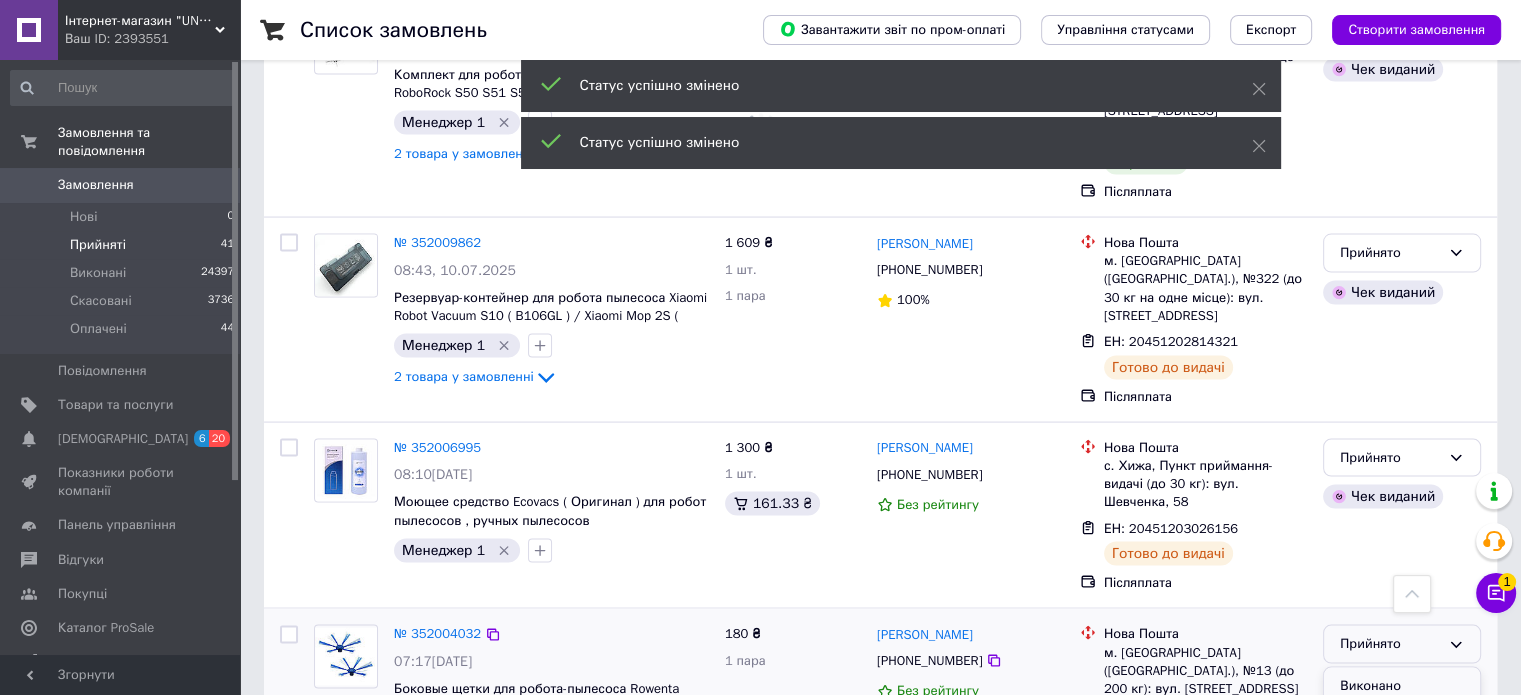 click on "Виконано" at bounding box center [1402, 686] 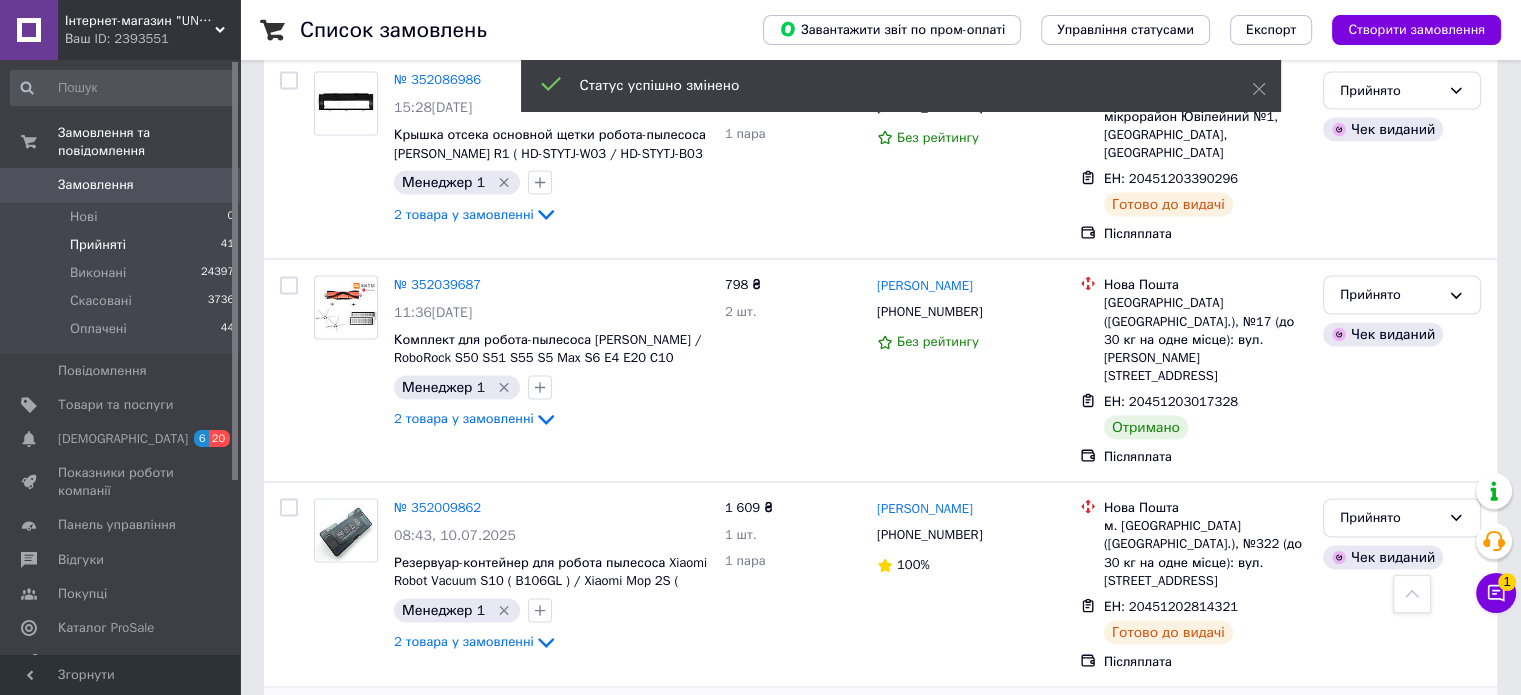 scroll, scrollTop: 3474, scrollLeft: 0, axis: vertical 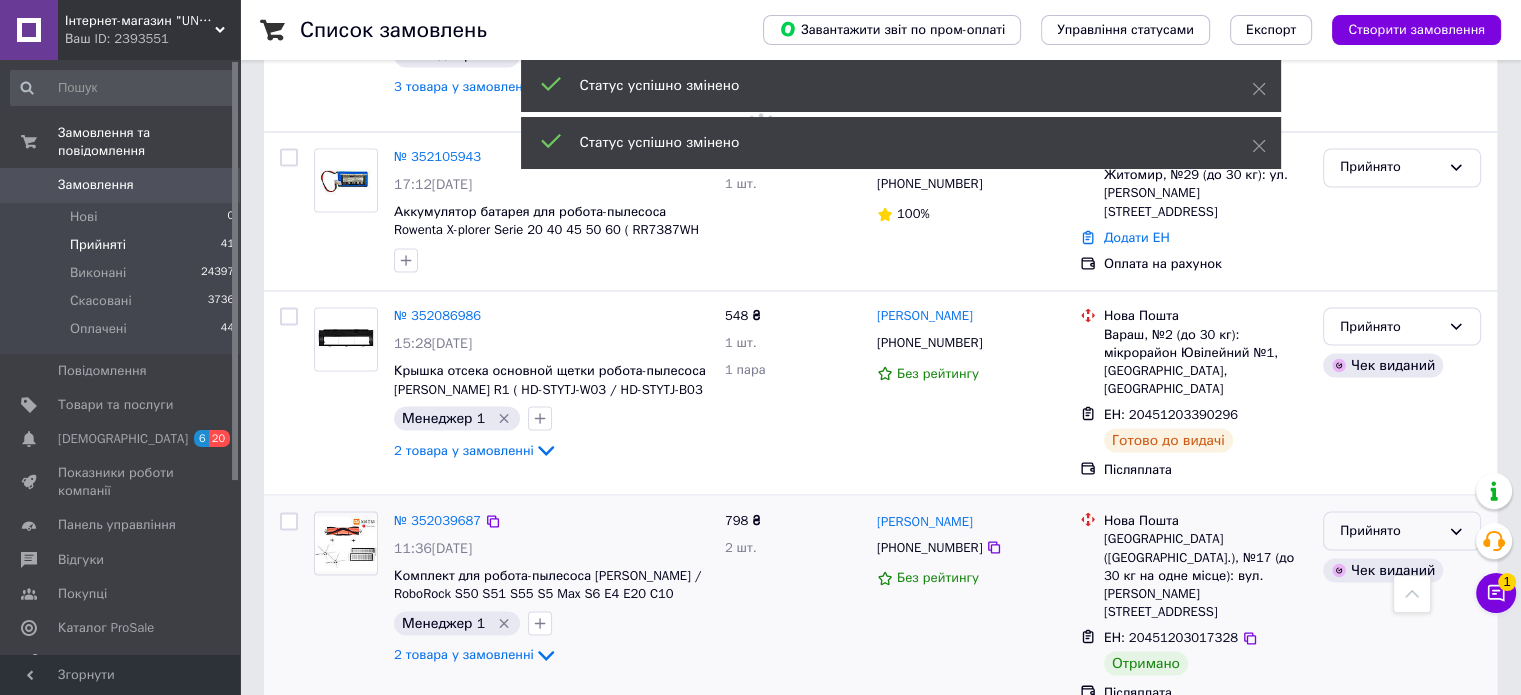 click on "Прийнято" at bounding box center [1390, 530] 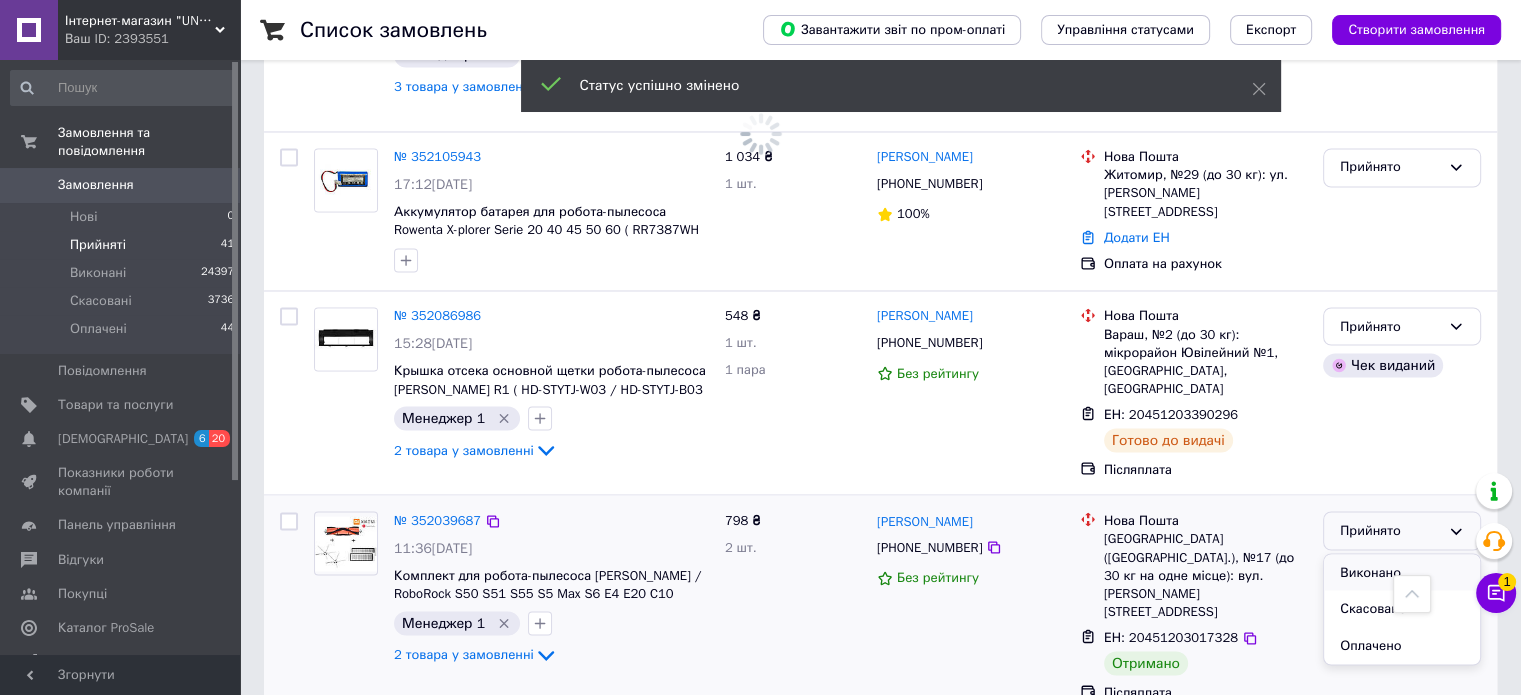 click on "Виконано" at bounding box center [1402, 572] 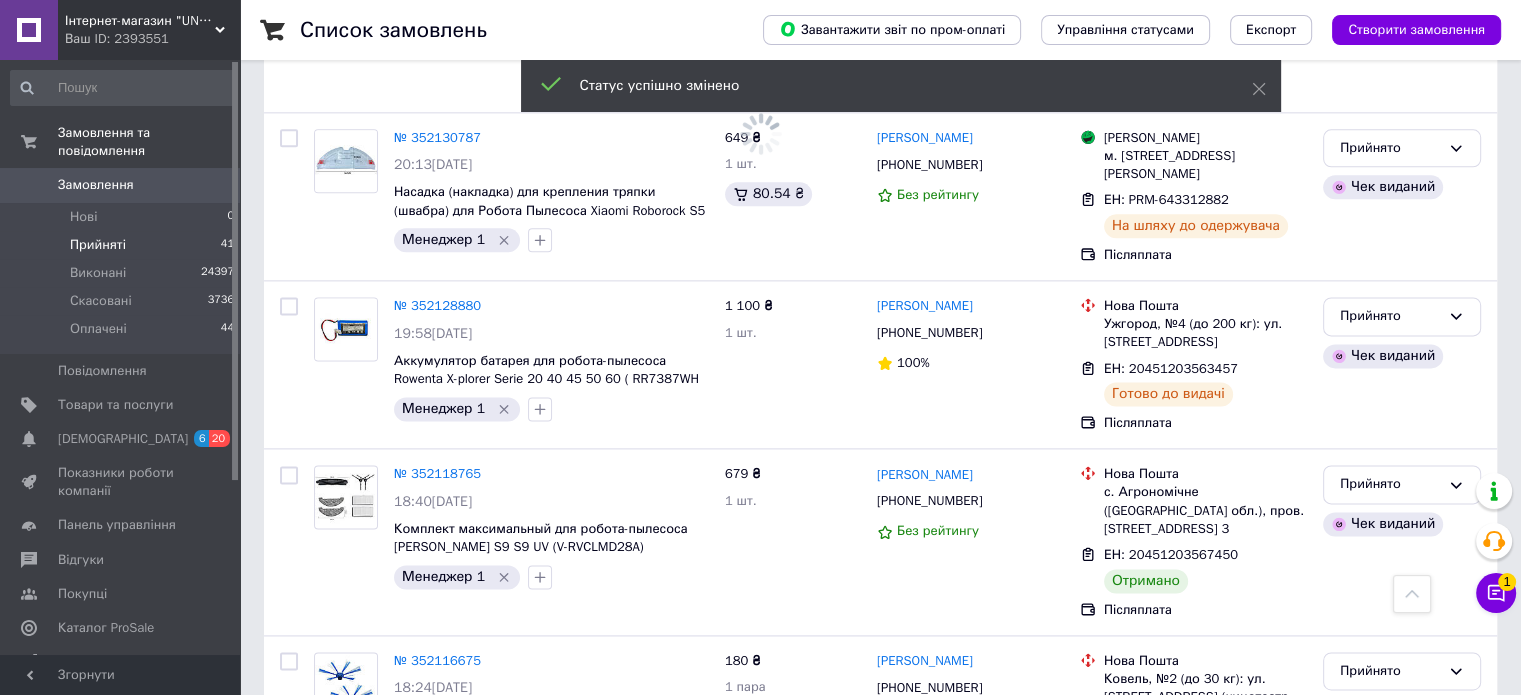 scroll, scrollTop: 2574, scrollLeft: 0, axis: vertical 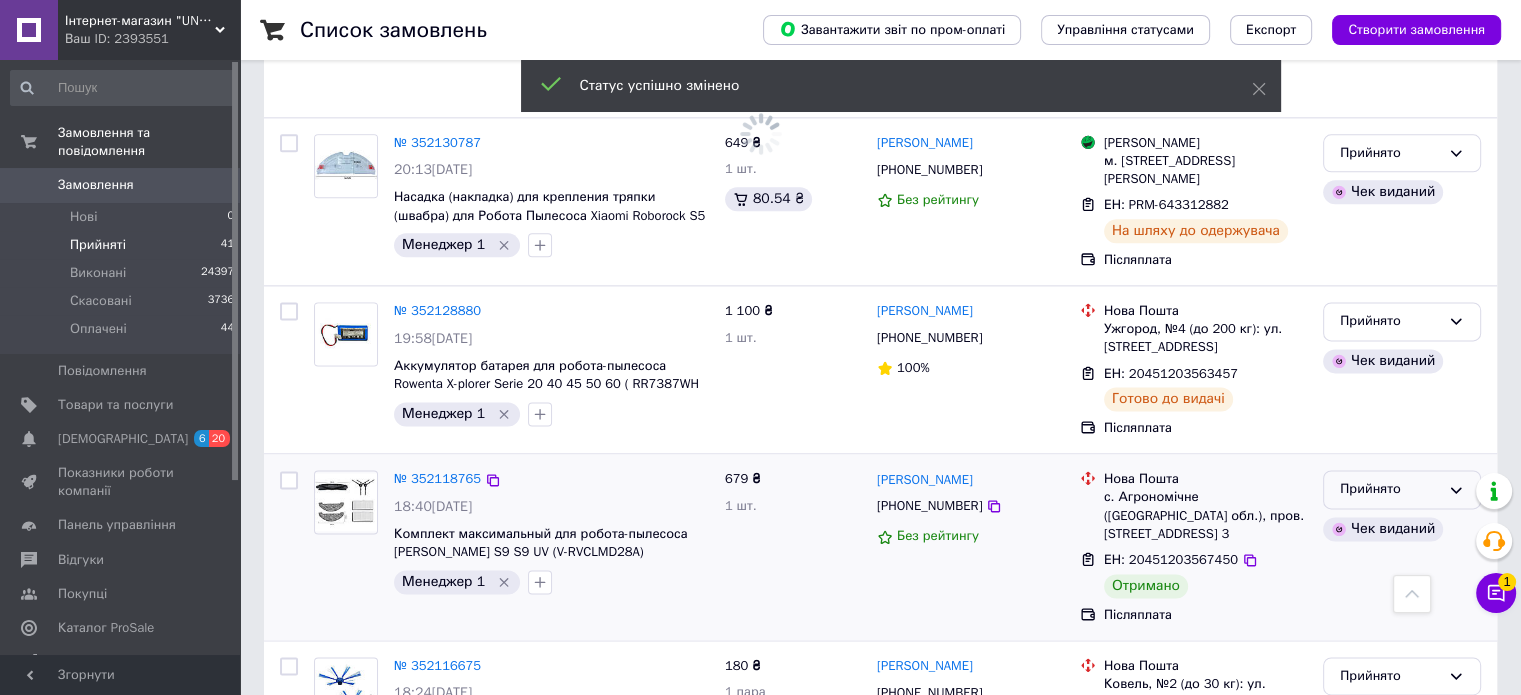 click on "Прийнято" at bounding box center (1390, 489) 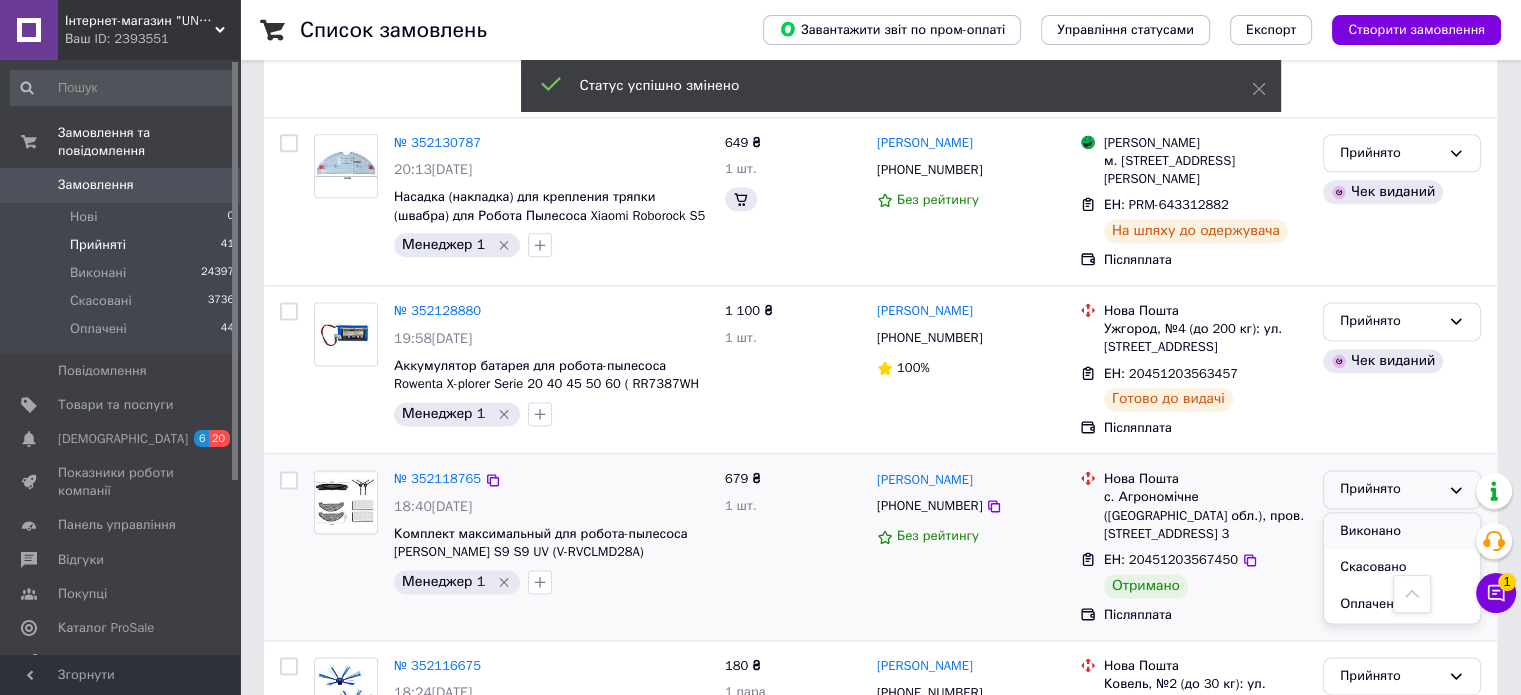 click on "Виконано" at bounding box center [1402, 531] 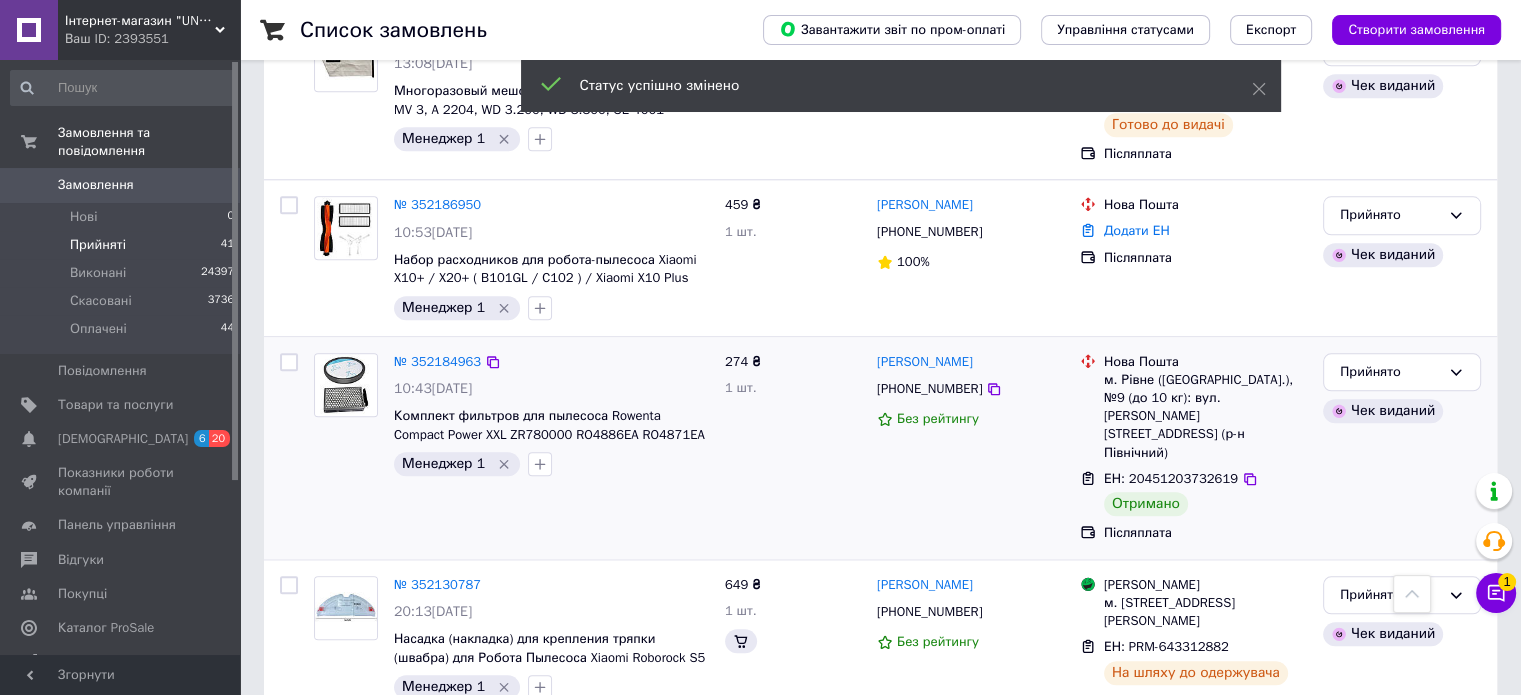 scroll, scrollTop: 2074, scrollLeft: 0, axis: vertical 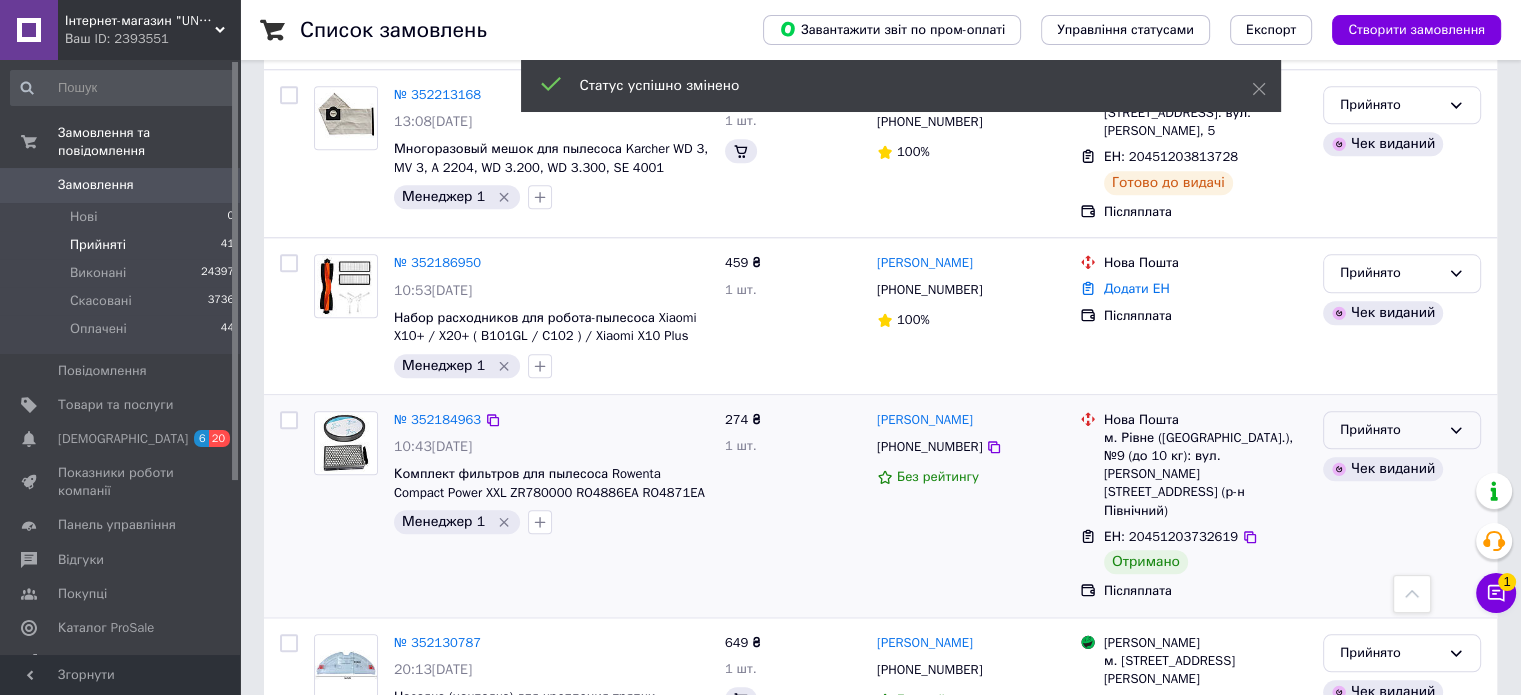 click on "Прийнято" at bounding box center [1390, 430] 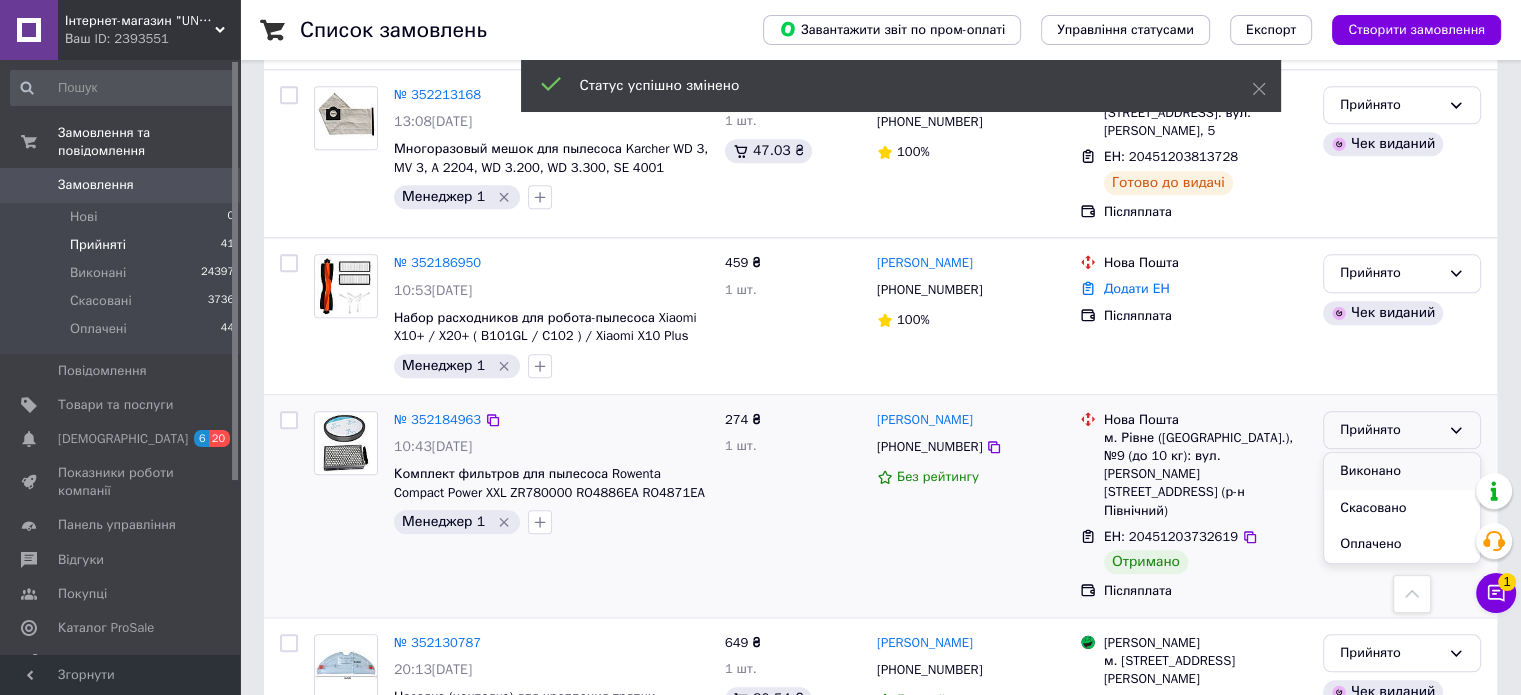 click on "Виконано" at bounding box center (1402, 471) 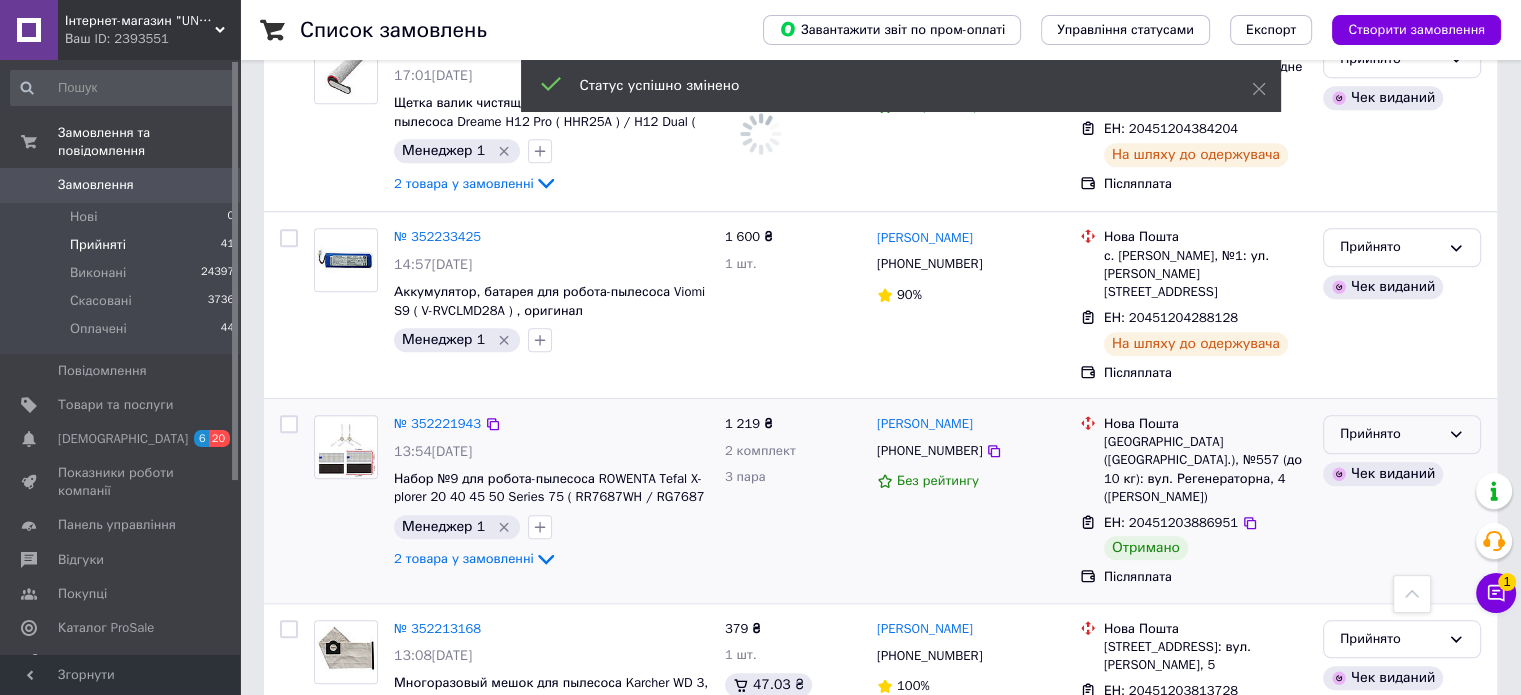 scroll, scrollTop: 1474, scrollLeft: 0, axis: vertical 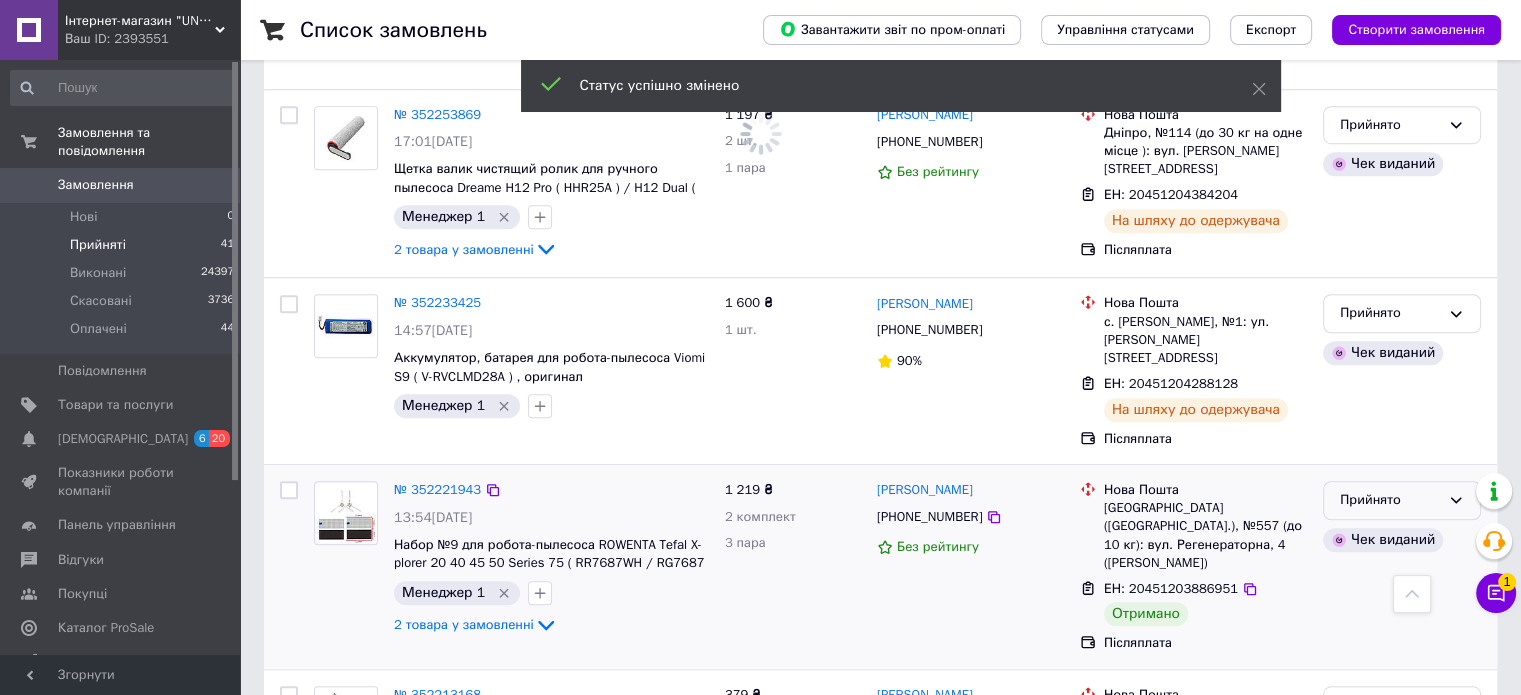 click on "Прийнято" at bounding box center [1390, 500] 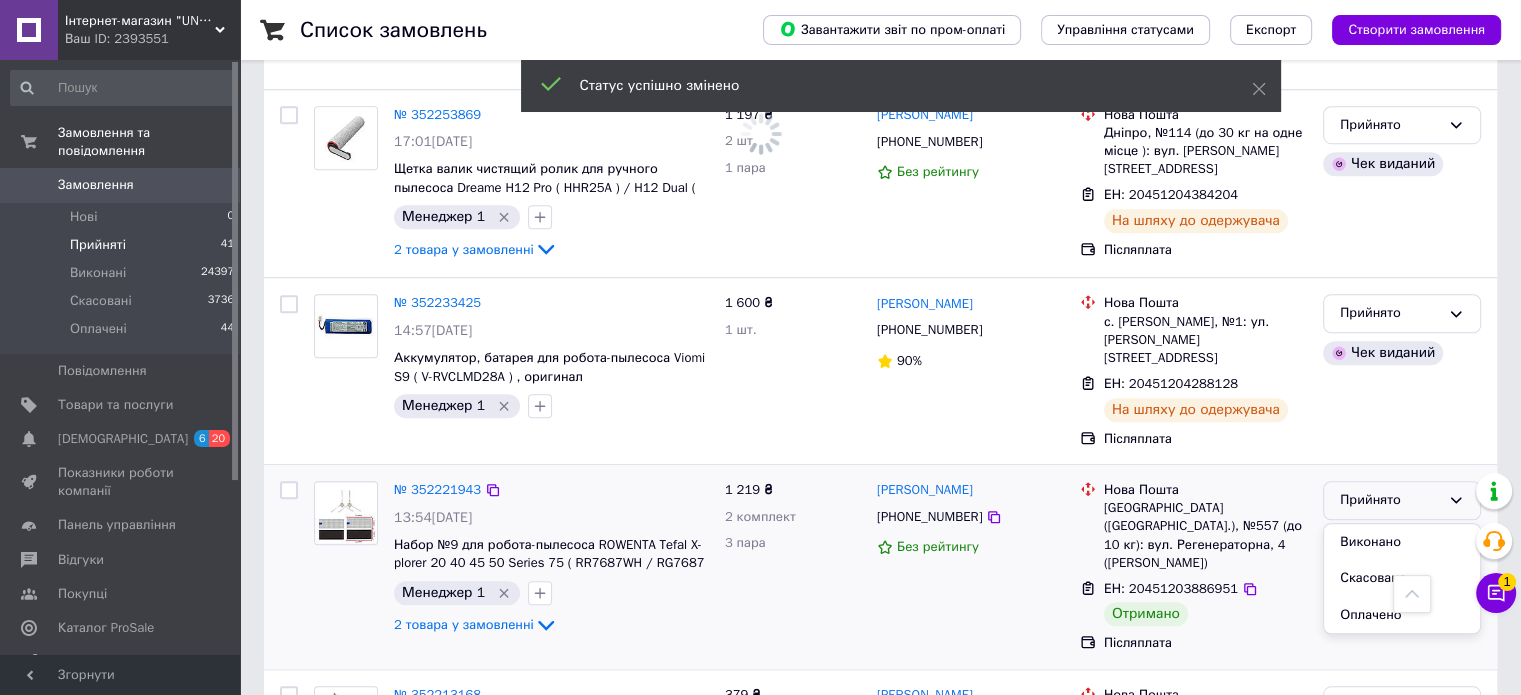 click on "Виконано" at bounding box center [1402, 542] 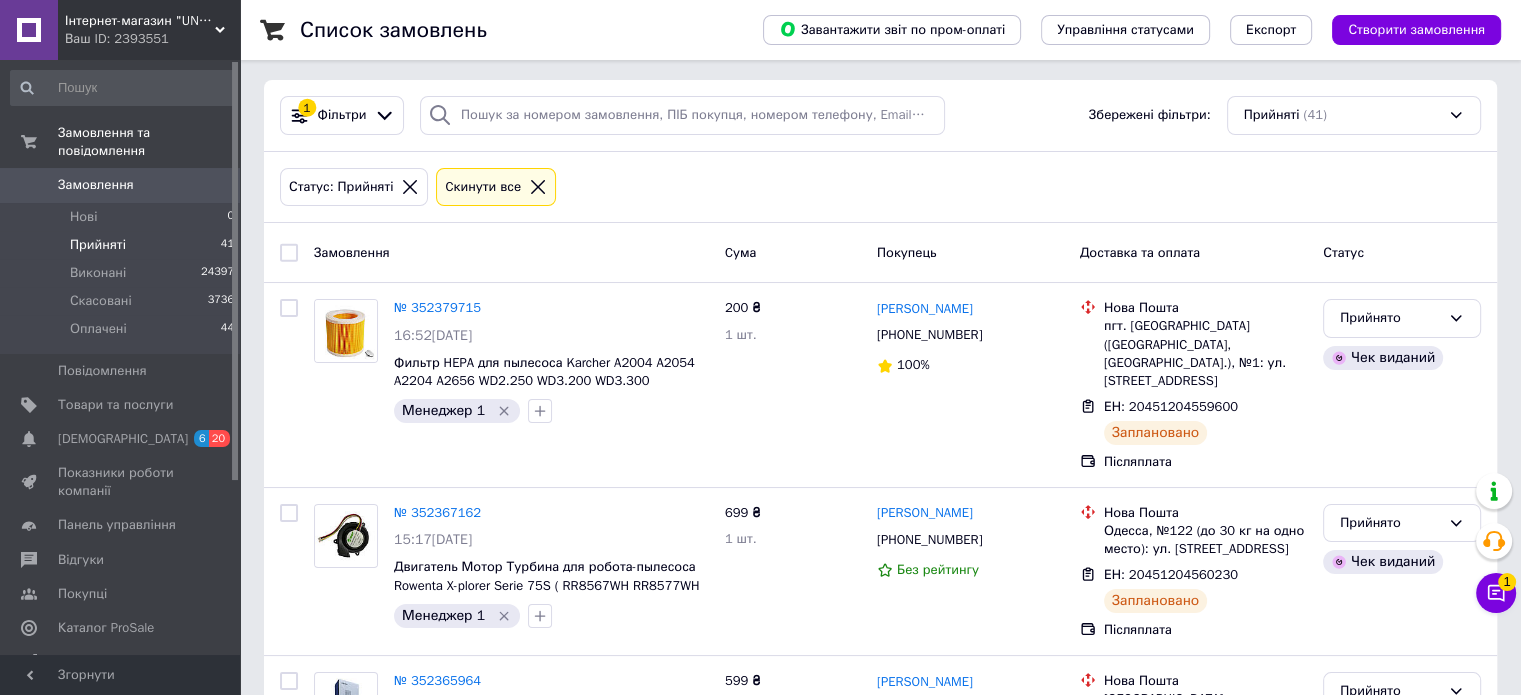 scroll, scrollTop: 0, scrollLeft: 0, axis: both 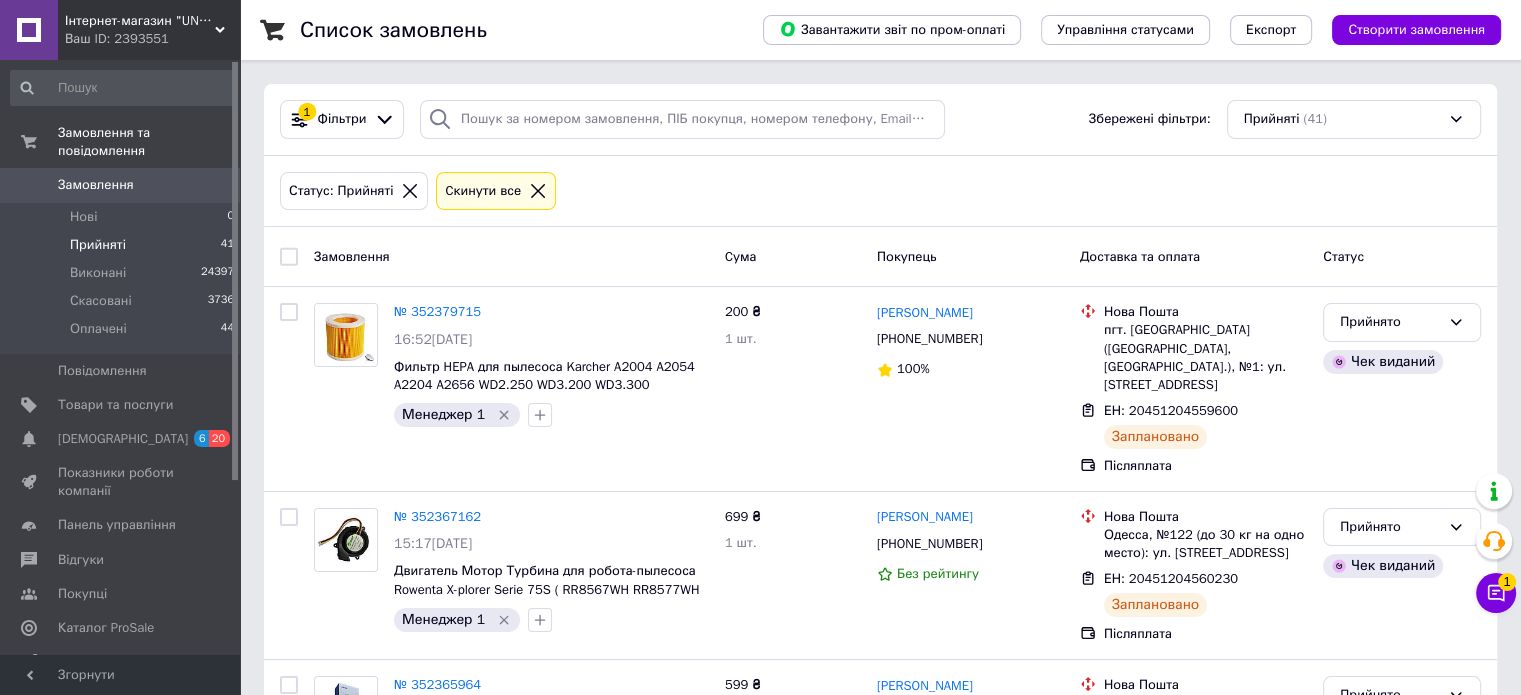 click on "Статус: Прийняті Cкинути все" at bounding box center (880, 191) 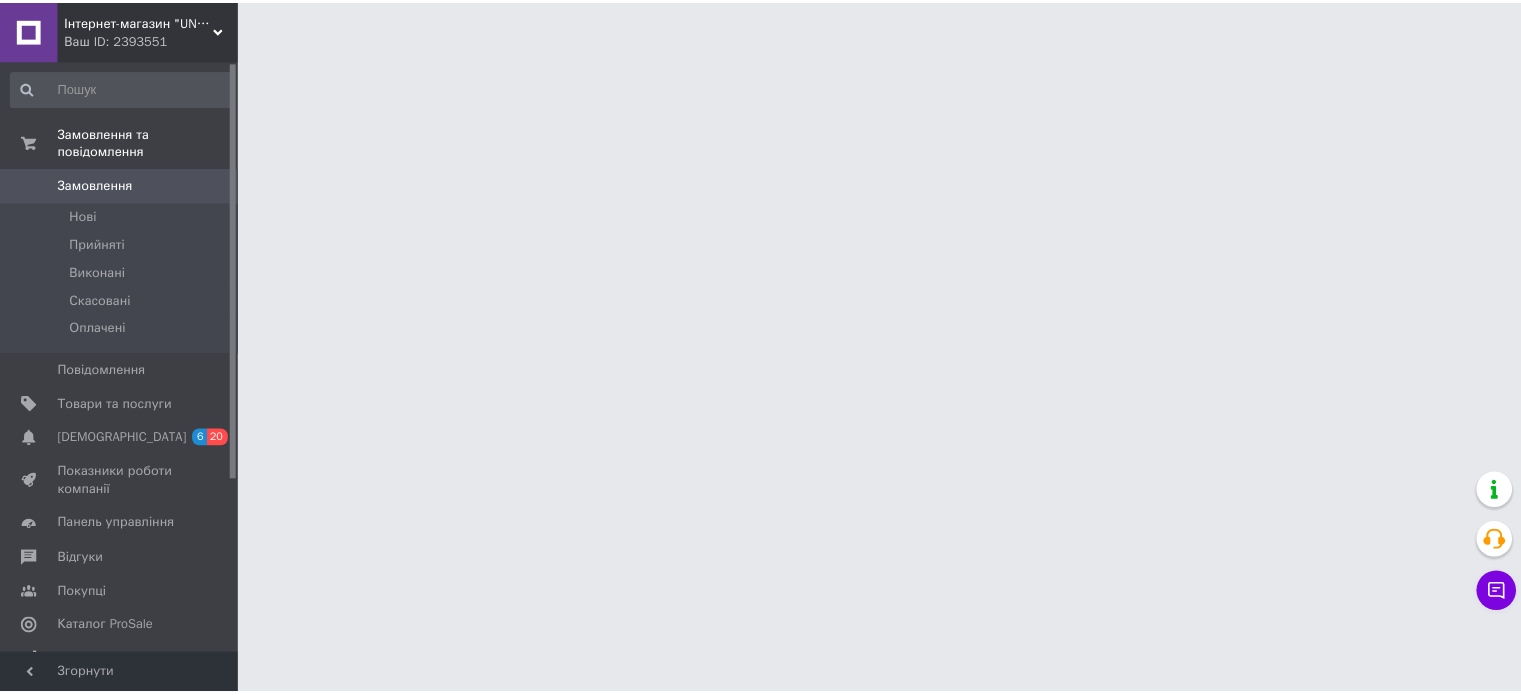 scroll, scrollTop: 0, scrollLeft: 0, axis: both 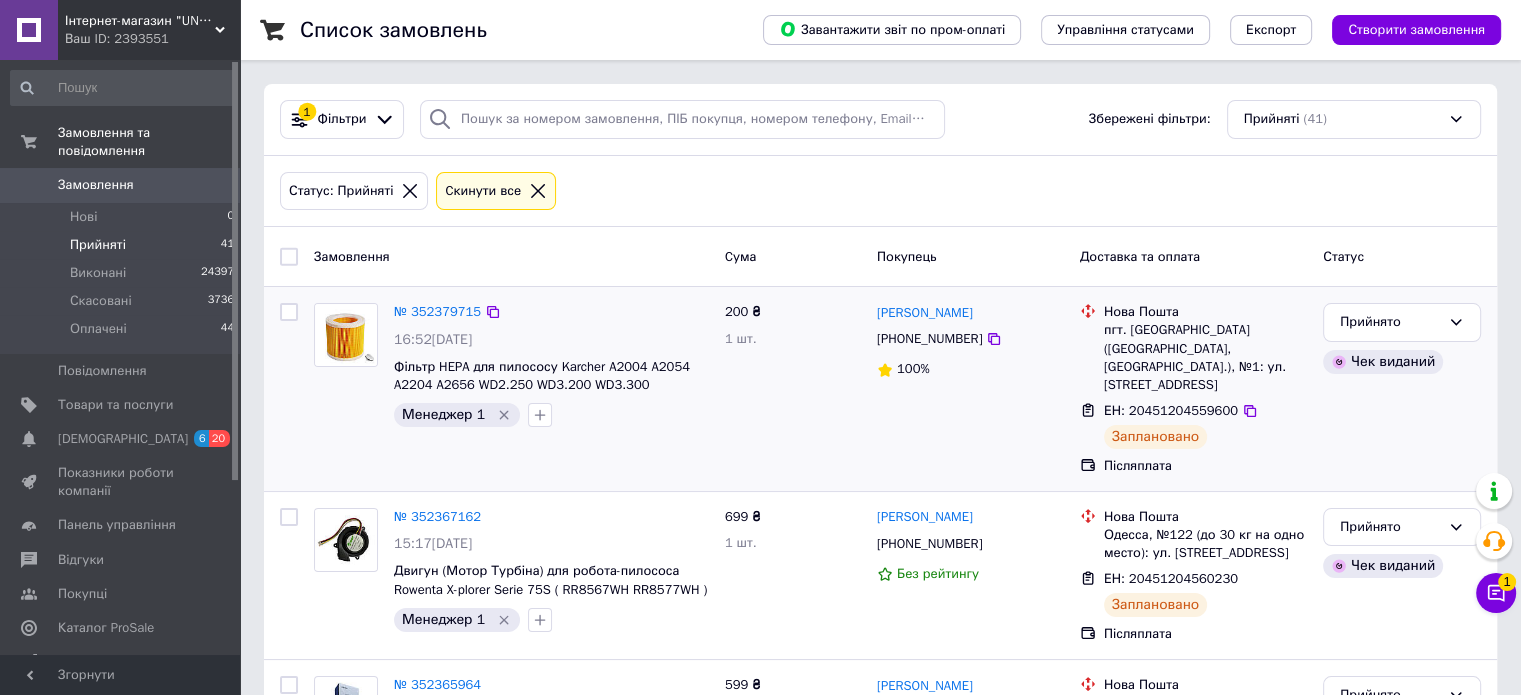drag, startPoint x: 1471, startPoint y: 391, endPoint x: 1408, endPoint y: 352, distance: 74.094536 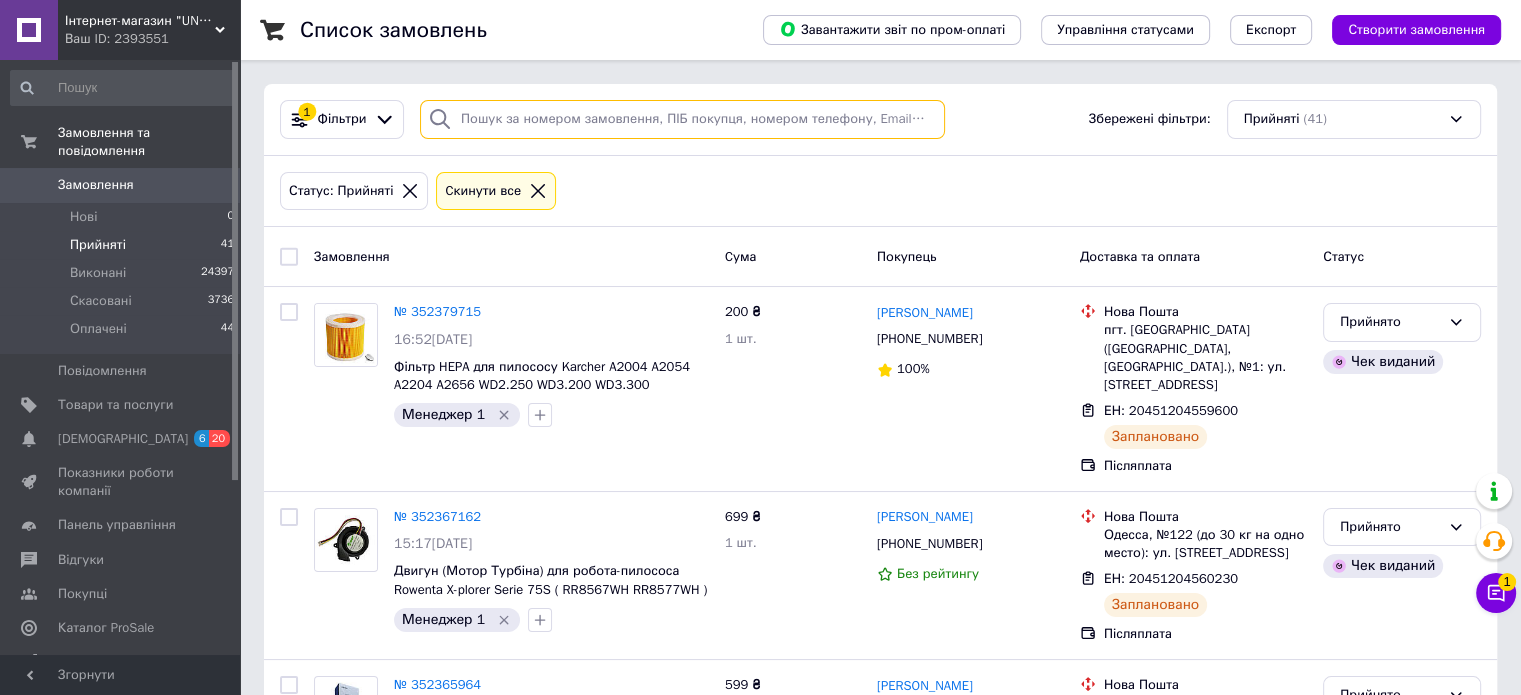paste on "Комарова" 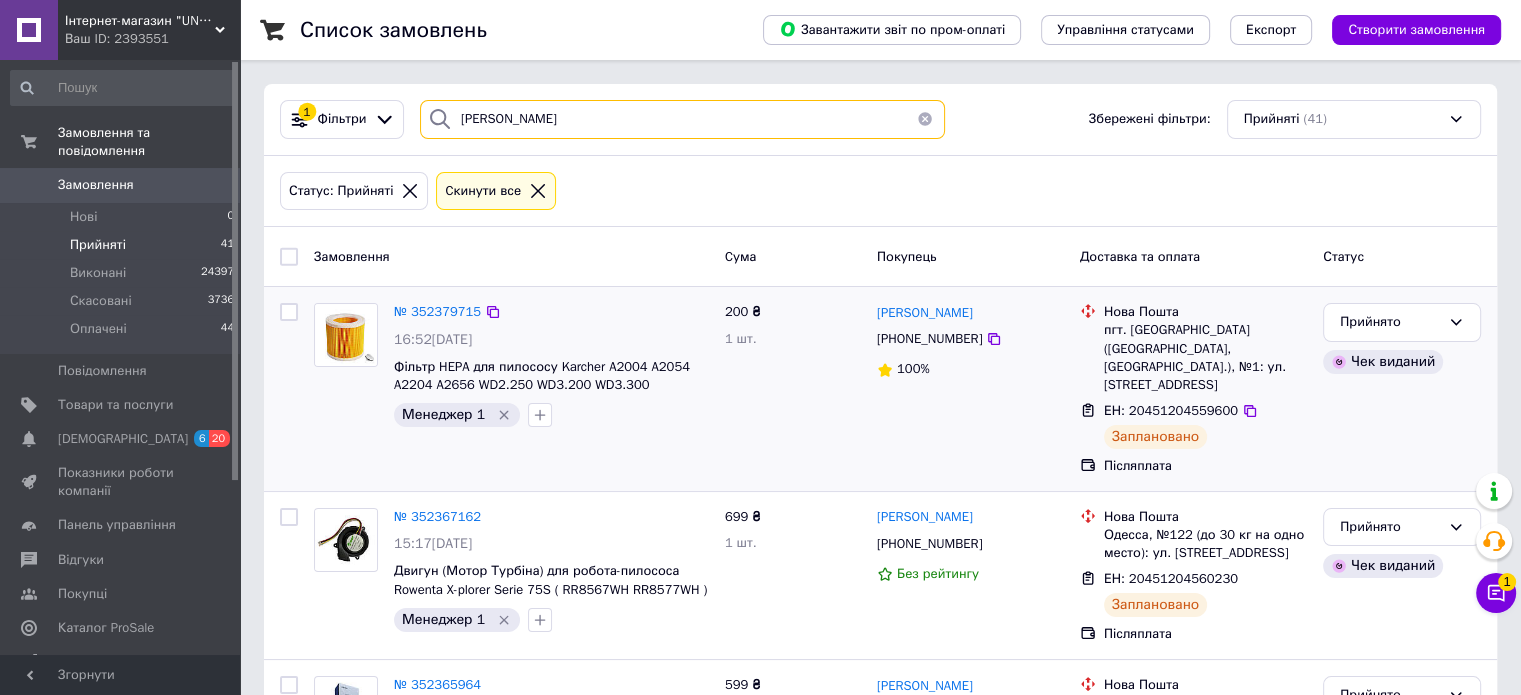 type on "Комарова" 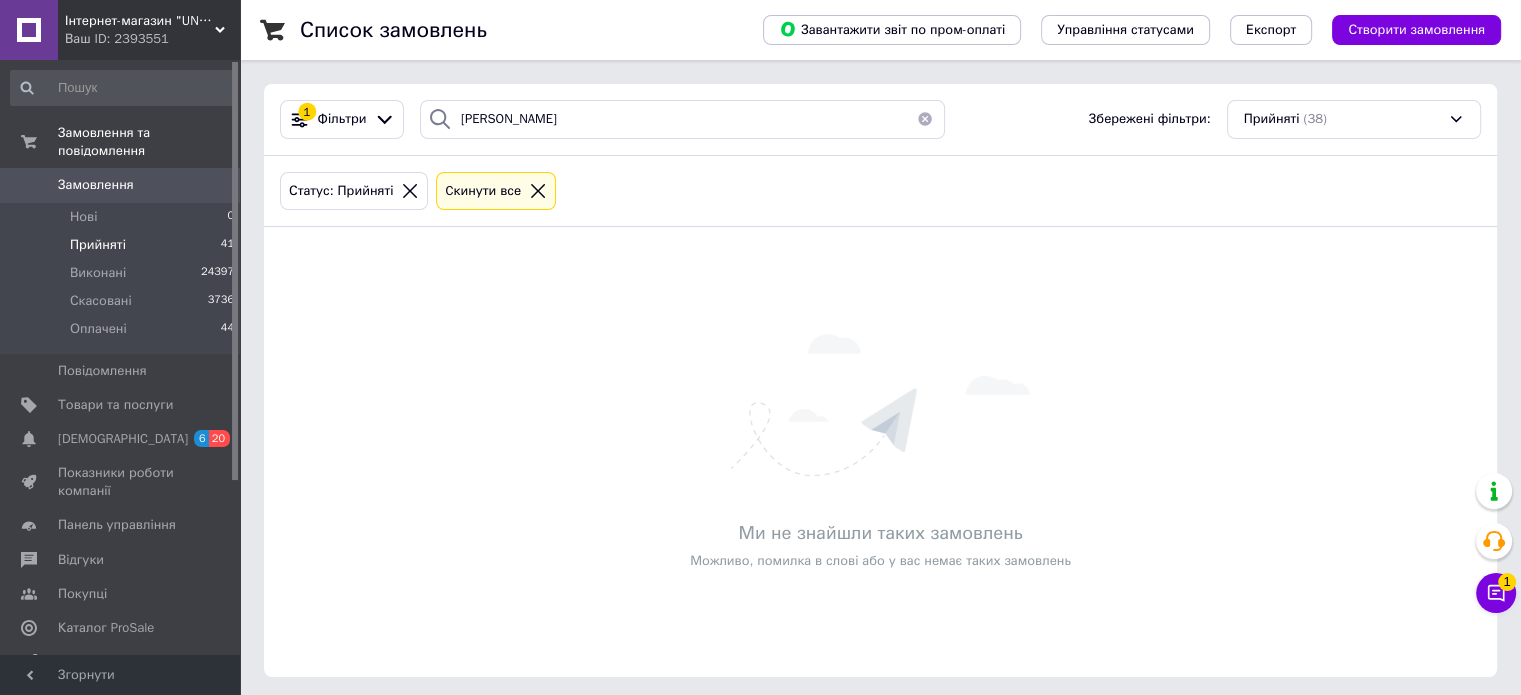 click 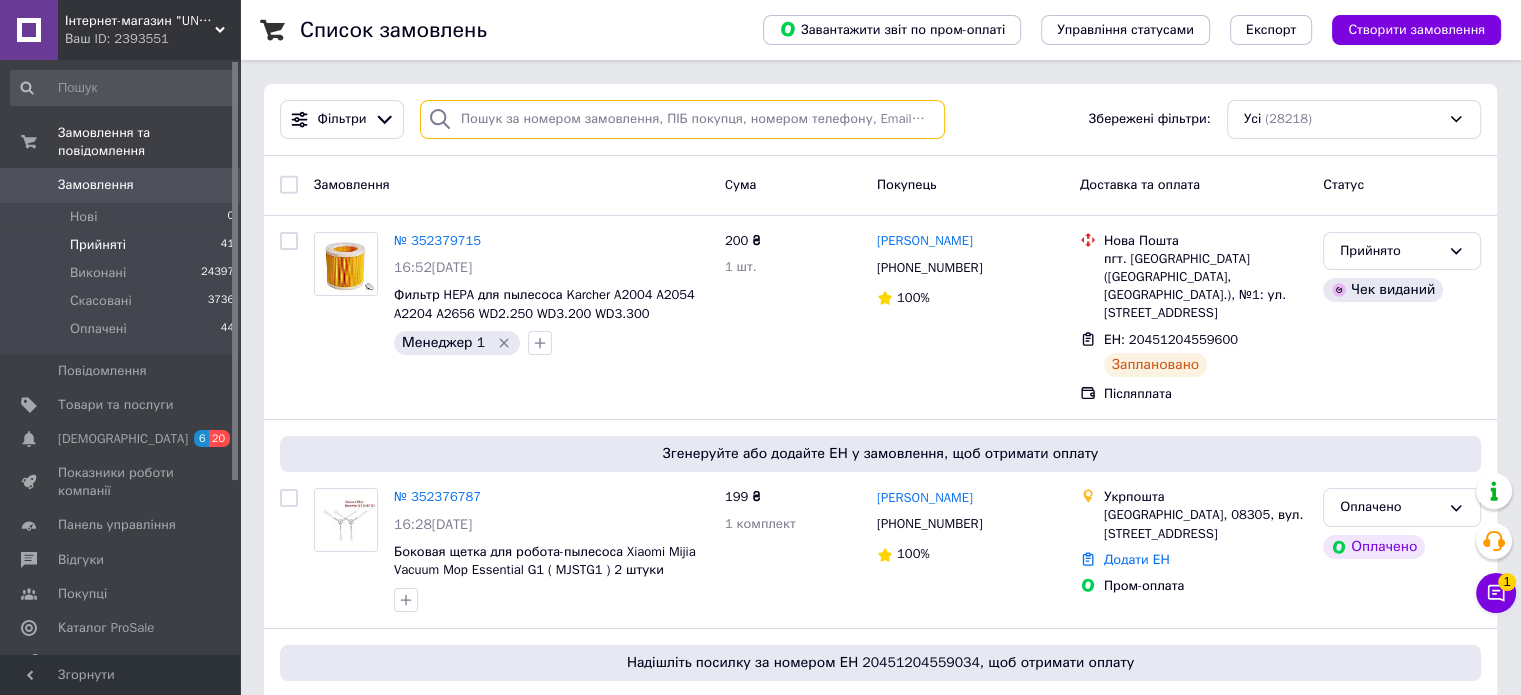 paste on "Комарова" 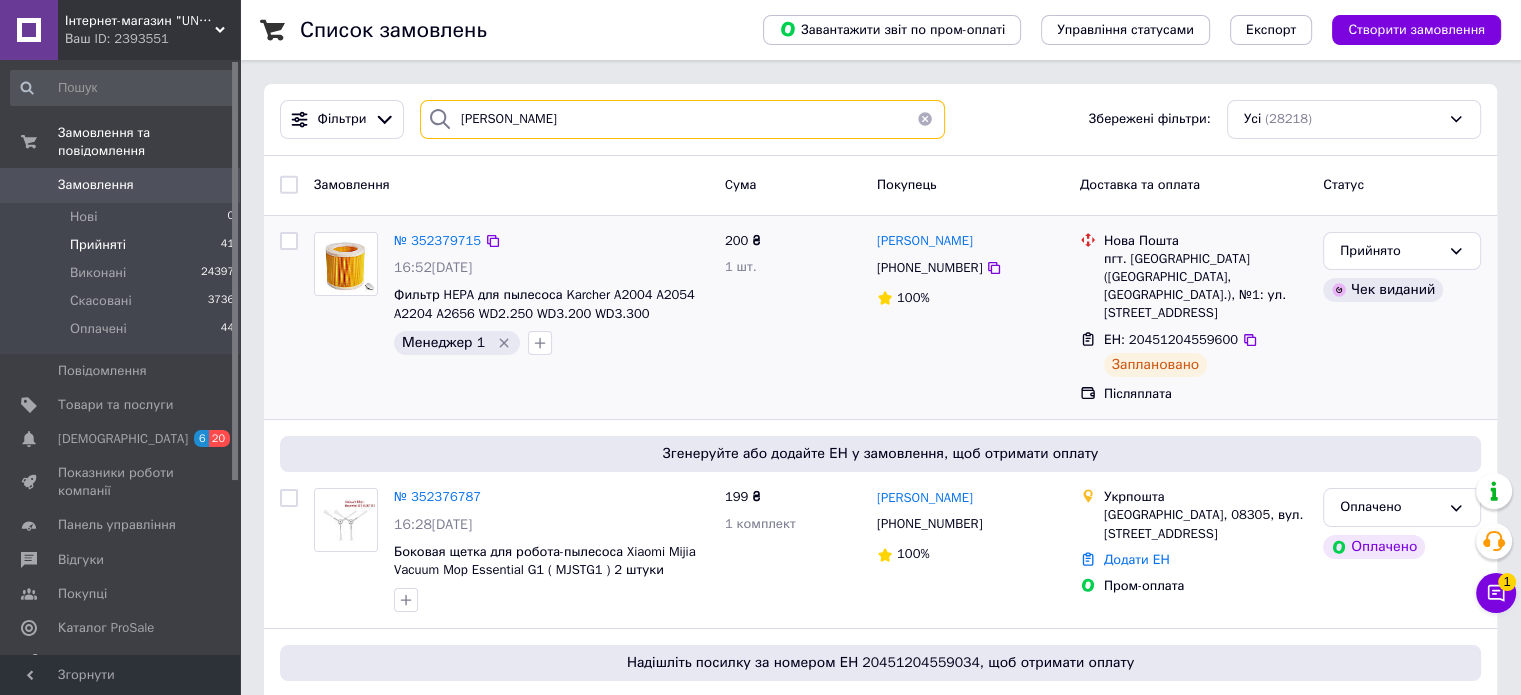 type on "Комарова" 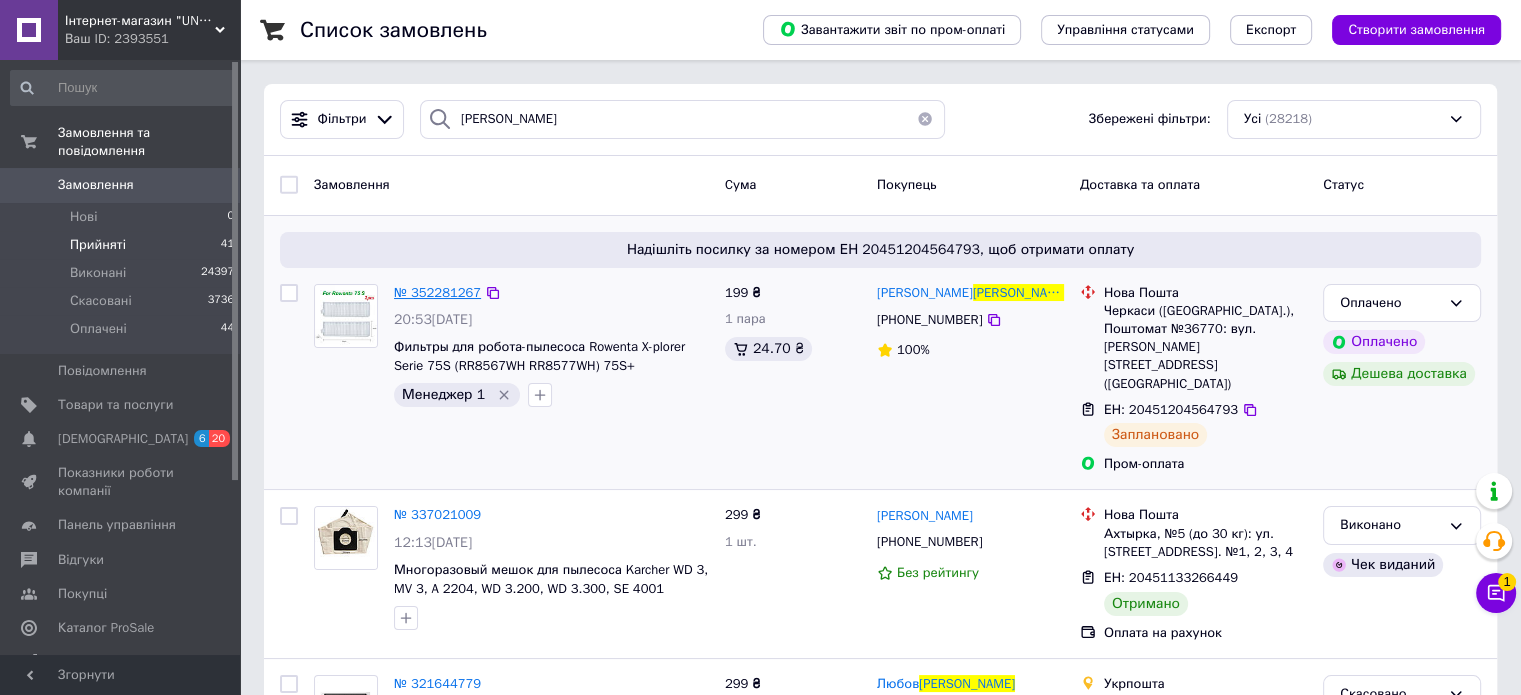 click on "№ 352281267" at bounding box center (437, 292) 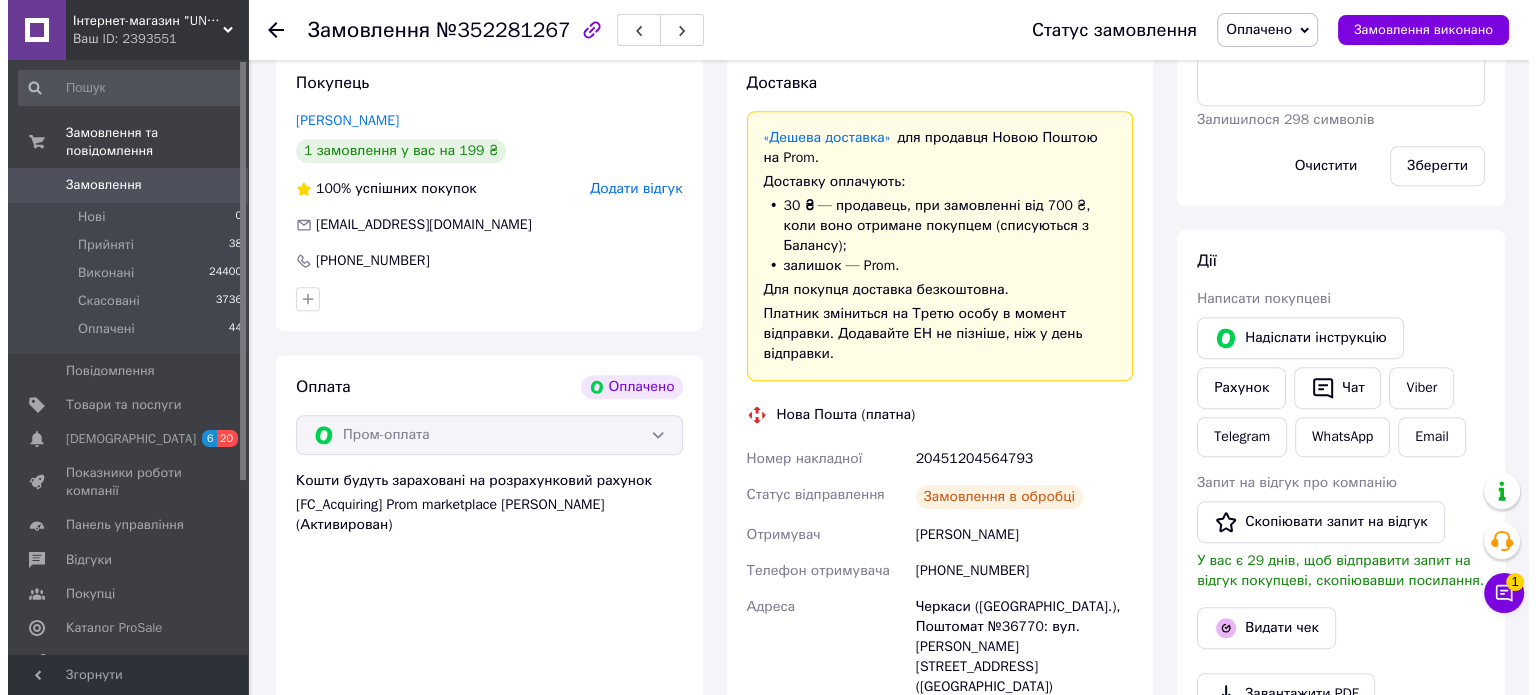 scroll, scrollTop: 1000, scrollLeft: 0, axis: vertical 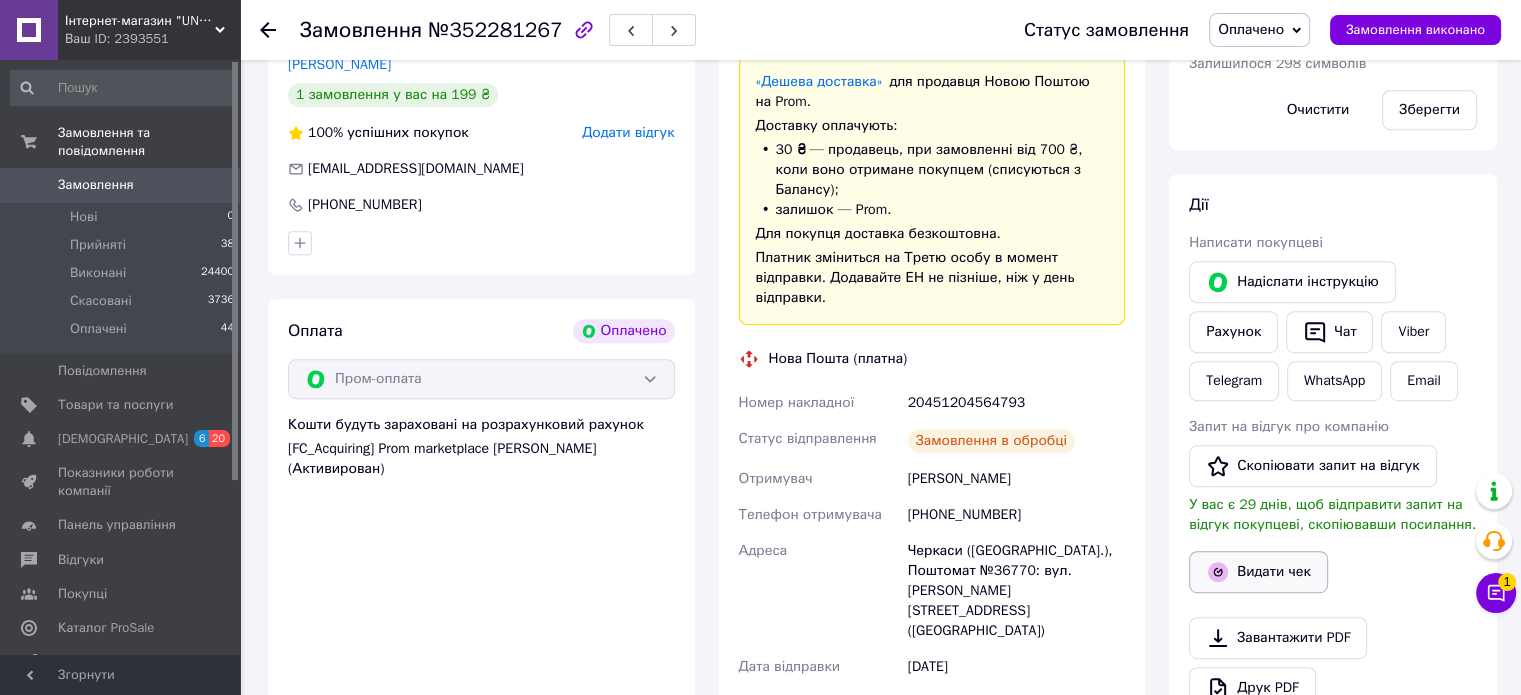 click on "Видати чек" at bounding box center (1258, 572) 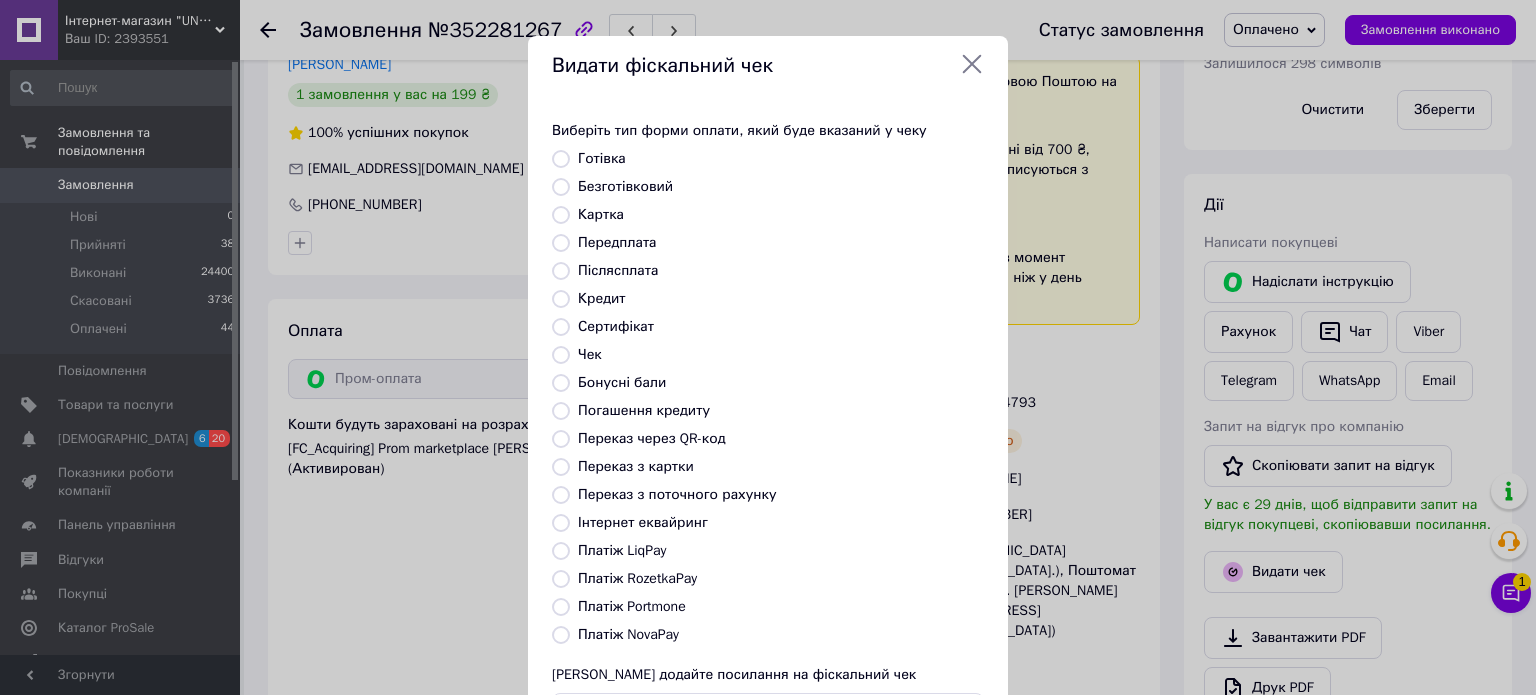 click on "Платіж RozetkaPay" at bounding box center (637, 578) 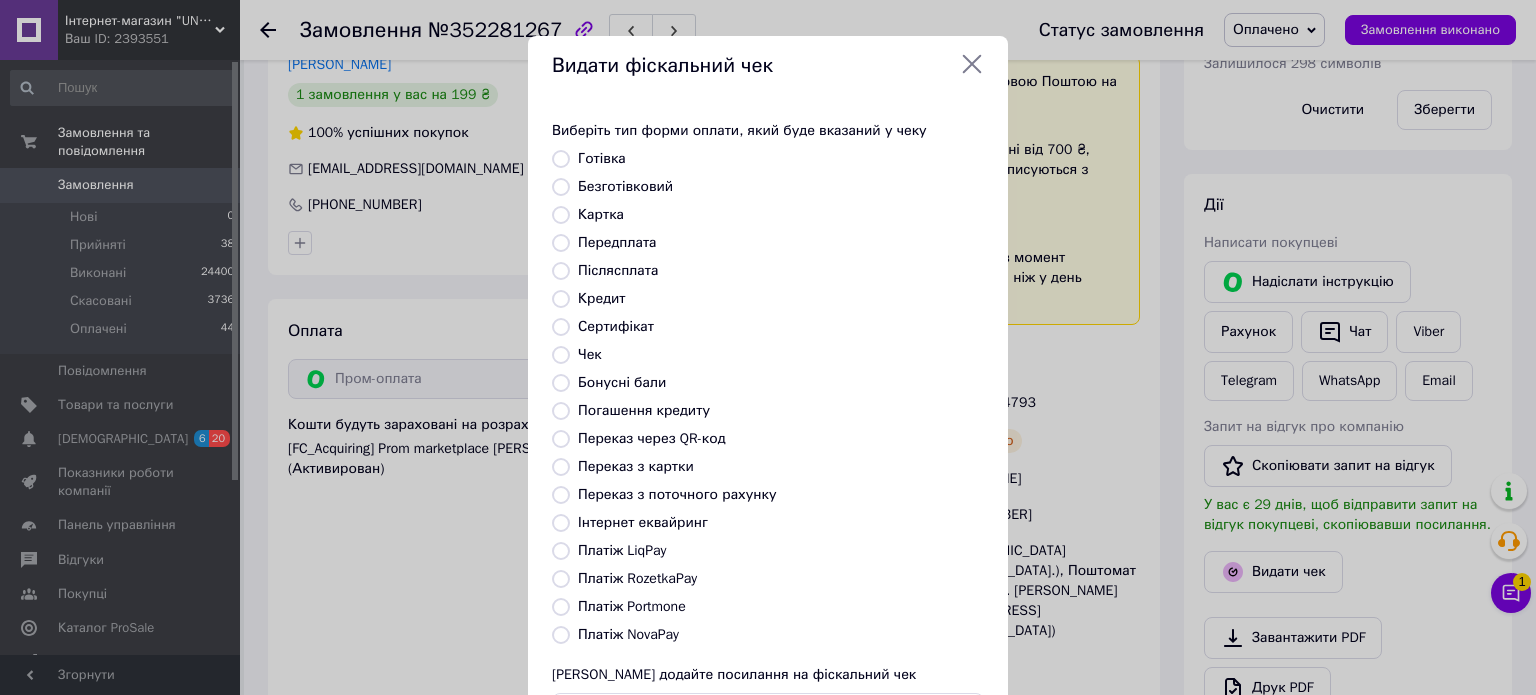 radio on "true" 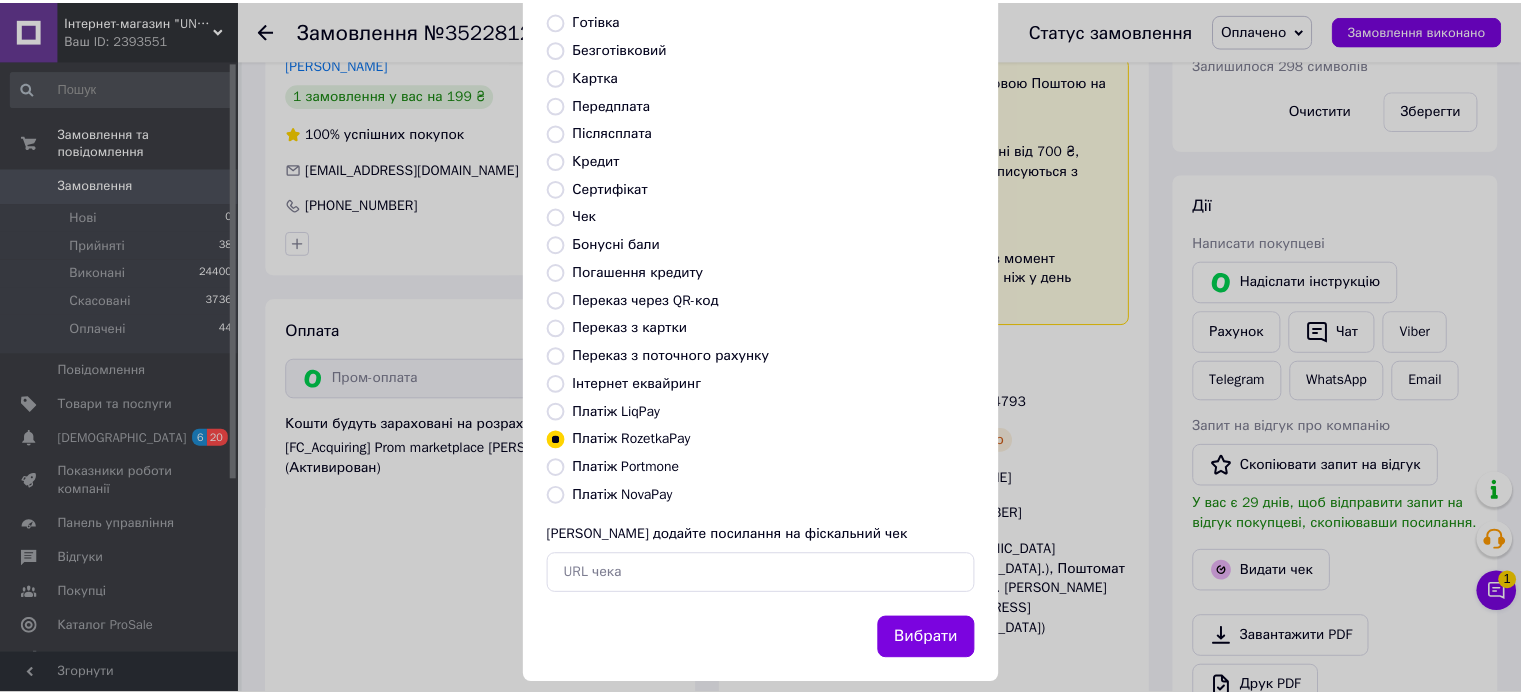 scroll, scrollTop: 163, scrollLeft: 0, axis: vertical 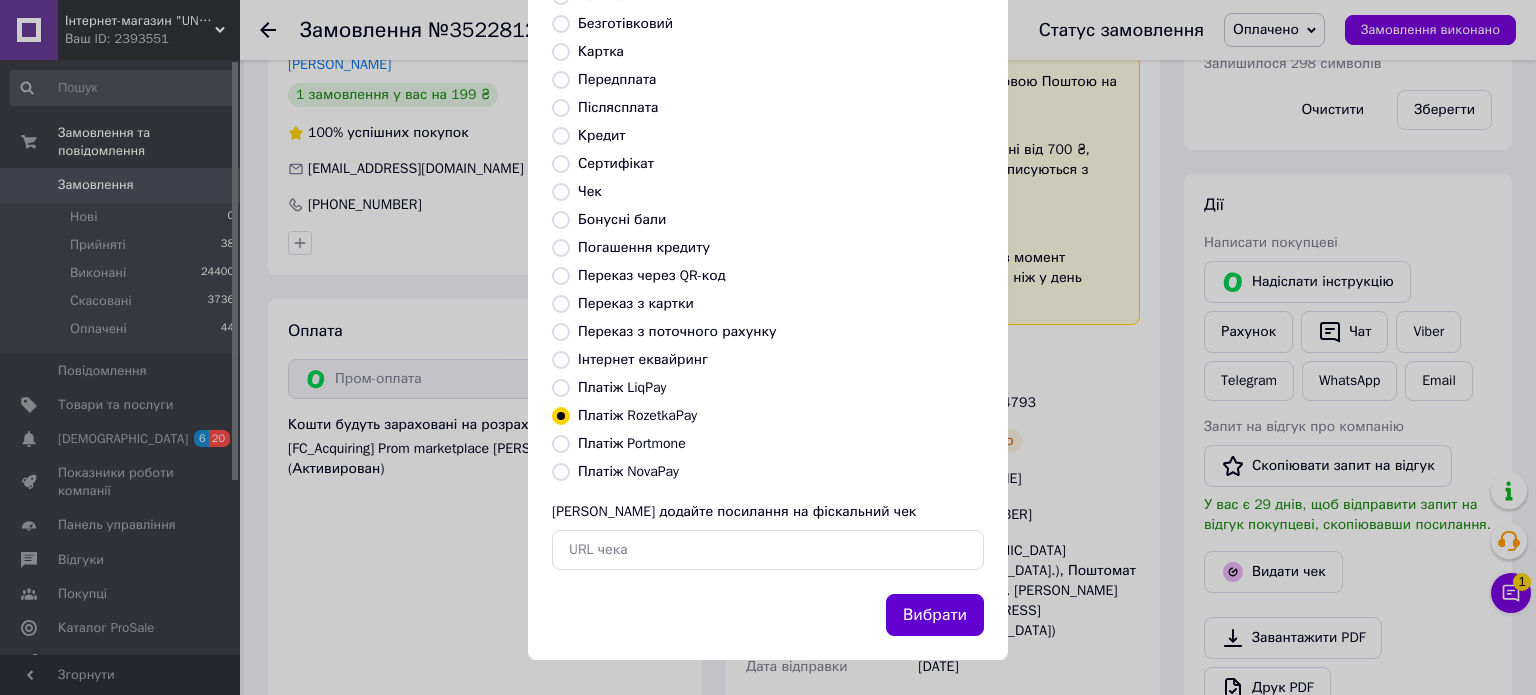 click on "Вибрати" at bounding box center (935, 615) 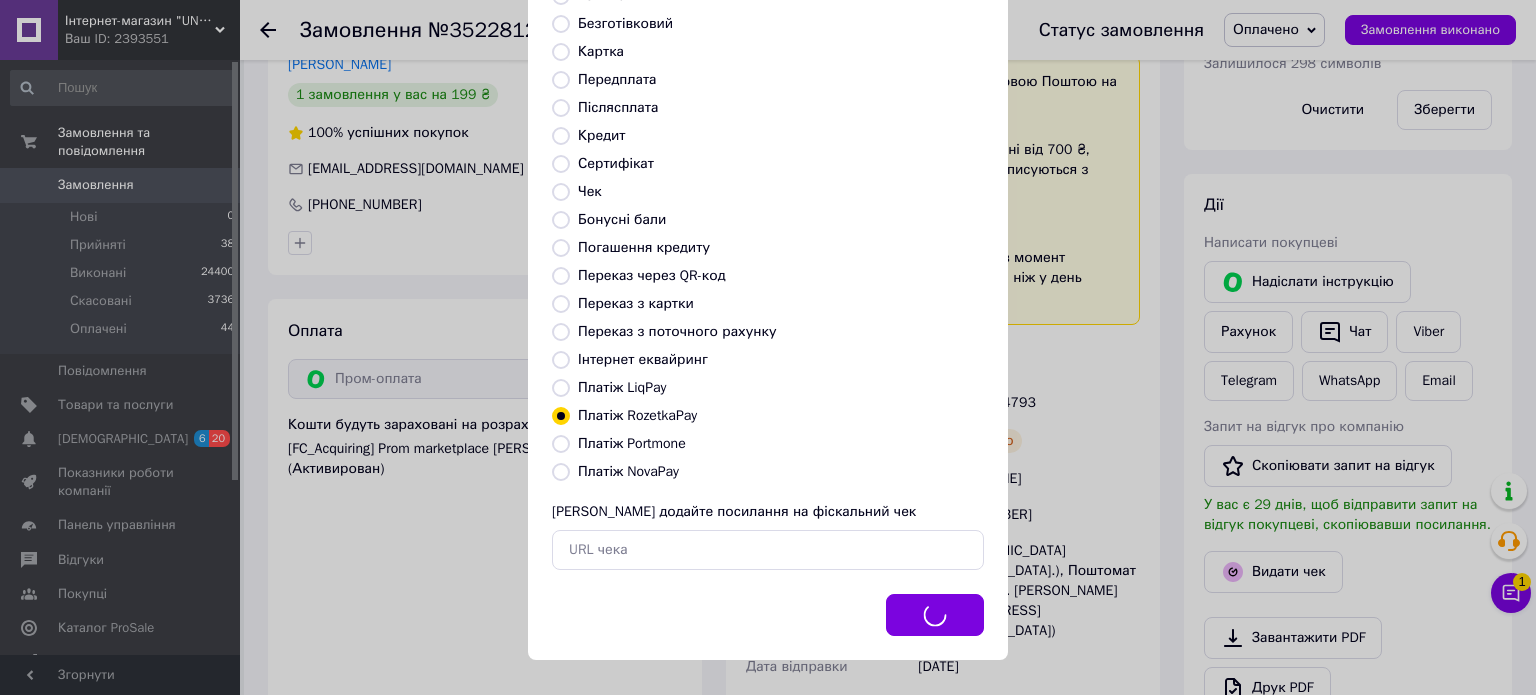 click on "Видати фіскальний чек Виберіть тип форми оплати, який буде вказаний у чеку Готівка Безготівковий Картка Передплата Післясплата Кредит Сертифікат Чек Бонусні бали Погашення кредиту Переказ через QR-код [GEOGRAPHIC_DATA] з картки Переказ з поточного рахунку Інтернет еквайринг Платіж LiqPay Платіж RozetkaPay Платіж Portmone Платіж NovaPay Або додайте посилання на фіскальний чек Вибрати" at bounding box center [768, 266] 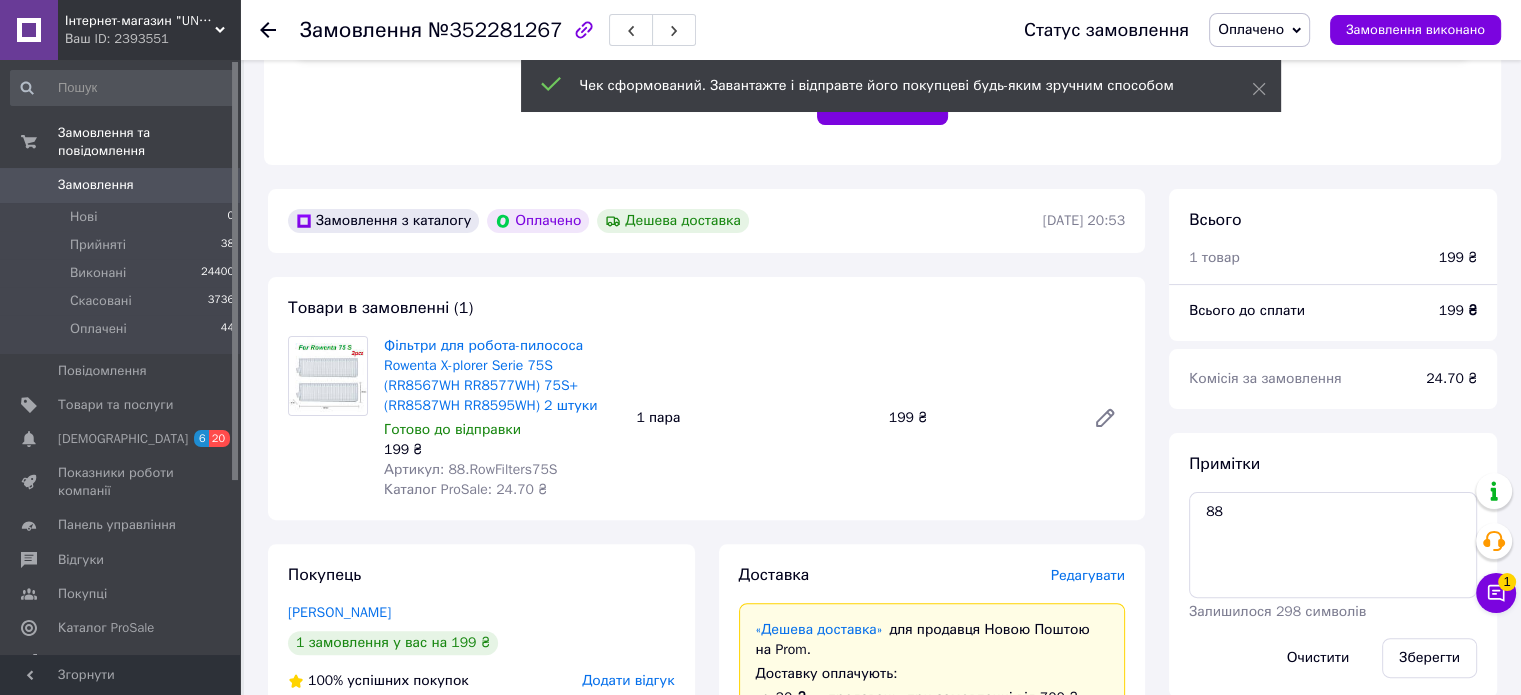 scroll, scrollTop: 300, scrollLeft: 0, axis: vertical 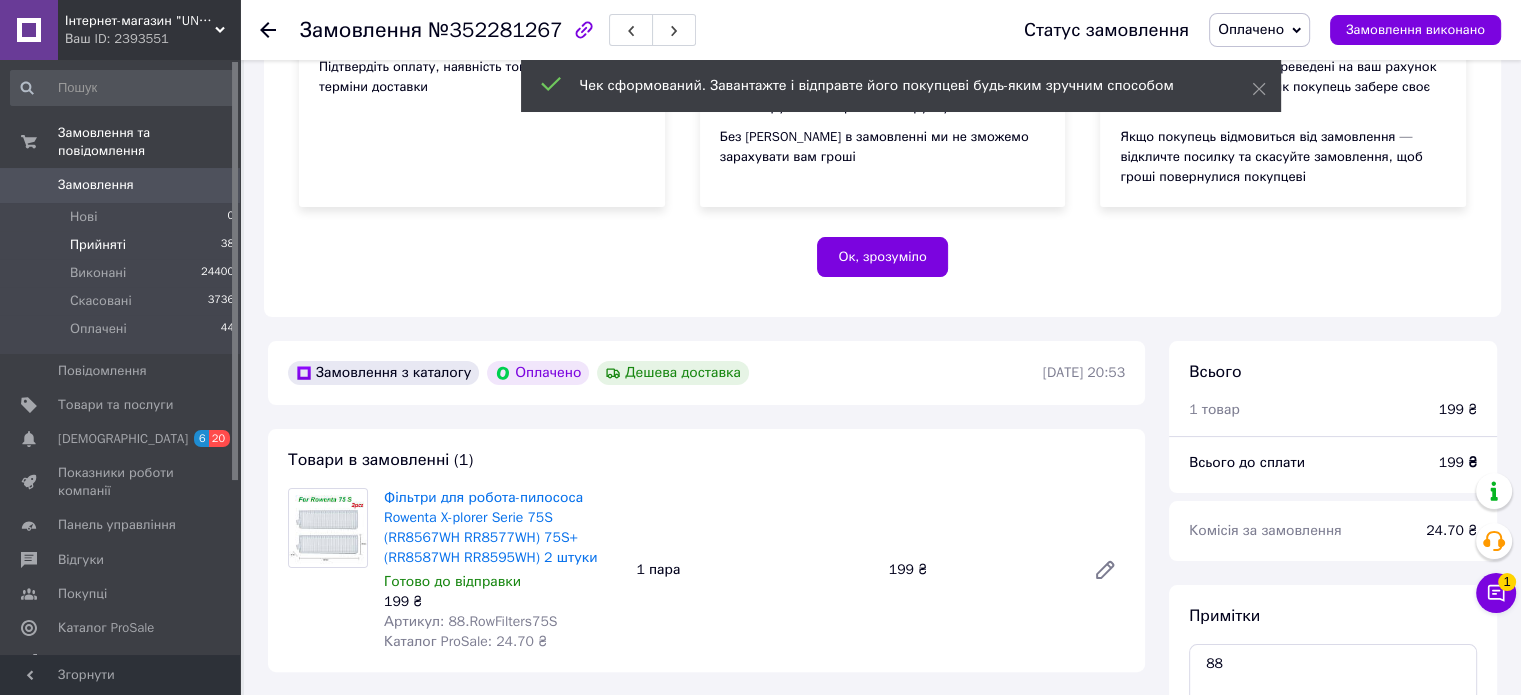 click on "Прийняті" at bounding box center [98, 245] 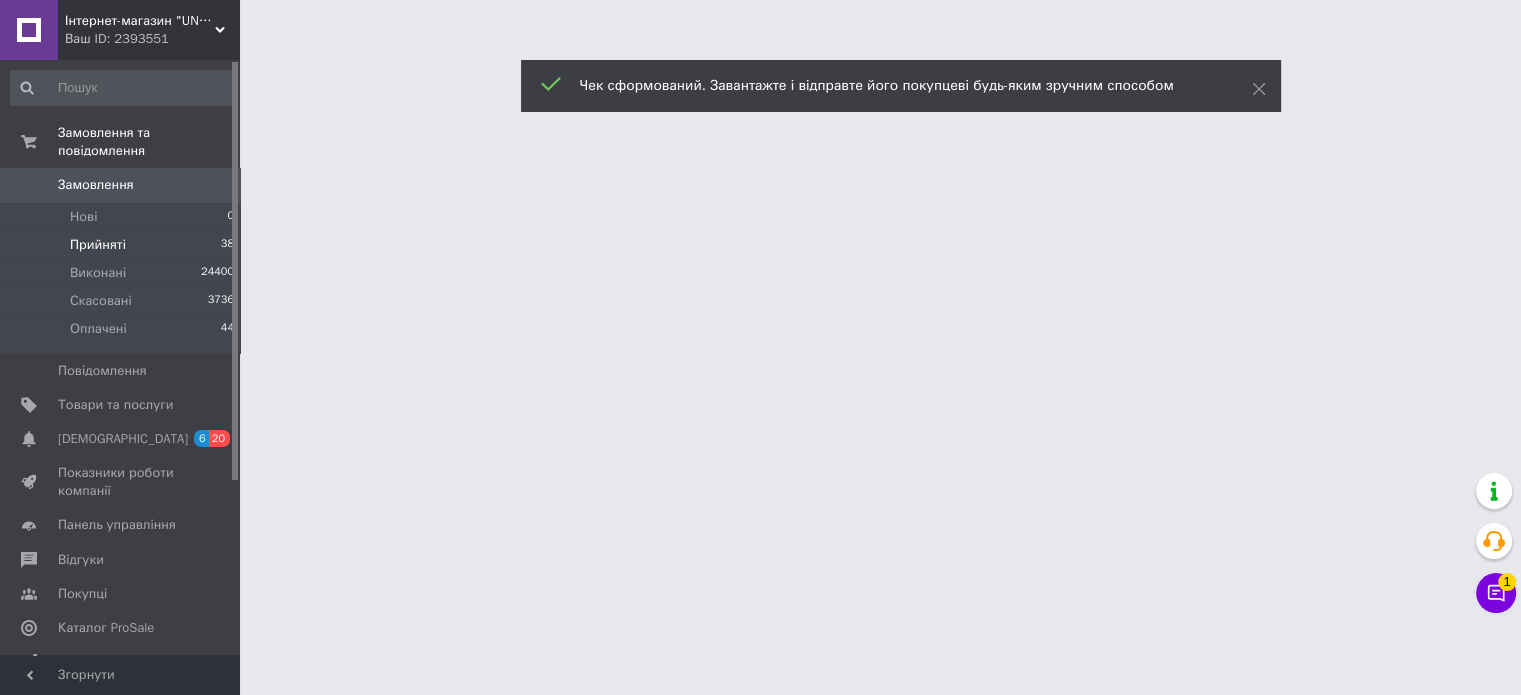scroll, scrollTop: 0, scrollLeft: 0, axis: both 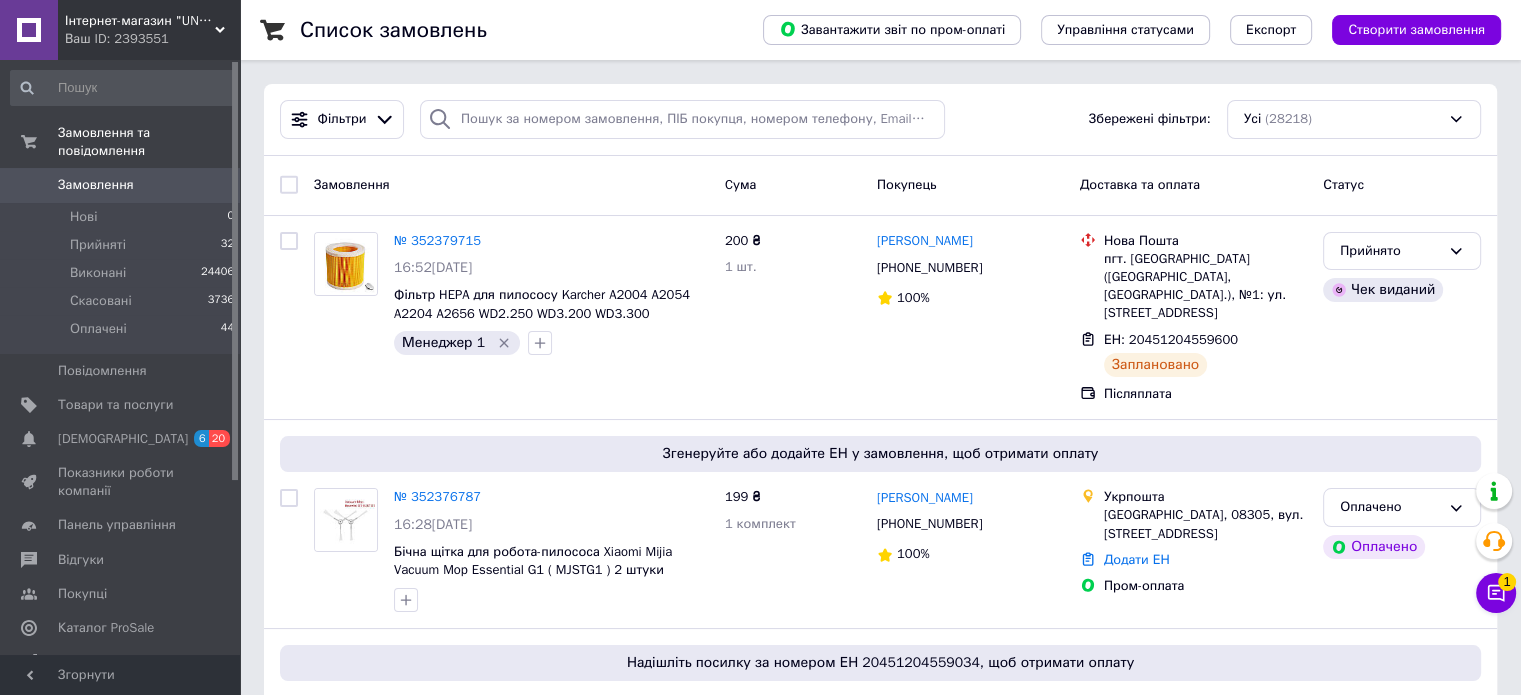 click on "Статус" at bounding box center (1402, 185) 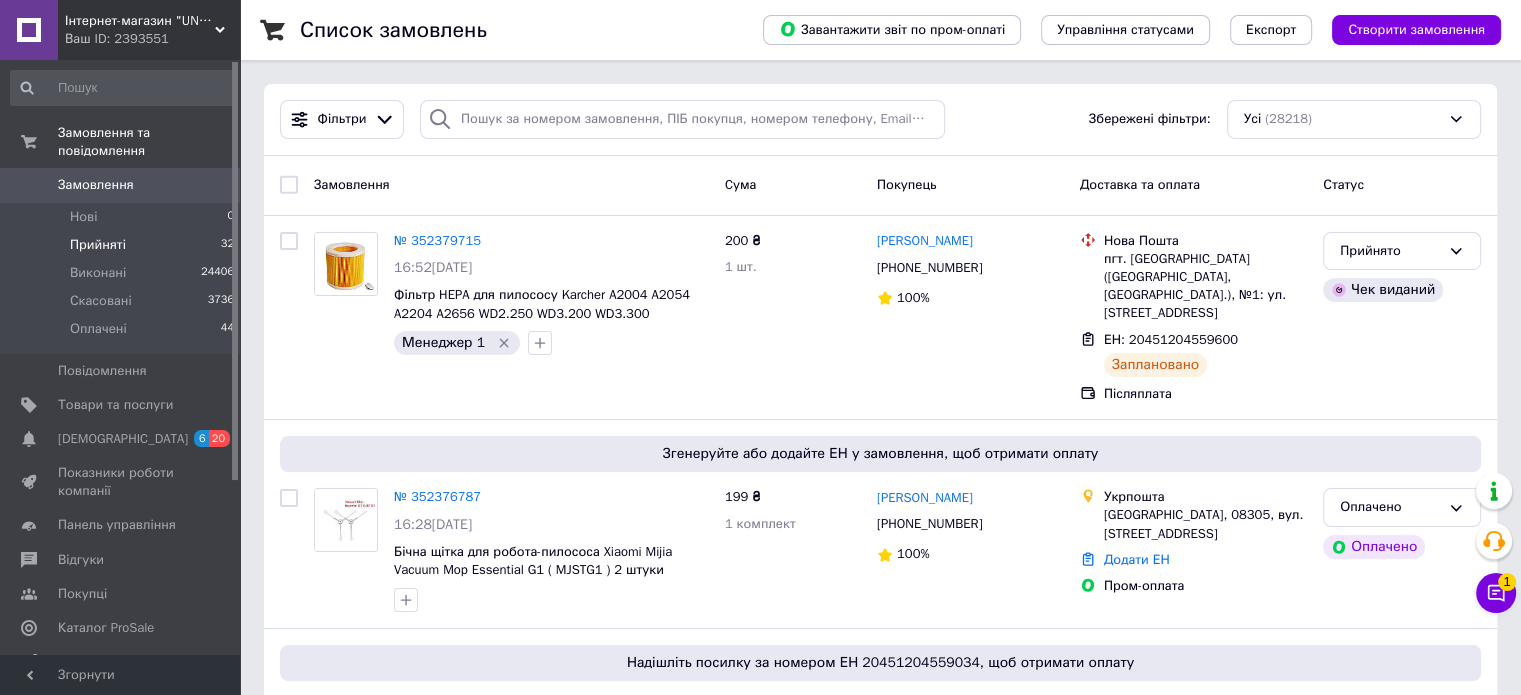 click on "Прийняті" at bounding box center [98, 245] 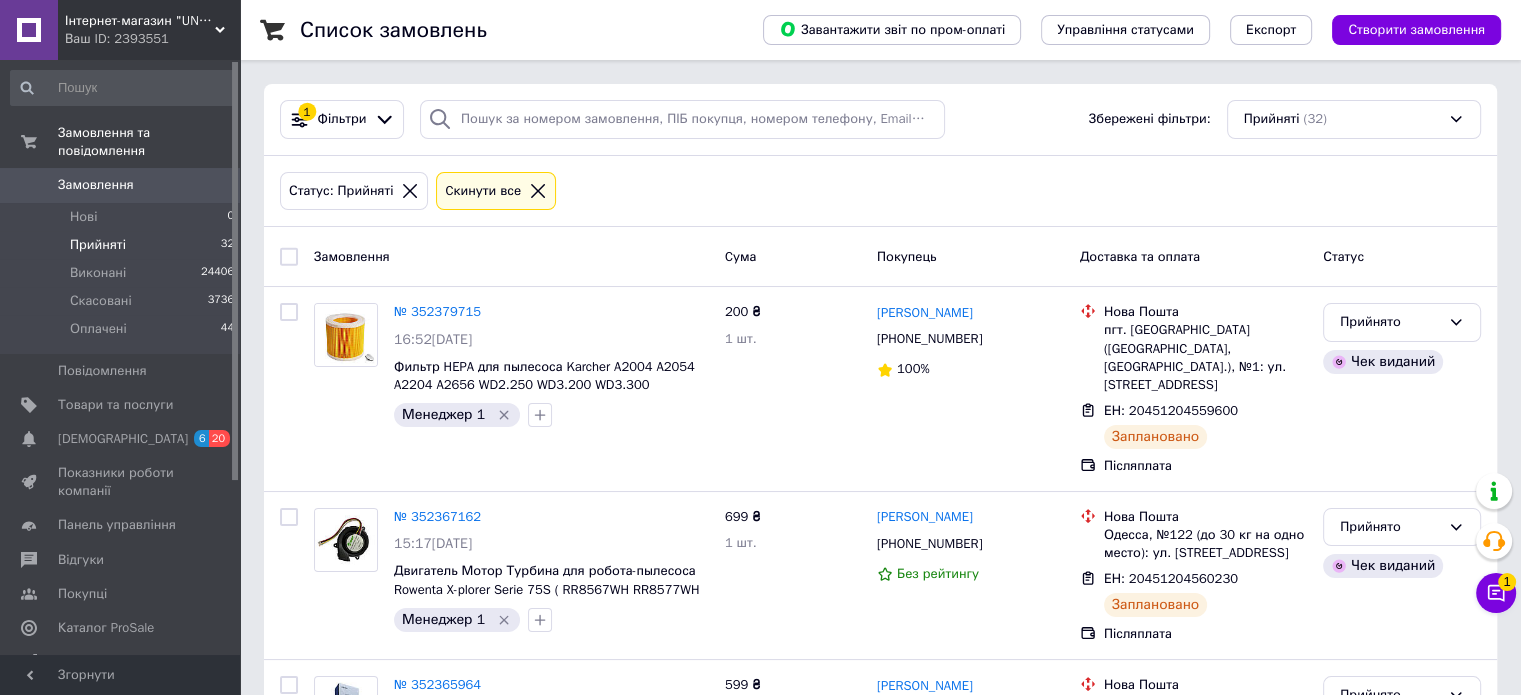 click on "Статус: Прийняті Cкинути все" at bounding box center [880, 191] 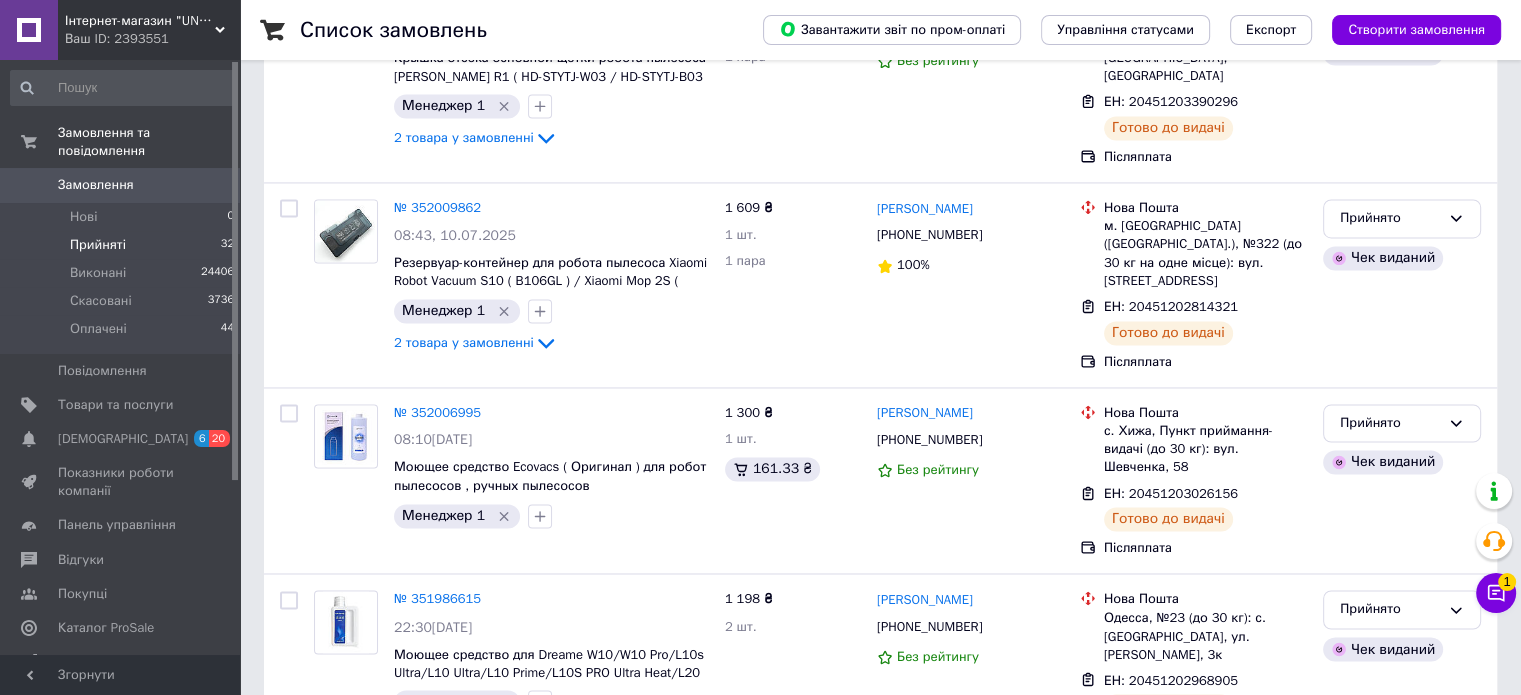 scroll, scrollTop: 5436, scrollLeft: 0, axis: vertical 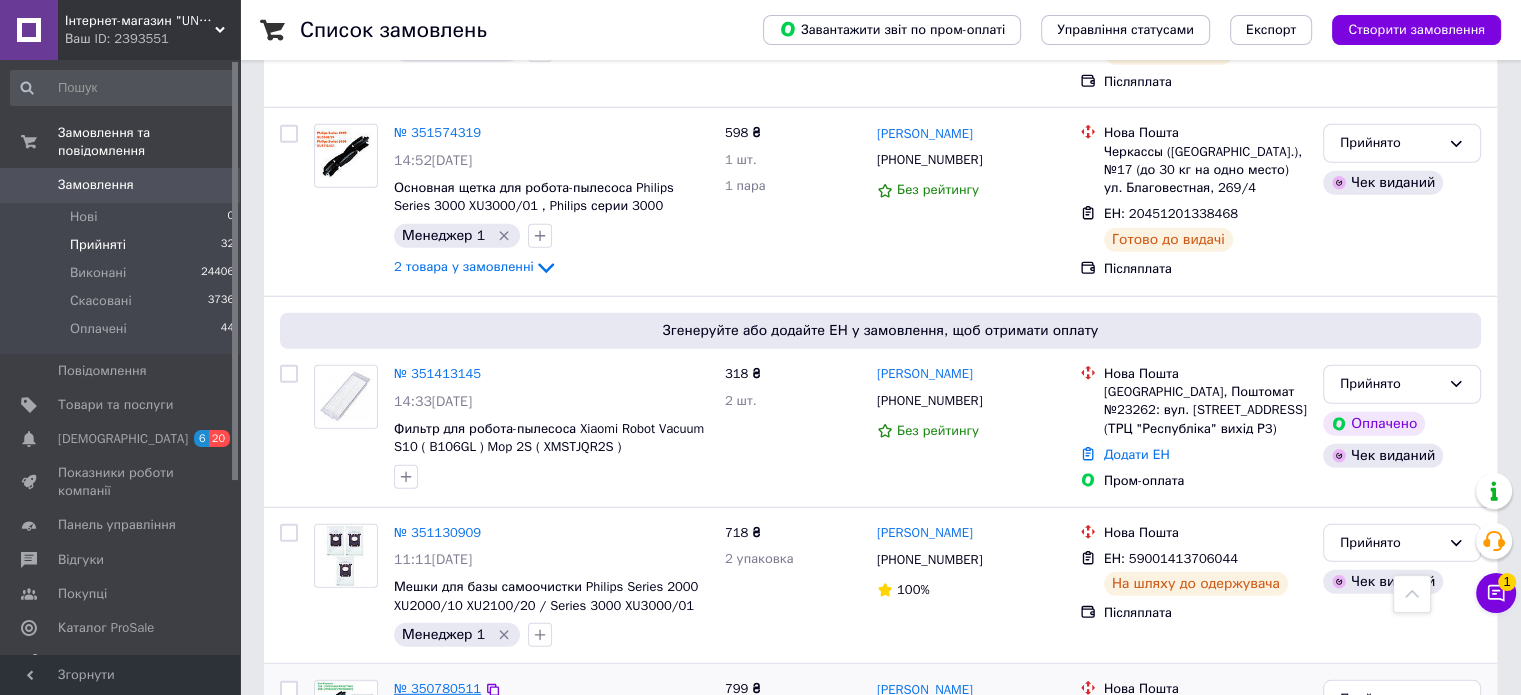 click on "№ 350780511" at bounding box center (437, 688) 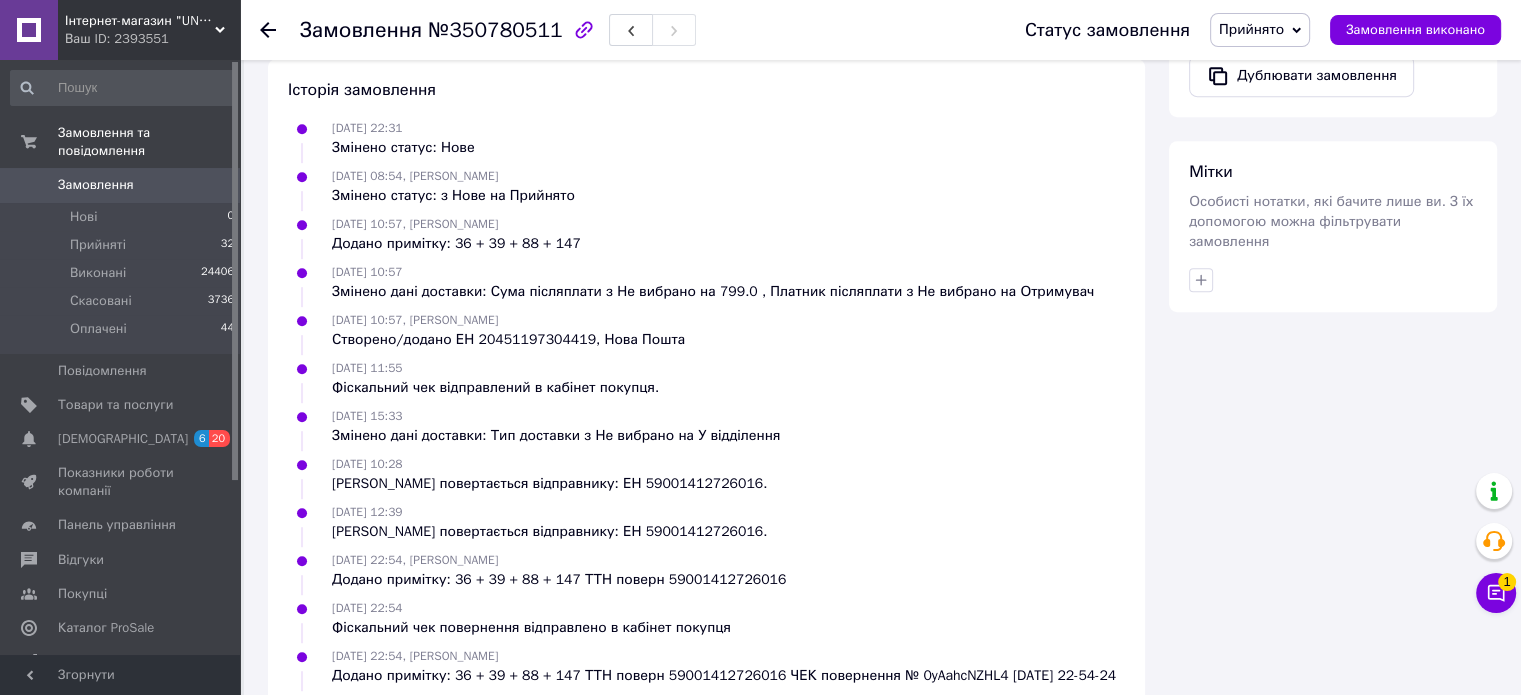 scroll, scrollTop: 746, scrollLeft: 0, axis: vertical 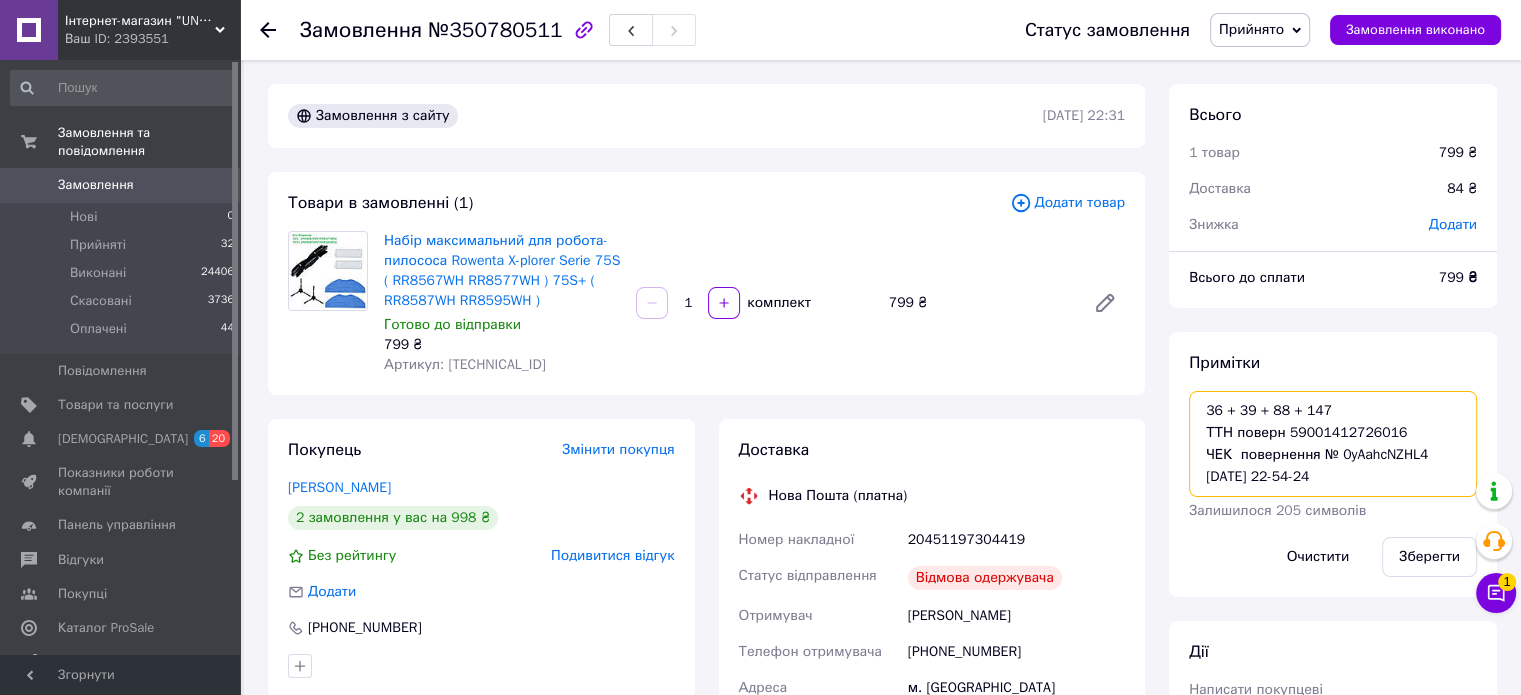 click on "36 + 39 + 88 + 147
ТТН поверн 59001412726016
ЧЕК  повернення № 0yAahcNZHL4
11.07.2025 22-54-24" at bounding box center [1333, 444] 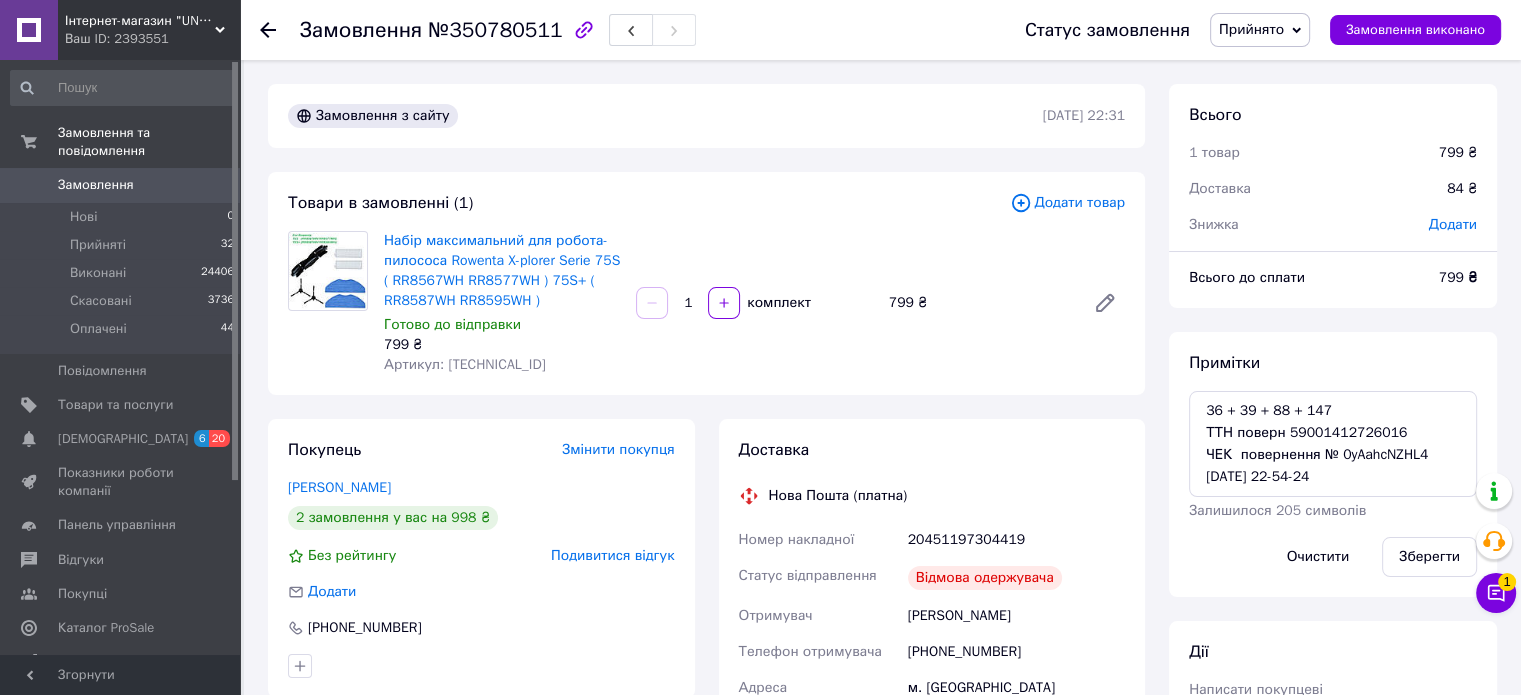 click 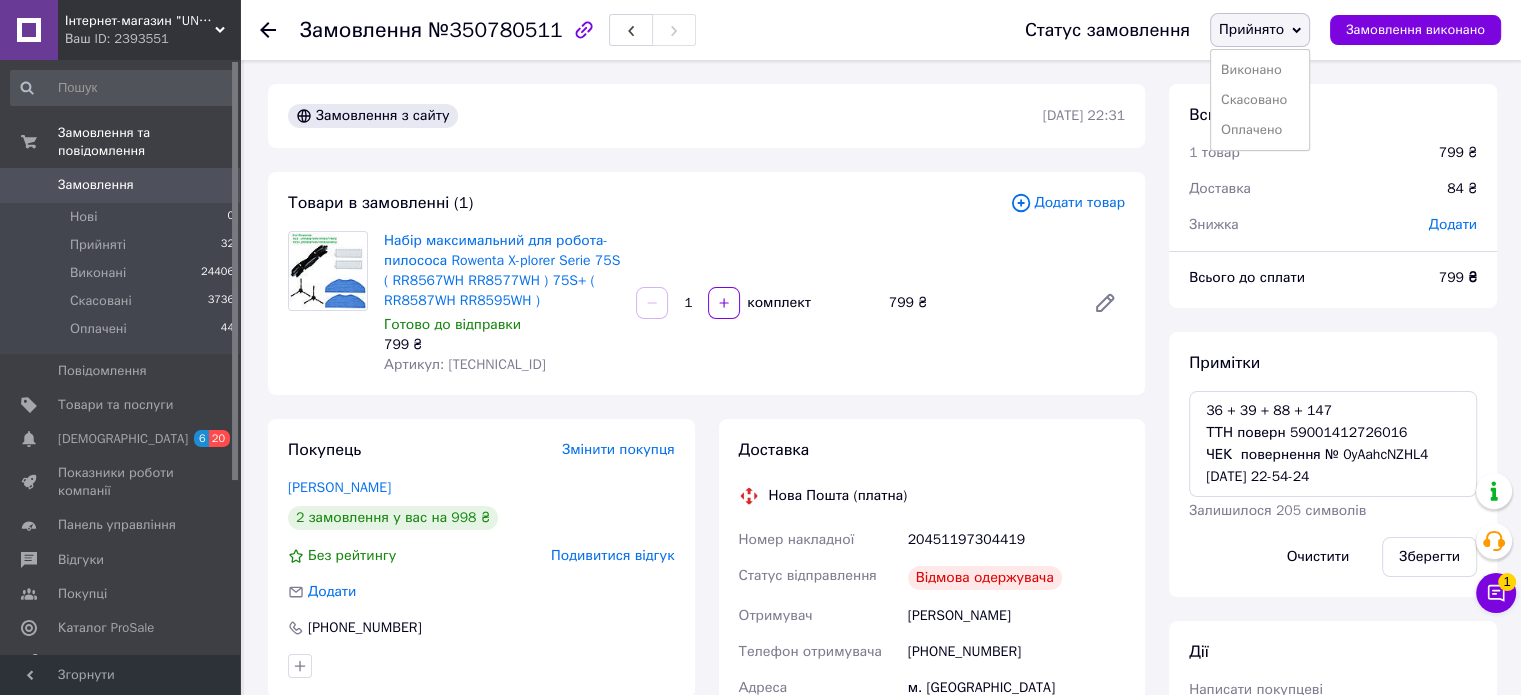 click on "Скасовано" at bounding box center (1260, 100) 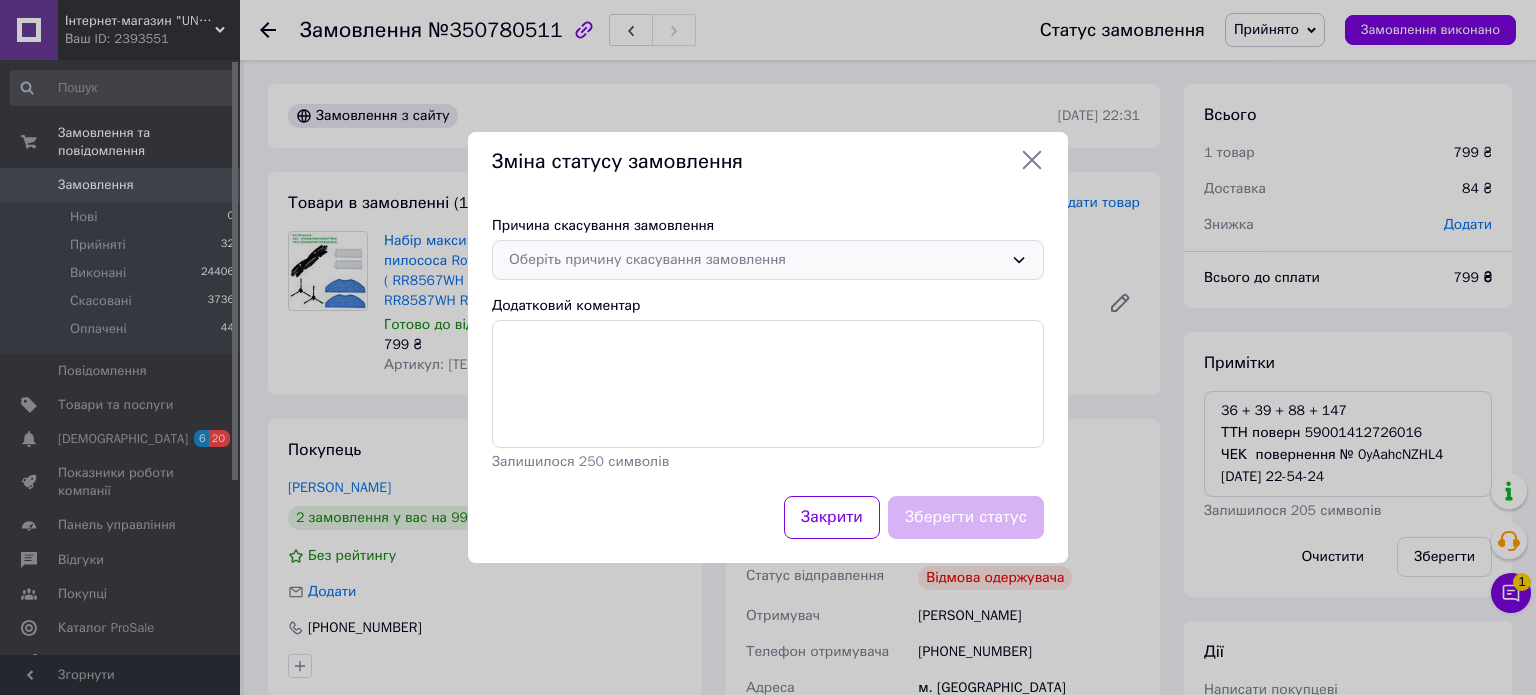 click on "Оберіть причину скасування замовлення" at bounding box center [756, 260] 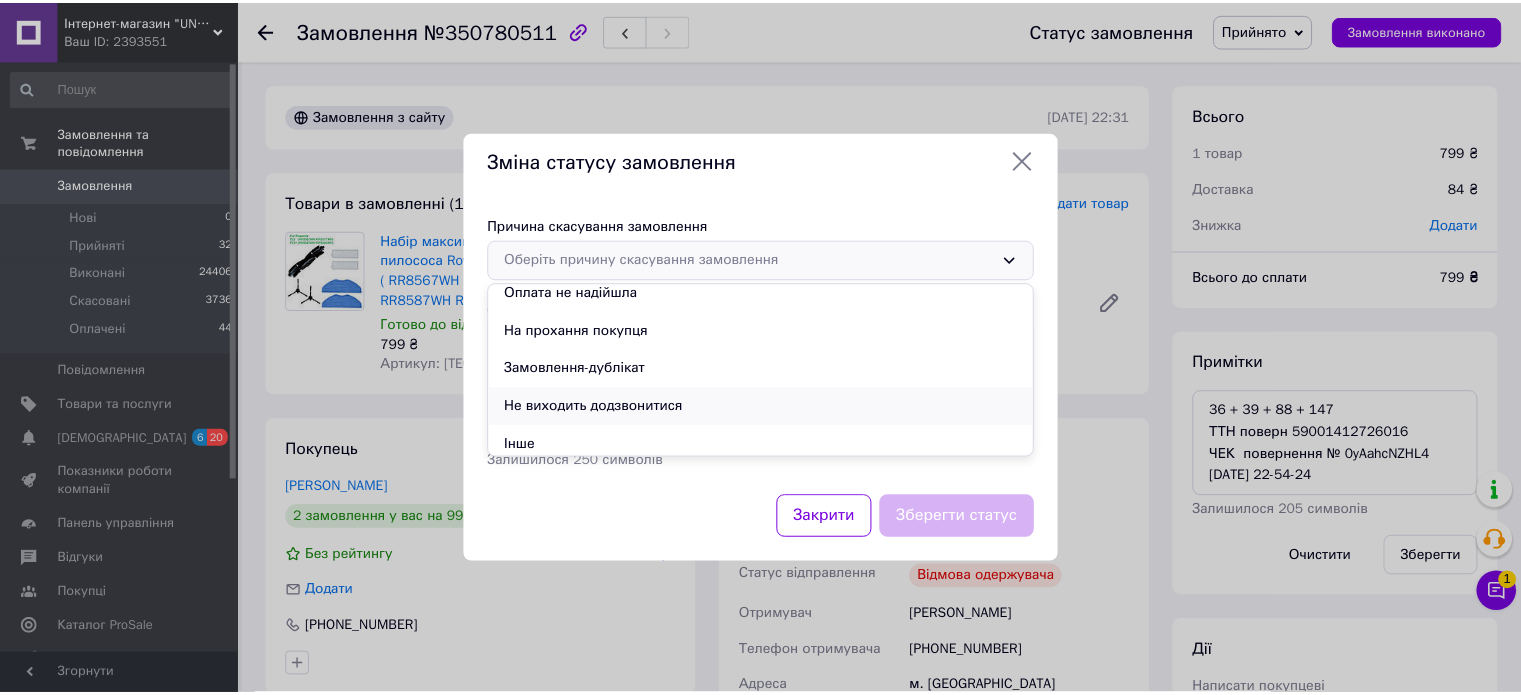 scroll, scrollTop: 93, scrollLeft: 0, axis: vertical 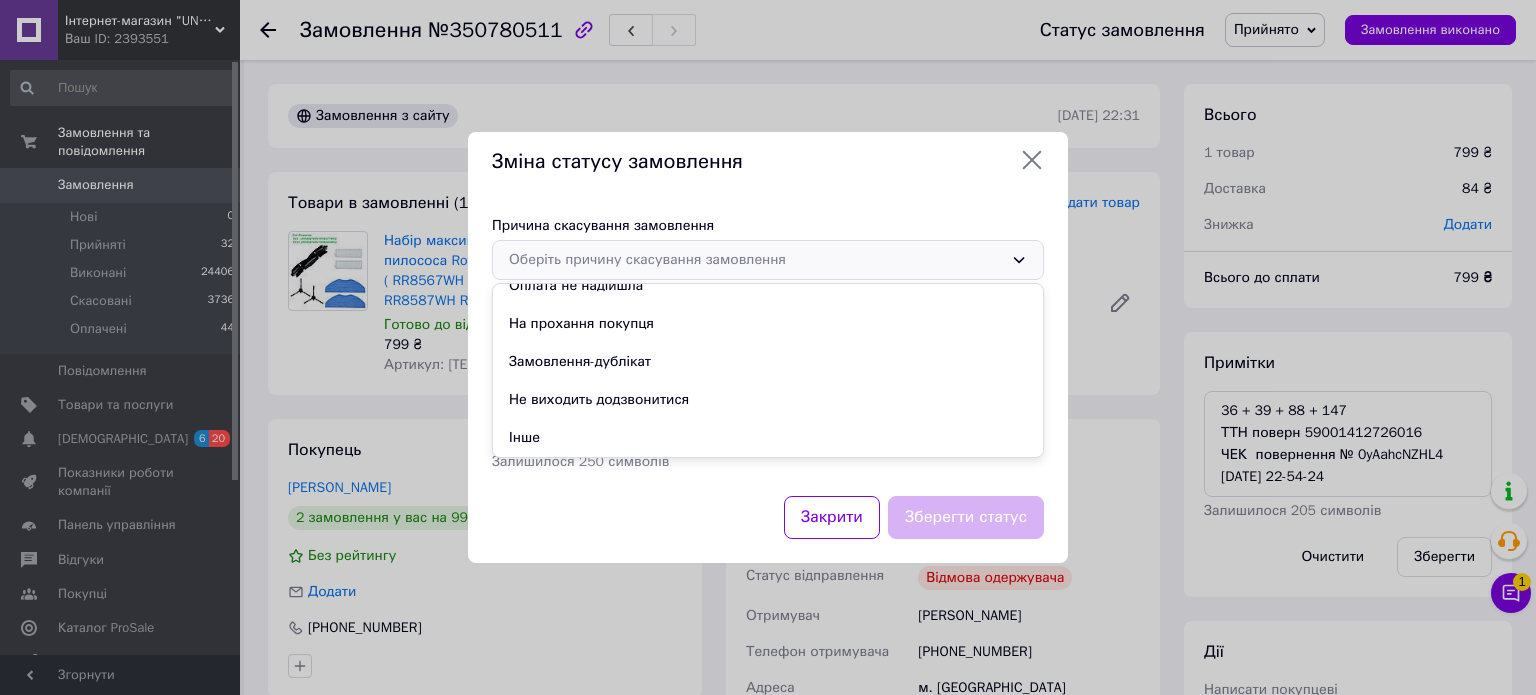 click on "Інше" at bounding box center (768, 438) 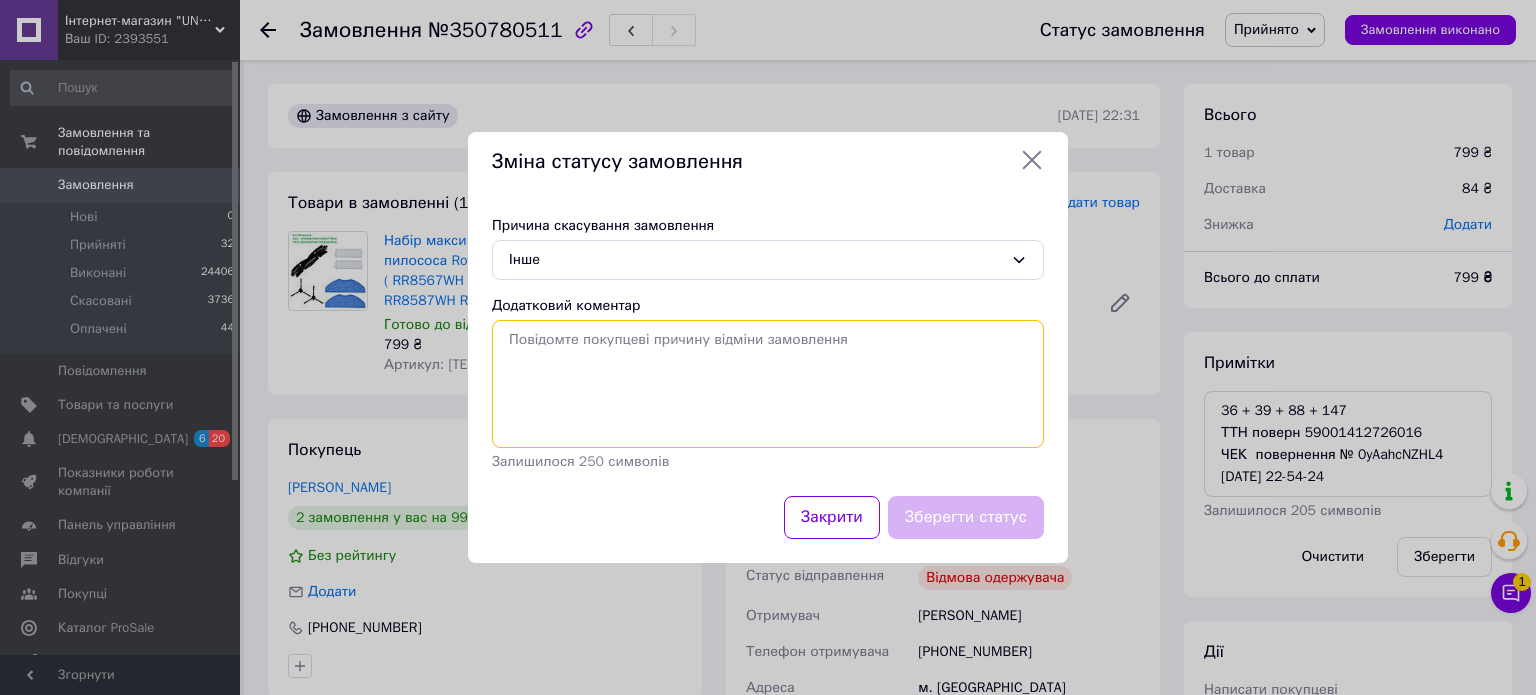 click on "Додатковий коментар" at bounding box center (768, 384) 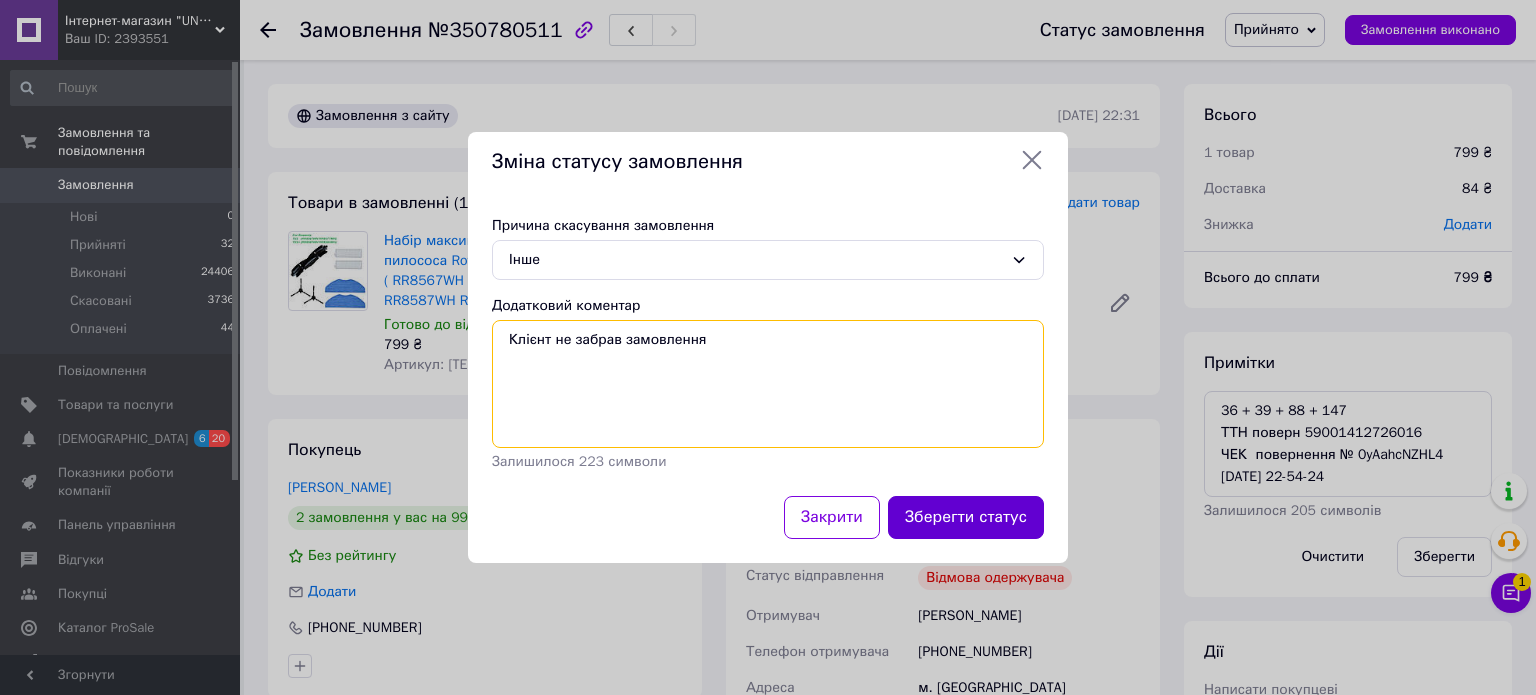 type on "Клієнт не забрав замовлення" 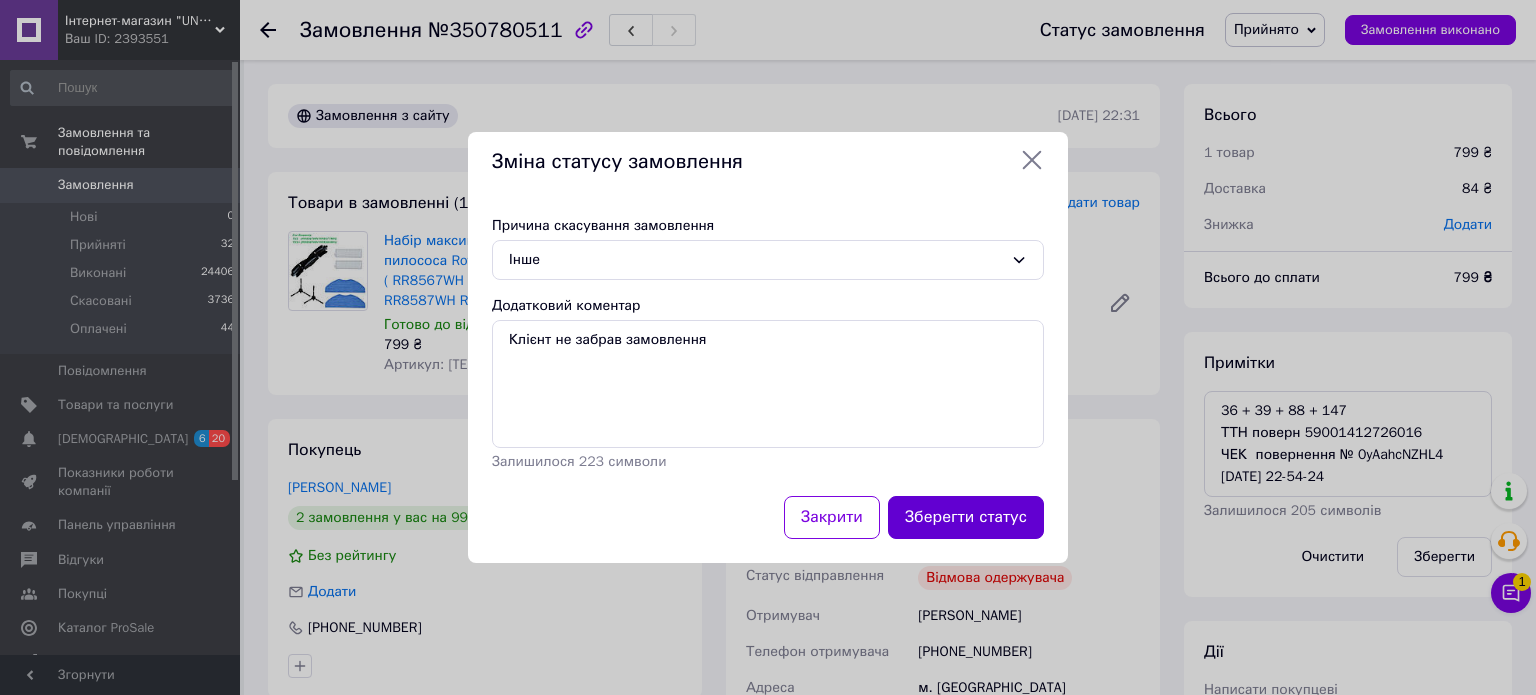 click on "Зберегти статус" at bounding box center [966, 517] 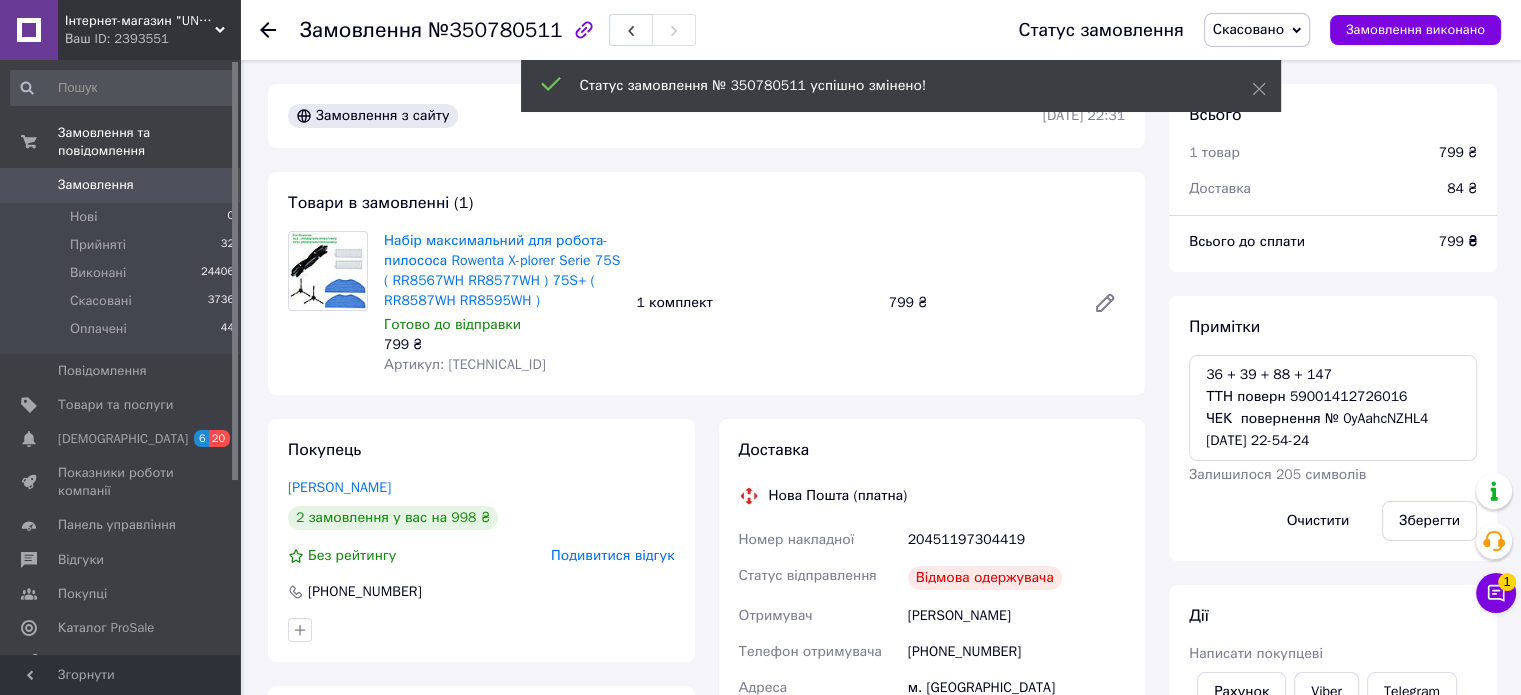 scroll, scrollTop: 88, scrollLeft: 0, axis: vertical 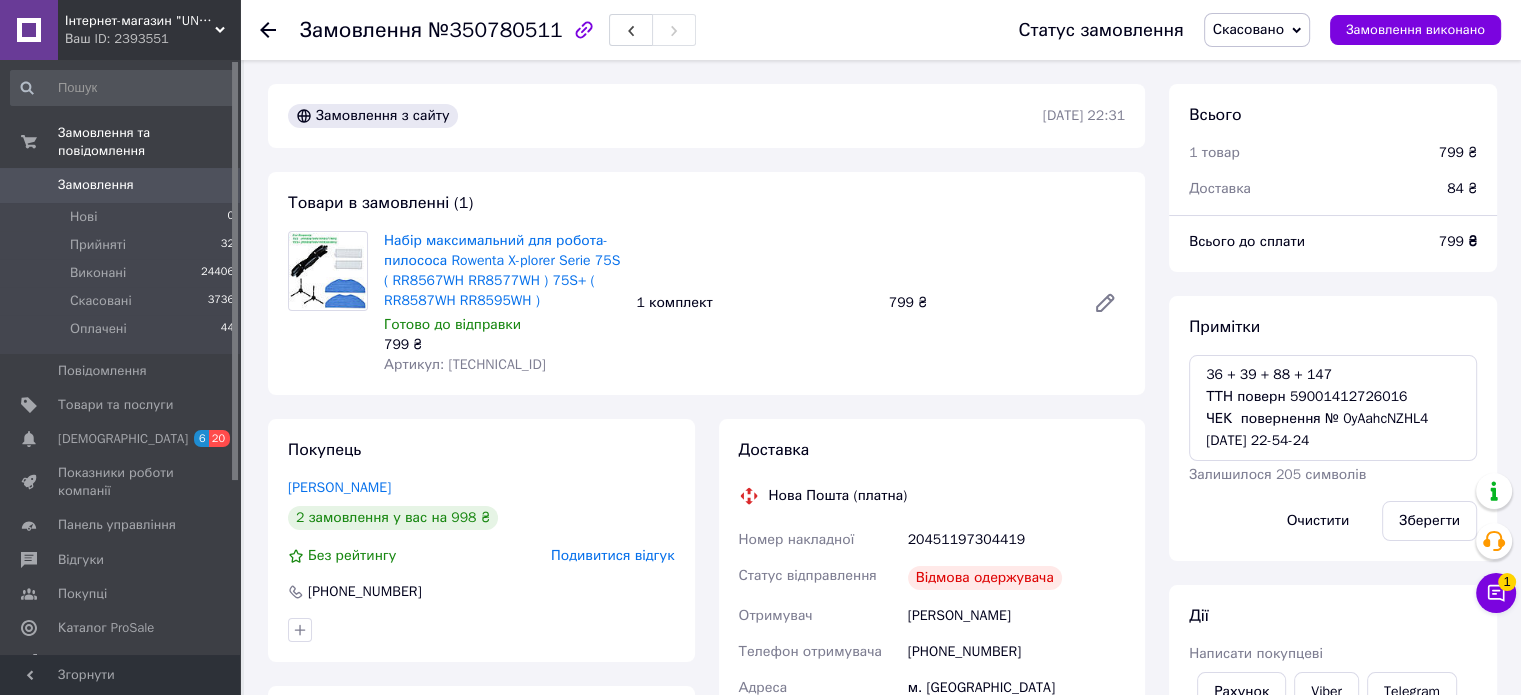 click 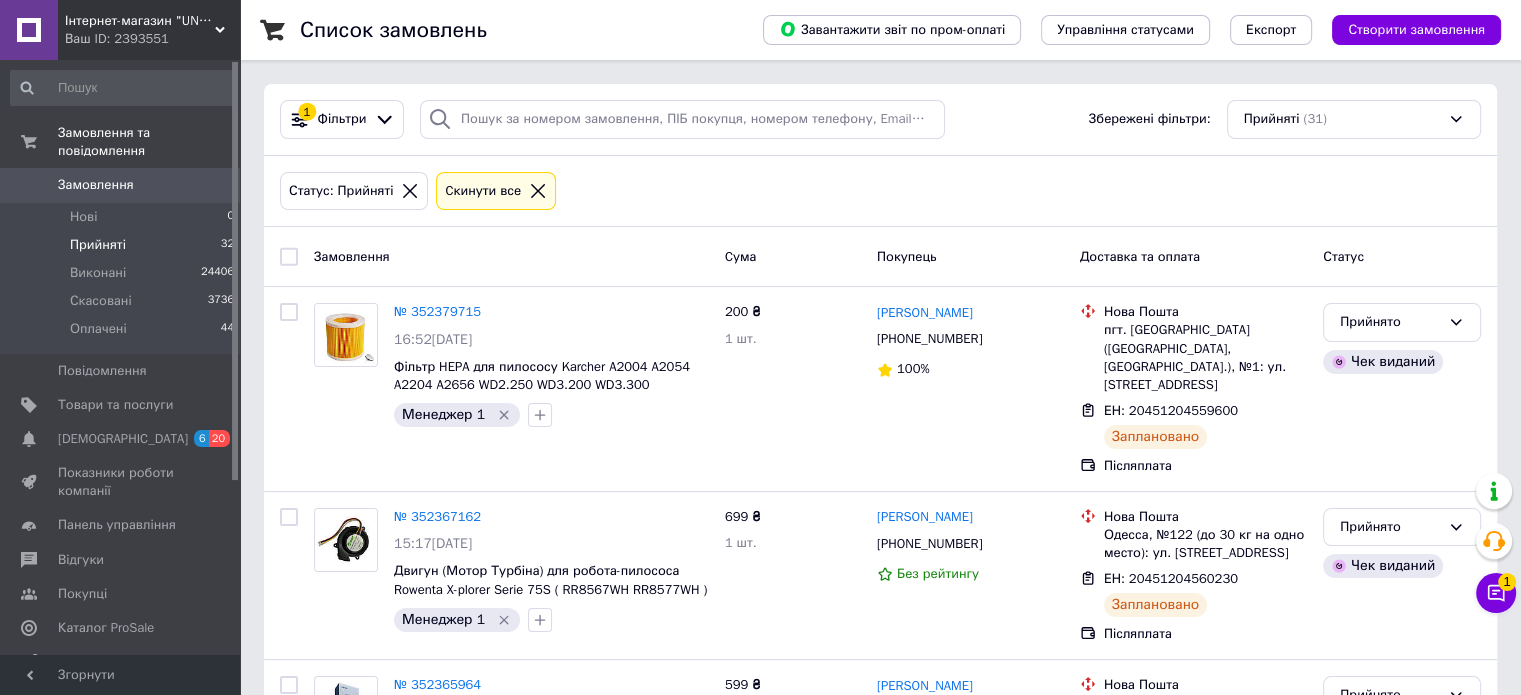 click on "Статус: Прийняті Cкинути все" at bounding box center [880, 191] 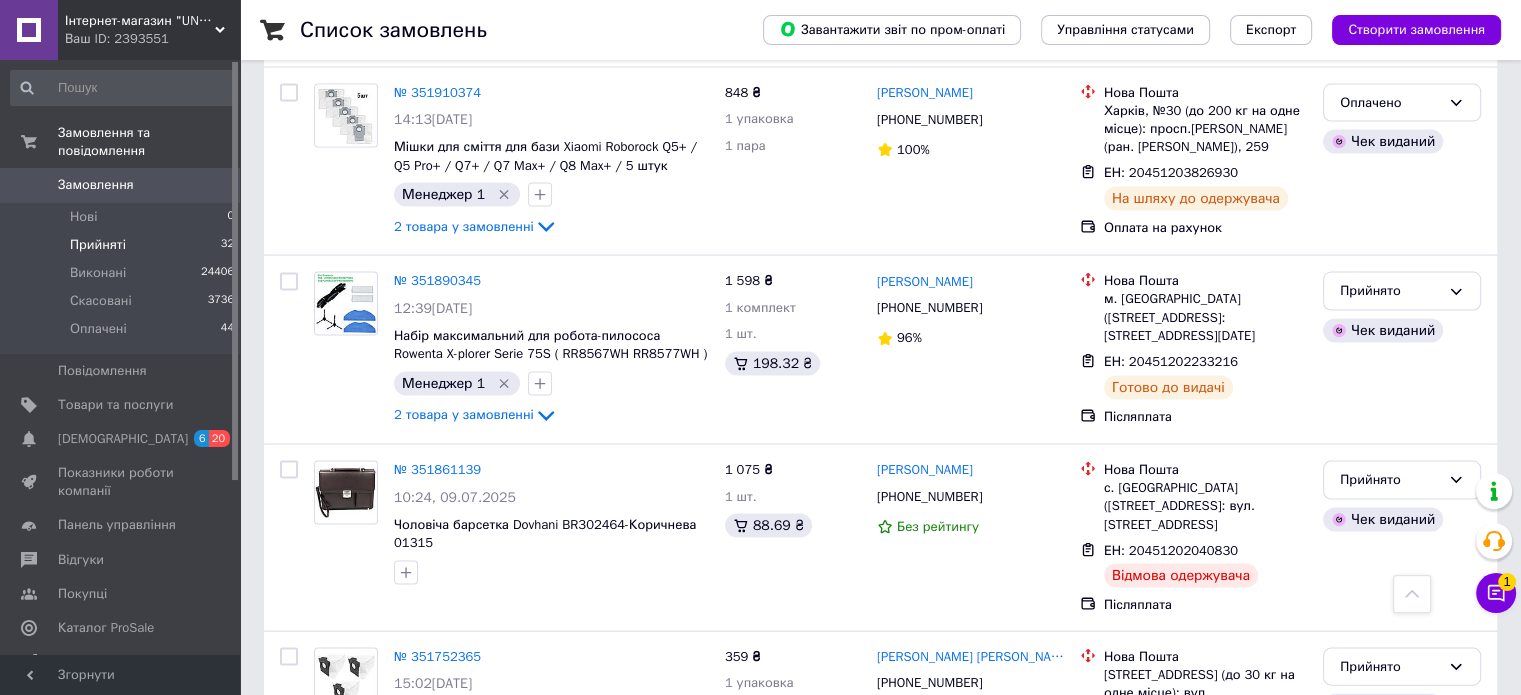 scroll, scrollTop: 4036, scrollLeft: 0, axis: vertical 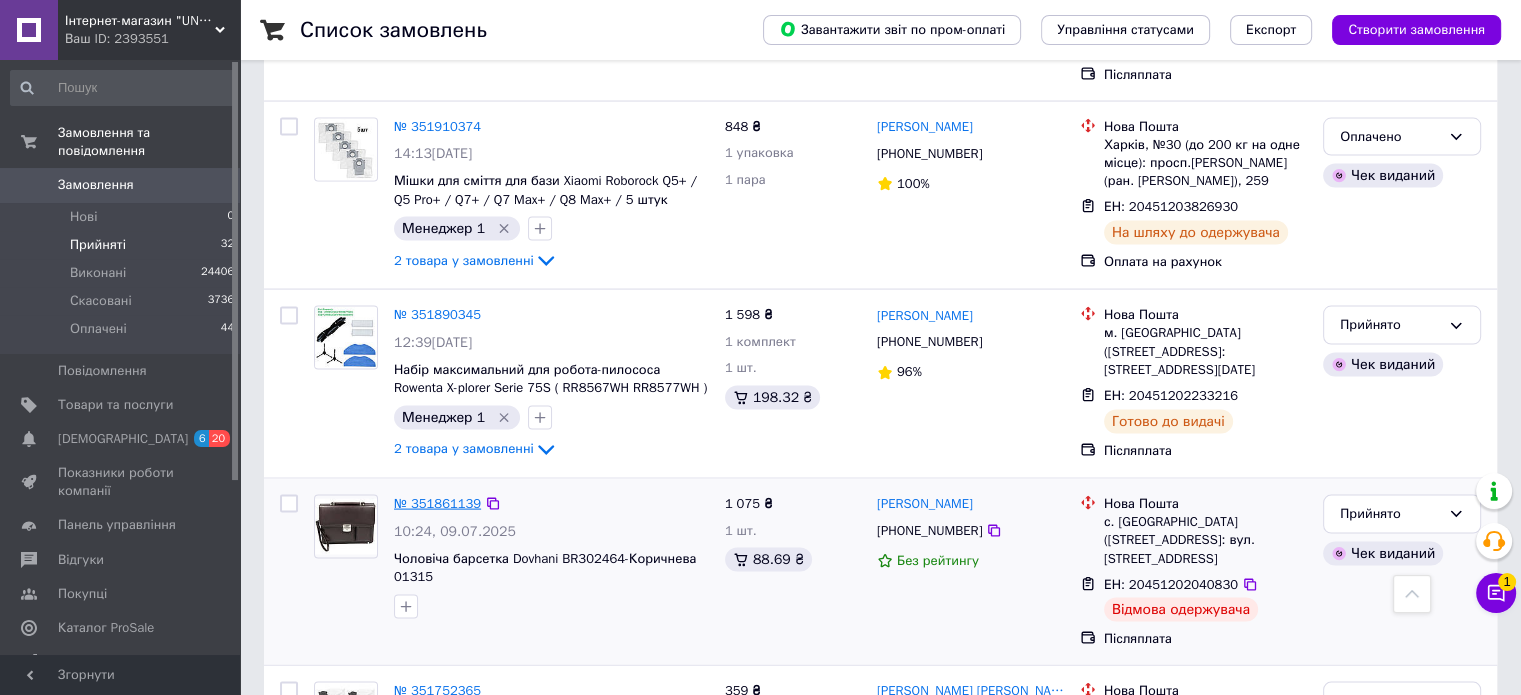 click on "№ 351861139" at bounding box center [437, 503] 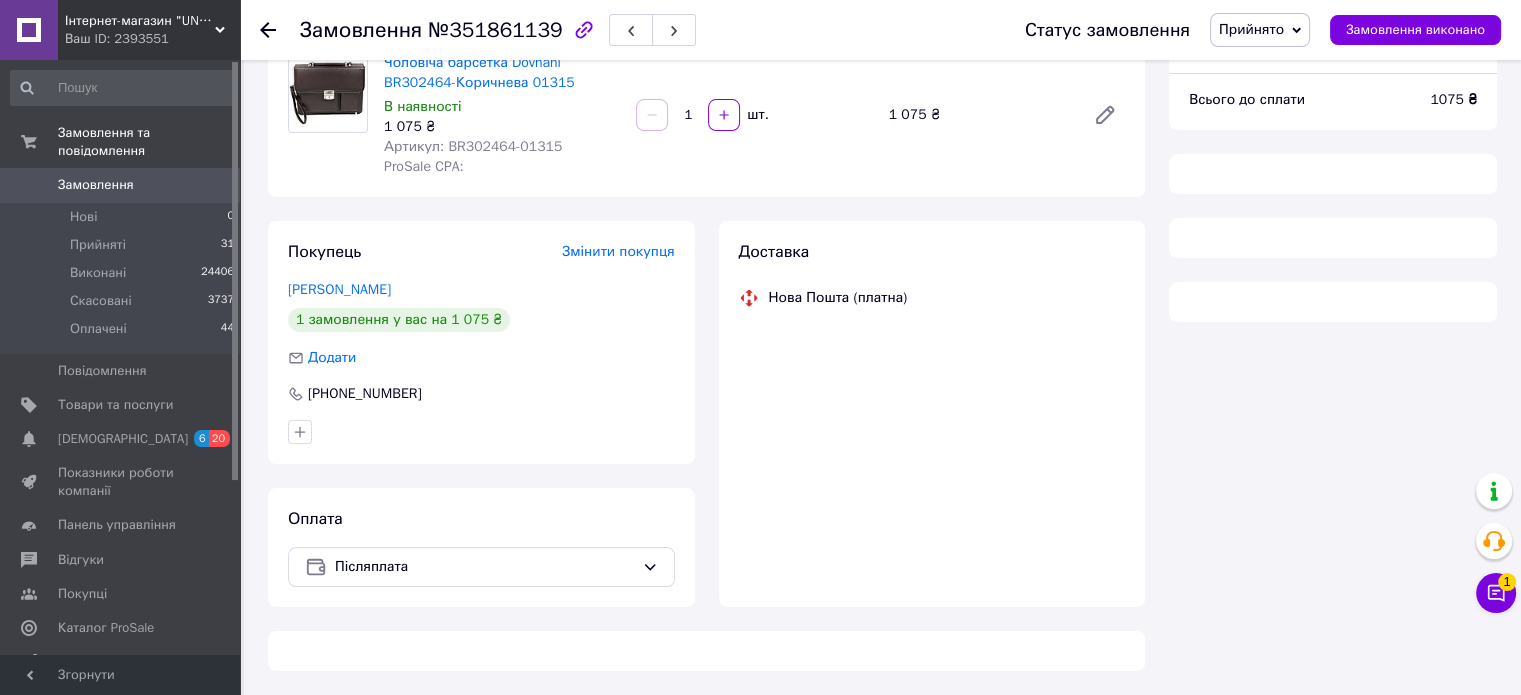 scroll, scrollTop: 1007, scrollLeft: 0, axis: vertical 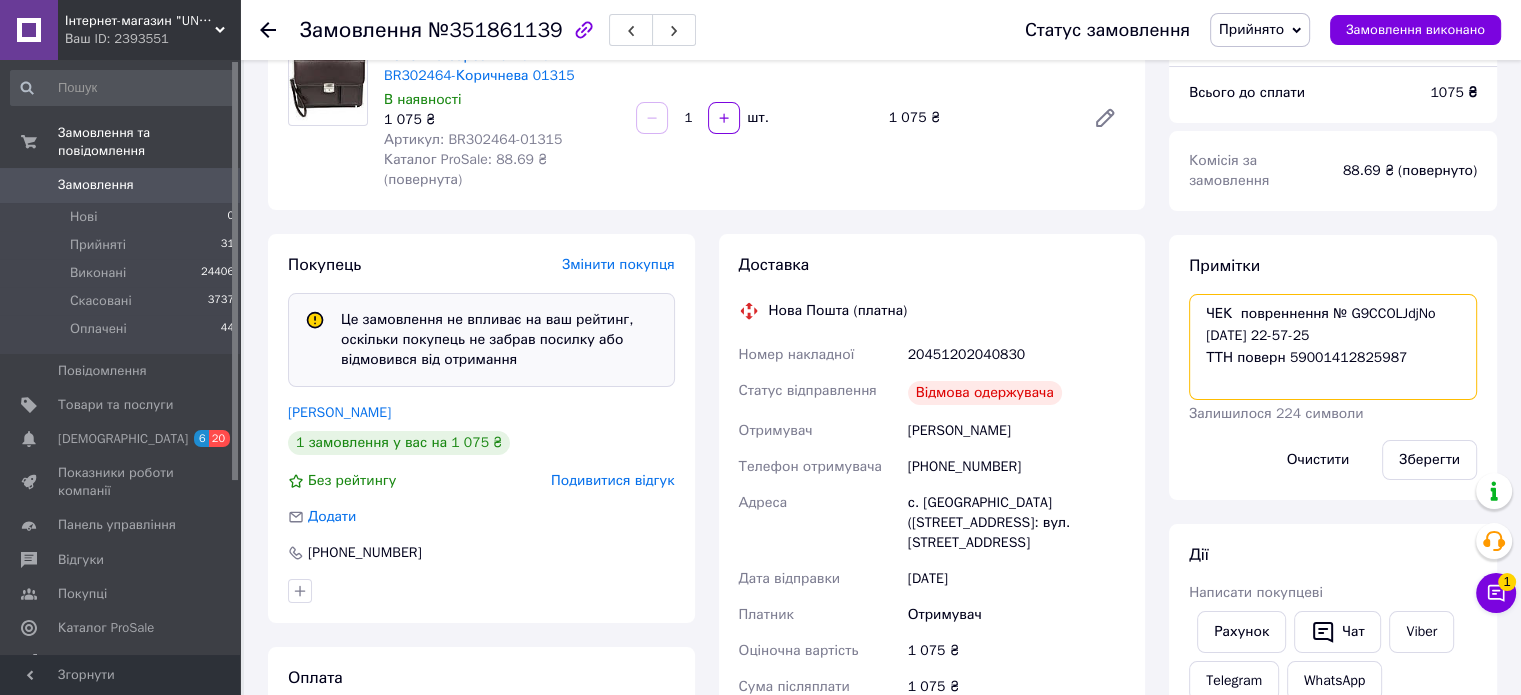 click on "ЧЕК  повреннення № G9CCOLJdjNo
11.07.2025 22-57-25
ТТН поверн 59001412825987" at bounding box center [1333, 347] 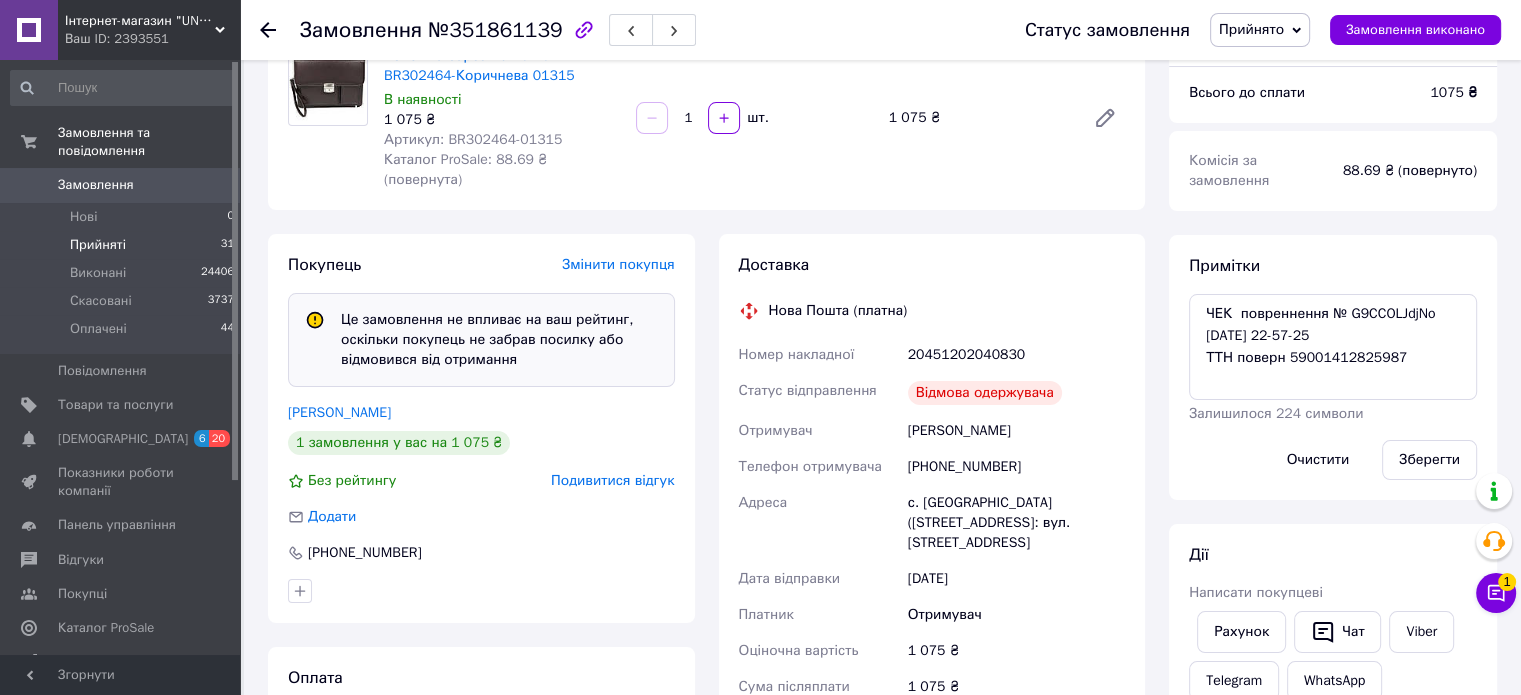 click on "Прийняті 31" at bounding box center (123, 245) 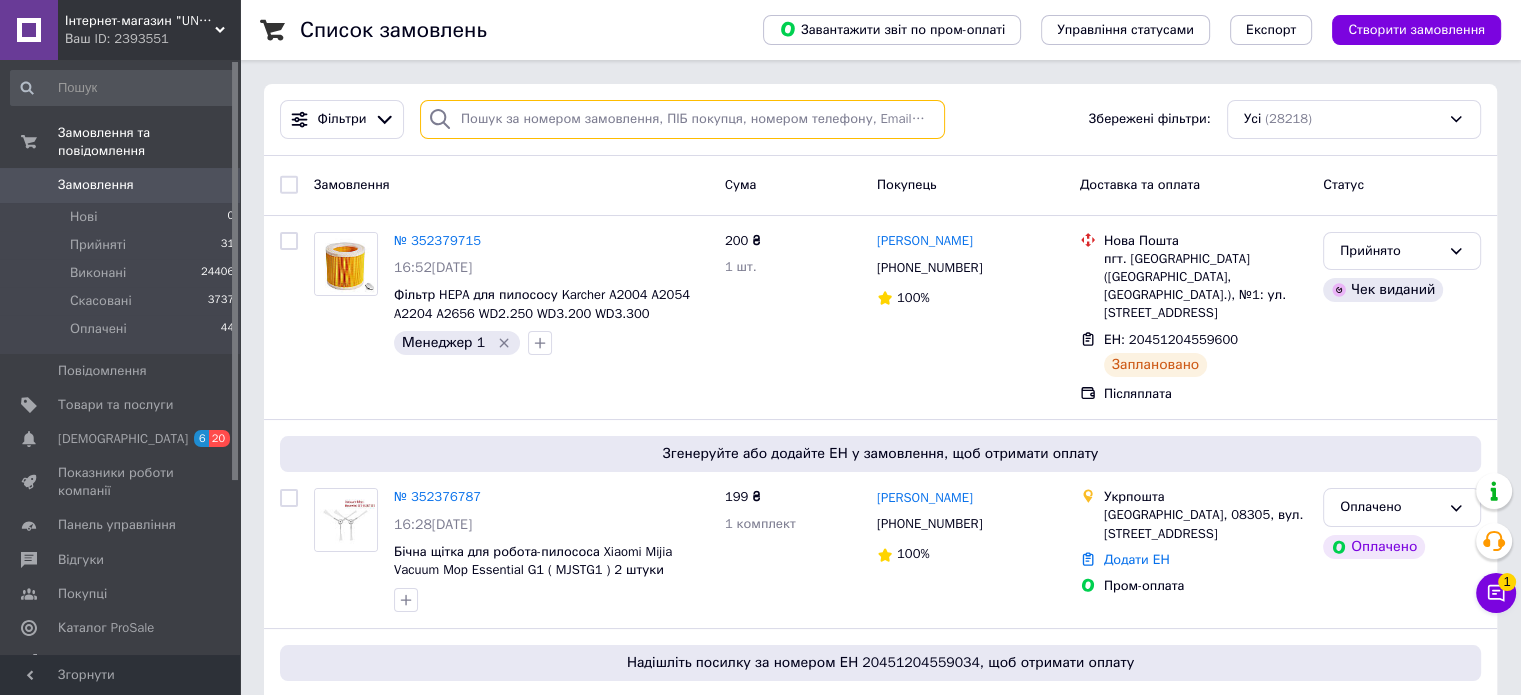 paste on "Бусленко" 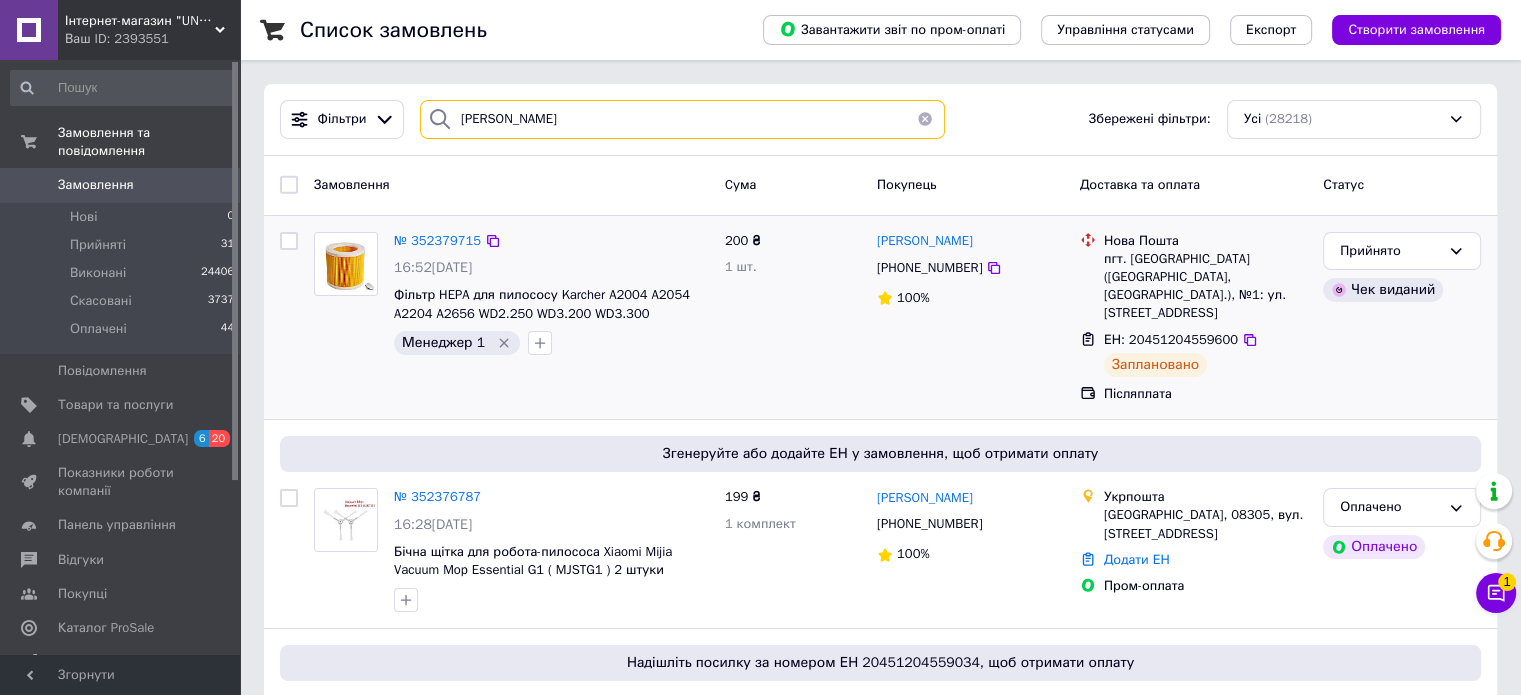 type on "Бусленко" 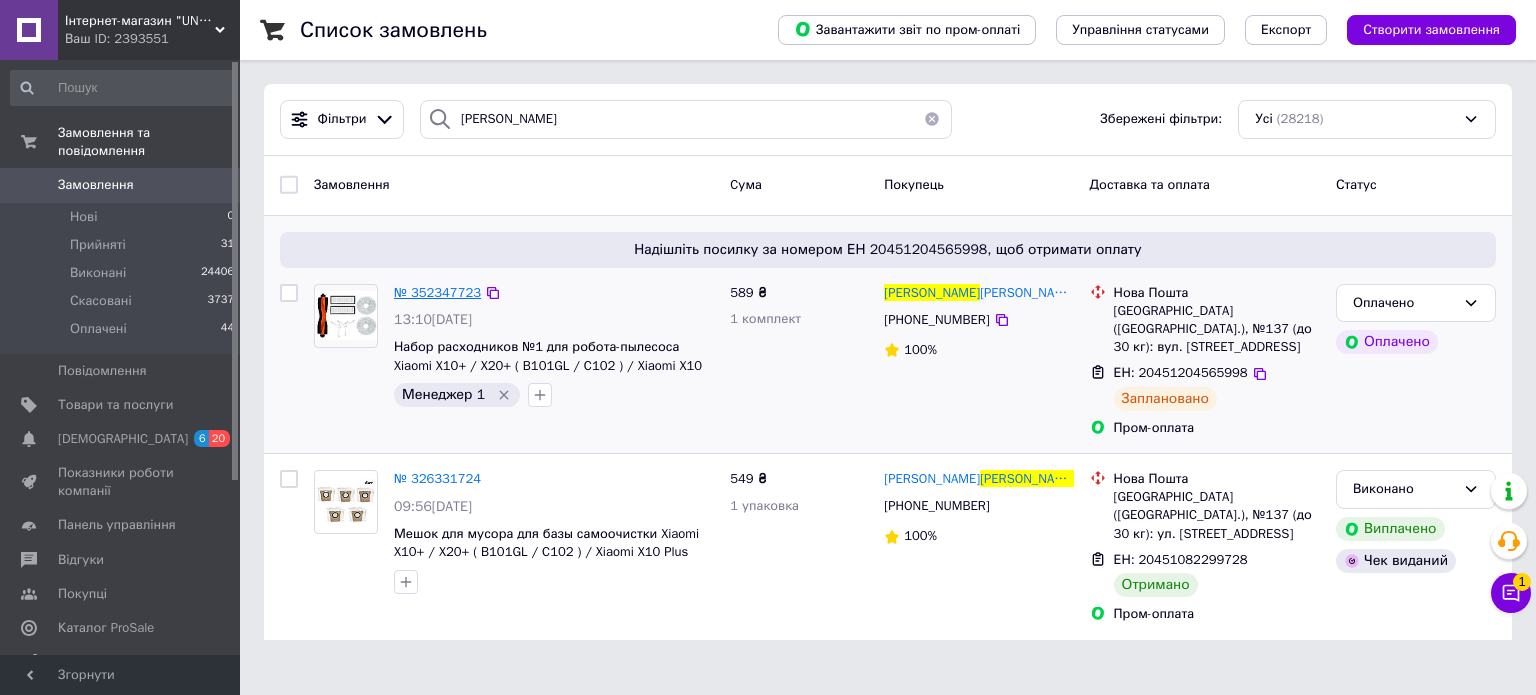 click on "№ 352347723" at bounding box center (437, 292) 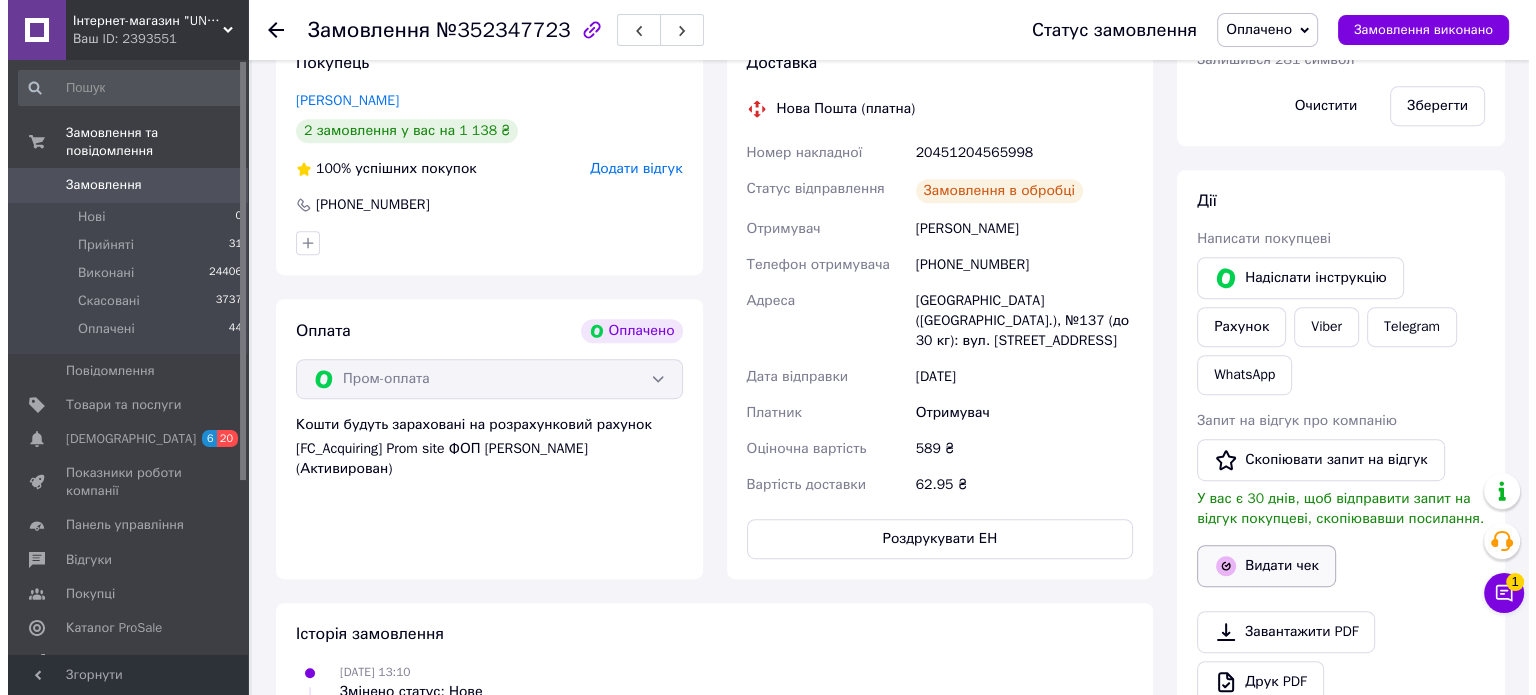 scroll, scrollTop: 1000, scrollLeft: 0, axis: vertical 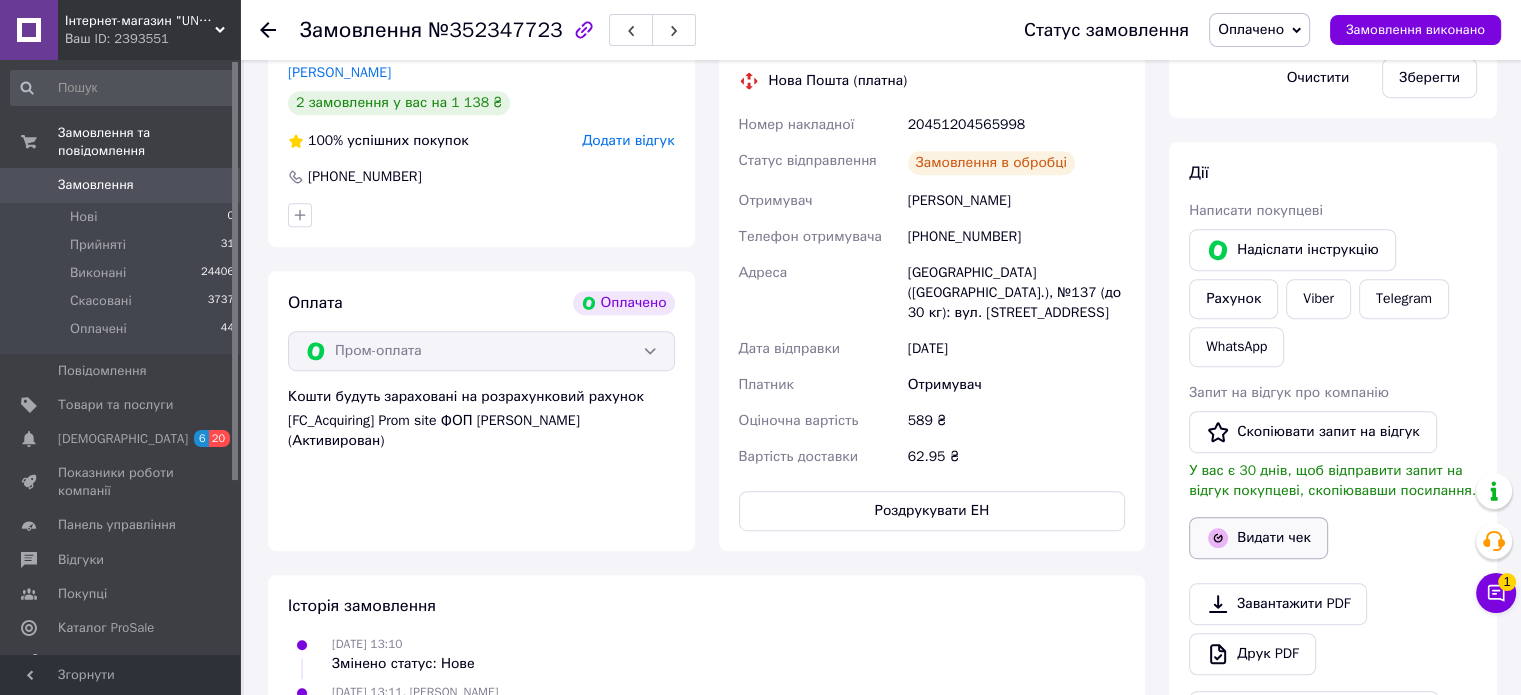 click on "Видати чек" at bounding box center [1258, 538] 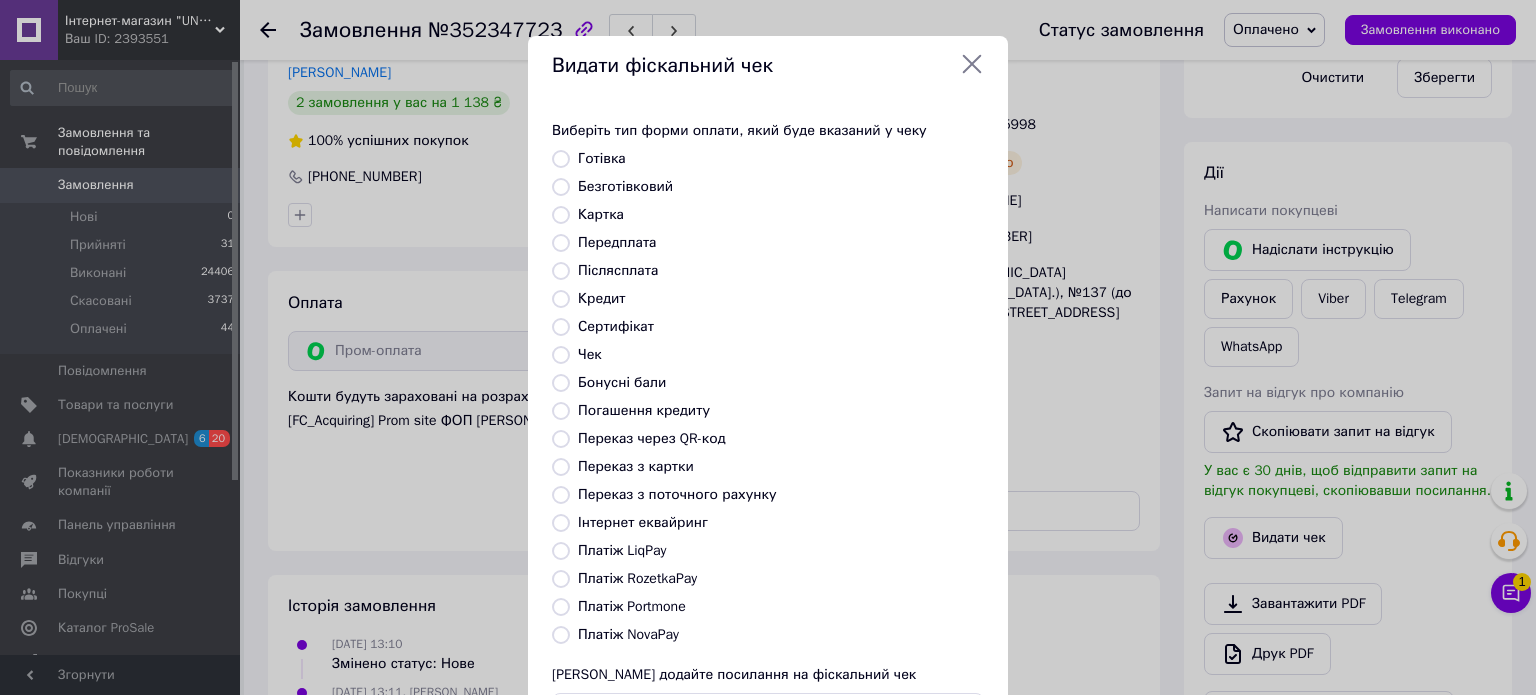 click on "Платіж RozetkaPay" at bounding box center [637, 578] 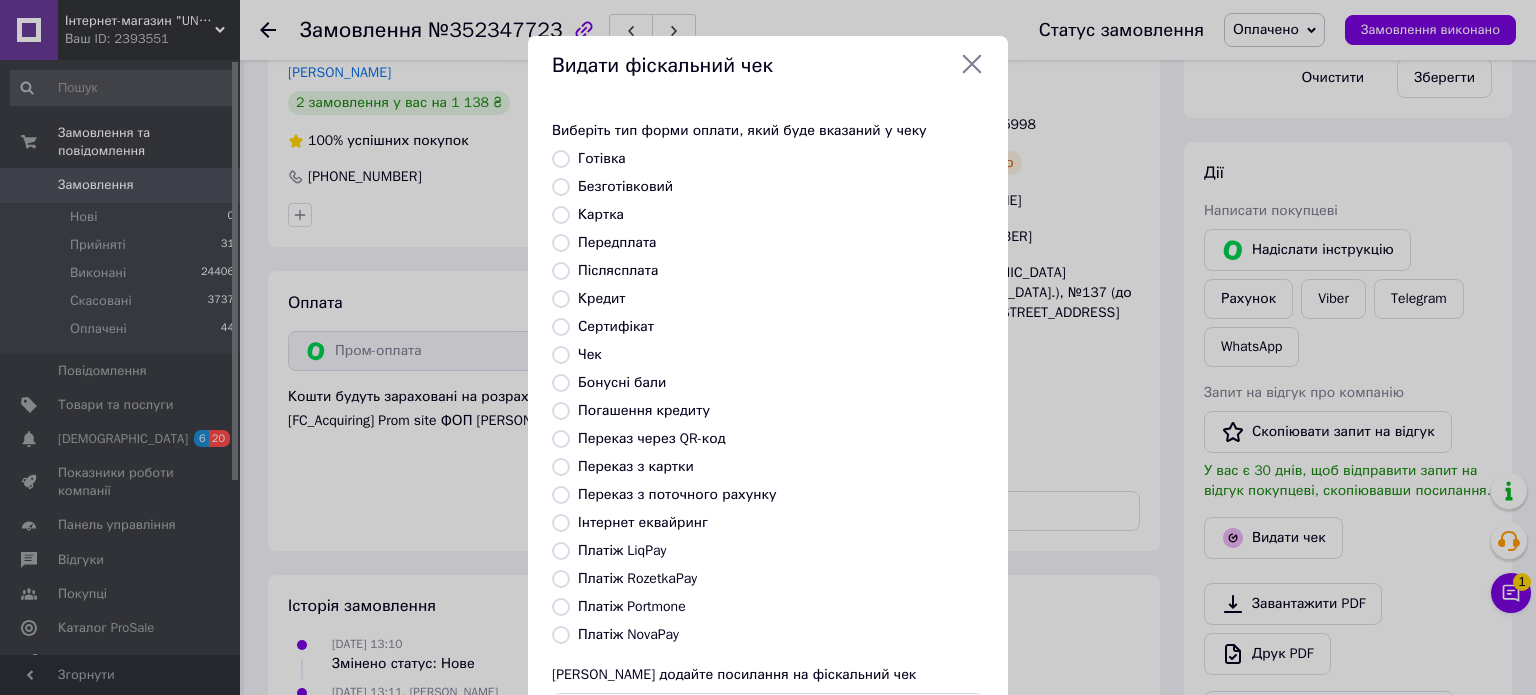 radio on "true" 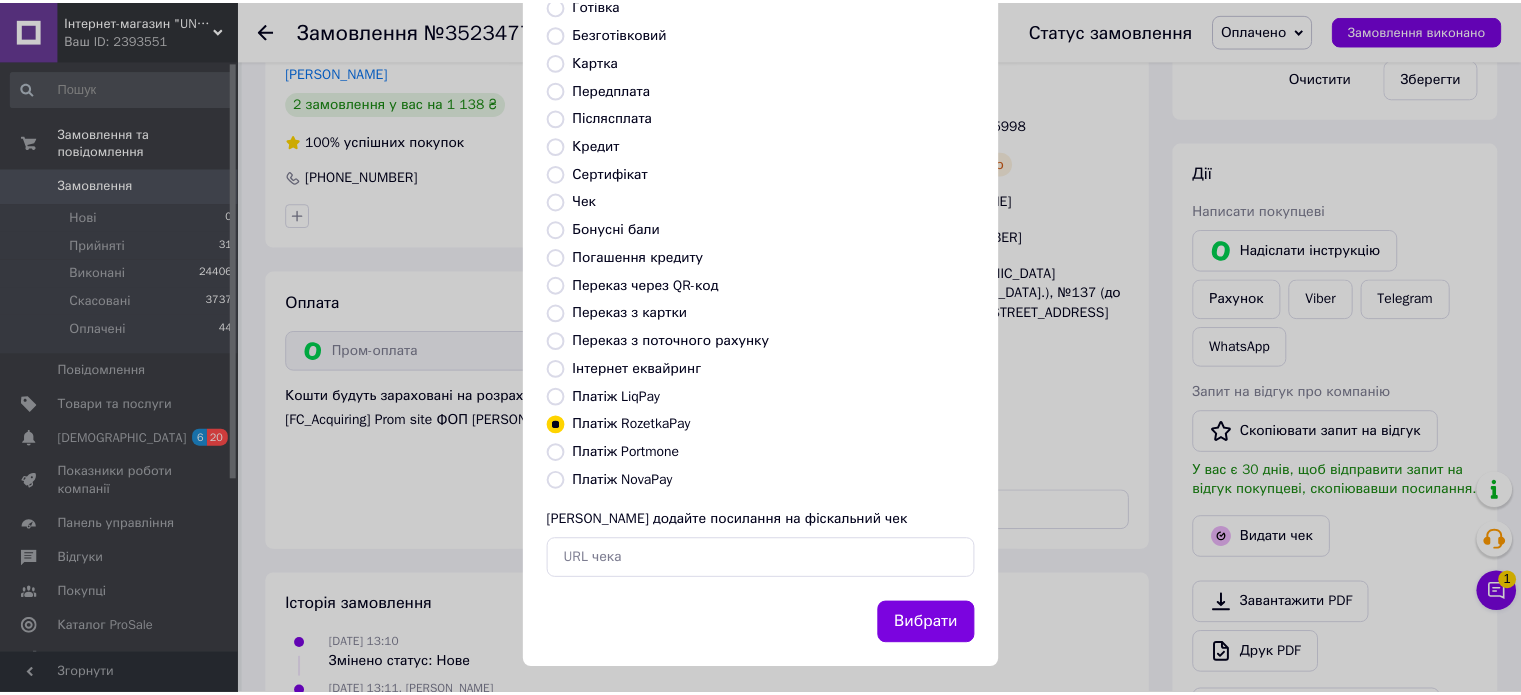scroll, scrollTop: 163, scrollLeft: 0, axis: vertical 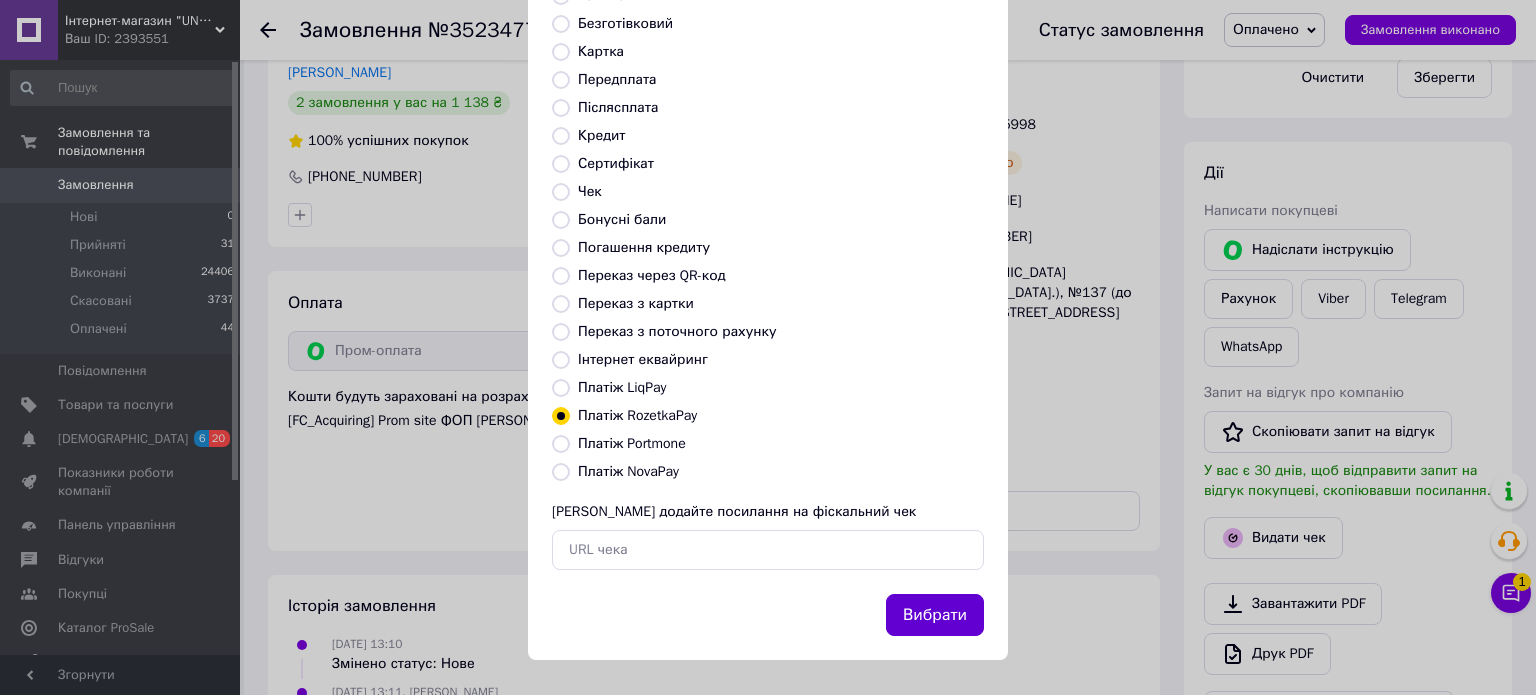 click on "Вибрати" at bounding box center [935, 615] 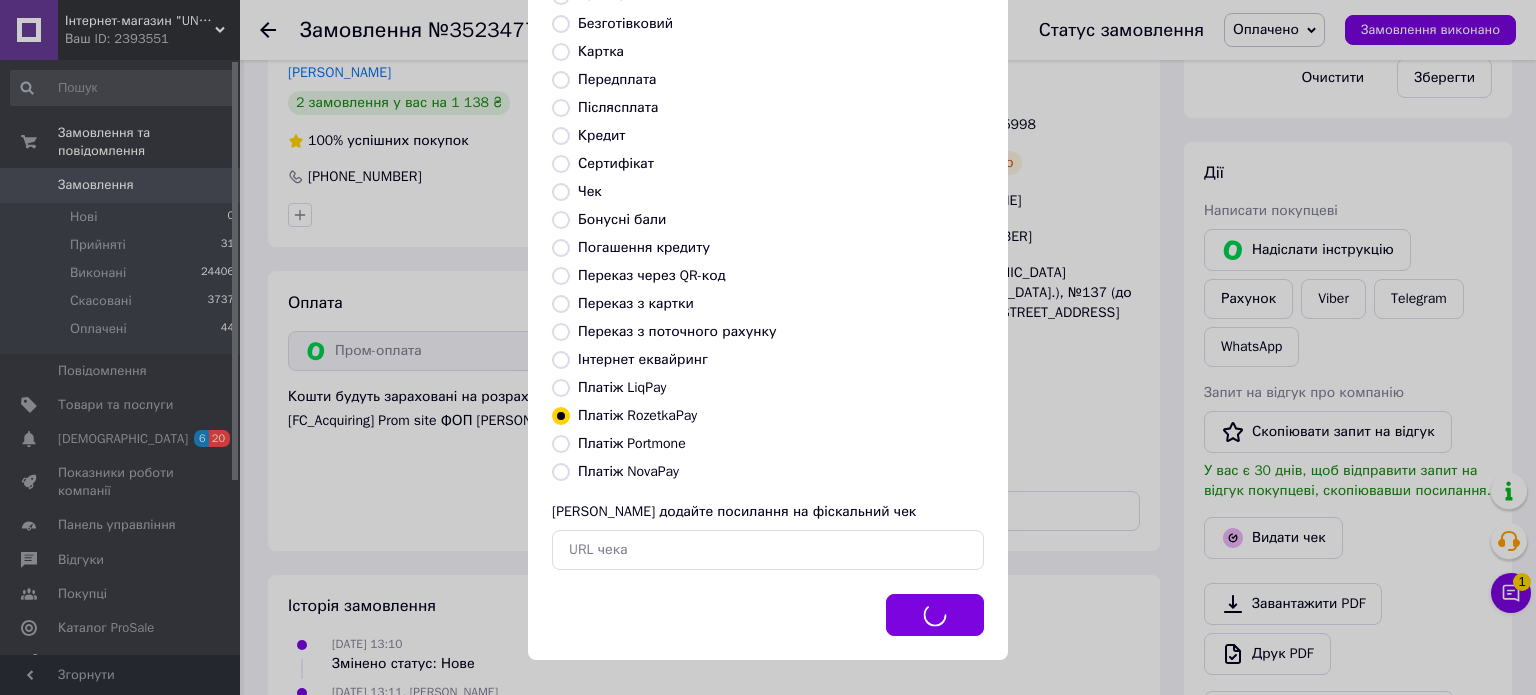 click on "Видати фіскальний чек Виберіть тип форми оплати, який буде вказаний у чеку Готівка Безготівковий Картка Передплата Післясплата Кредит Сертифікат Чек Бонусні бали Погашення кредиту Переказ через QR-код [GEOGRAPHIC_DATA] з картки Переказ з поточного рахунку Інтернет еквайринг Платіж LiqPay Платіж RozetkaPay Платіж Portmone Платіж NovaPay Або додайте посилання на фіскальний чек Вибрати" at bounding box center [768, 266] 